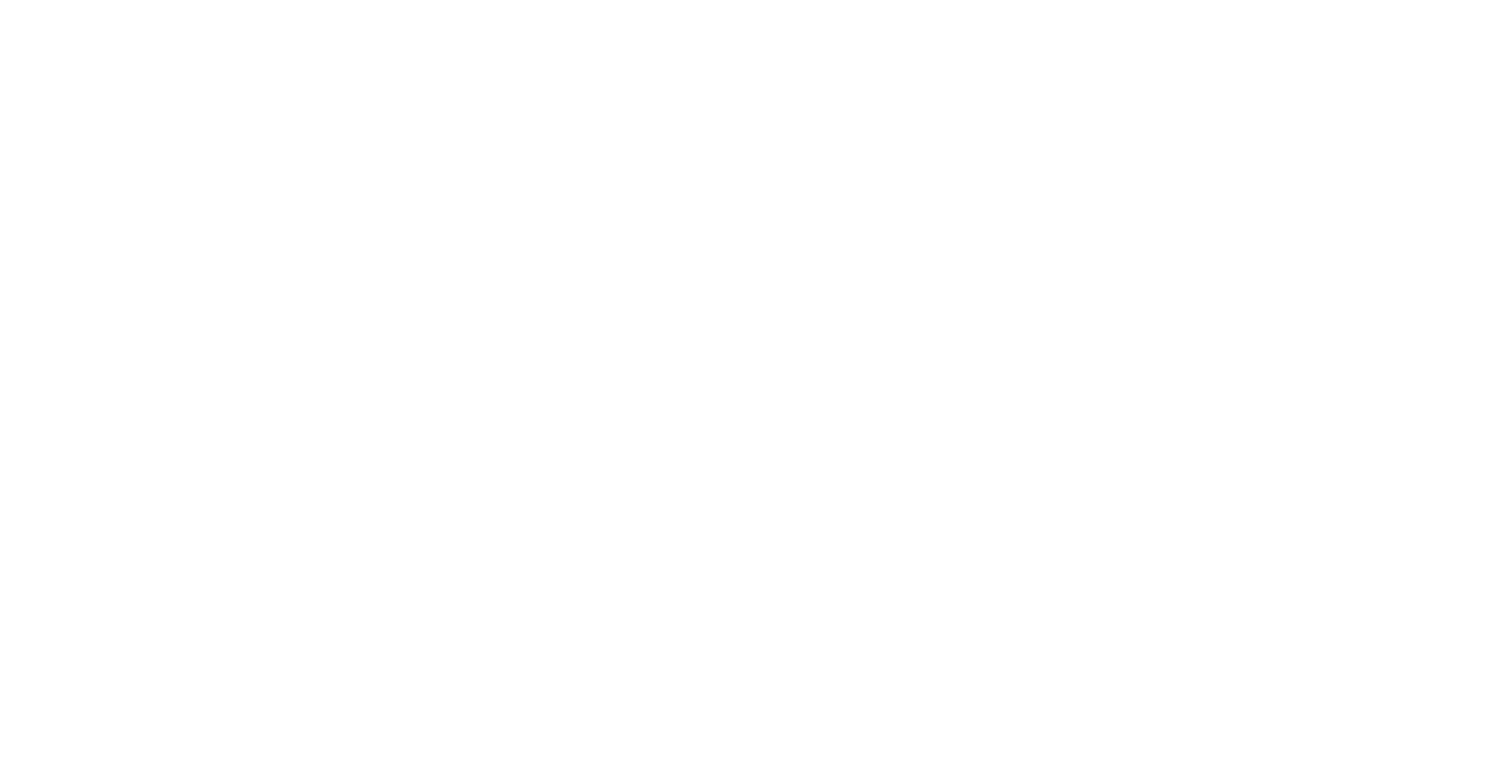 scroll, scrollTop: 0, scrollLeft: 0, axis: both 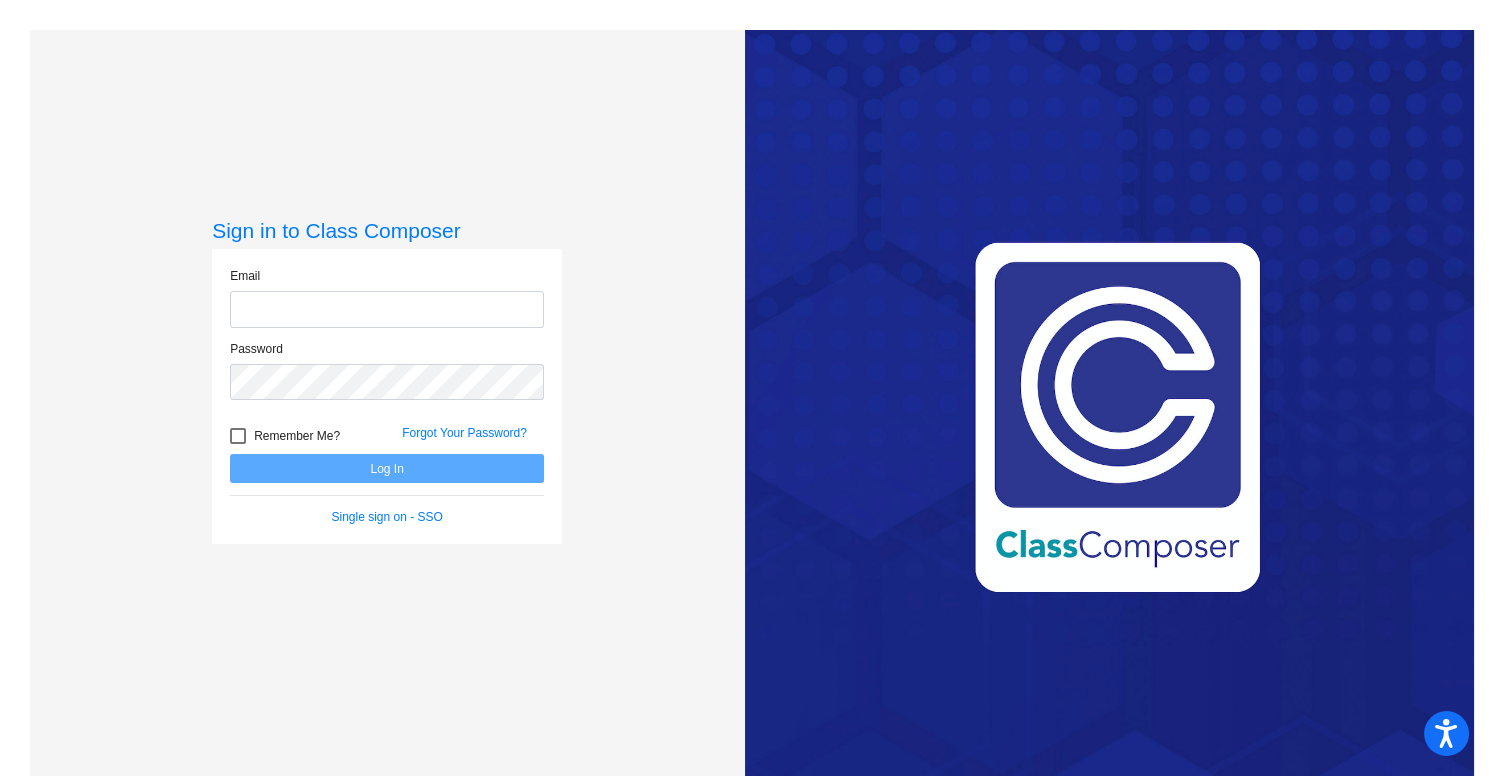 type on "[EMAIL]" 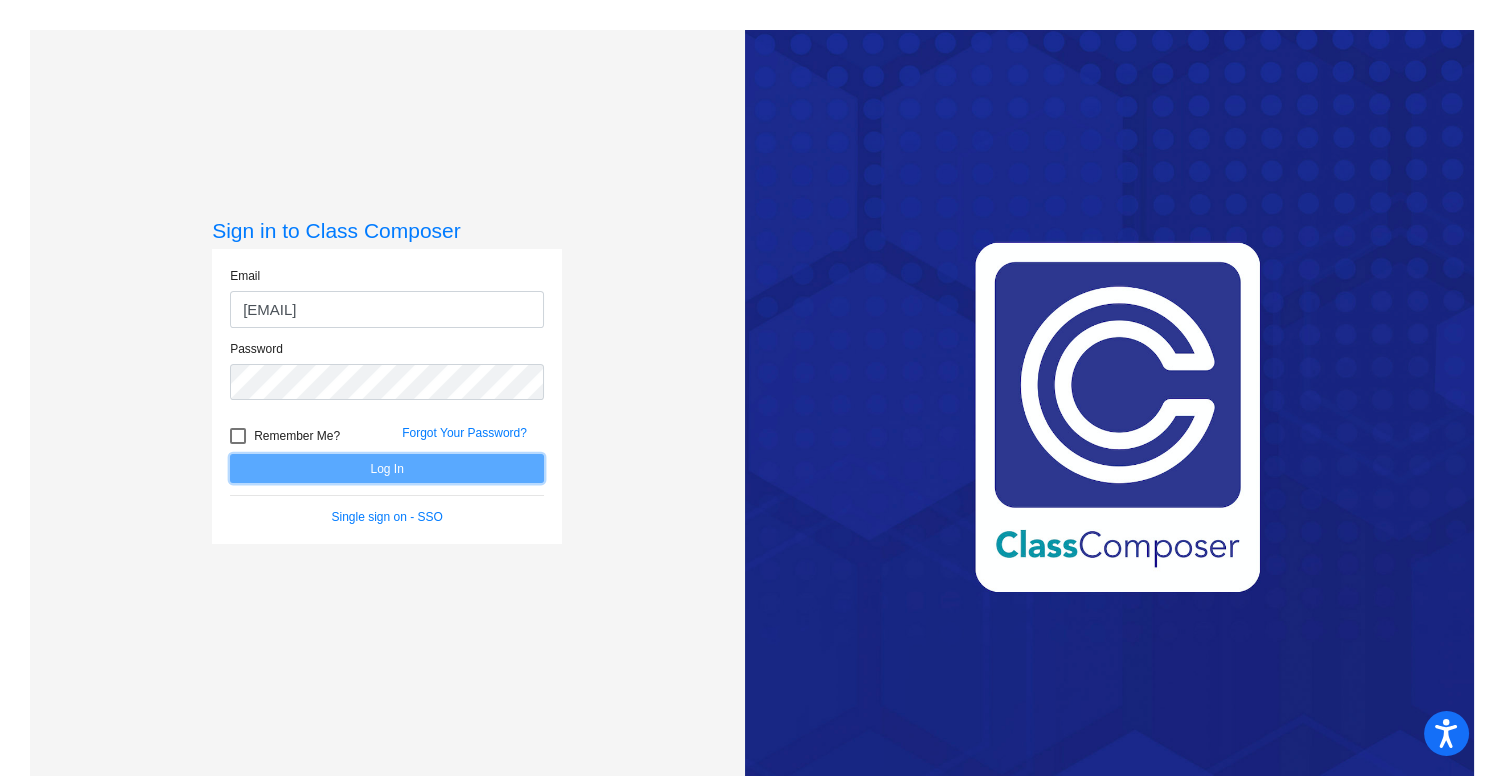 click on "Log In" 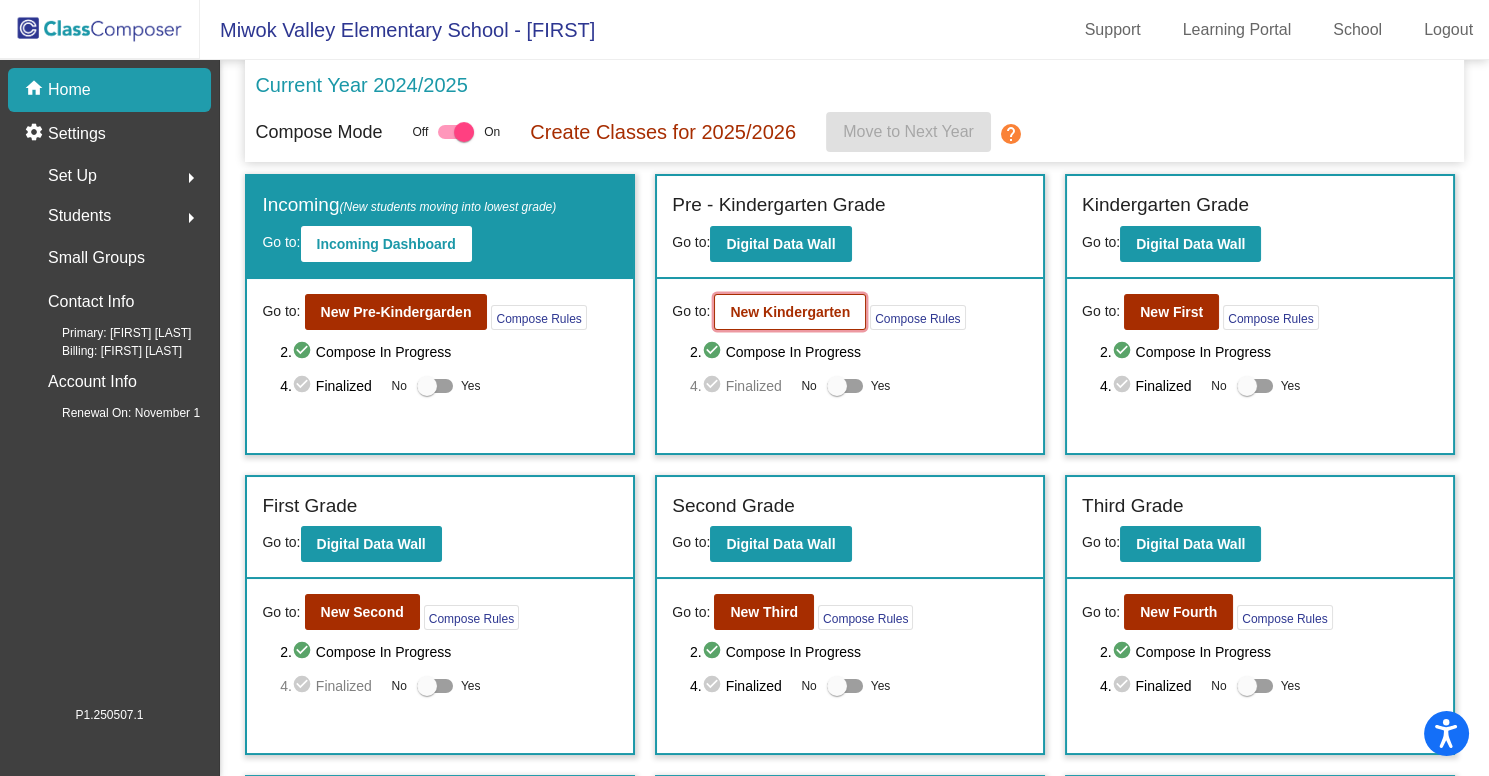 click on "New Kindergarten" 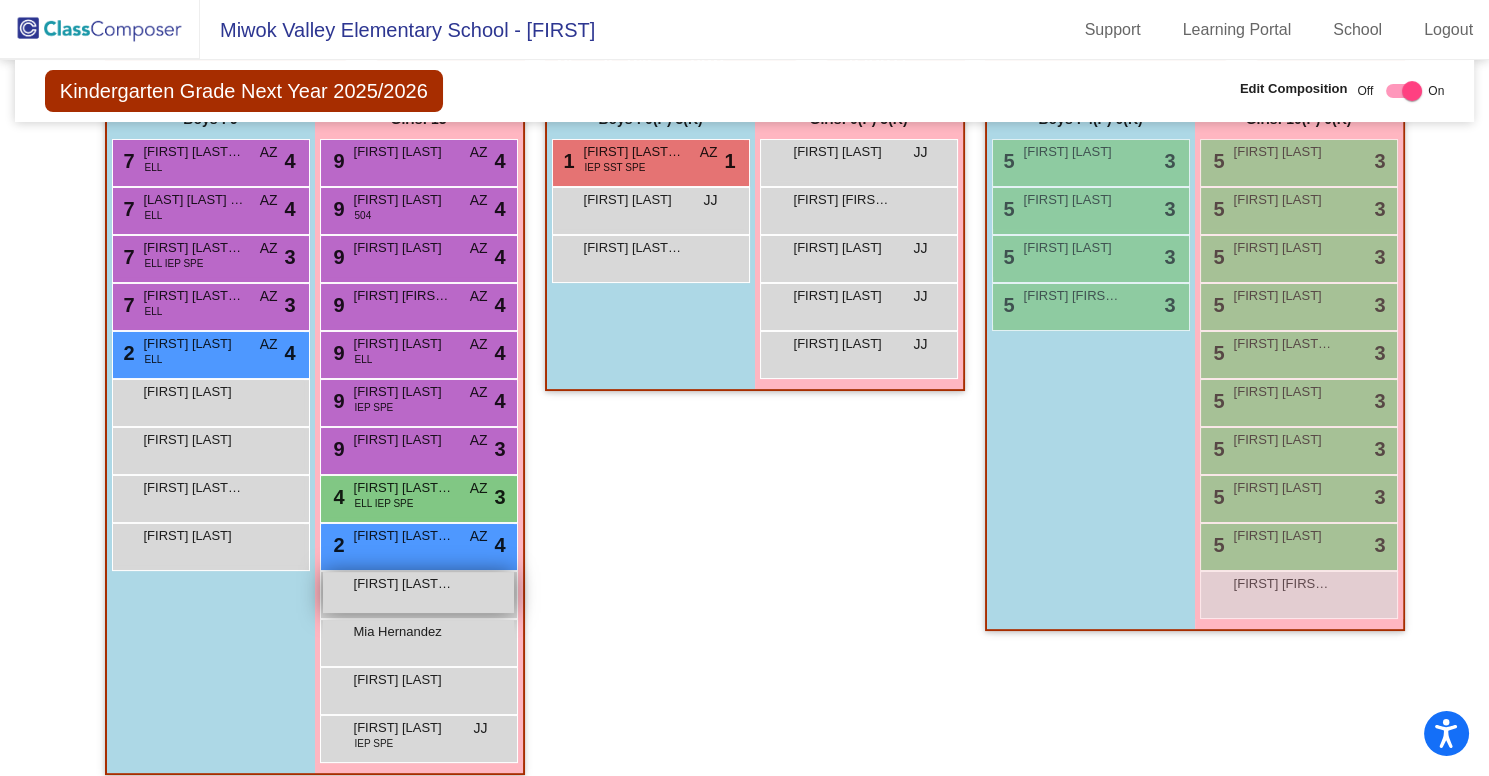 scroll, scrollTop: 494, scrollLeft: 0, axis: vertical 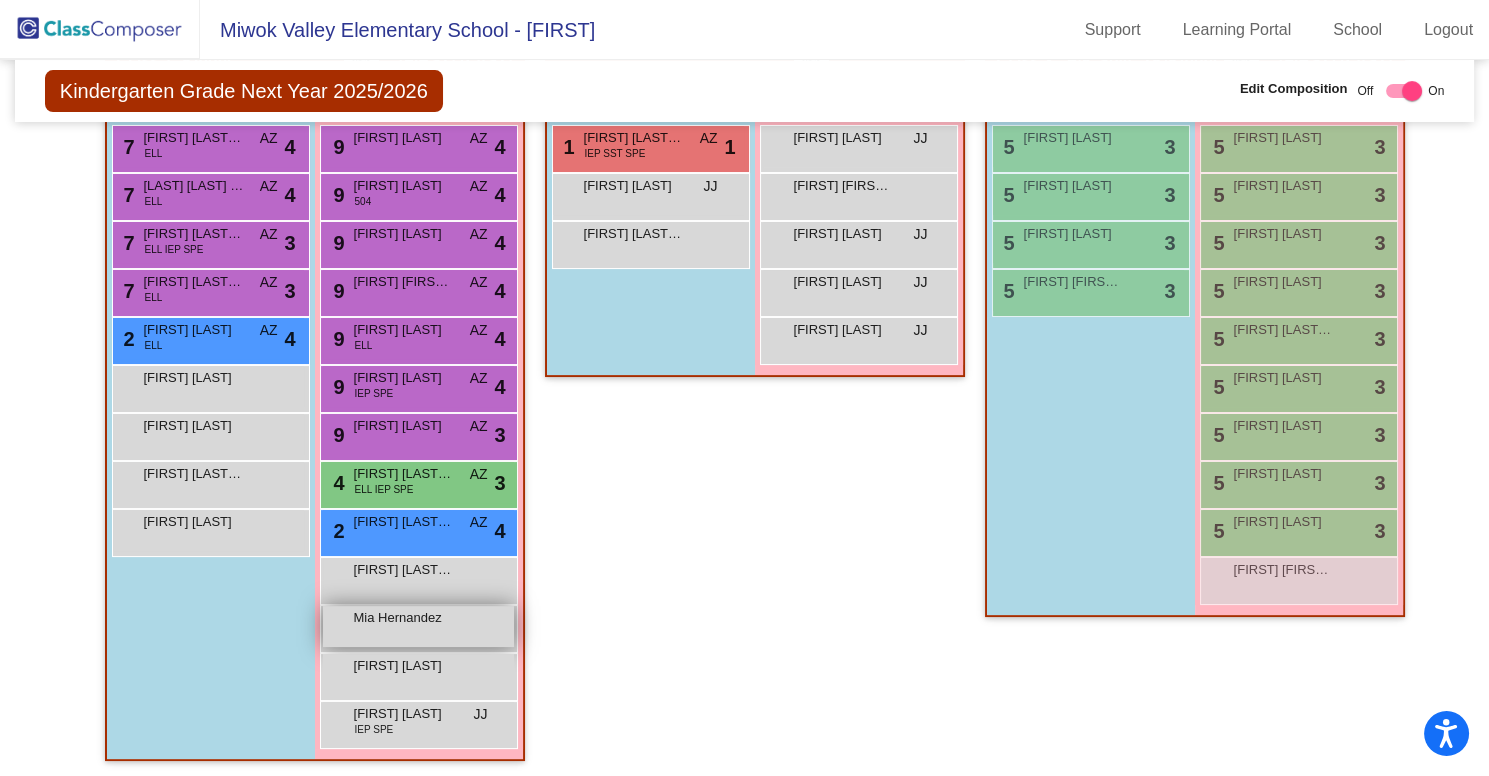 click on "Mia Hernandez" at bounding box center (404, 618) 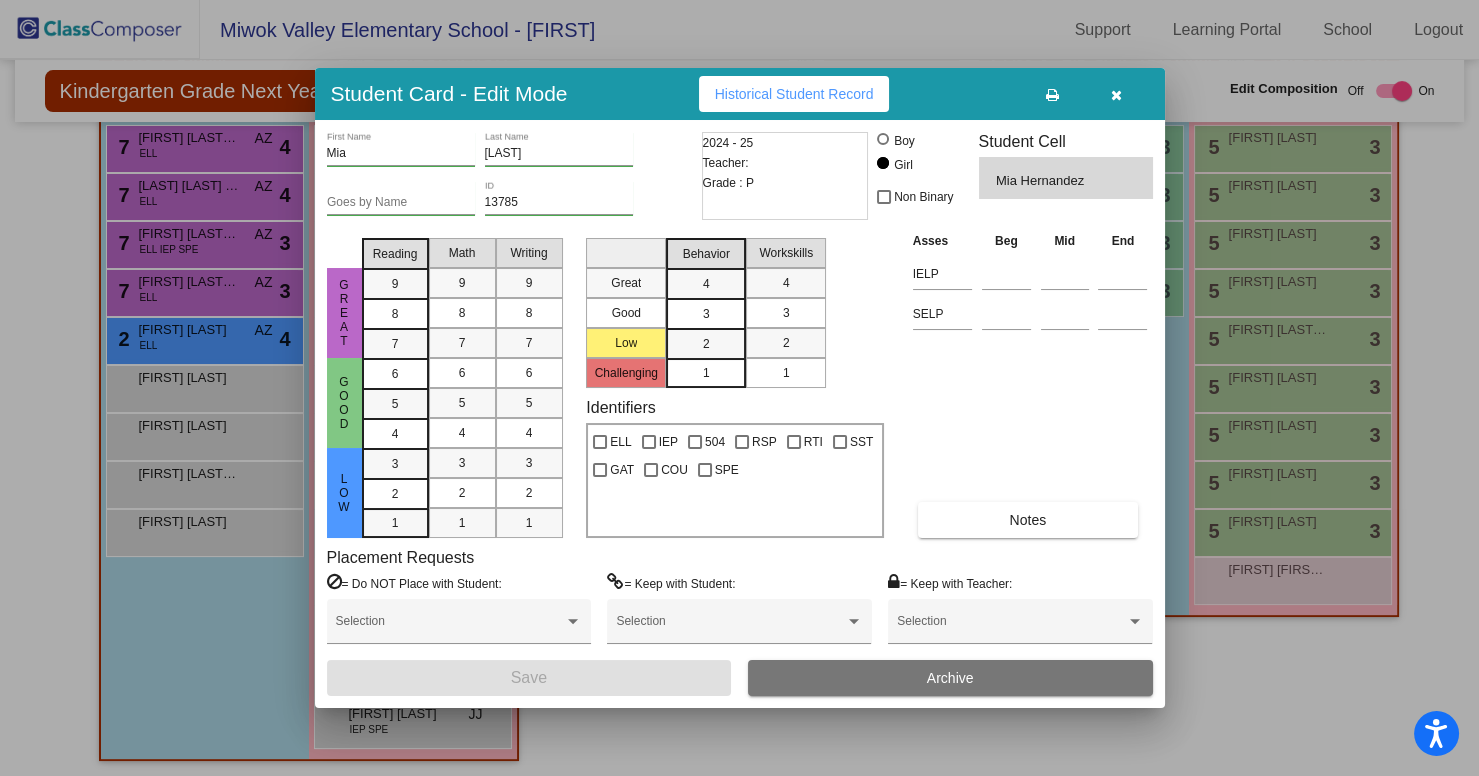 click at bounding box center (1116, 95) 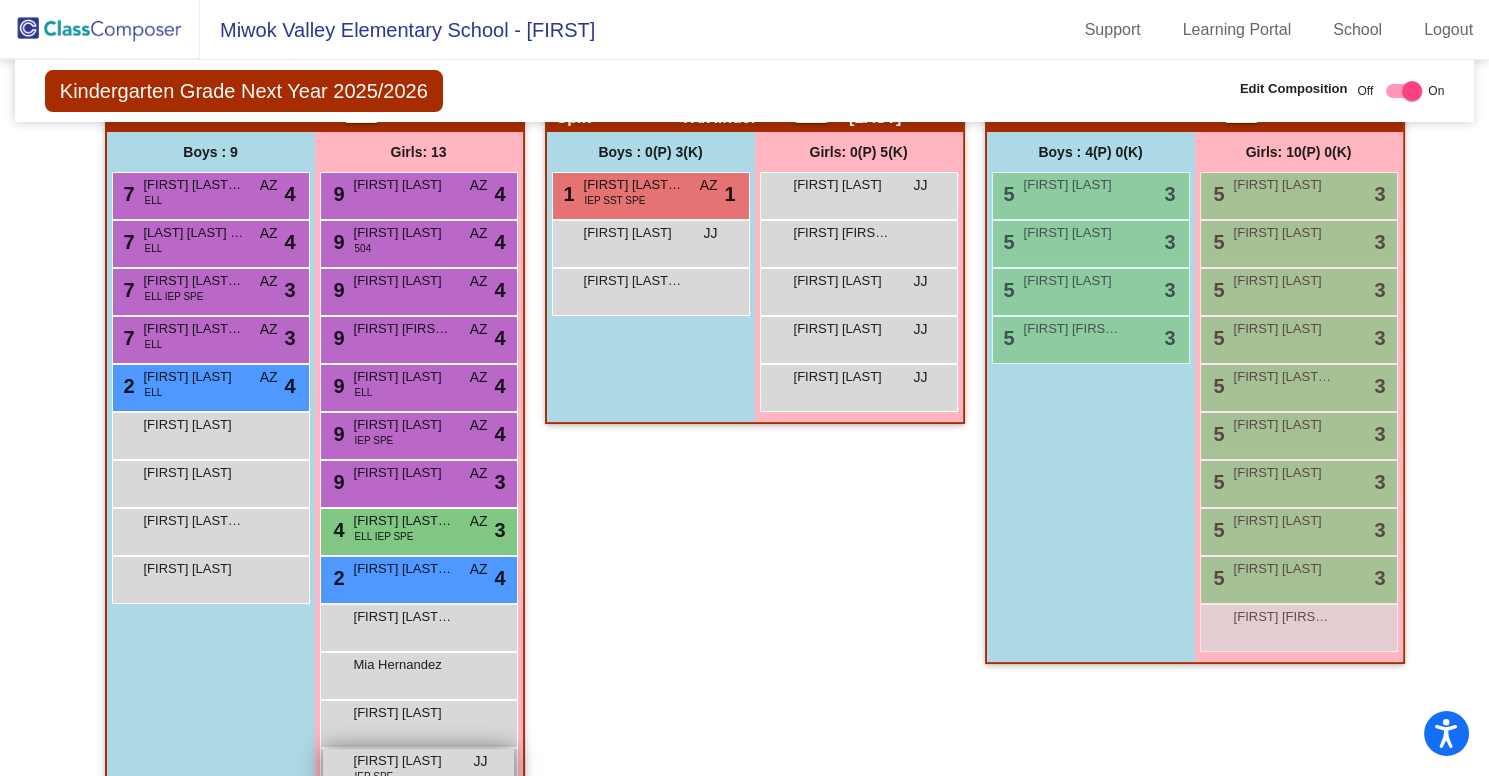 scroll, scrollTop: 494, scrollLeft: 0, axis: vertical 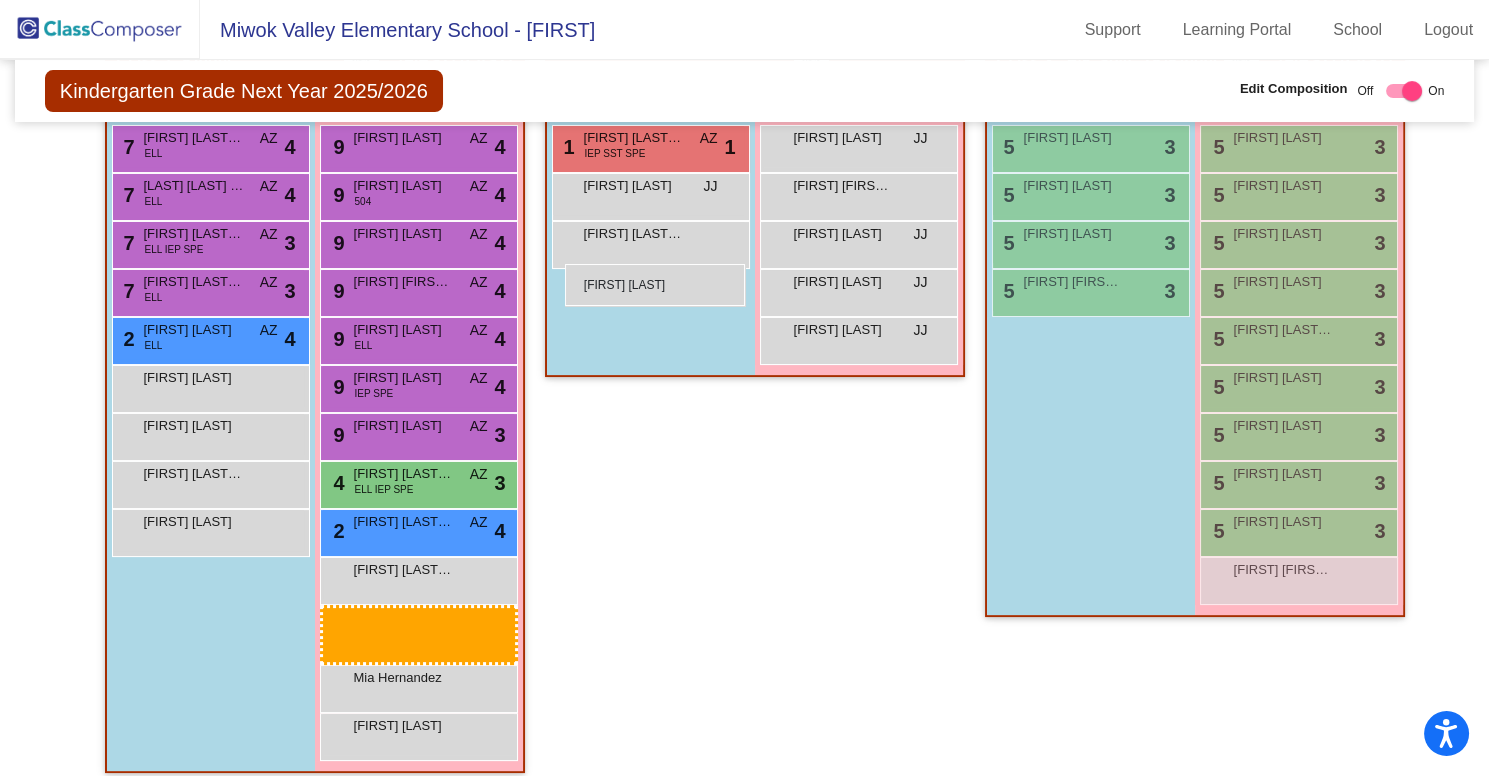 drag, startPoint x: 379, startPoint y: 720, endPoint x: 564, endPoint y: 268, distance: 488.39432 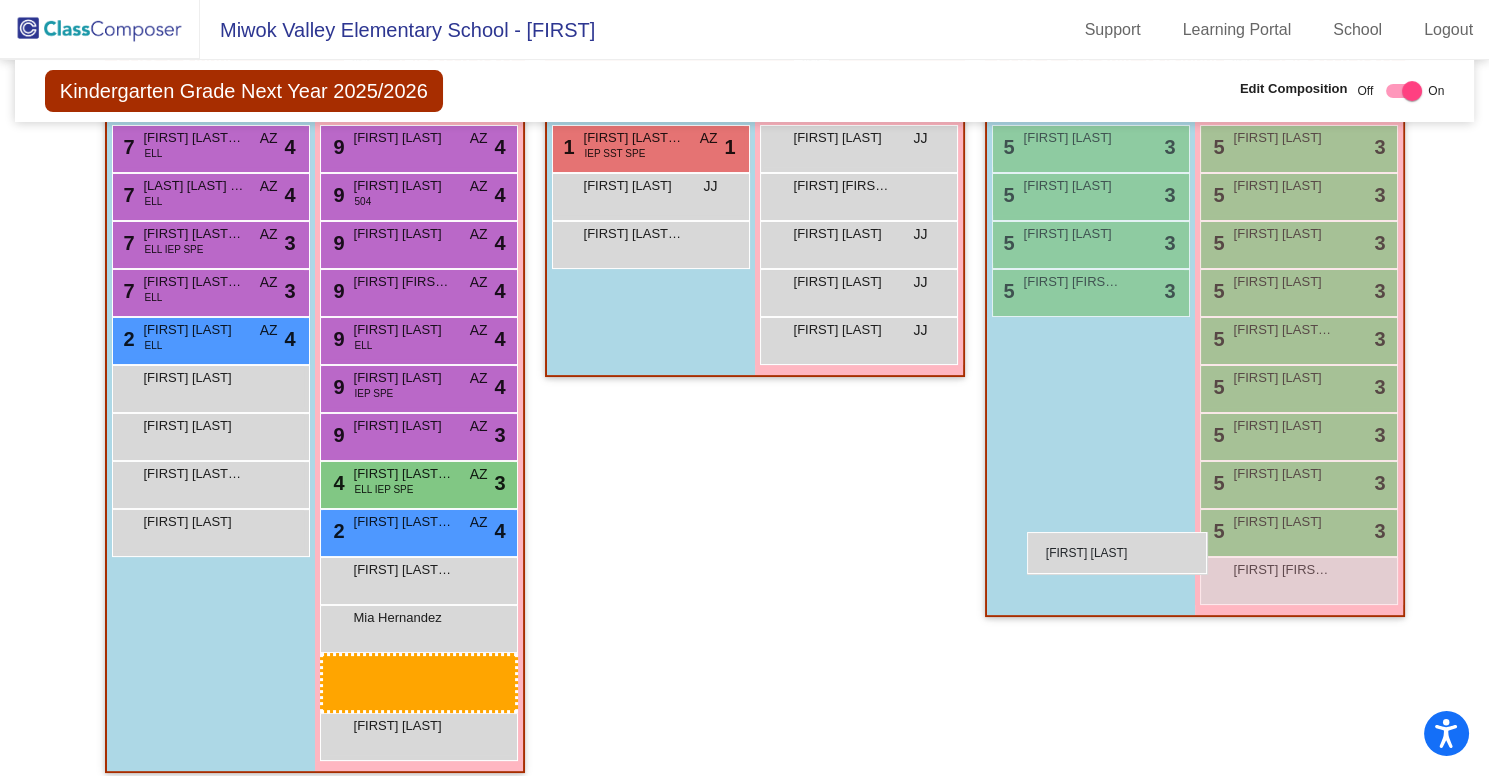 drag, startPoint x: 397, startPoint y: 724, endPoint x: 1027, endPoint y: 532, distance: 658.6076 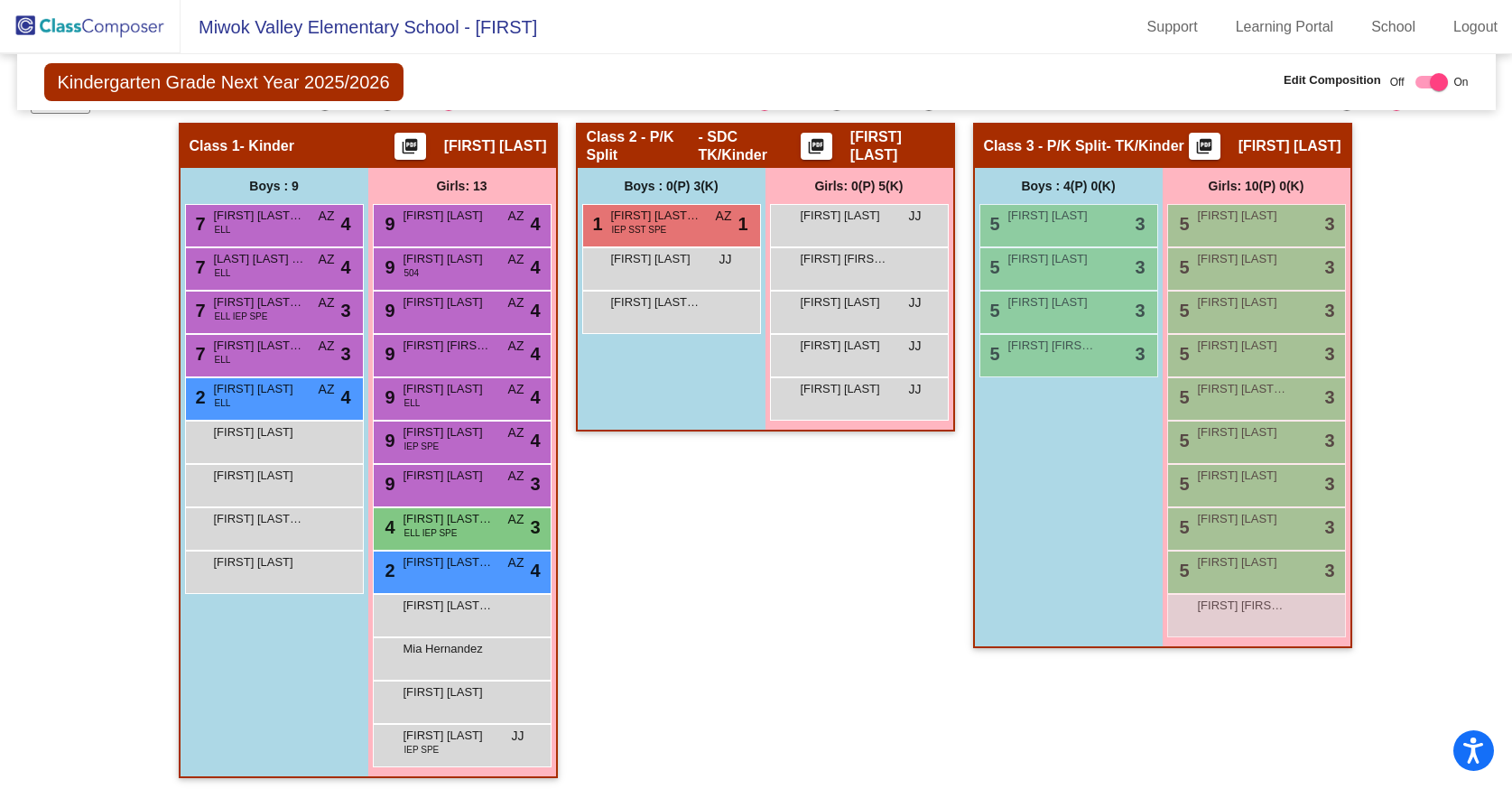 scroll, scrollTop: 356, scrollLeft: 0, axis: vertical 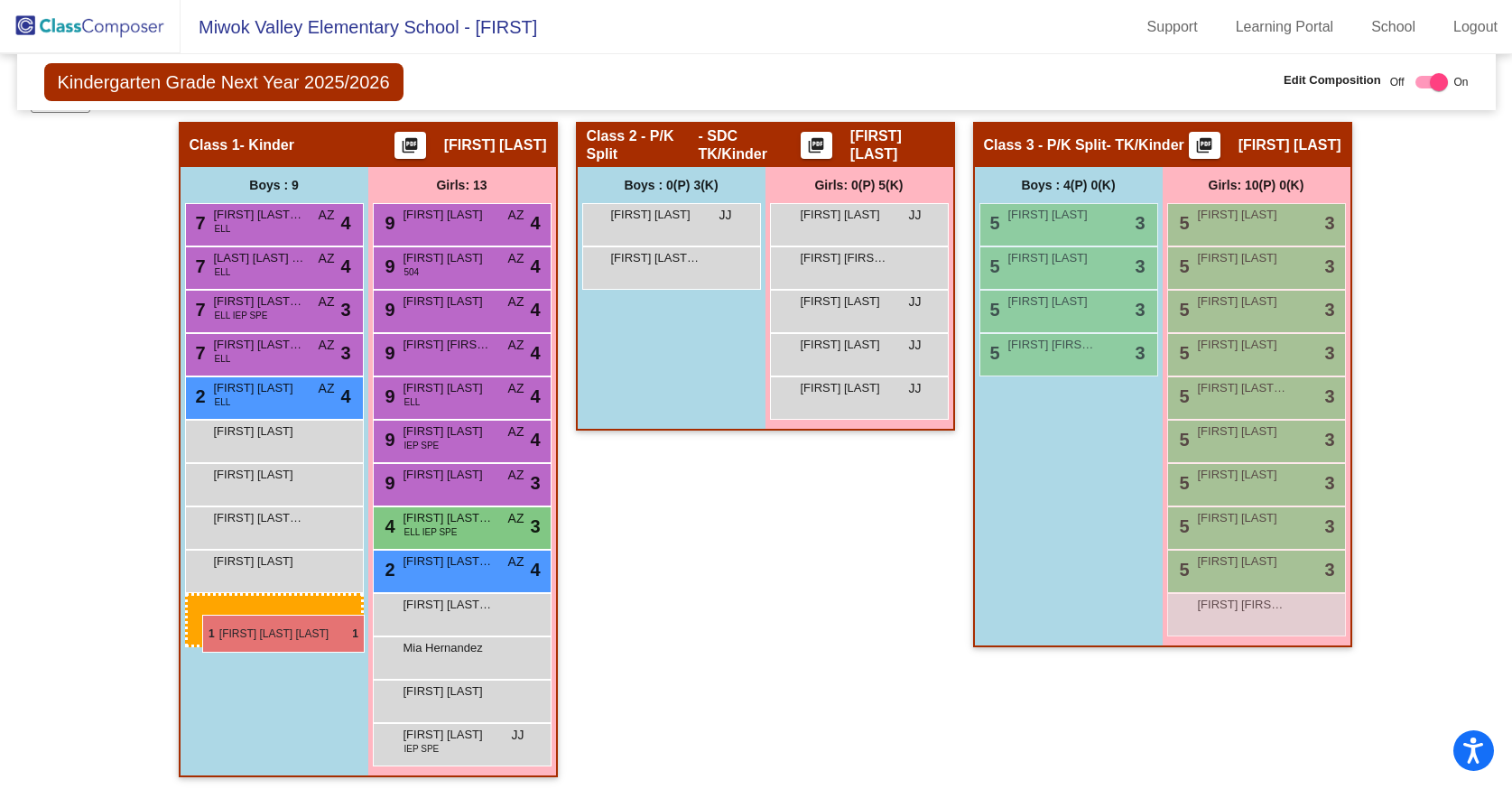 drag, startPoint x: 697, startPoint y: 229, endPoint x: 202, endPoint y: 615, distance: 627.71092 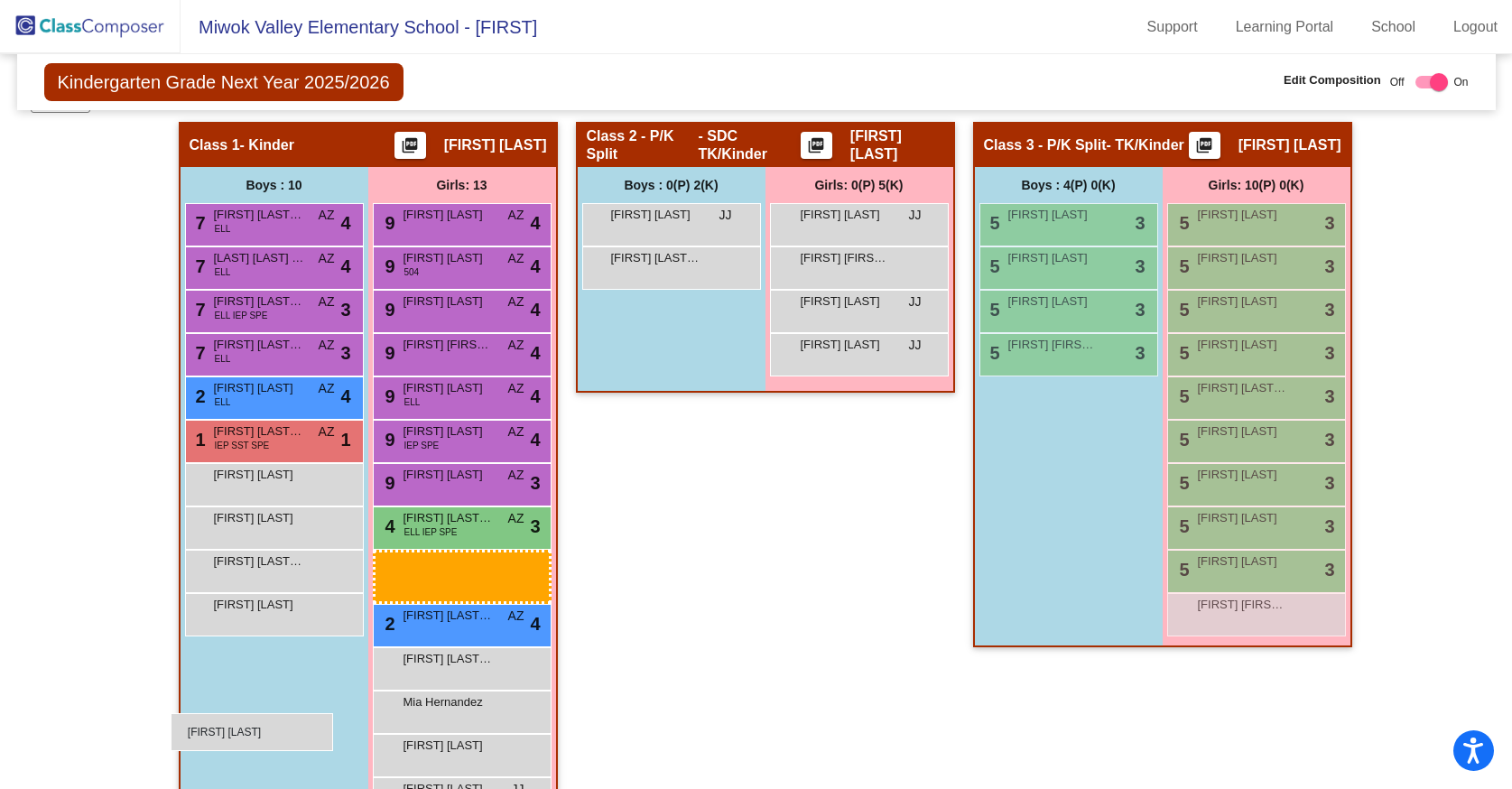 drag, startPoint x: 834, startPoint y: 295, endPoint x: 184, endPoint y: 697, distance: 764.26697 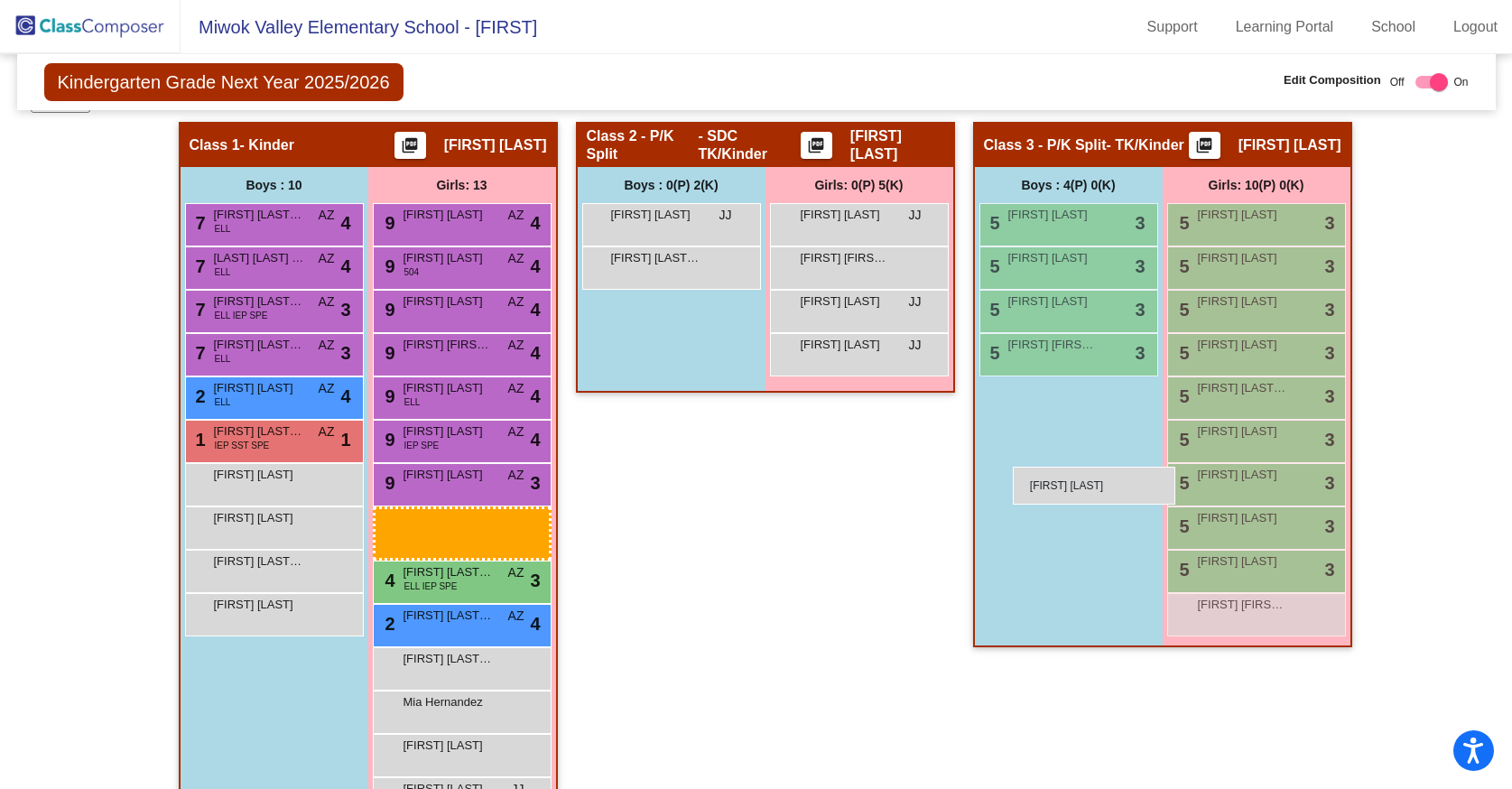 drag, startPoint x: 832, startPoint y: 307, endPoint x: 1009, endPoint y: 464, distance: 236.5967 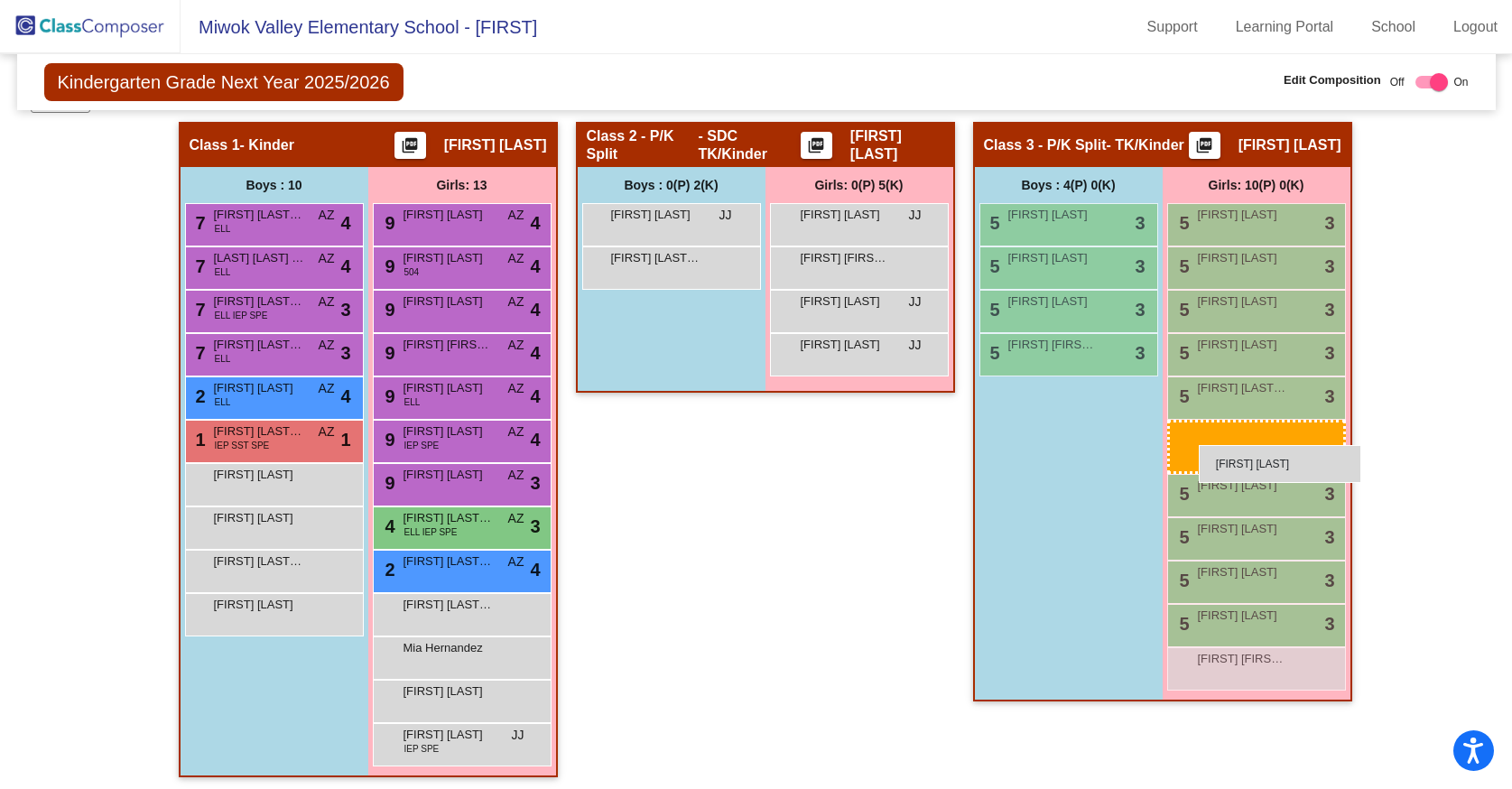 drag, startPoint x: 850, startPoint y: 309, endPoint x: 1199, endPoint y: 445, distance: 374.562 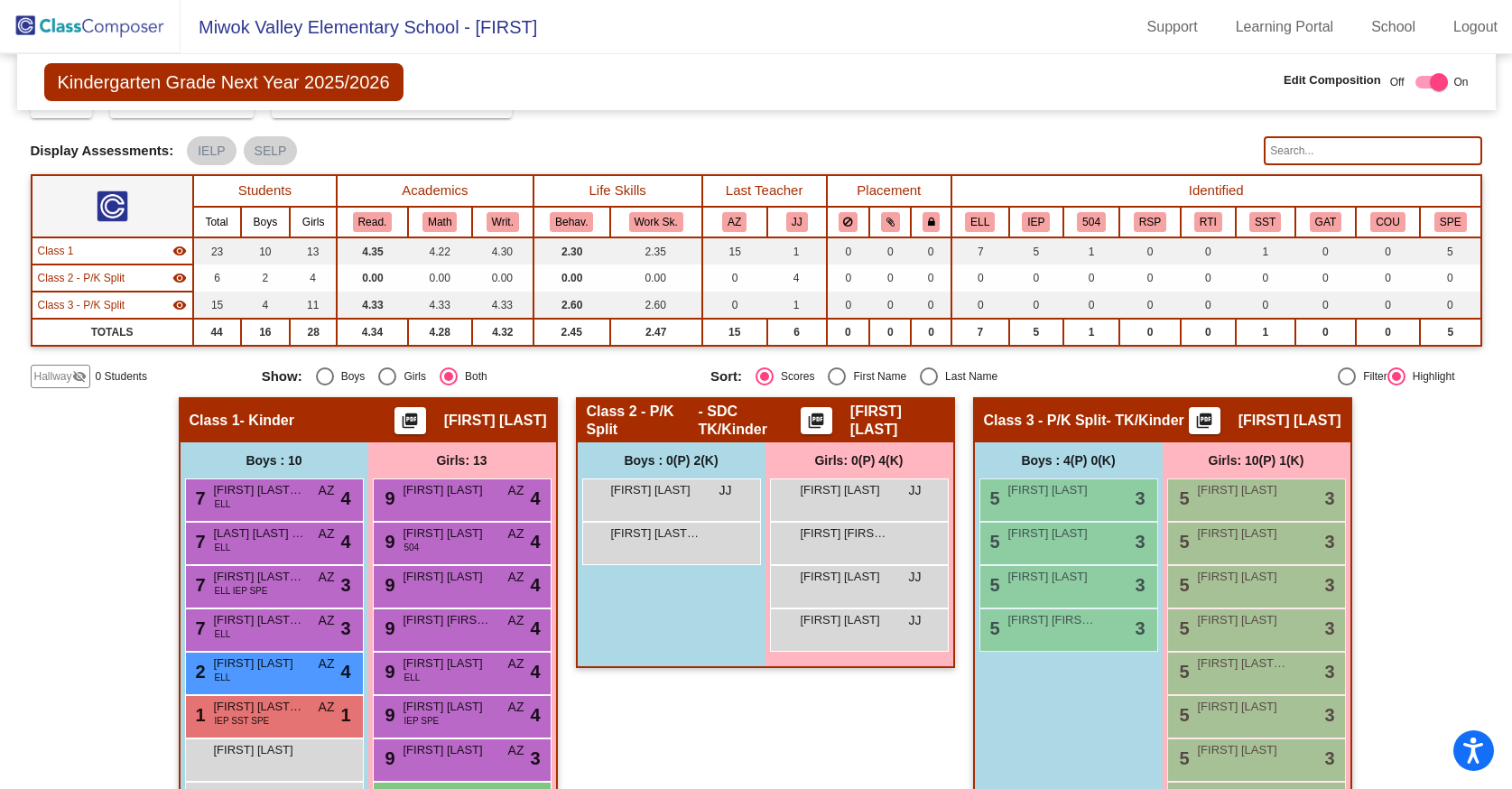 scroll, scrollTop: 0, scrollLeft: 0, axis: both 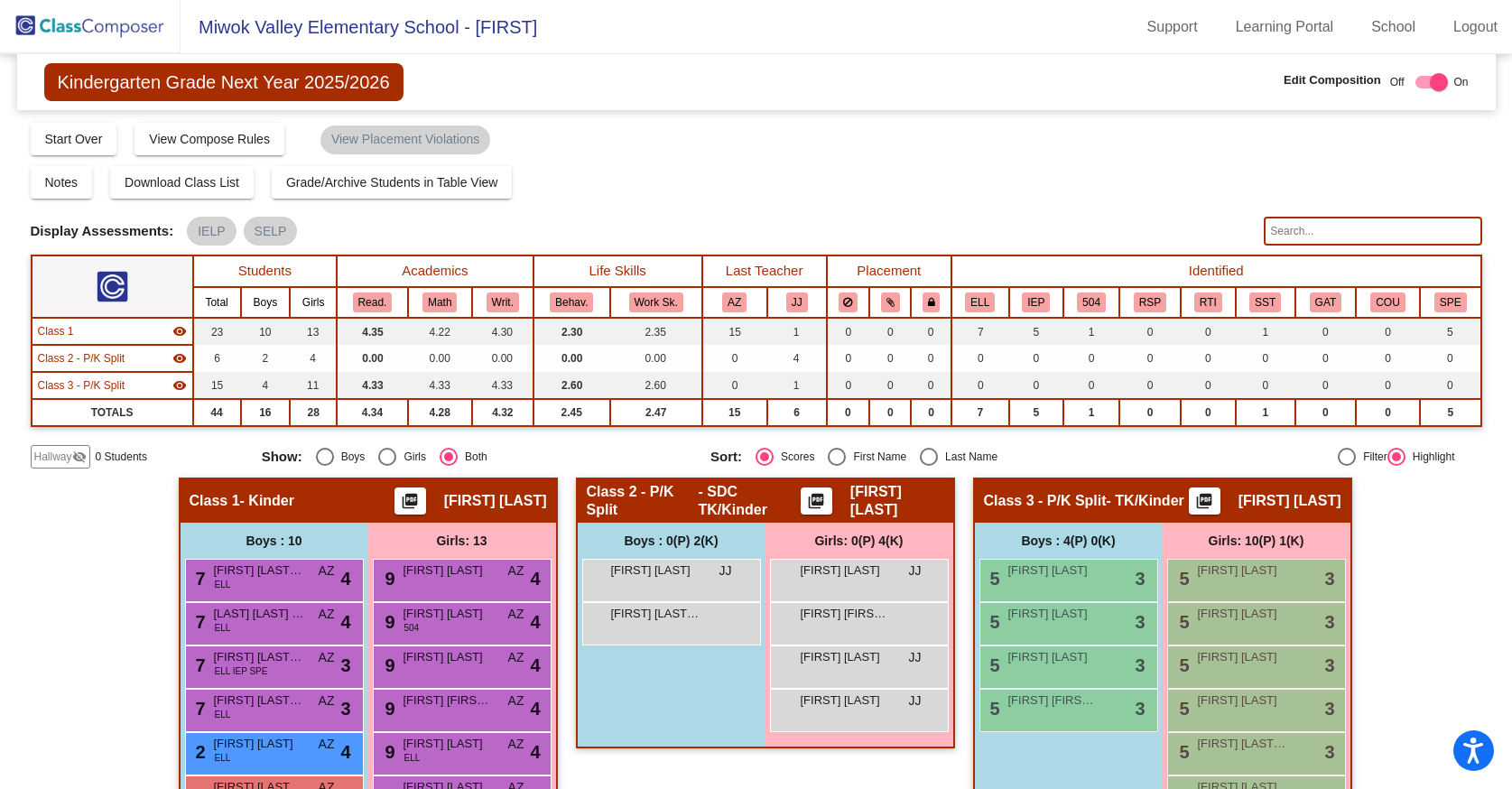click 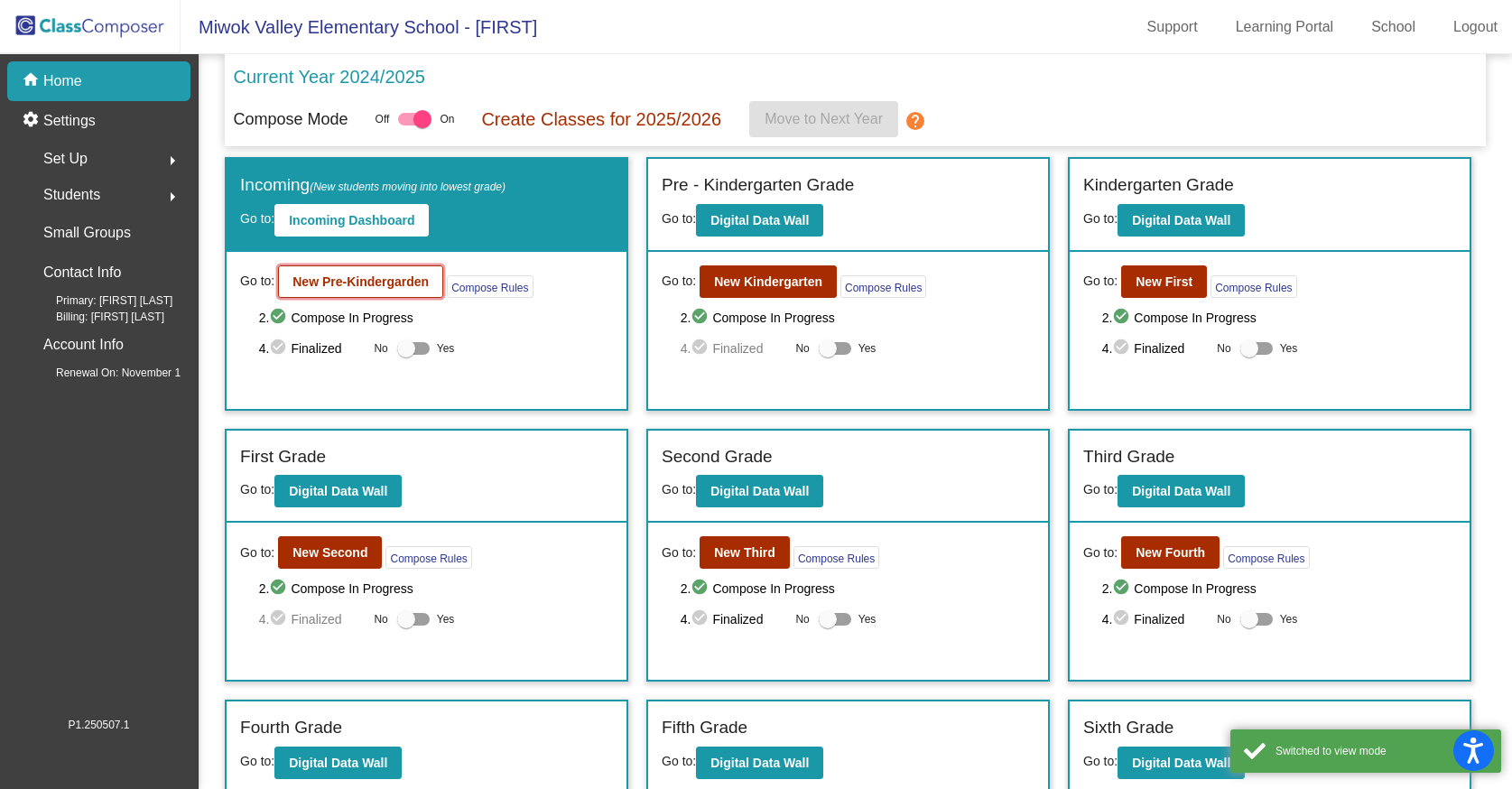 click on "New Pre-Kindergarden" 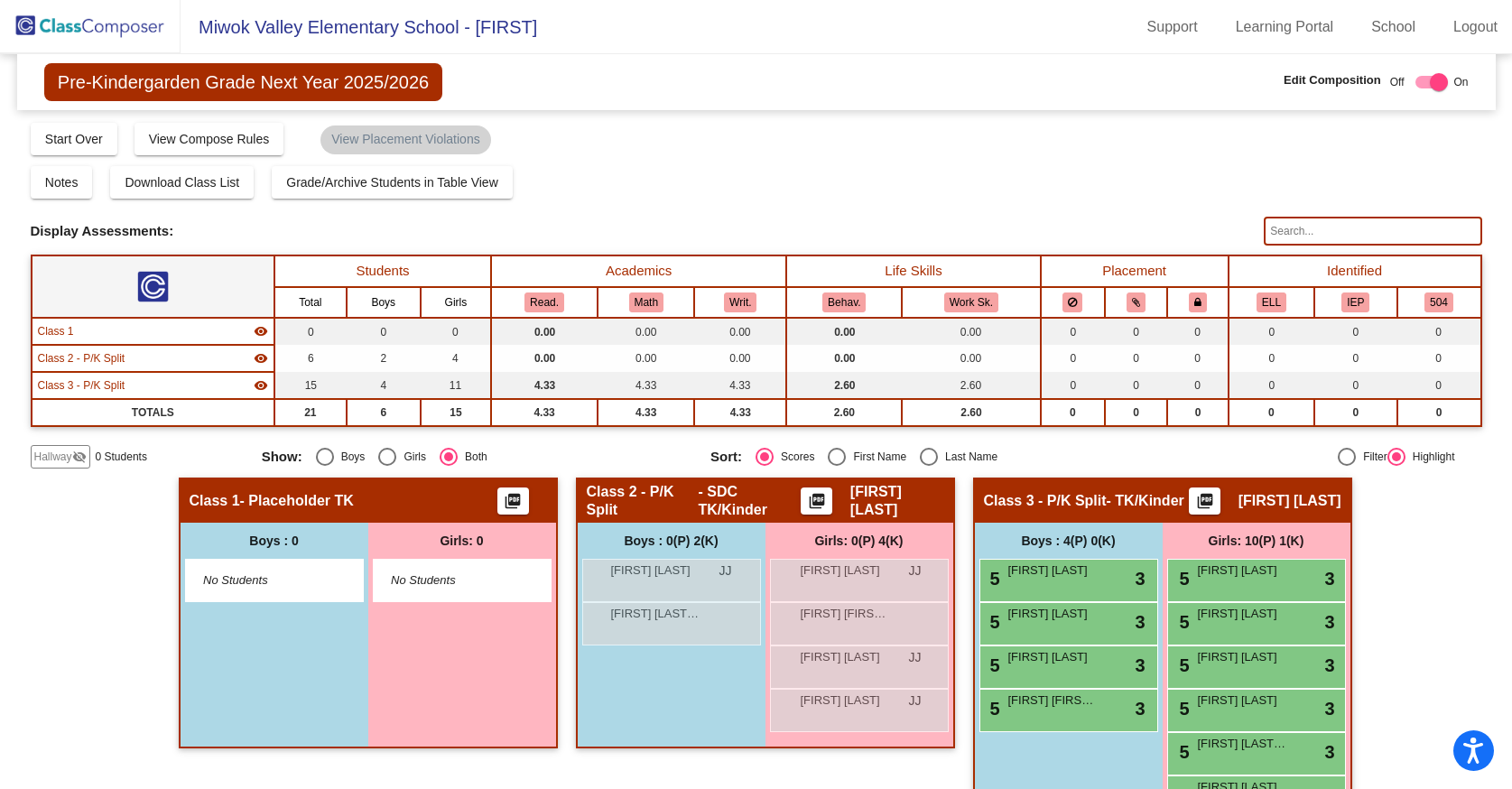 scroll, scrollTop: 1, scrollLeft: 0, axis: vertical 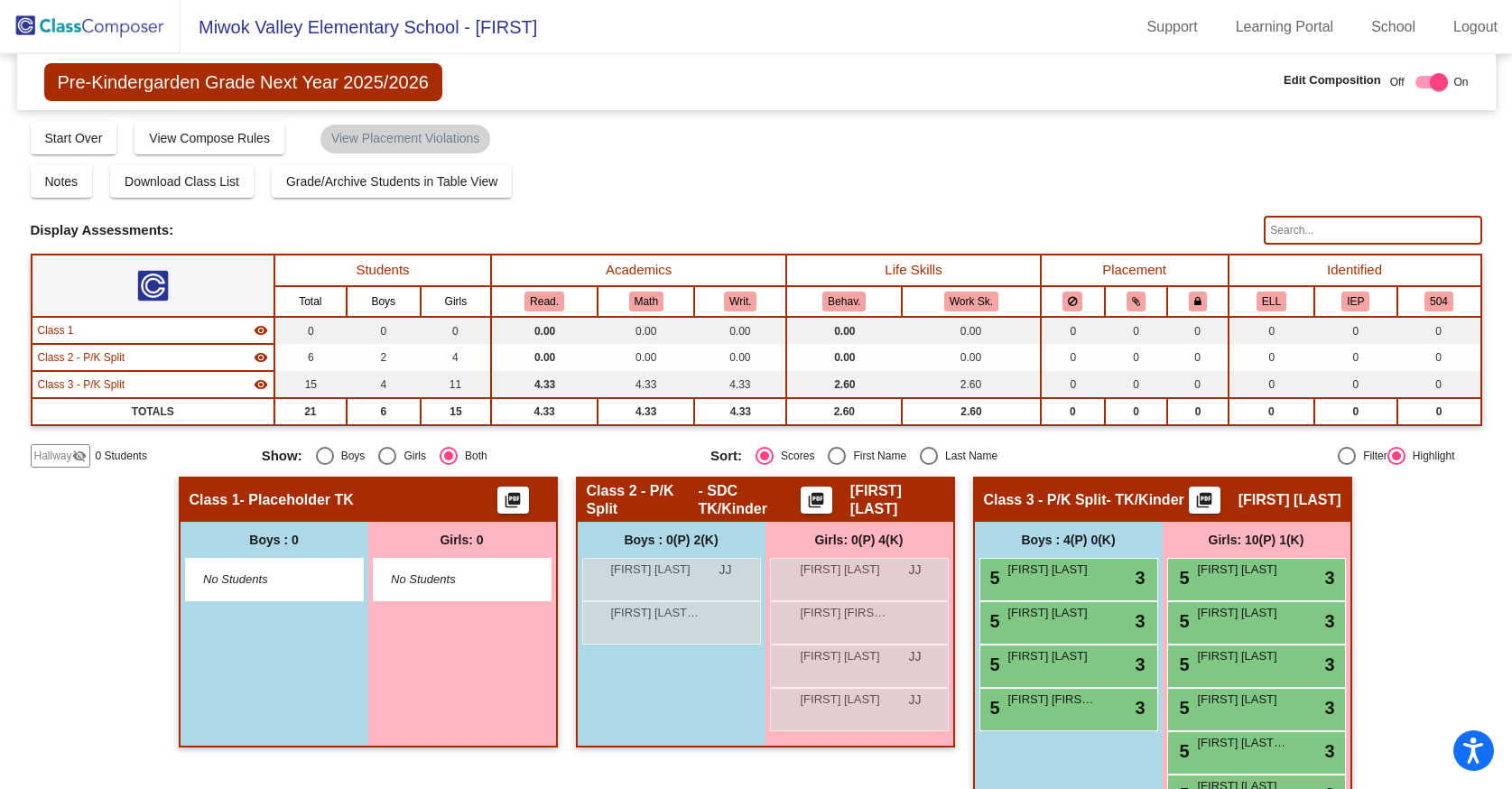 click 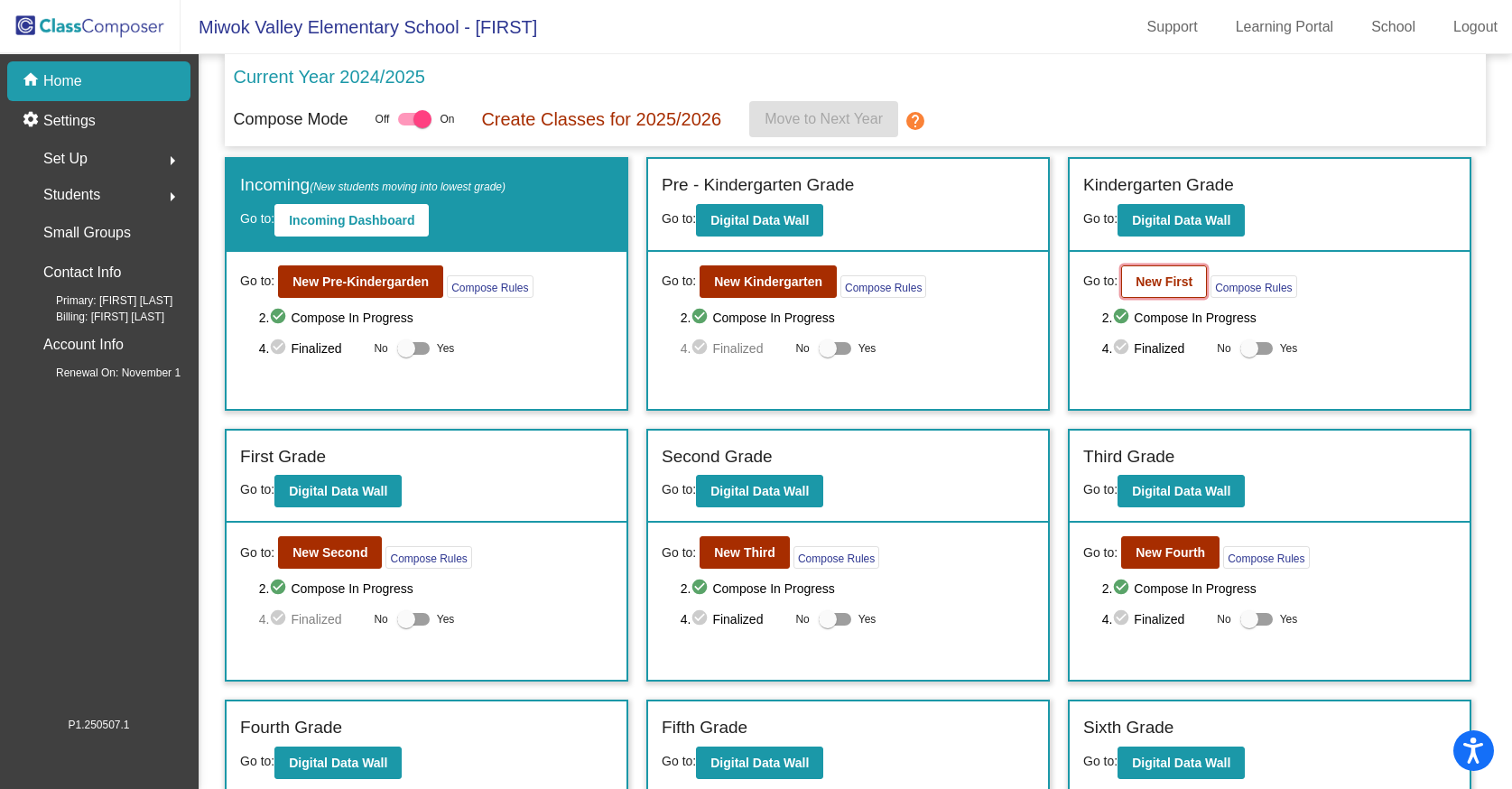click on "New First" 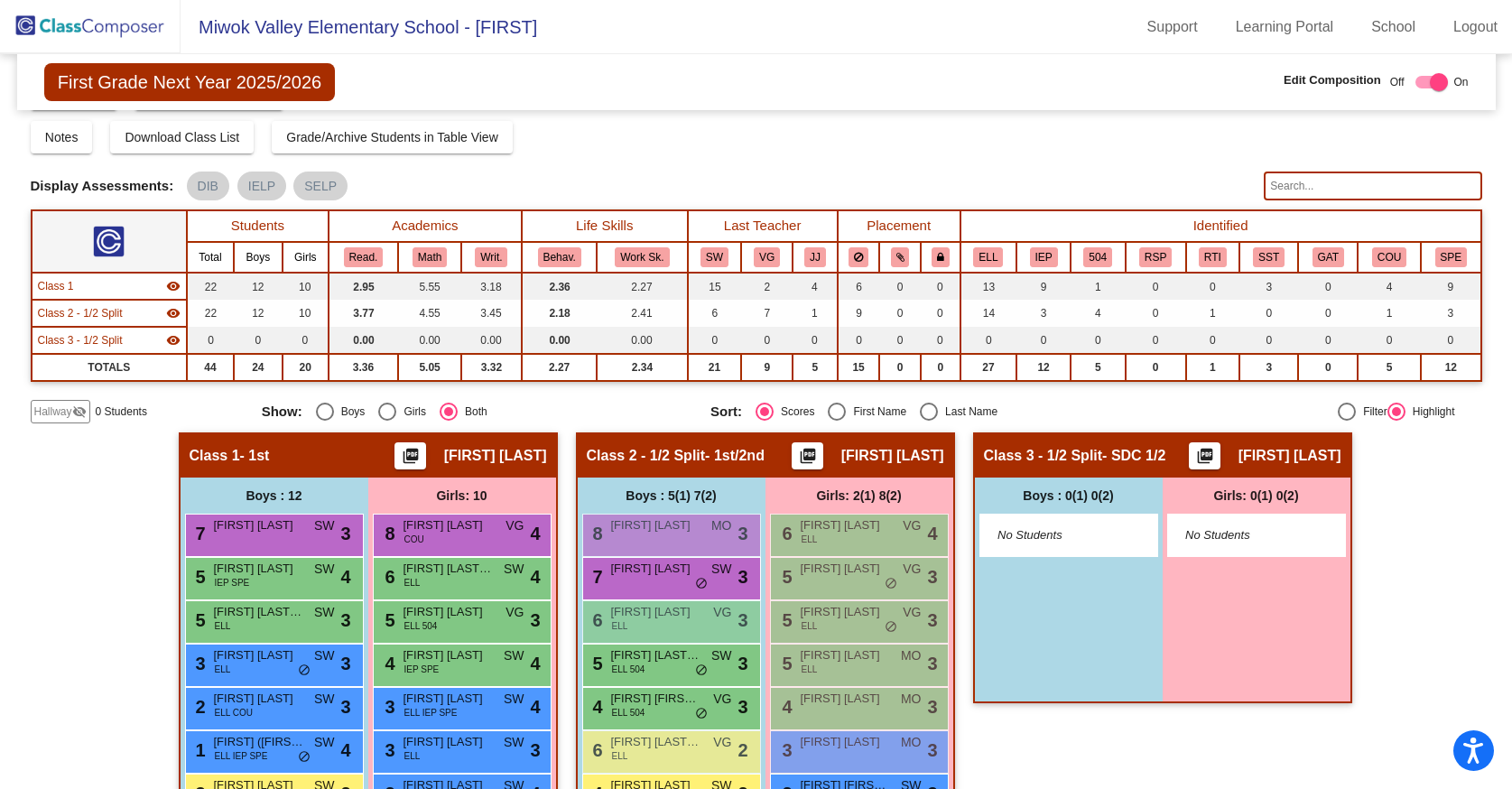 scroll, scrollTop: 32, scrollLeft: 0, axis: vertical 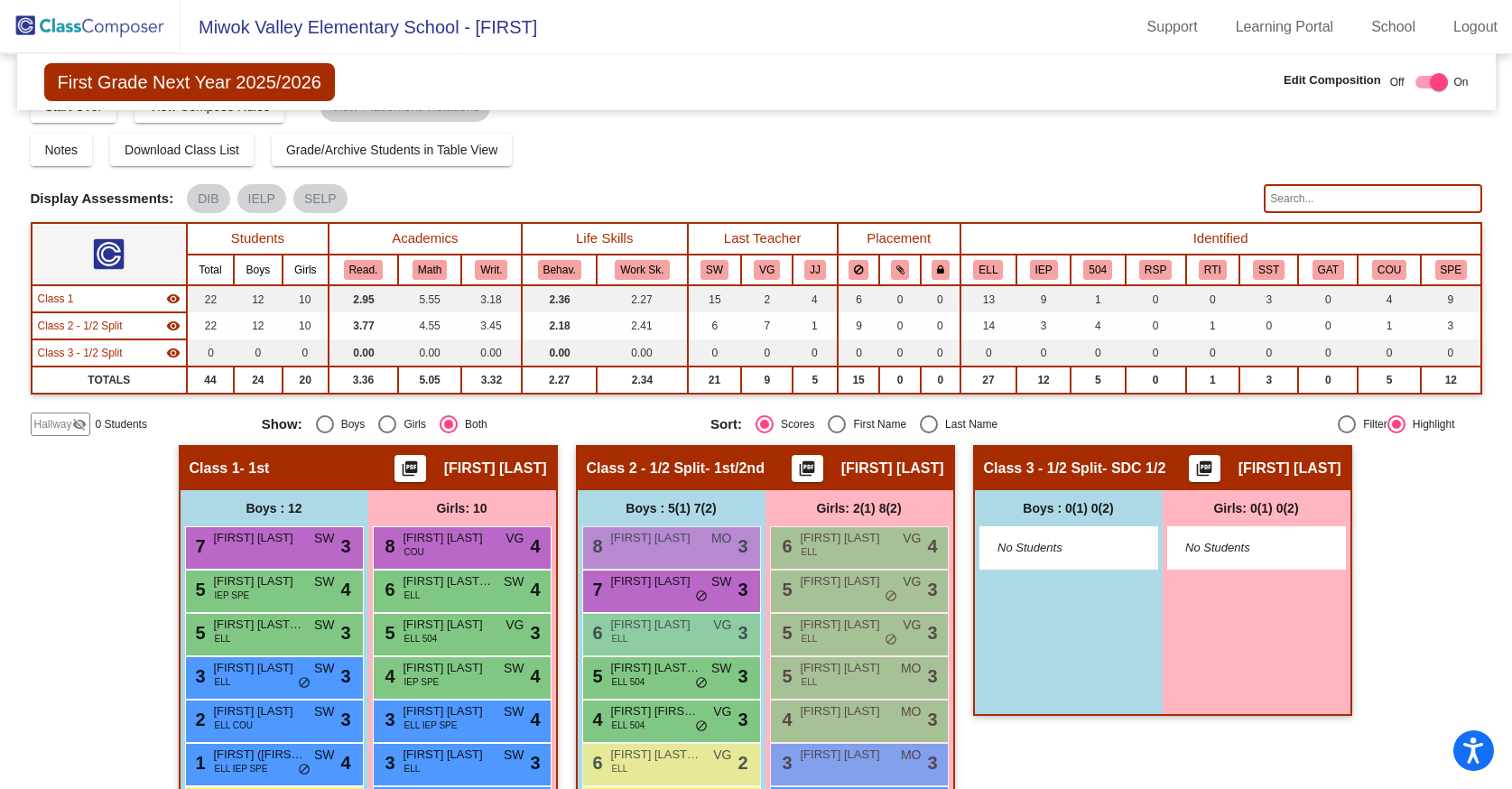 click on "Display Scores for Years:   2023 - 2024   2024 - 2025  Grade/Archive Students in Table View   Download   New Small Group   Saved Small Group   Compose   Start Over   Submit Classes  Compose has been submitted  Check for Incomplete Scores  View Compose Rules   View Placement Violations  Notes   Download Class List   Import Students   Grade/Archive Students in Table View   New Small Group   Saved Small Group  Display Scores for Years:   2023 - 2024   2024 - 2025 Display Assessments: DIB IELP SELP Students Academics Life Skills  Last Teacher  Placement  Identified  Total Boys Girls  Read.   Math   Writ.   Behav.   Work Sk.   SW   VG   JJ   ELL   IEP   504   RSP   RTI   SST   GAT   COU   SPE  Hallway  visibility_off  0 0 0                 0   0   0   0   0   0   0   0   0   0   0   0   0   0   0  Class 1  visibility  22 12 10  2.95   5.55   3.18   2.36   2.27   15   2   4   6   0   0   13   9   1   0   0   3   0   4   9  Class 2 - 1/2 Split  visibility  22 12 10  3.77   4.55   3.45   2.18   2.41   6   7  0" 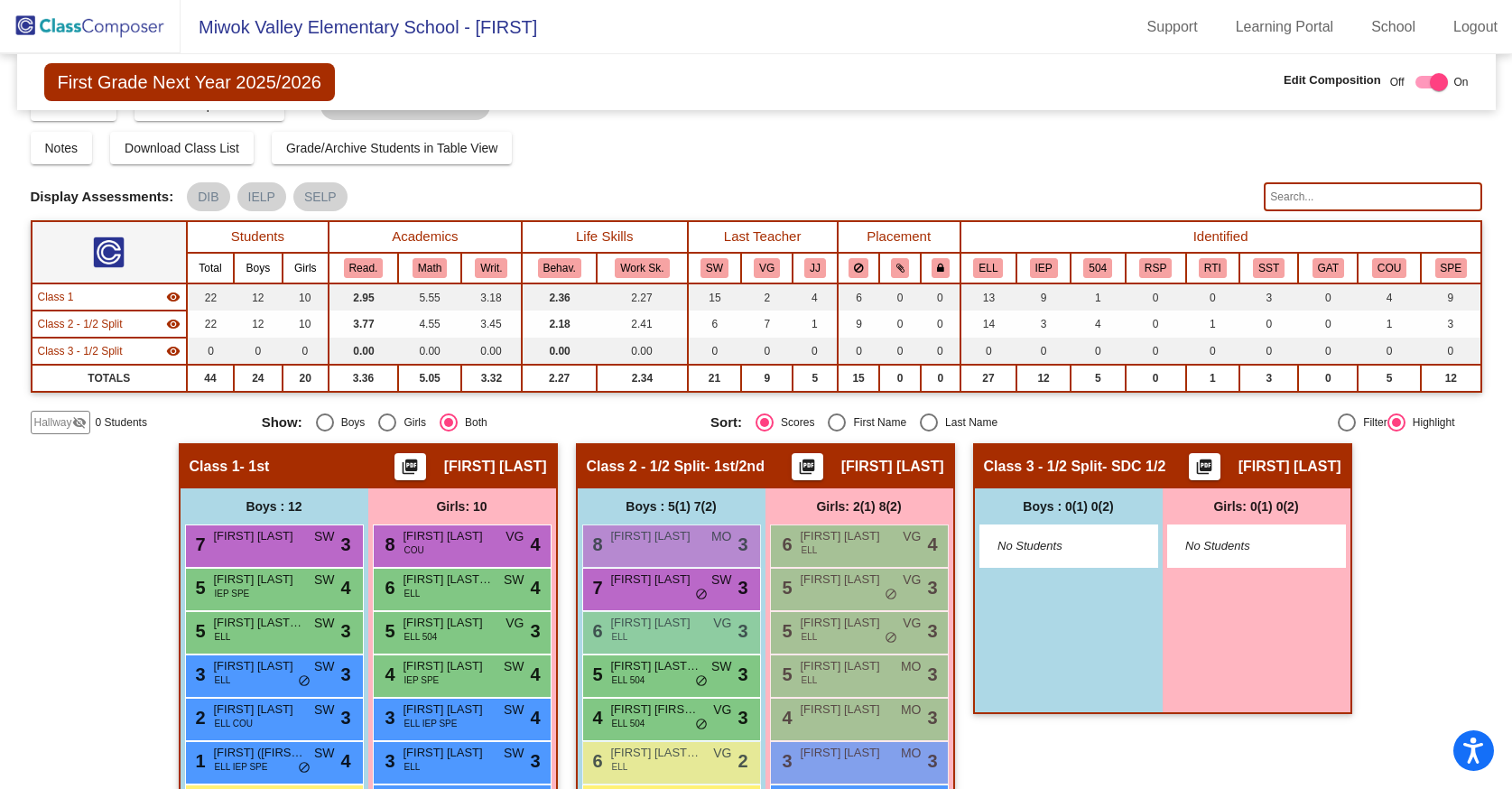 scroll, scrollTop: 32, scrollLeft: 0, axis: vertical 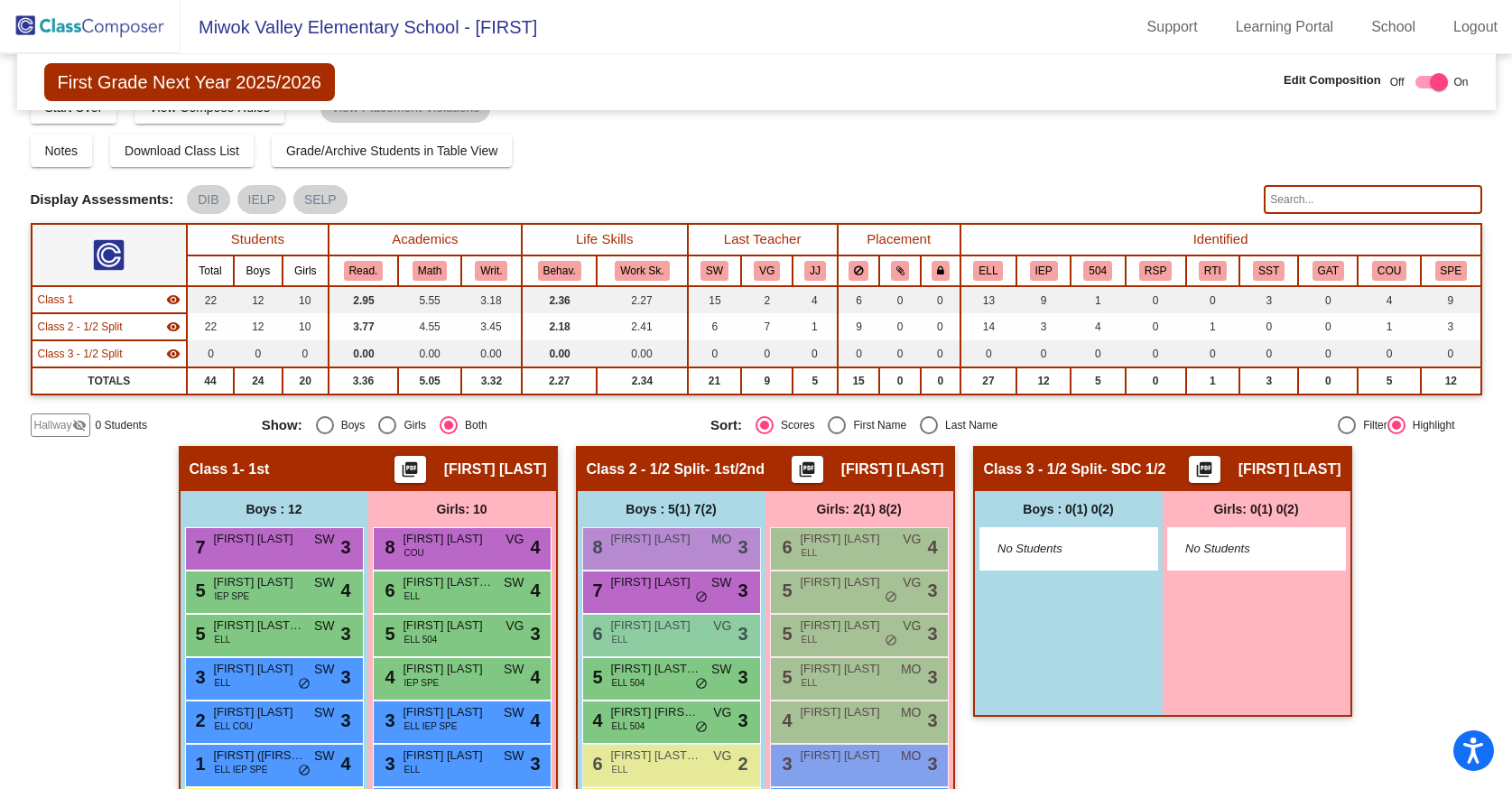 click 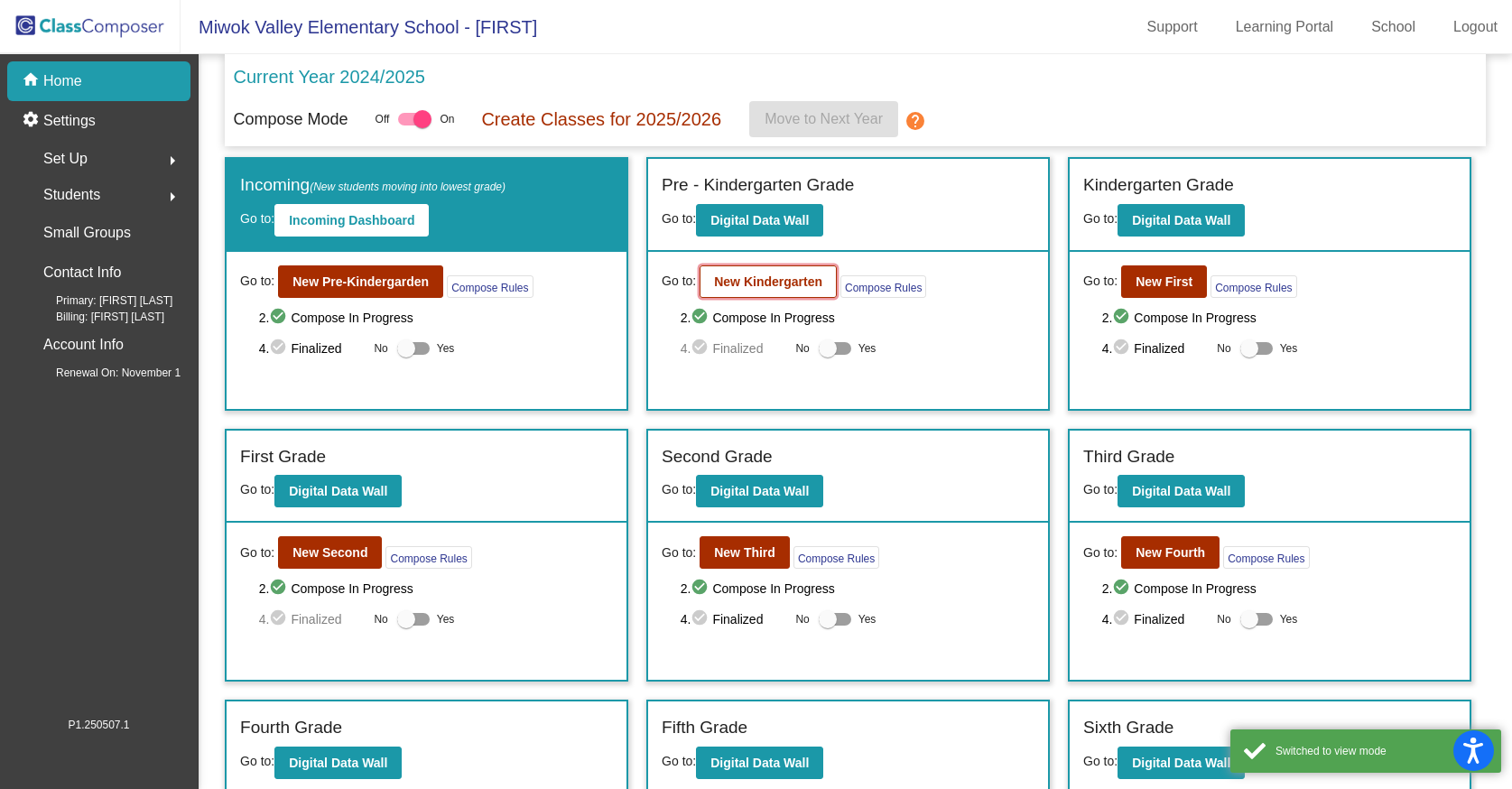 click on "New Kindergarten" 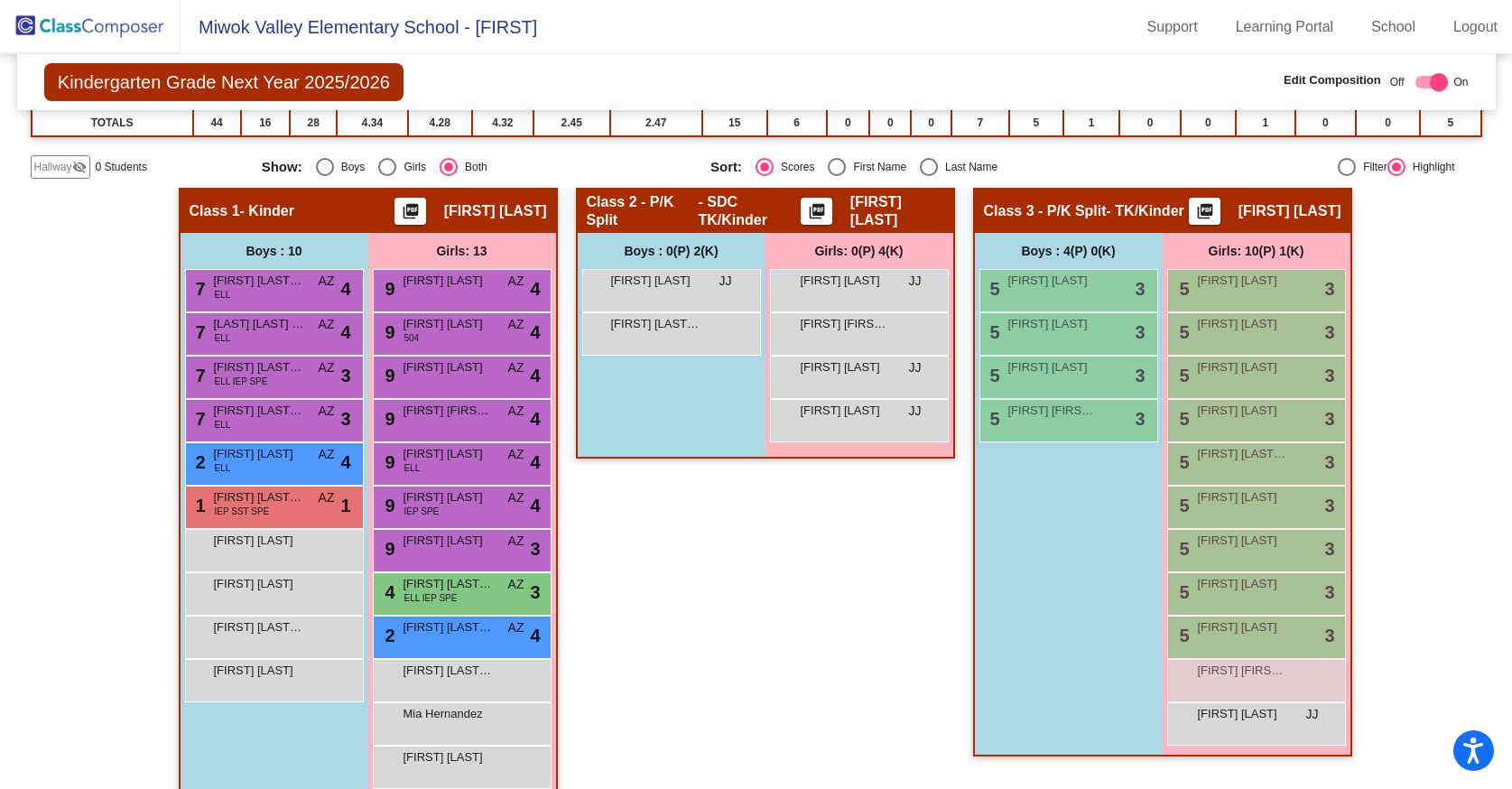 scroll, scrollTop: 359, scrollLeft: 0, axis: vertical 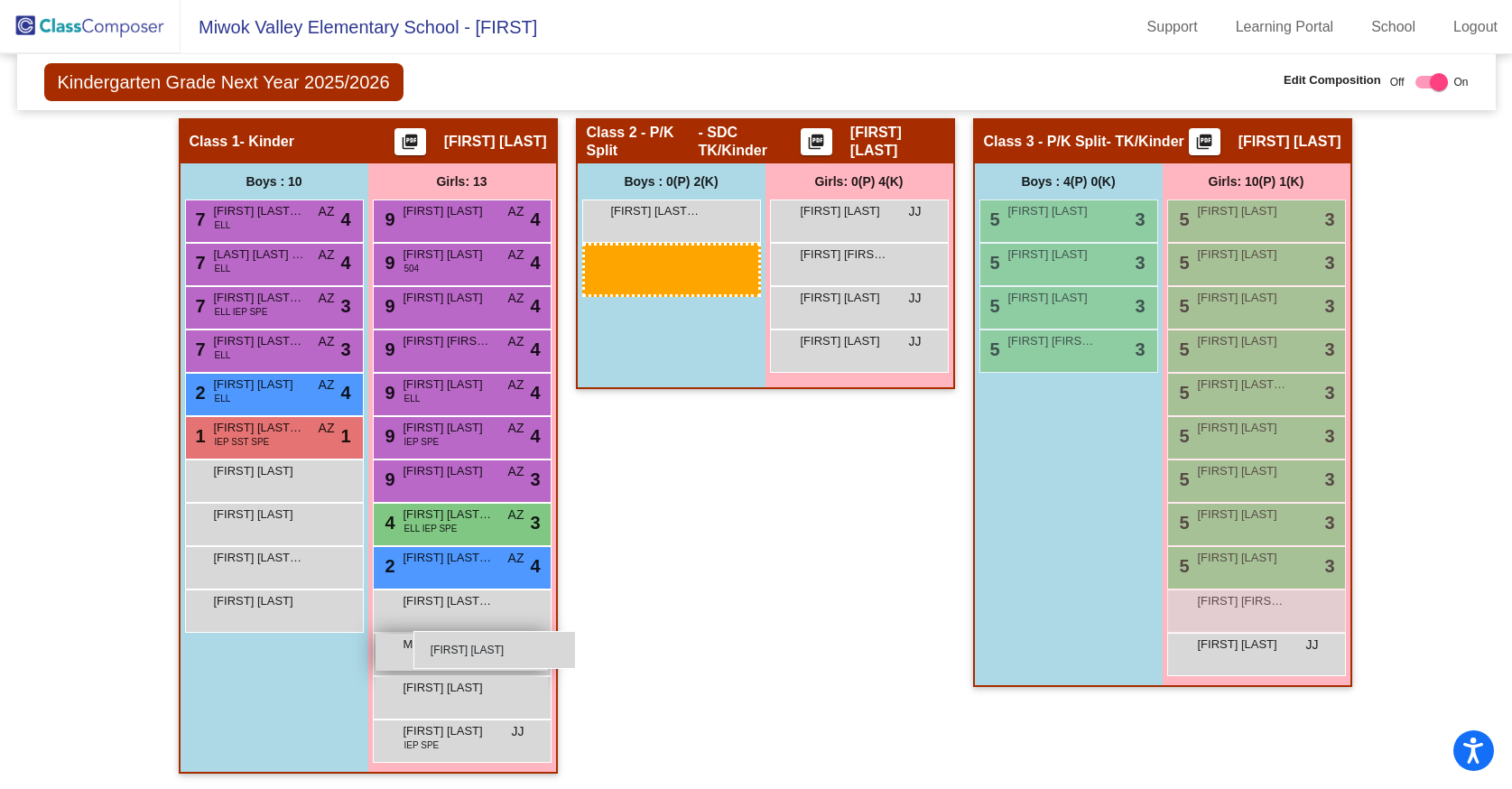 drag, startPoint x: 711, startPoint y: 221, endPoint x: 413, endPoint y: 631, distance: 506.857 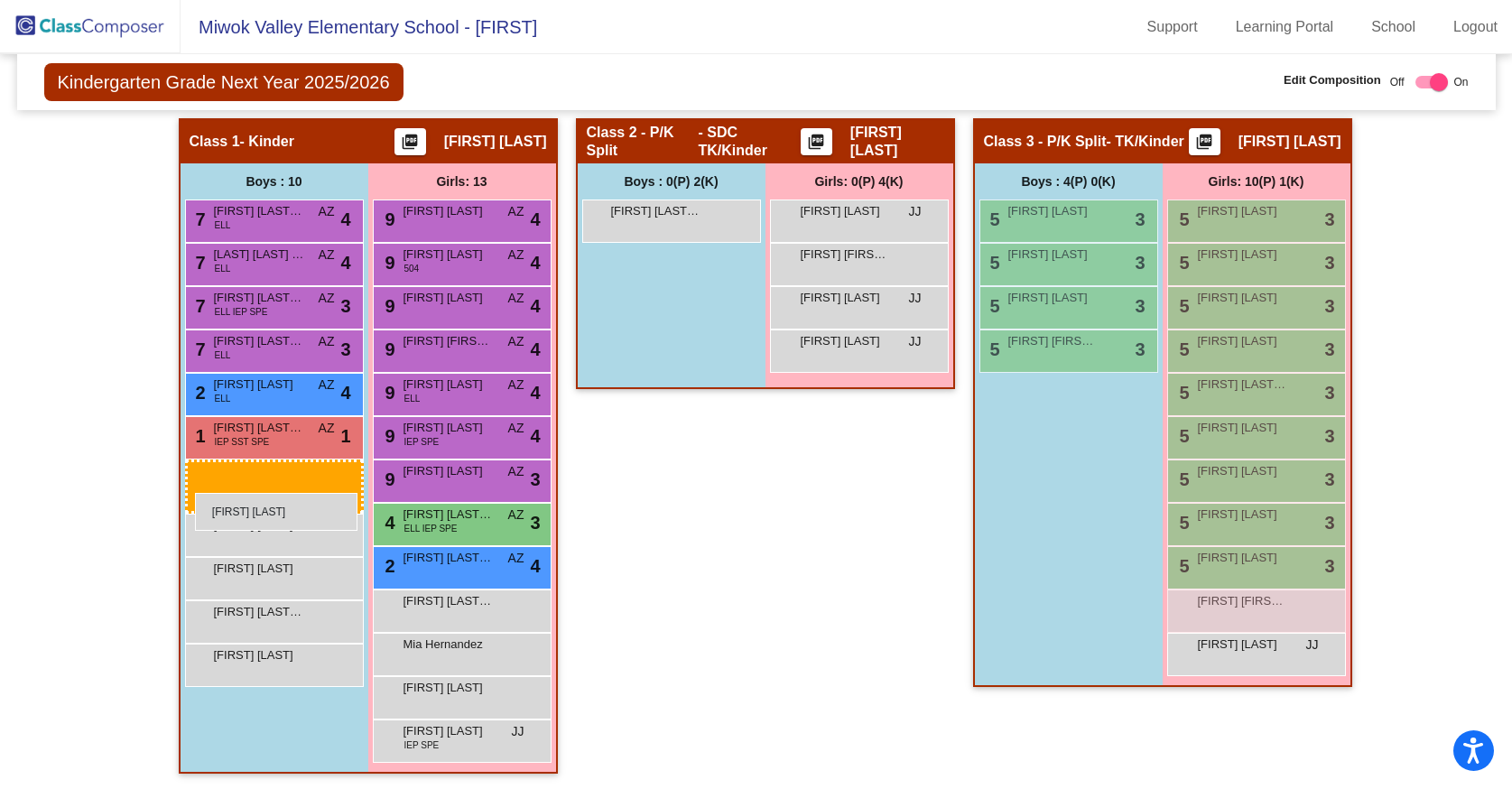drag, startPoint x: 673, startPoint y: 214, endPoint x: 186, endPoint y: 497, distance: 563.2566 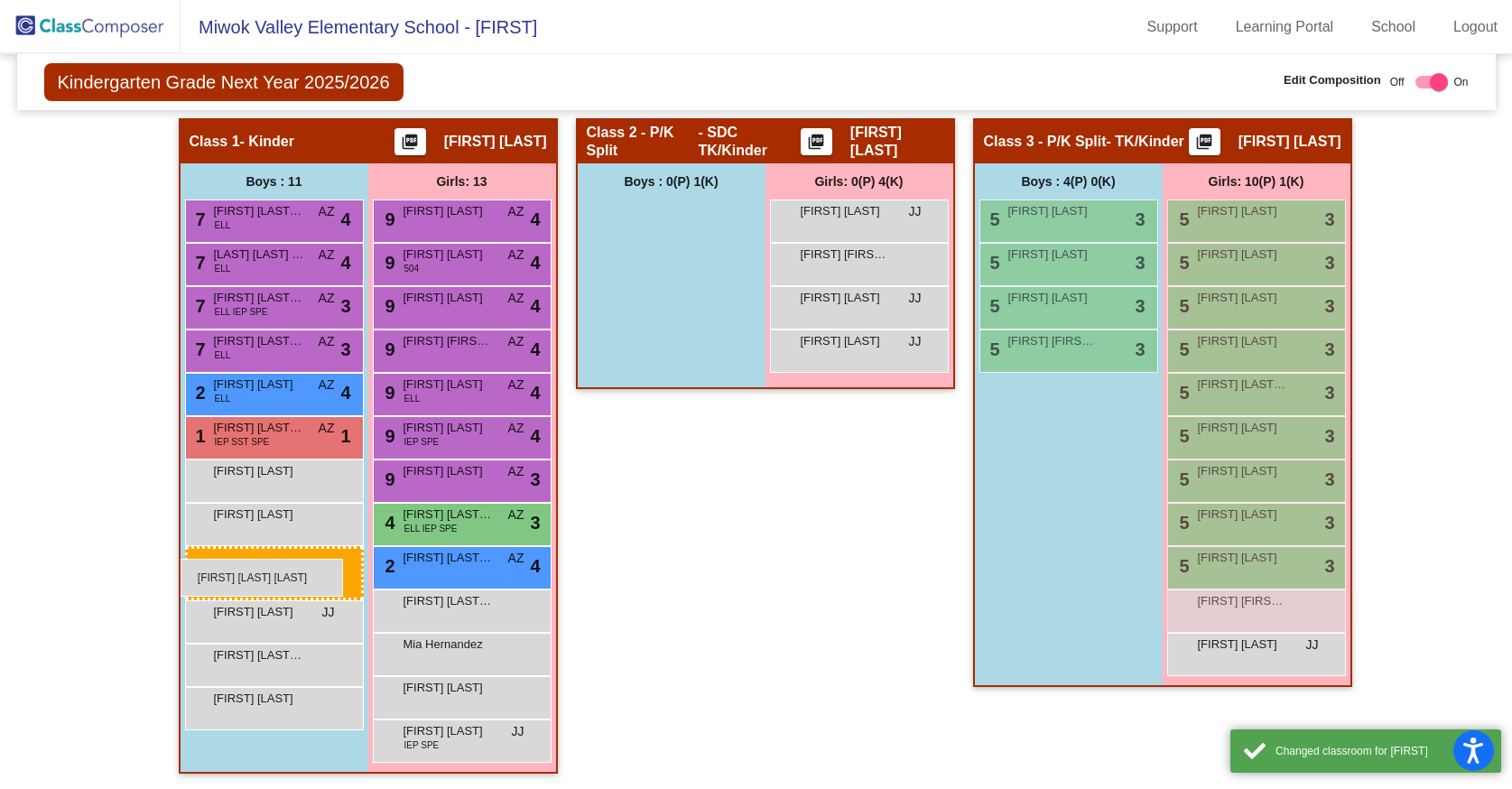 drag, startPoint x: 627, startPoint y: 227, endPoint x: 182, endPoint y: 559, distance: 555.2018 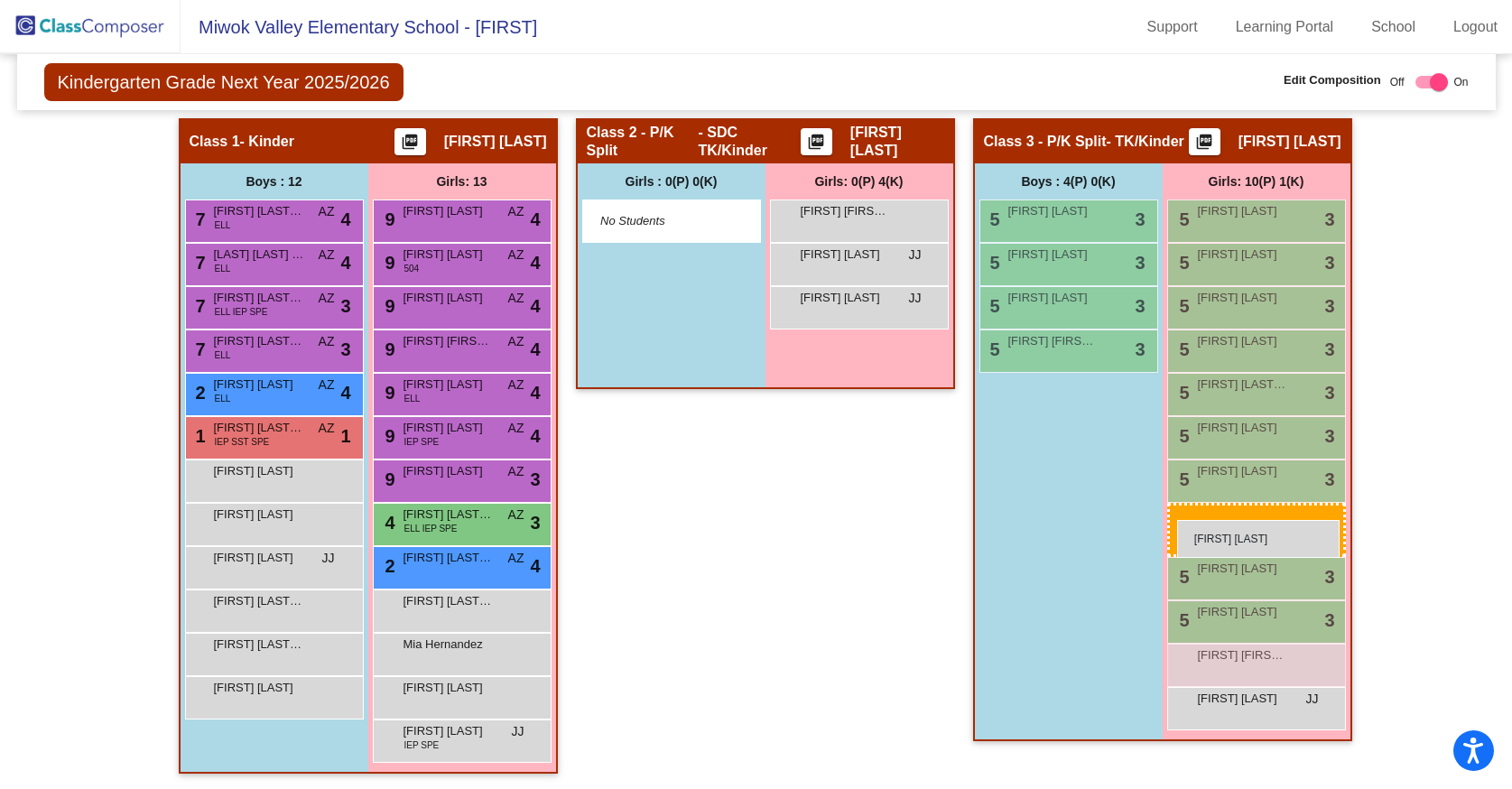 drag, startPoint x: 877, startPoint y: 218, endPoint x: 1179, endPoint y: 529, distance: 433.5032 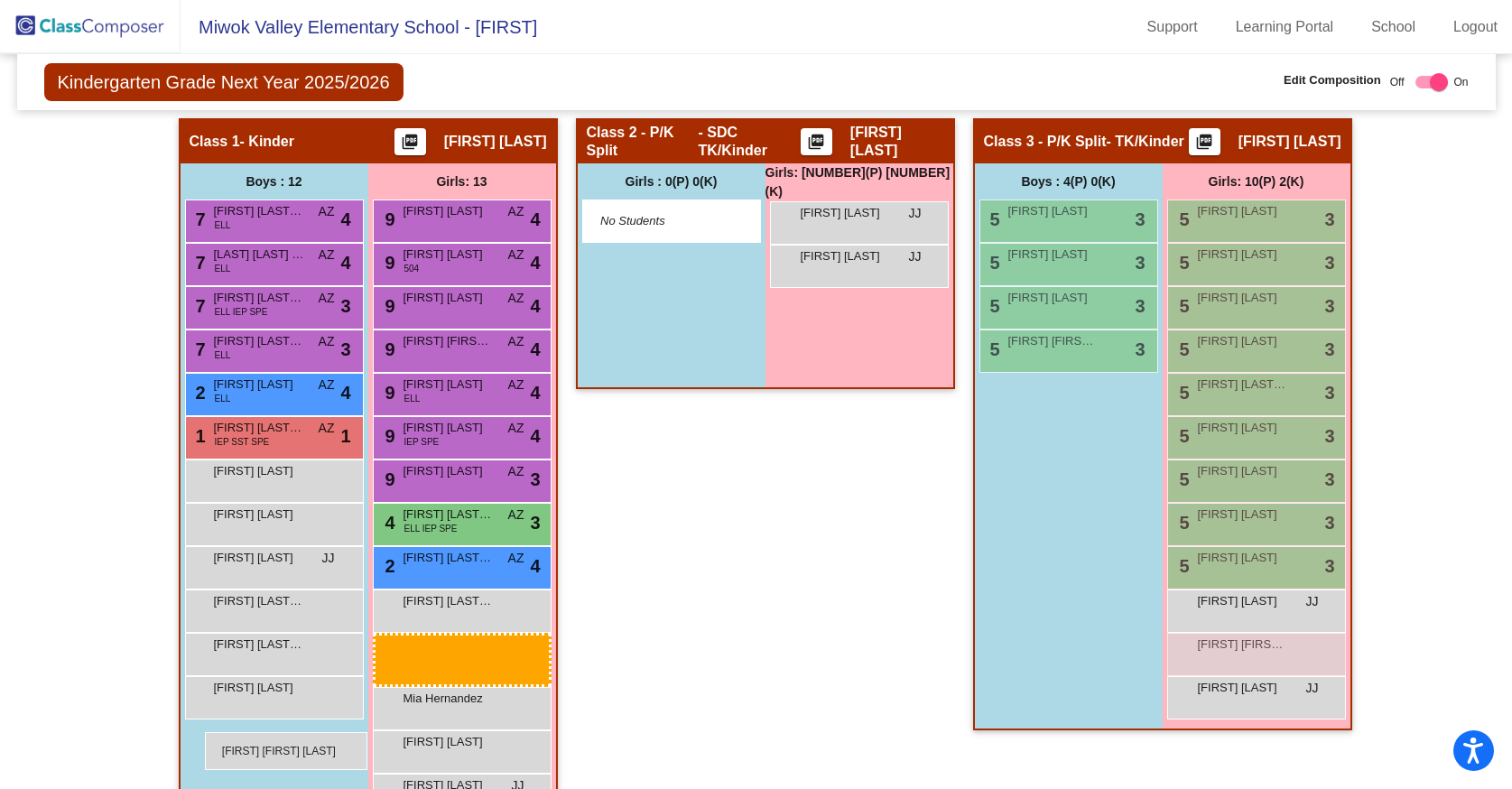 drag, startPoint x: 853, startPoint y: 214, endPoint x: 206, endPoint y: 733, distance: 829.43957 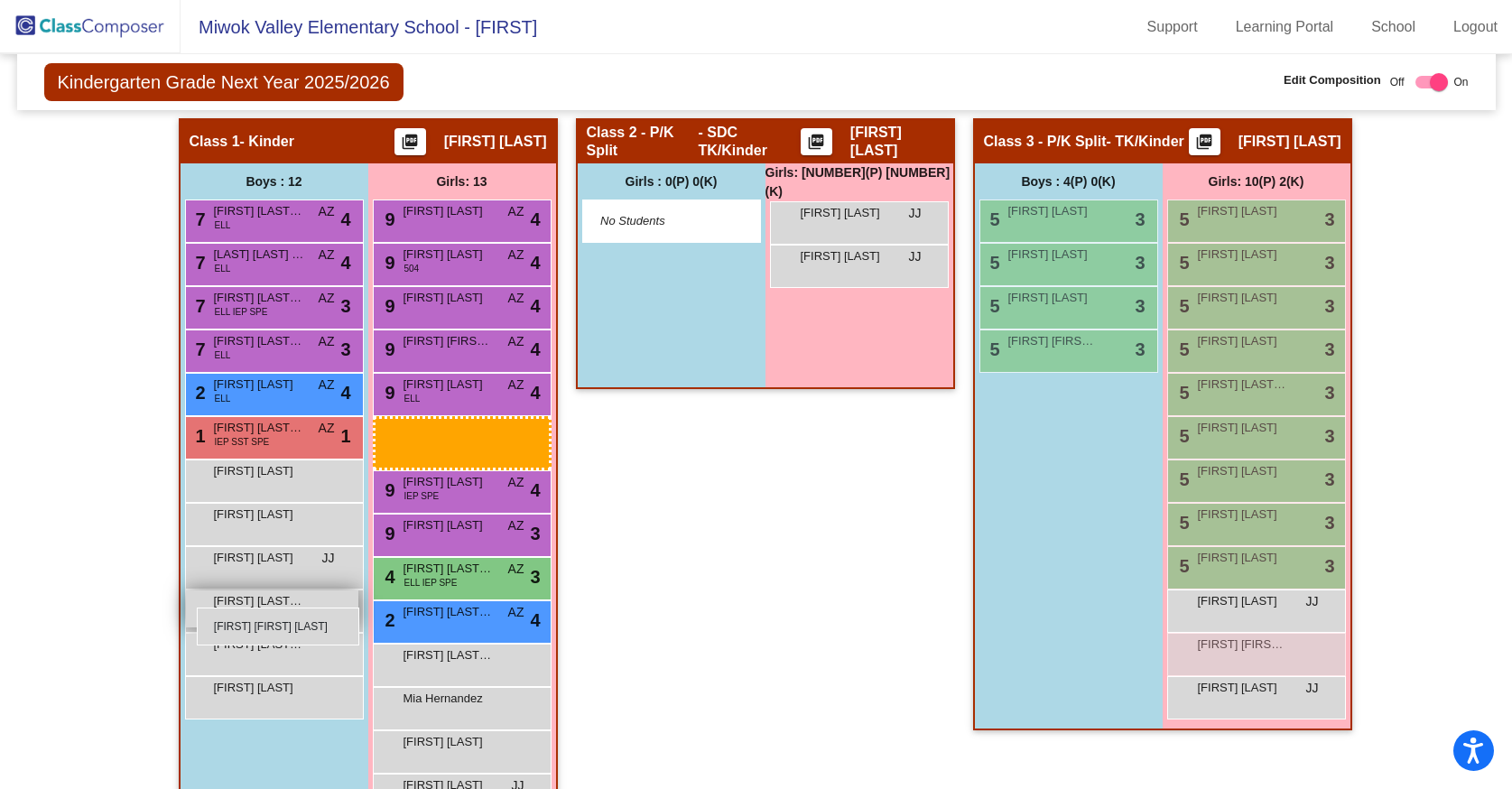 drag, startPoint x: 826, startPoint y: 209, endPoint x: 197, endPoint y: 608, distance: 744.87717 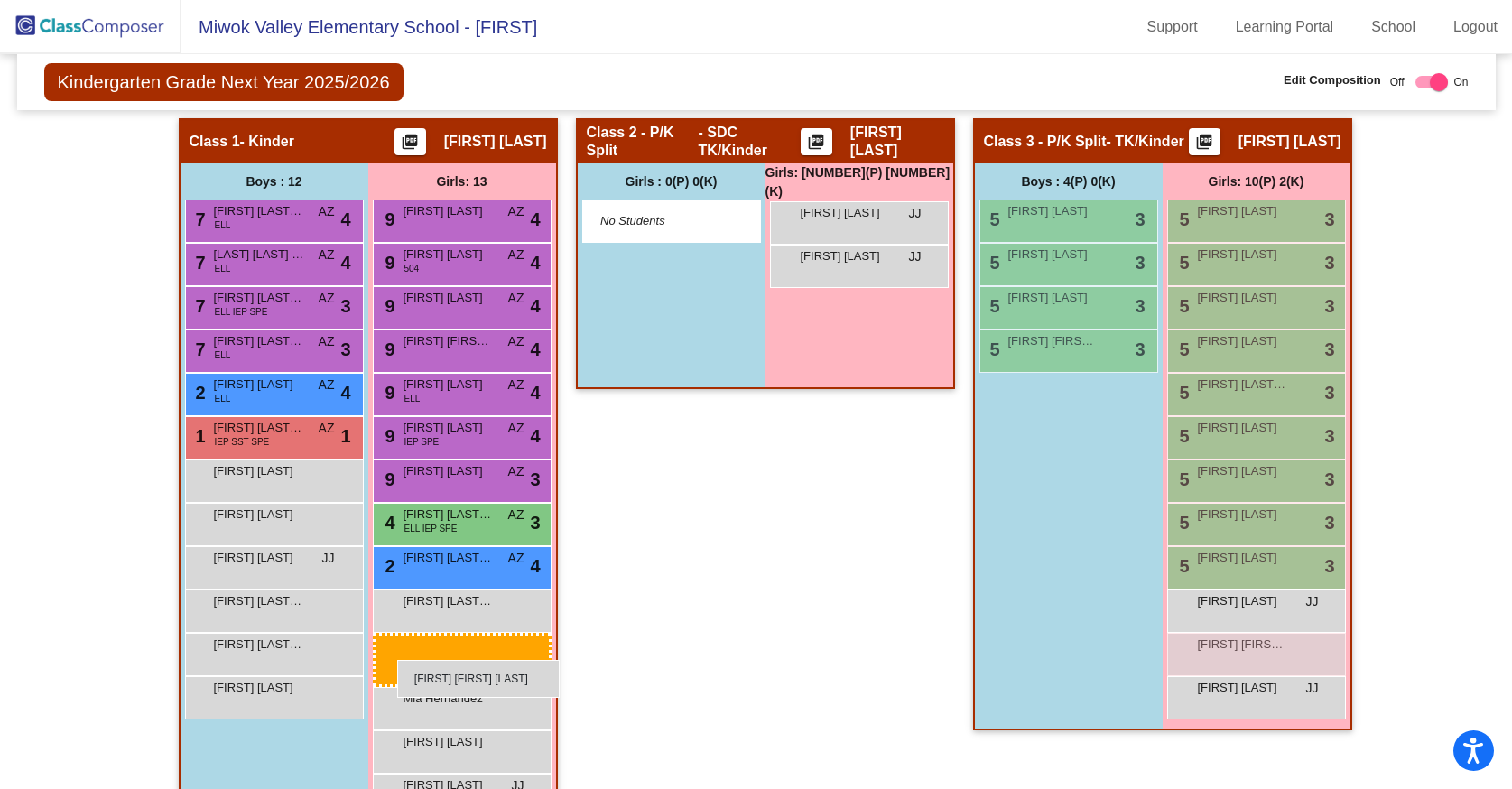 drag, startPoint x: 863, startPoint y: 209, endPoint x: 397, endPoint y: 660, distance: 648.5037 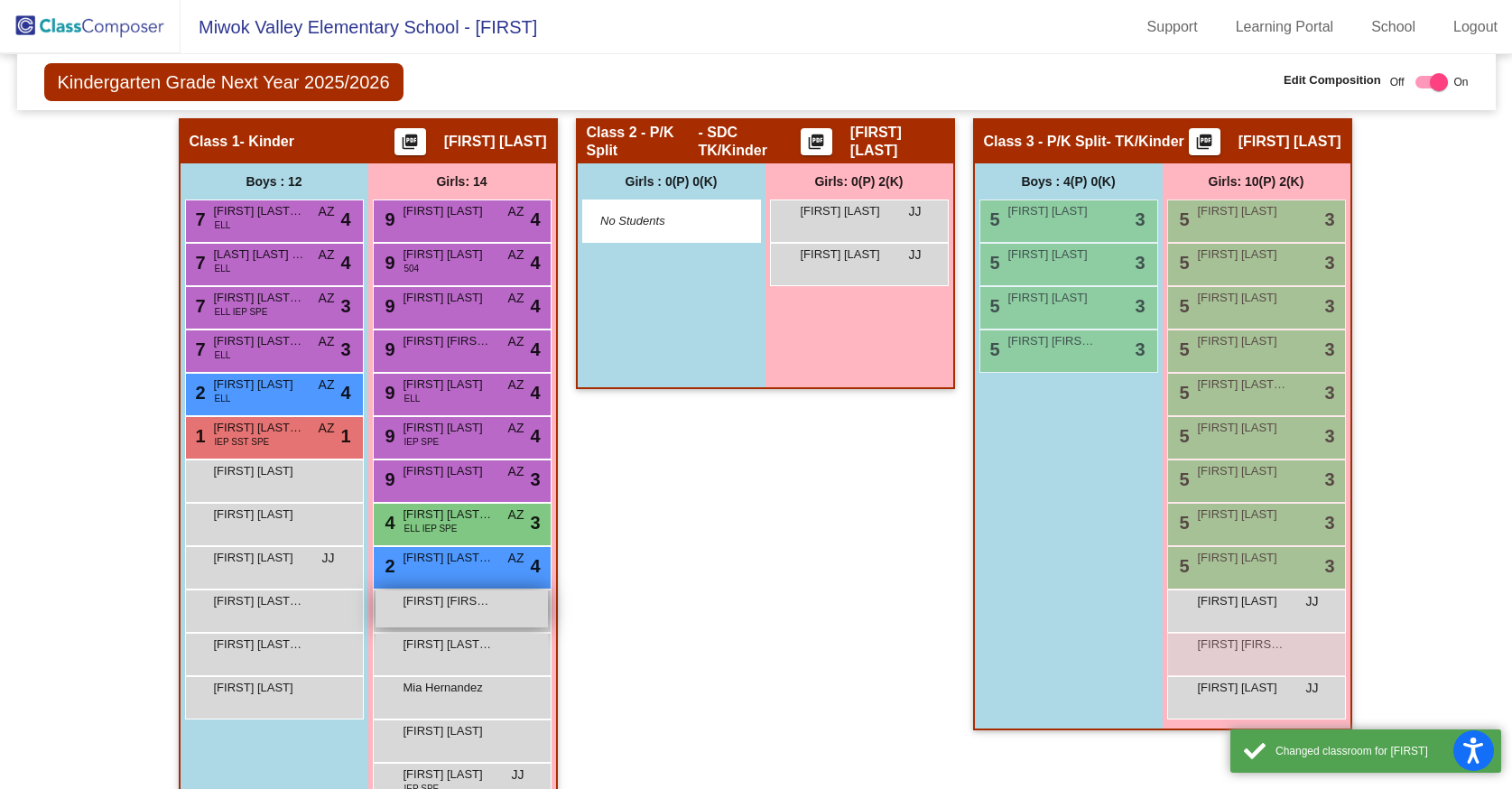 click on "[FIRST] [LAST]" at bounding box center [449, 601] 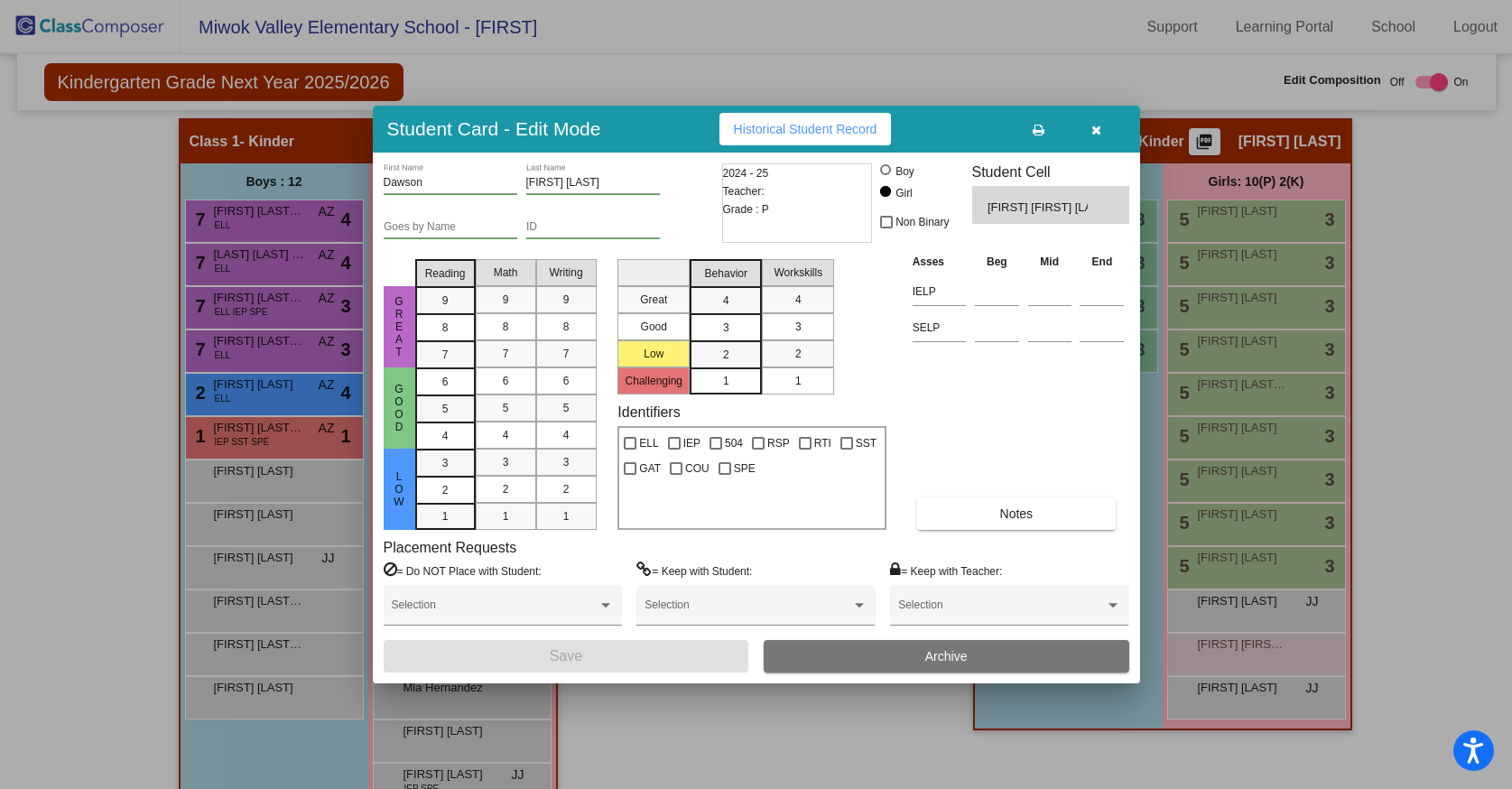 click on "Boy" at bounding box center (914, 174) 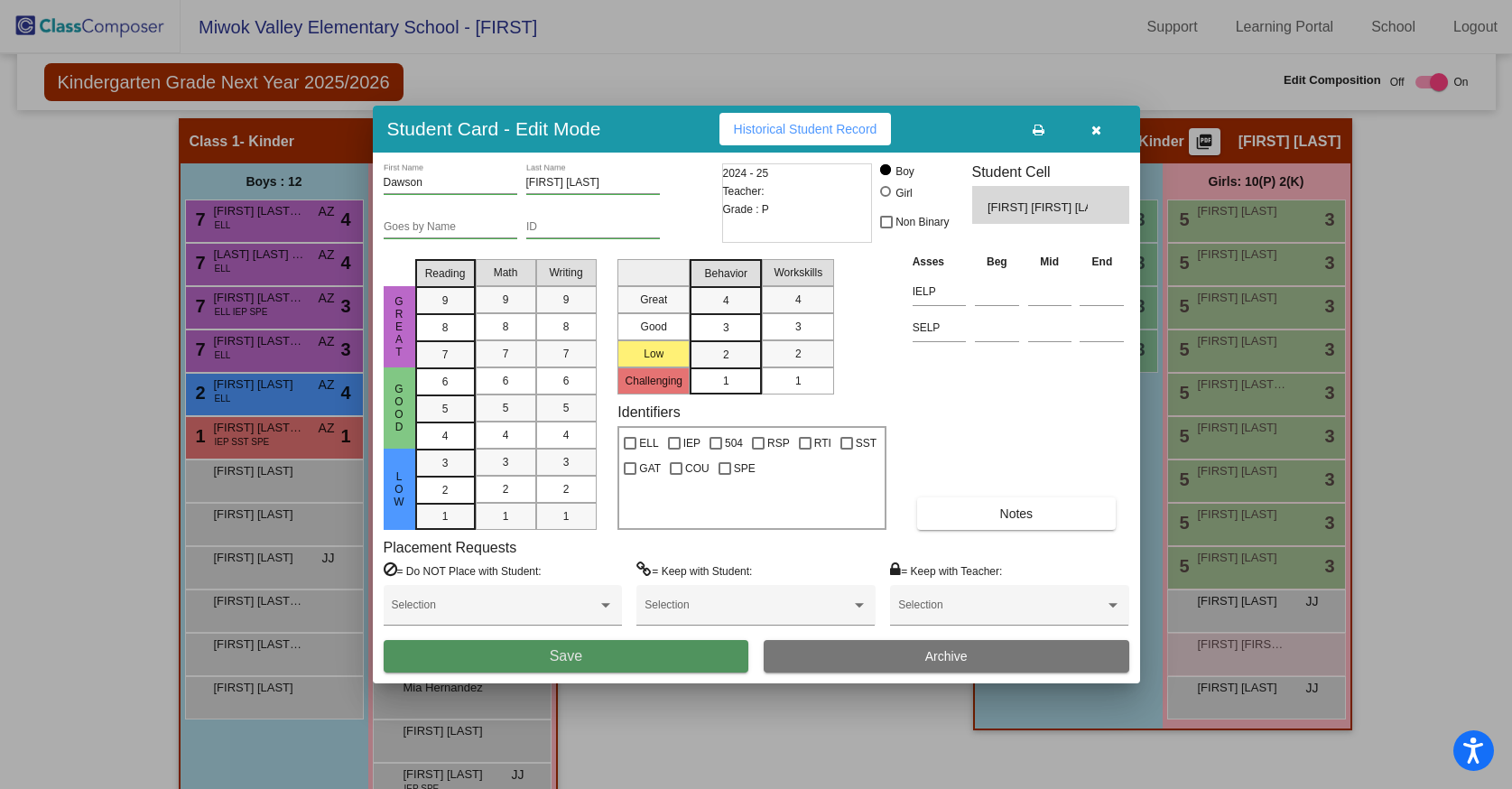 click on "Save" at bounding box center (566, 656) 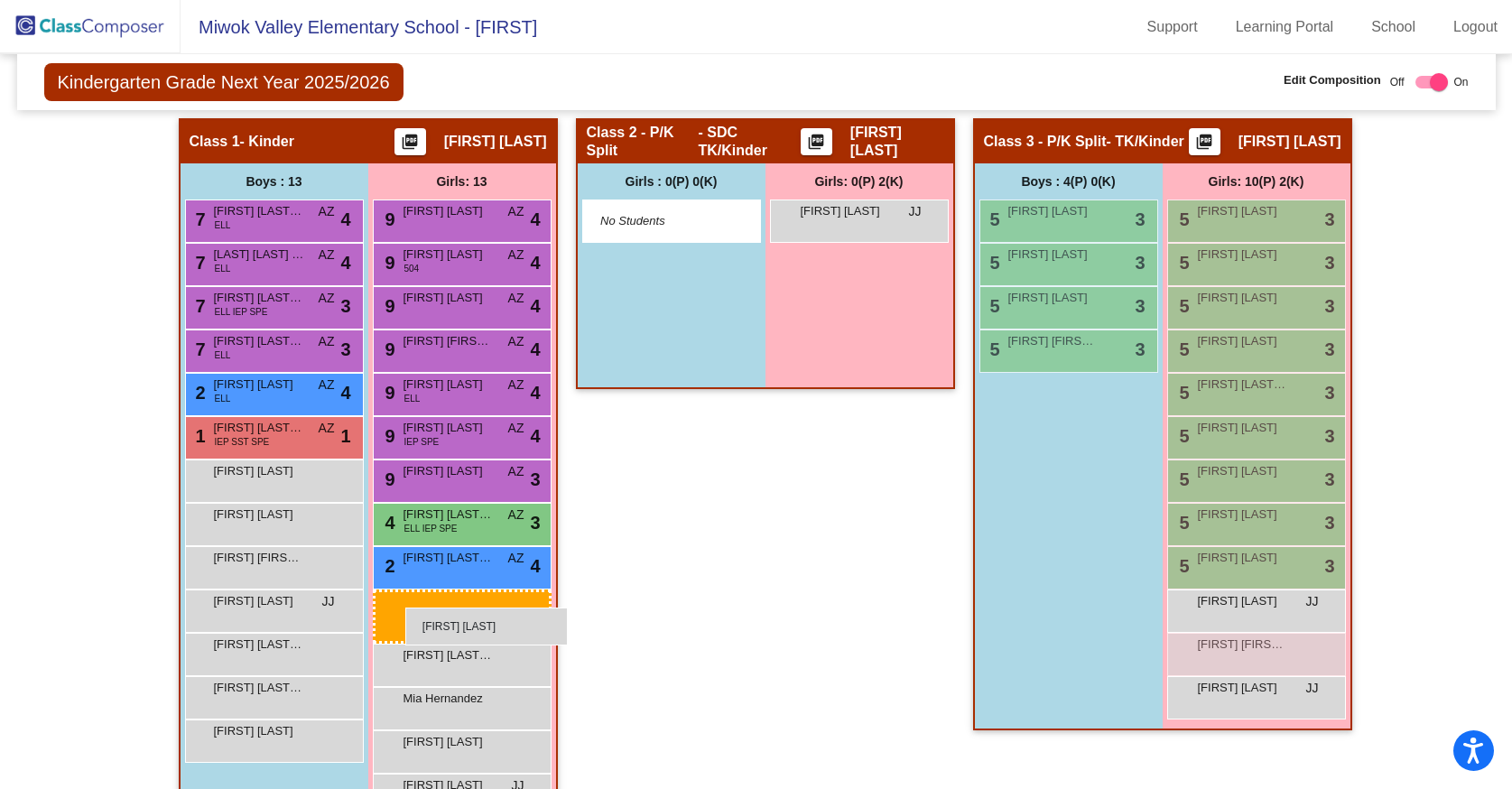 drag, startPoint x: 862, startPoint y: 216, endPoint x: 405, endPoint y: 608, distance: 602.0905 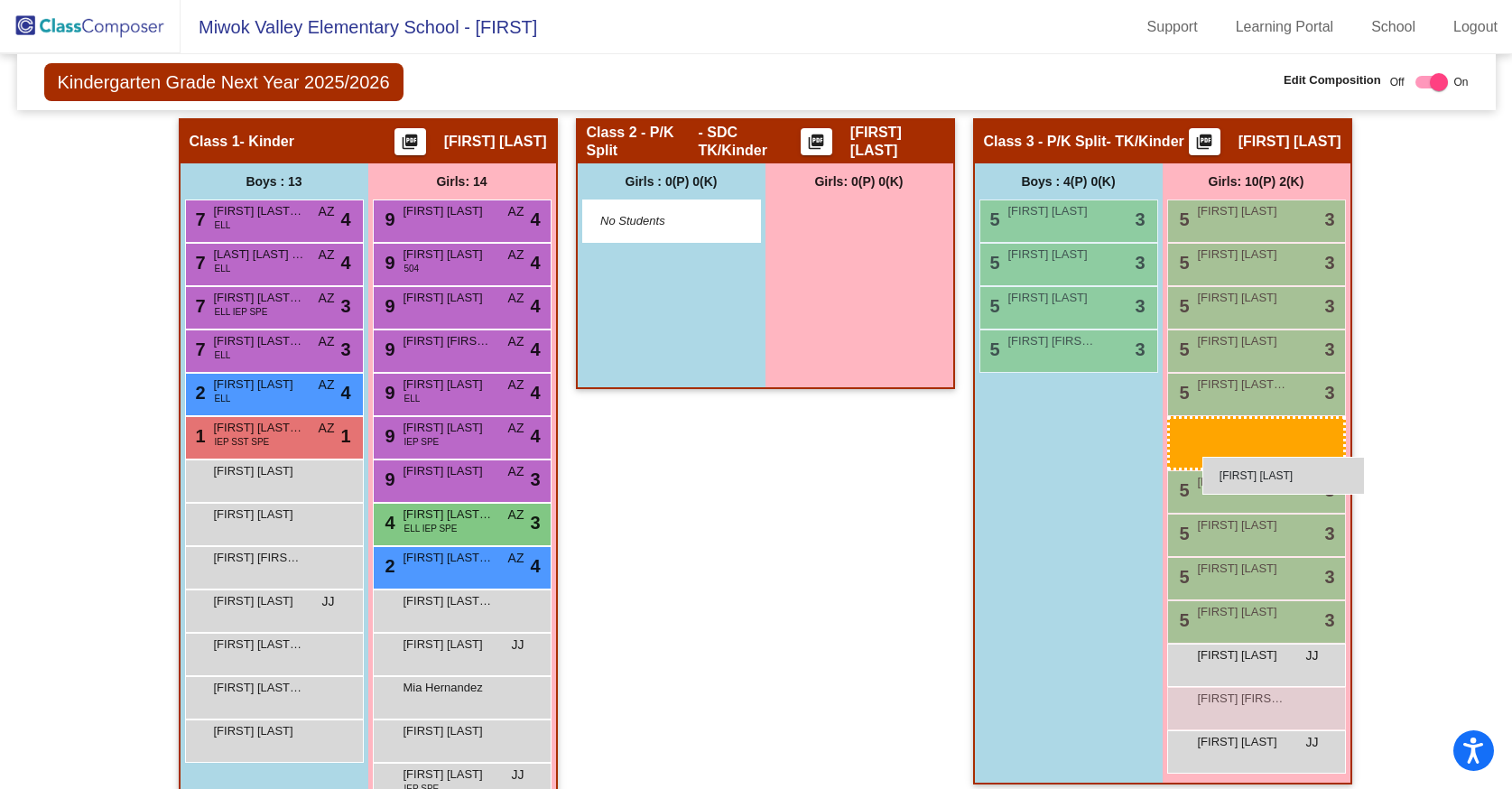 drag, startPoint x: 877, startPoint y: 216, endPoint x: 1202, endPoint y: 458, distance: 405.20242 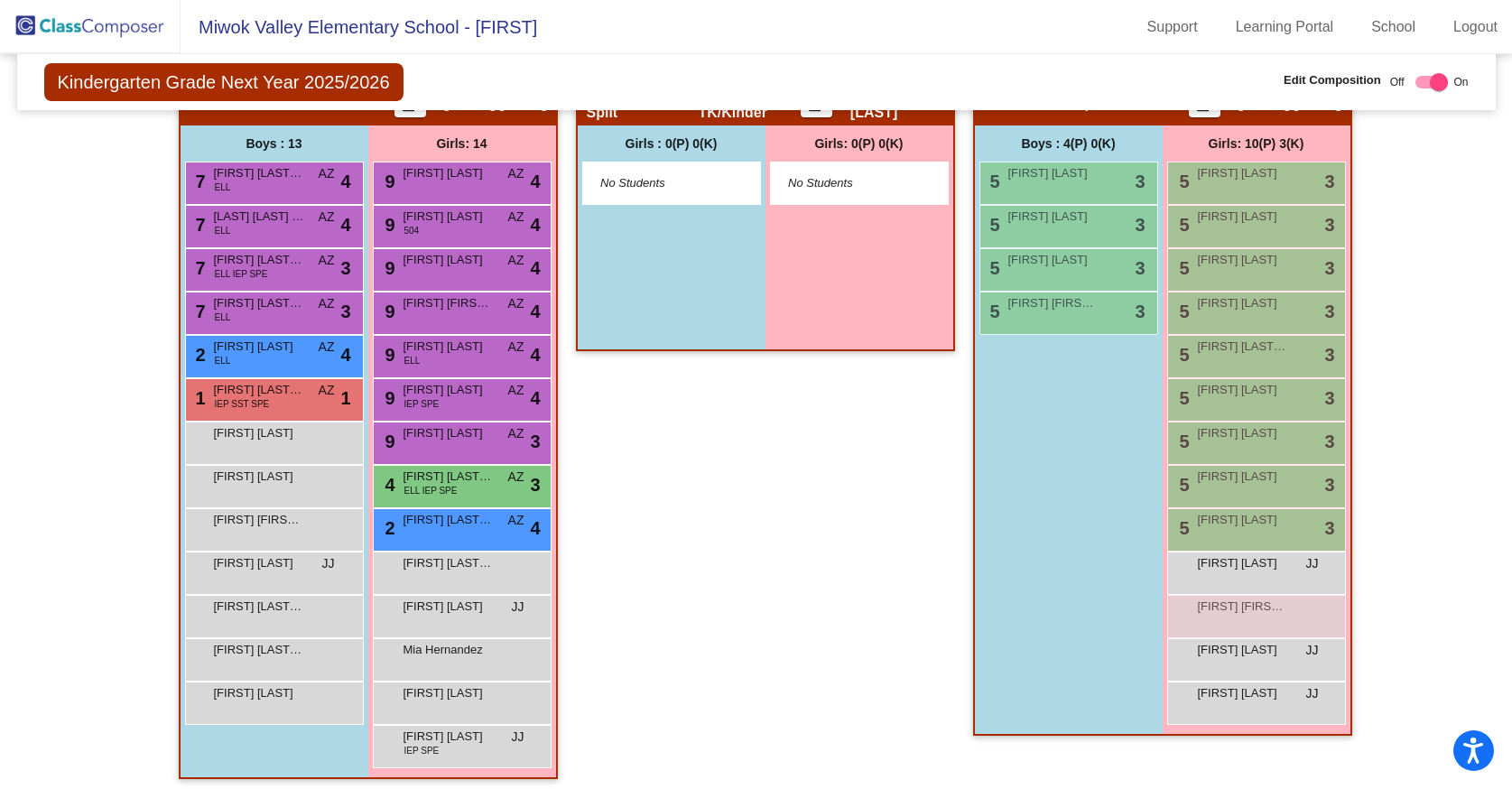 scroll, scrollTop: 400, scrollLeft: 0, axis: vertical 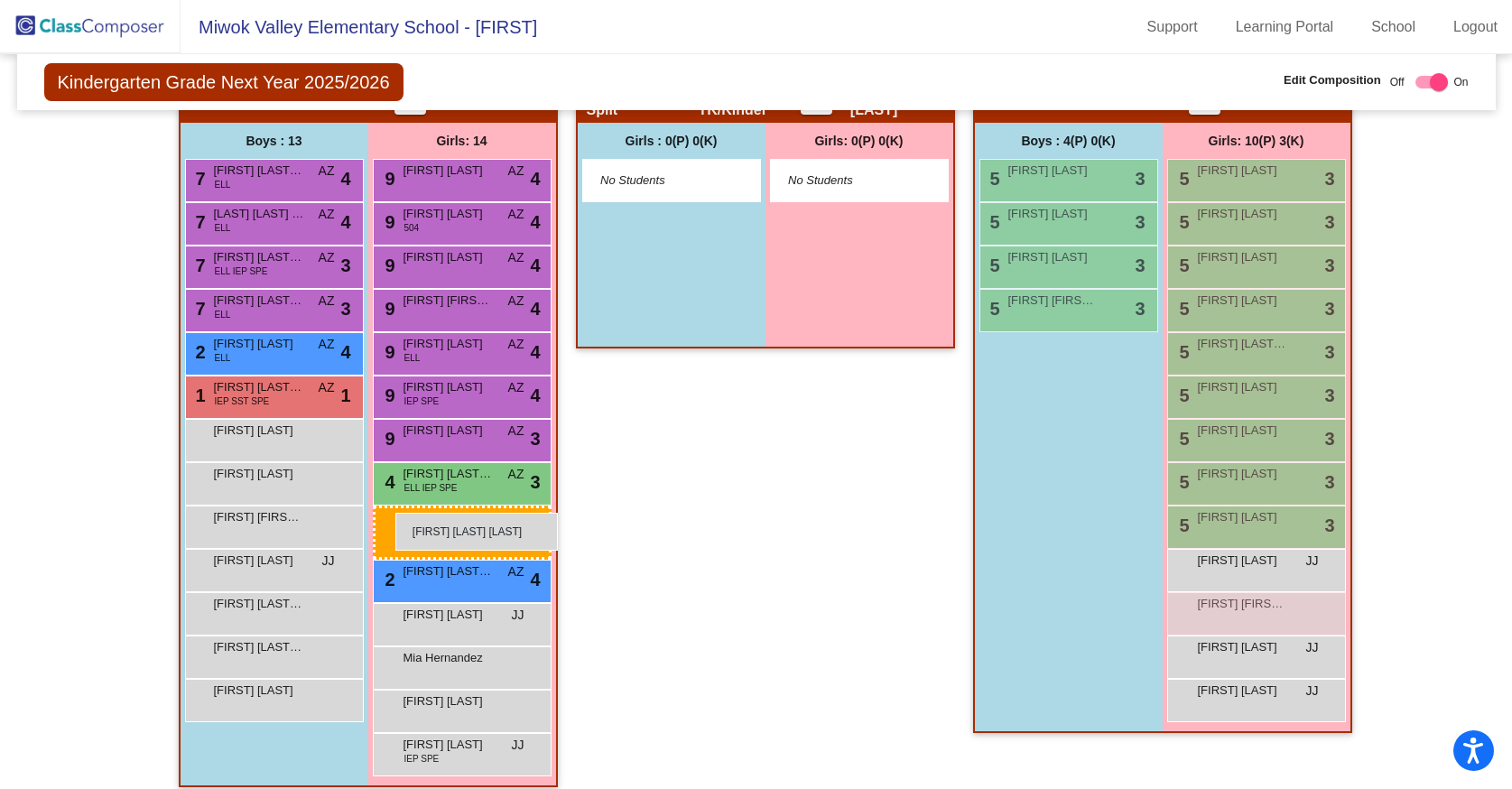 drag, startPoint x: 420, startPoint y: 562, endPoint x: 395, endPoint y: 513, distance: 55.00909 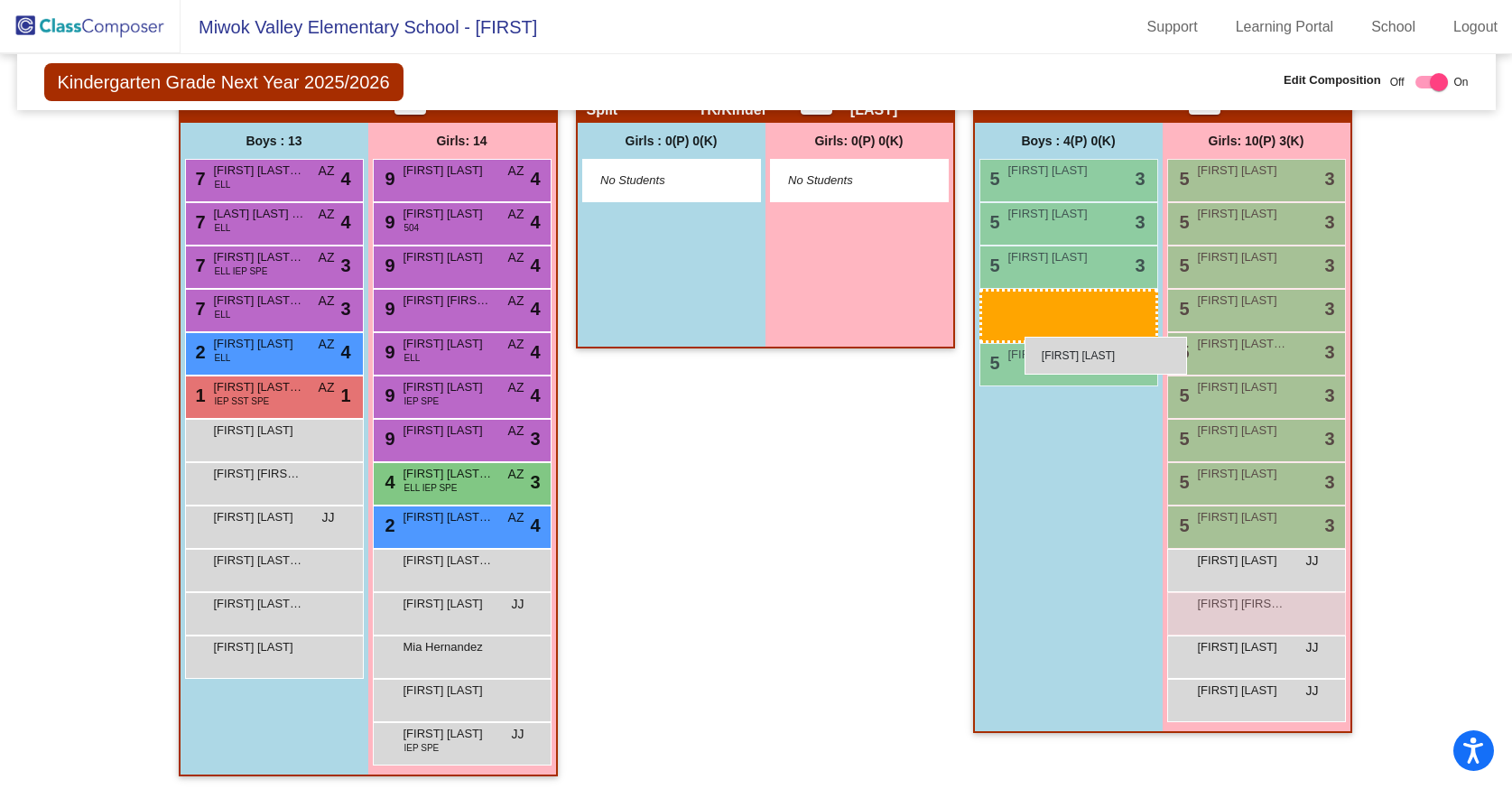 drag, startPoint x: 239, startPoint y: 432, endPoint x: 1016, endPoint y: 339, distance: 782.546 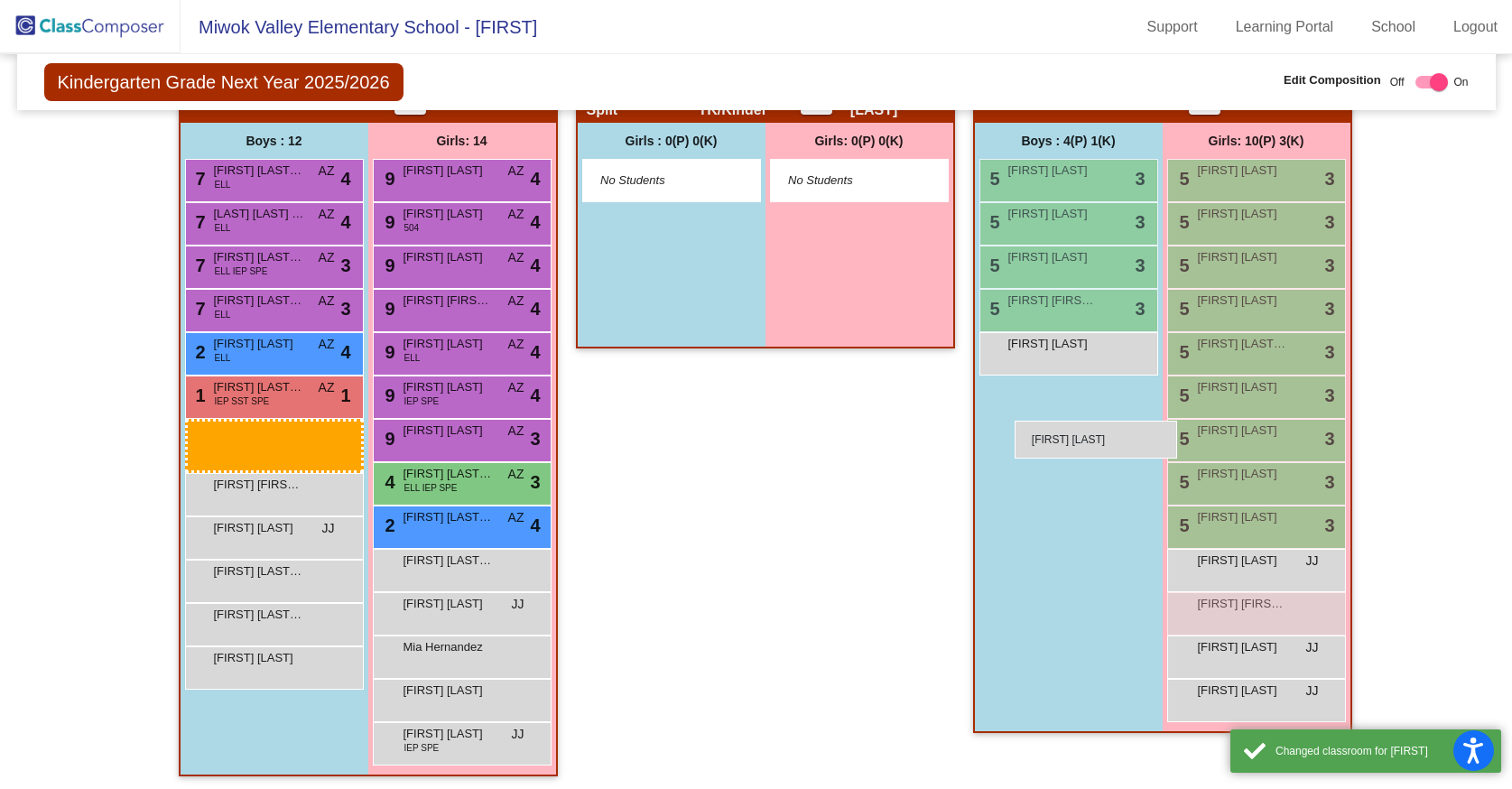 drag, startPoint x: 238, startPoint y: 440, endPoint x: 1003, endPoint y: 388, distance: 766.7653 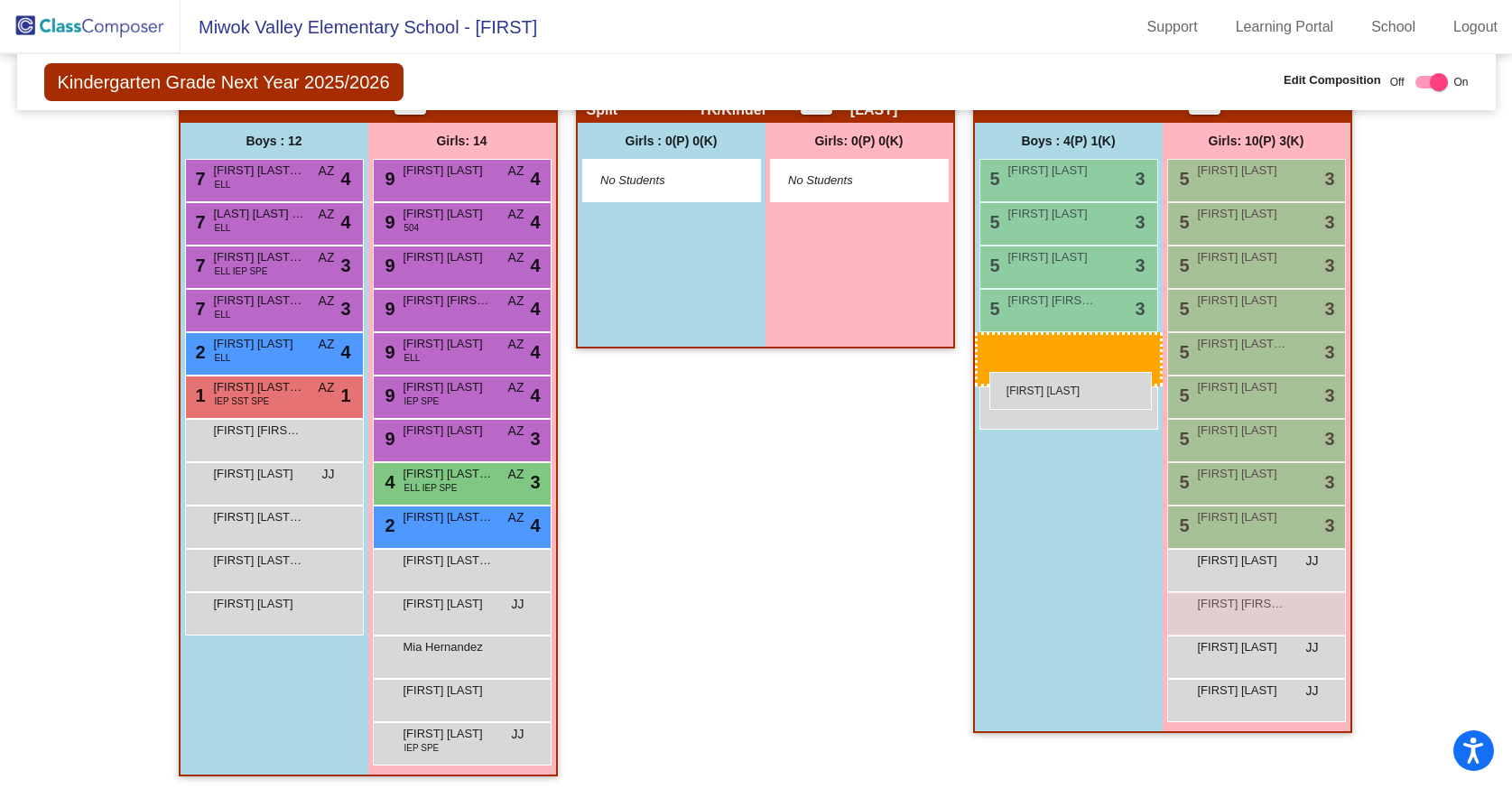 drag, startPoint x: 254, startPoint y: 435, endPoint x: 989, endPoint y: 372, distance: 737.6951 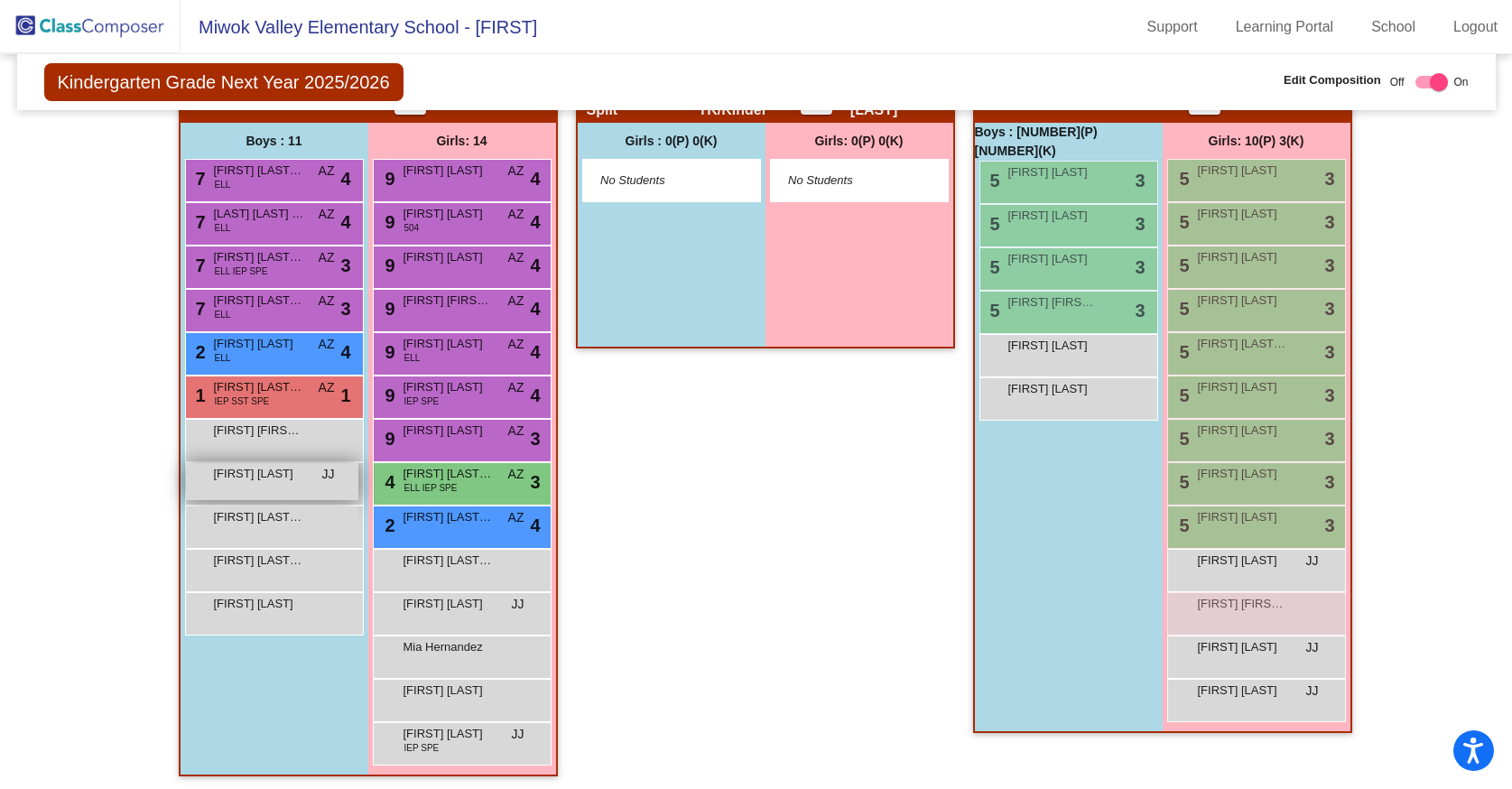 click on "Ivan Velez JJ lock do_not_disturb_alt" at bounding box center [272, 481] 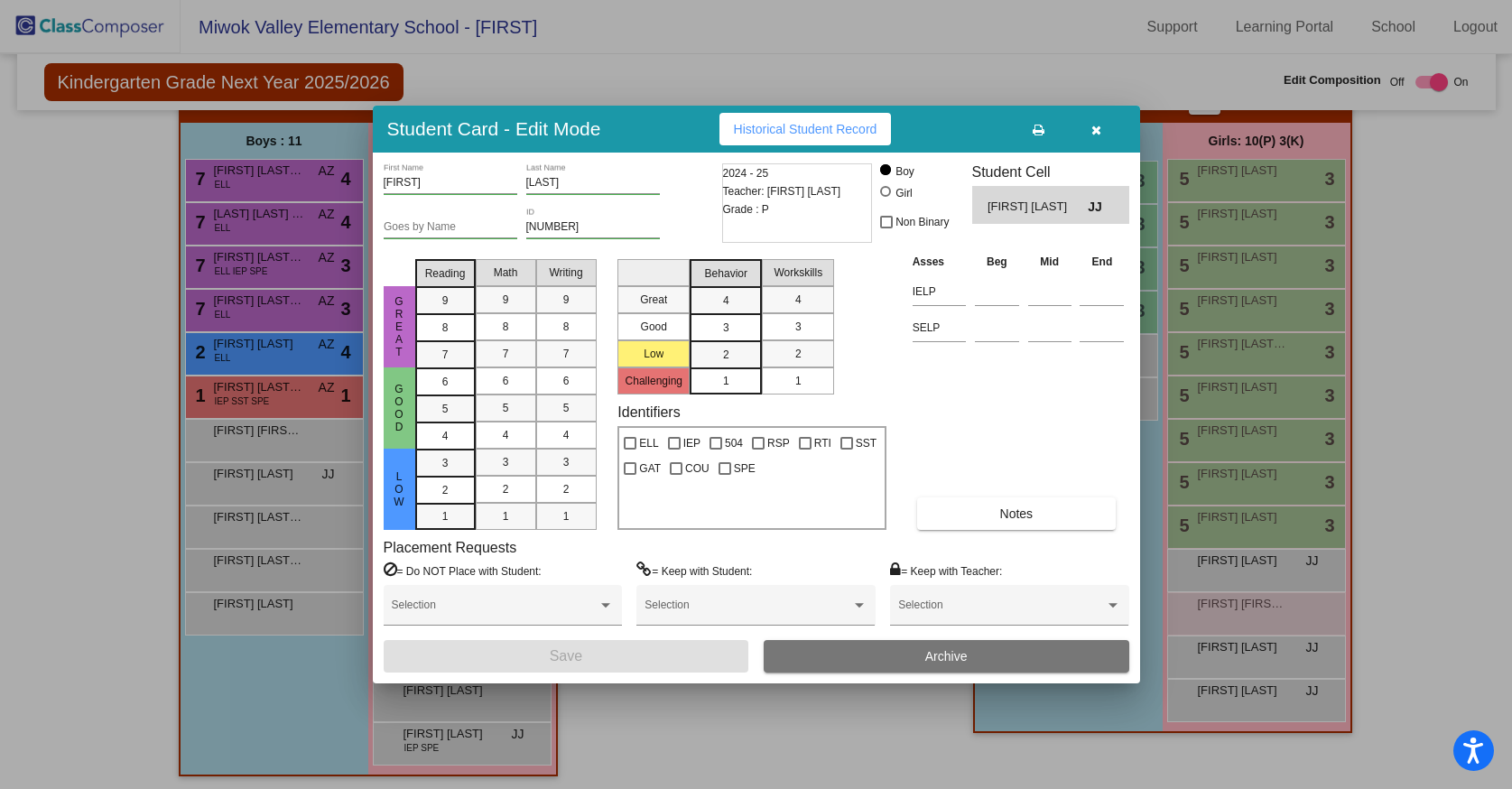 click at bounding box center [1096, 130] 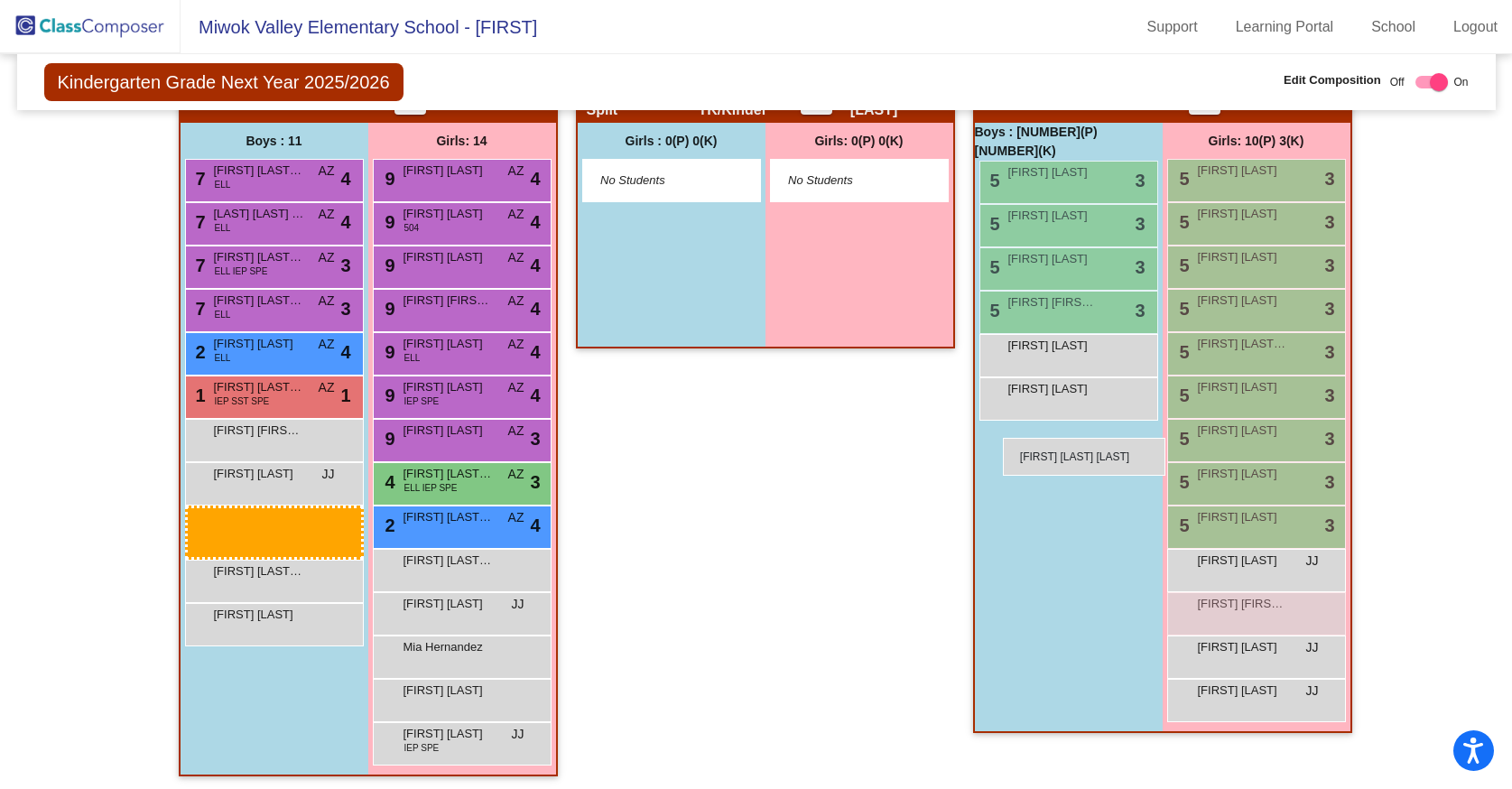 drag, startPoint x: 270, startPoint y: 524, endPoint x: 1003, endPoint y: 438, distance: 738.0278 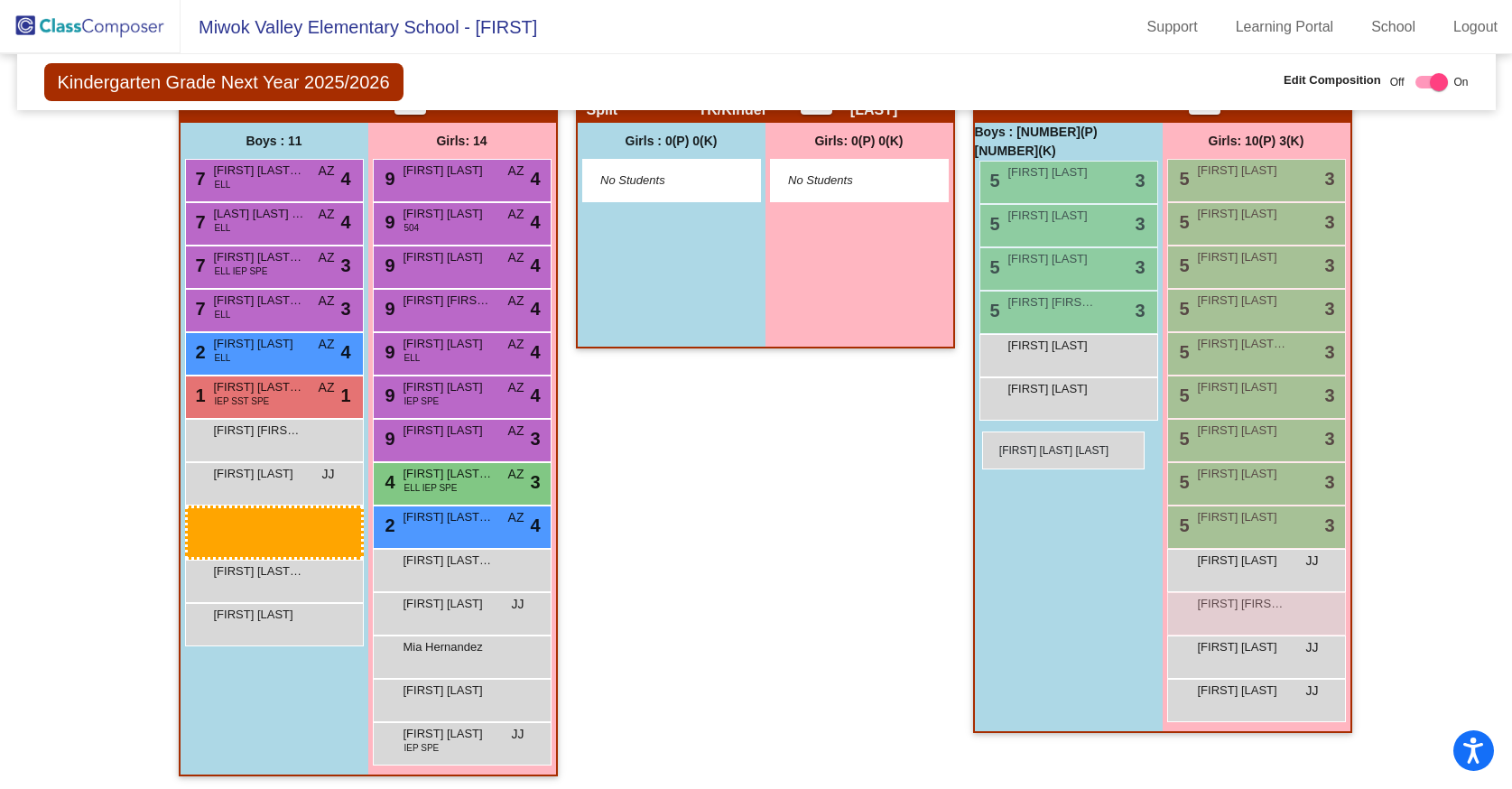 drag, startPoint x: 258, startPoint y: 525, endPoint x: 982, endPoint y: 432, distance: 729.949 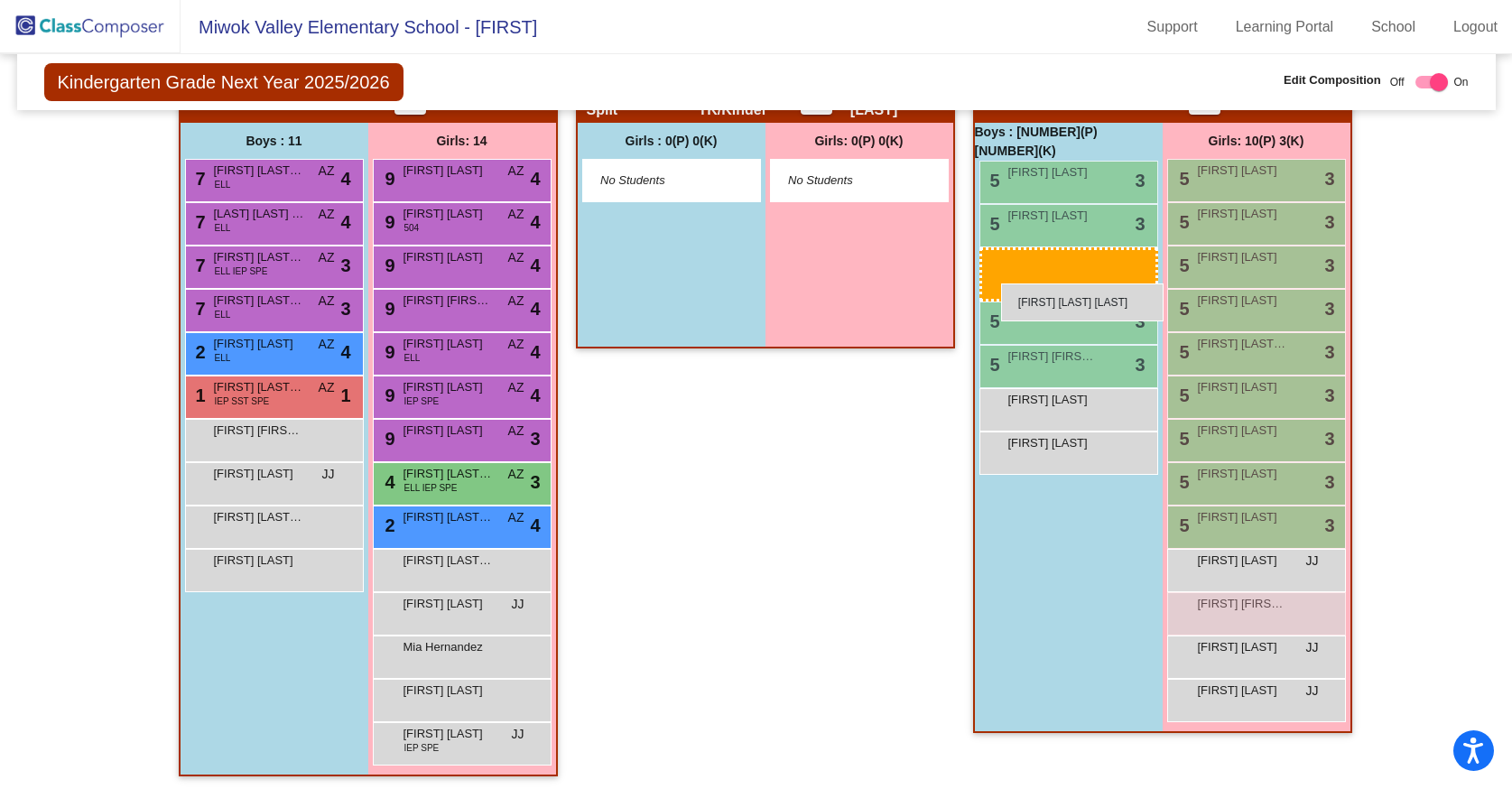 drag, startPoint x: 291, startPoint y: 522, endPoint x: 1001, endPoint y: 283, distance: 749.14685 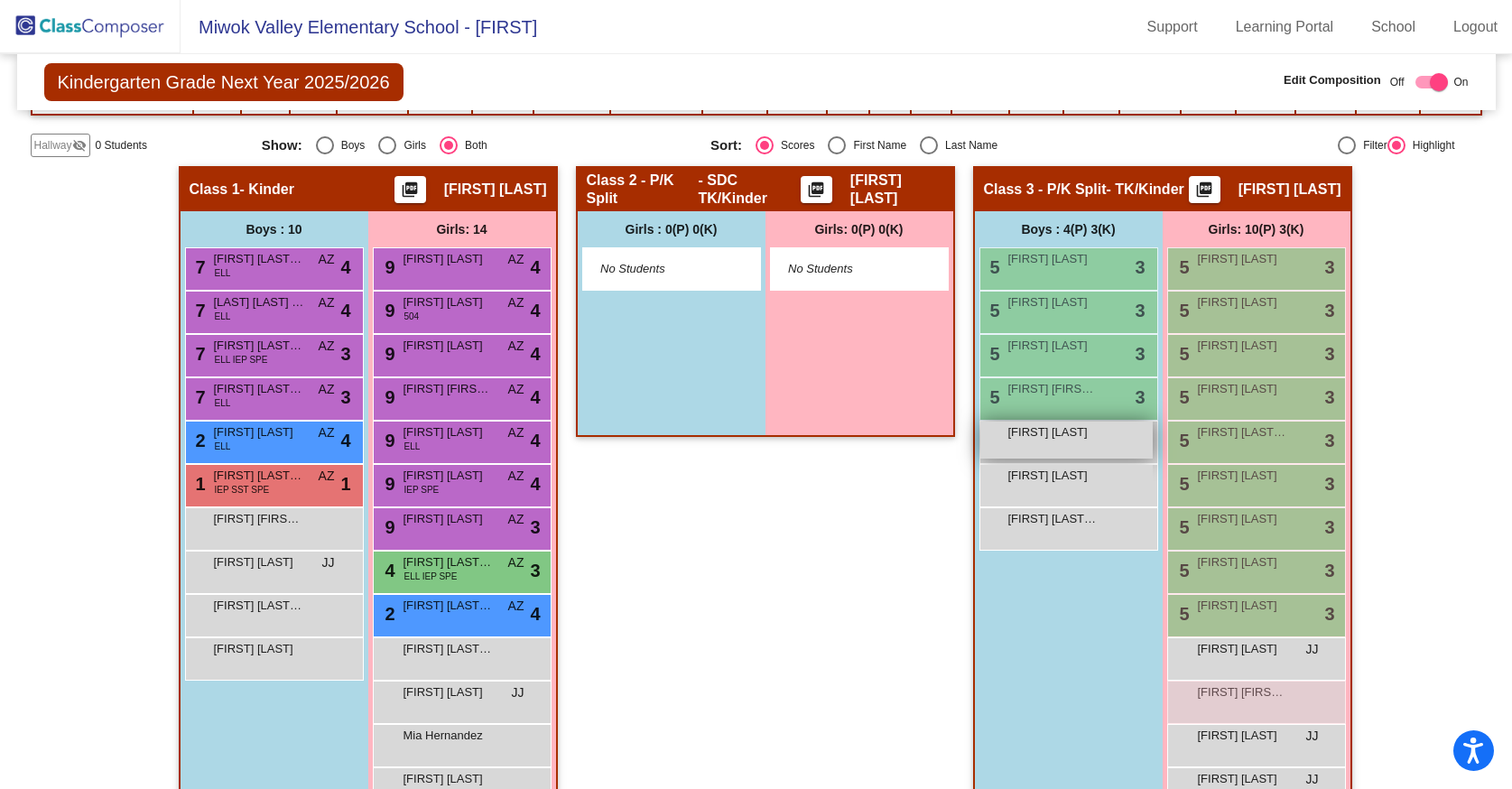 scroll, scrollTop: 308, scrollLeft: 0, axis: vertical 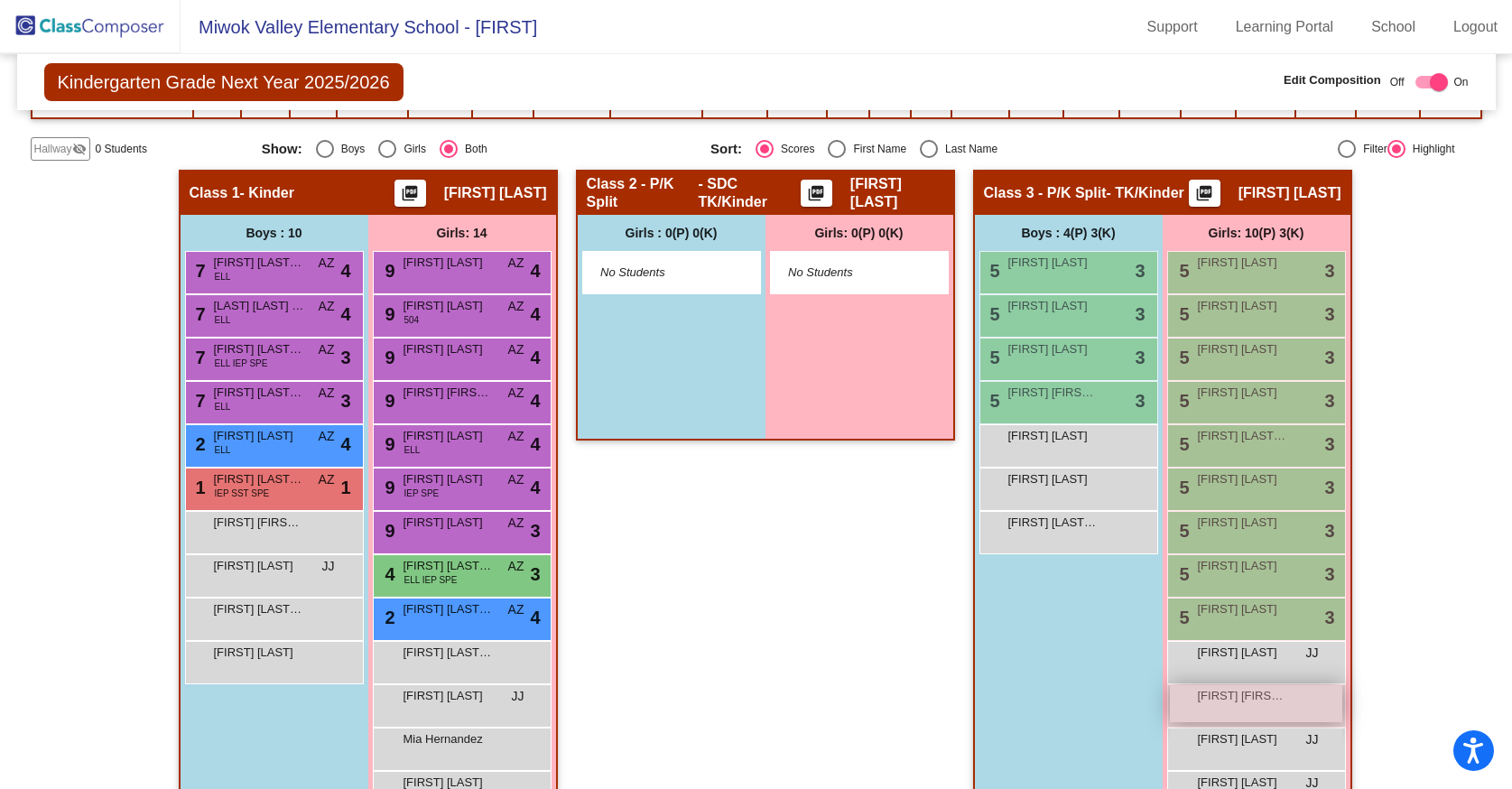 click on "[FIRST] [FIRST] [LAST]" at bounding box center [1243, 696] 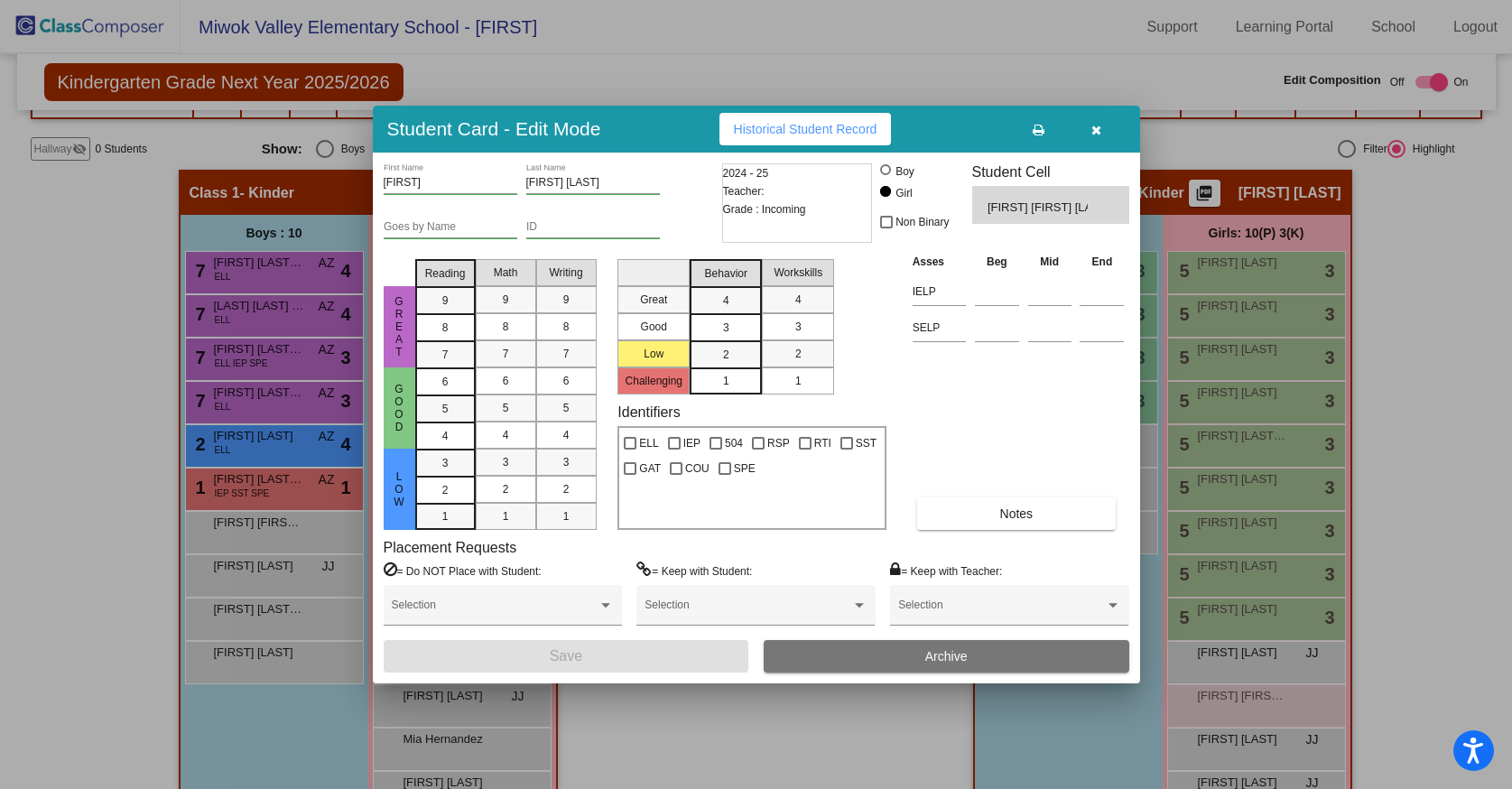 click at bounding box center (1097, 129) 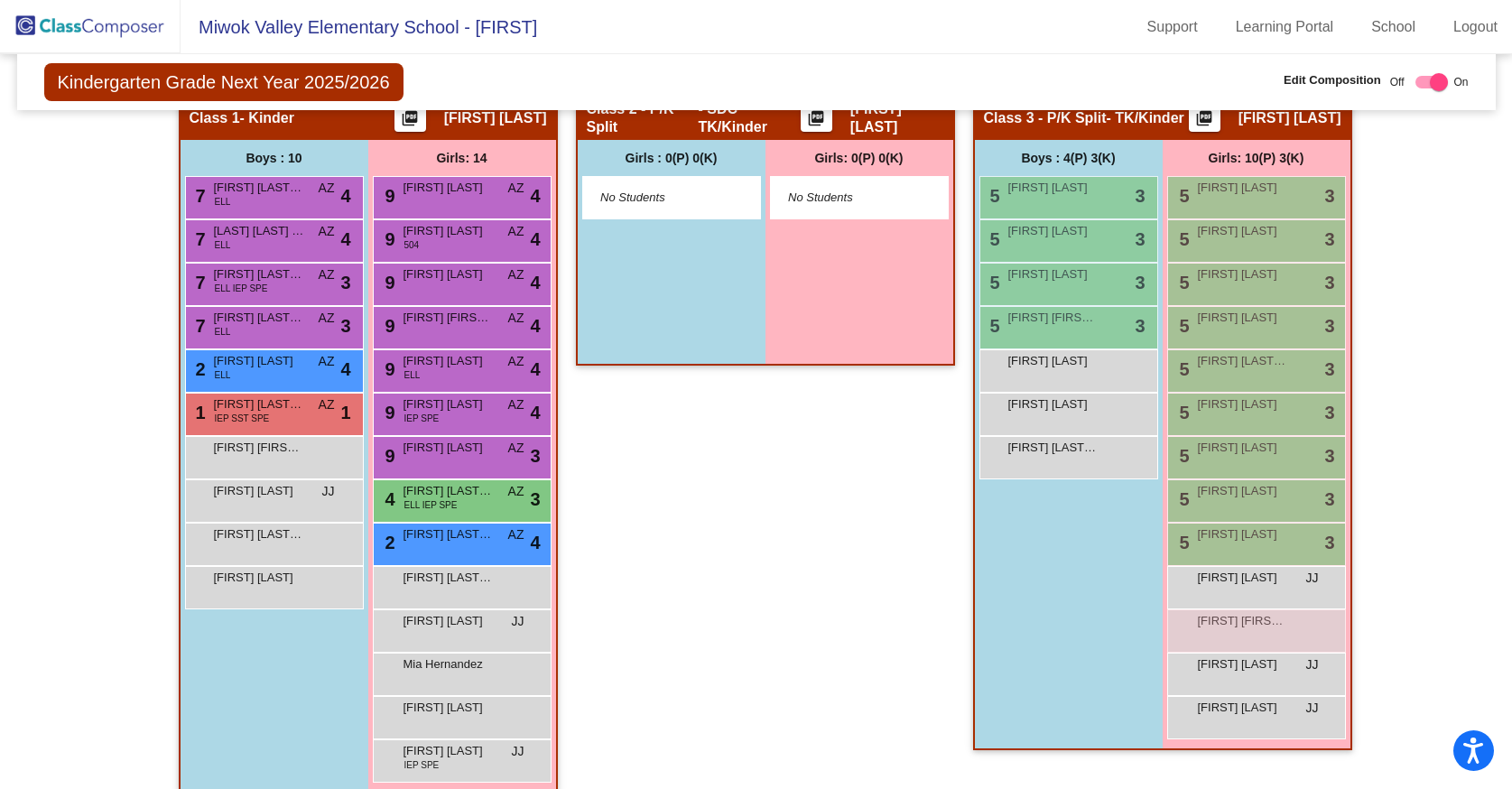 scroll, scrollTop: 403, scrollLeft: 0, axis: vertical 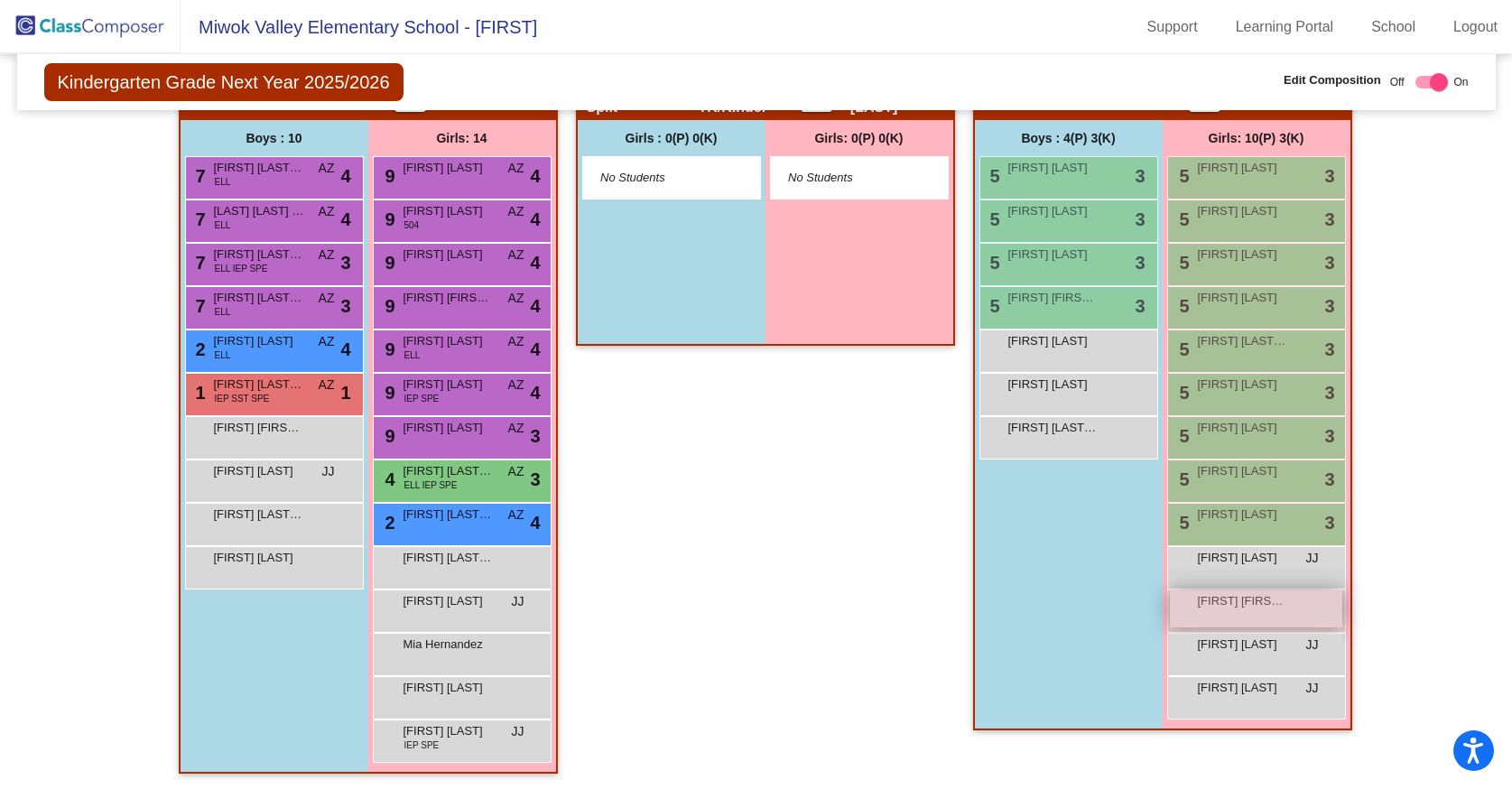 click on "Cheyenne Kellimae Griffin lock do_not_disturb_alt" at bounding box center (1256, 608) 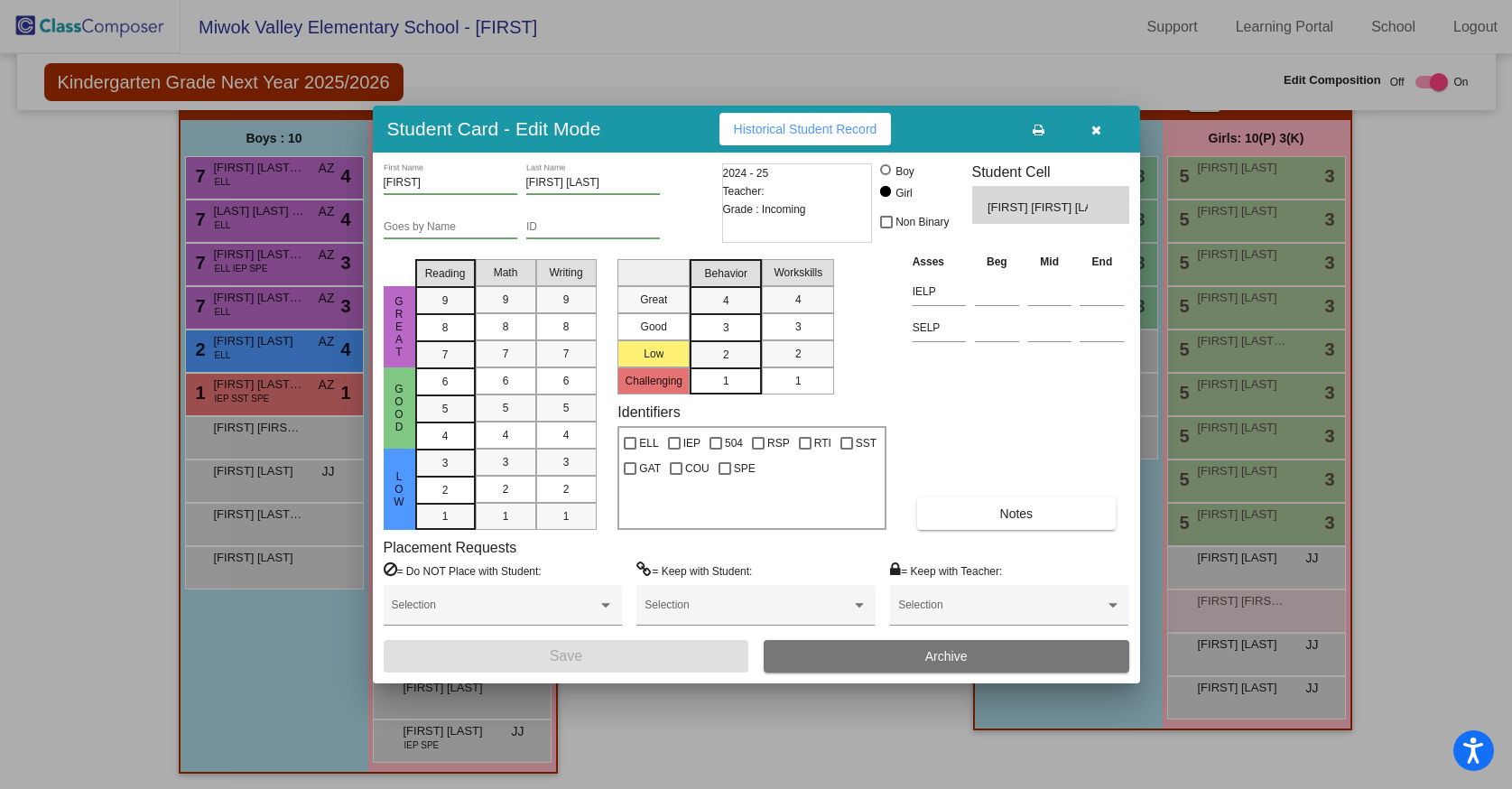 click at bounding box center (1096, 130) 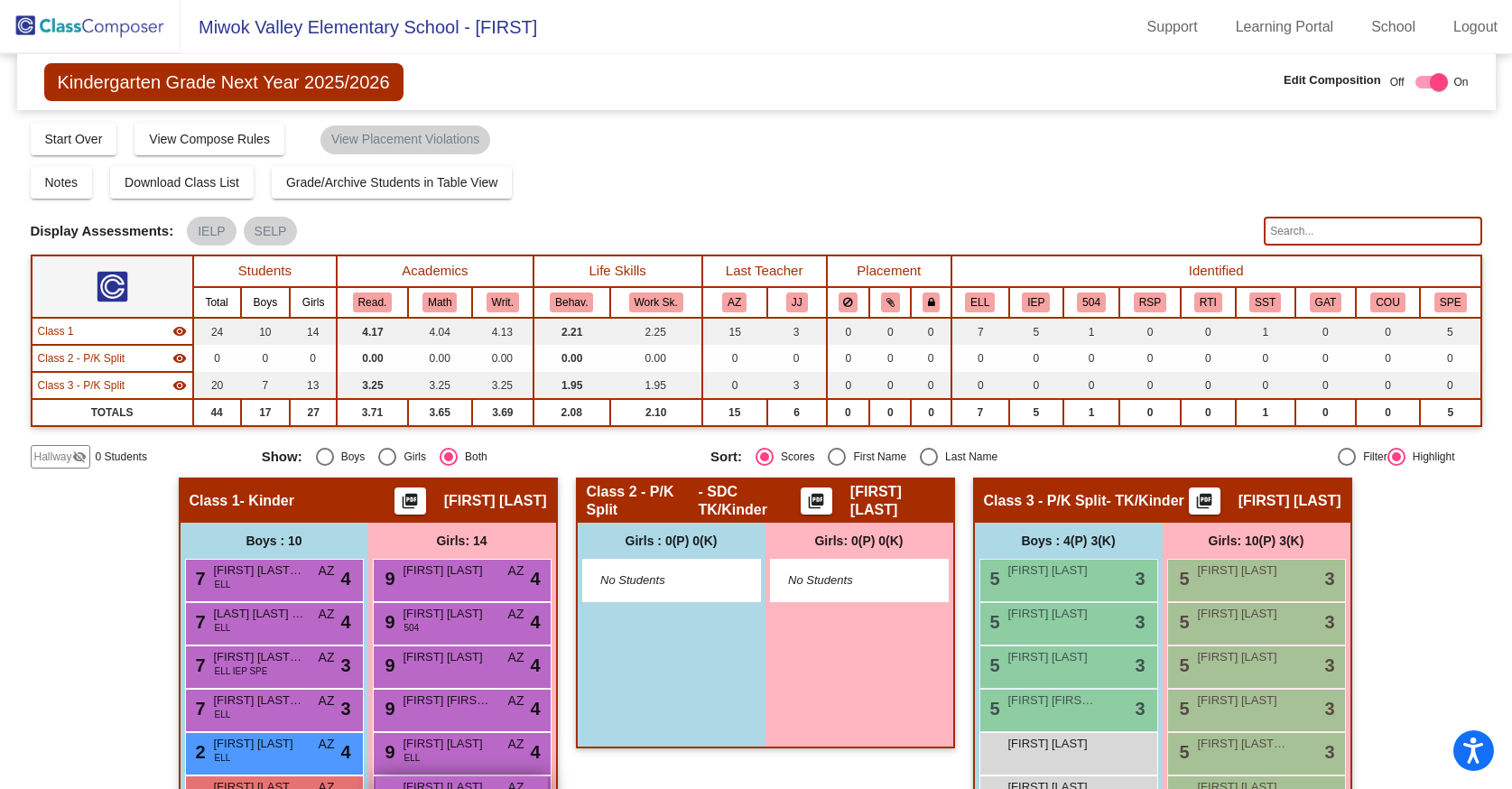 scroll, scrollTop: 1, scrollLeft: 0, axis: vertical 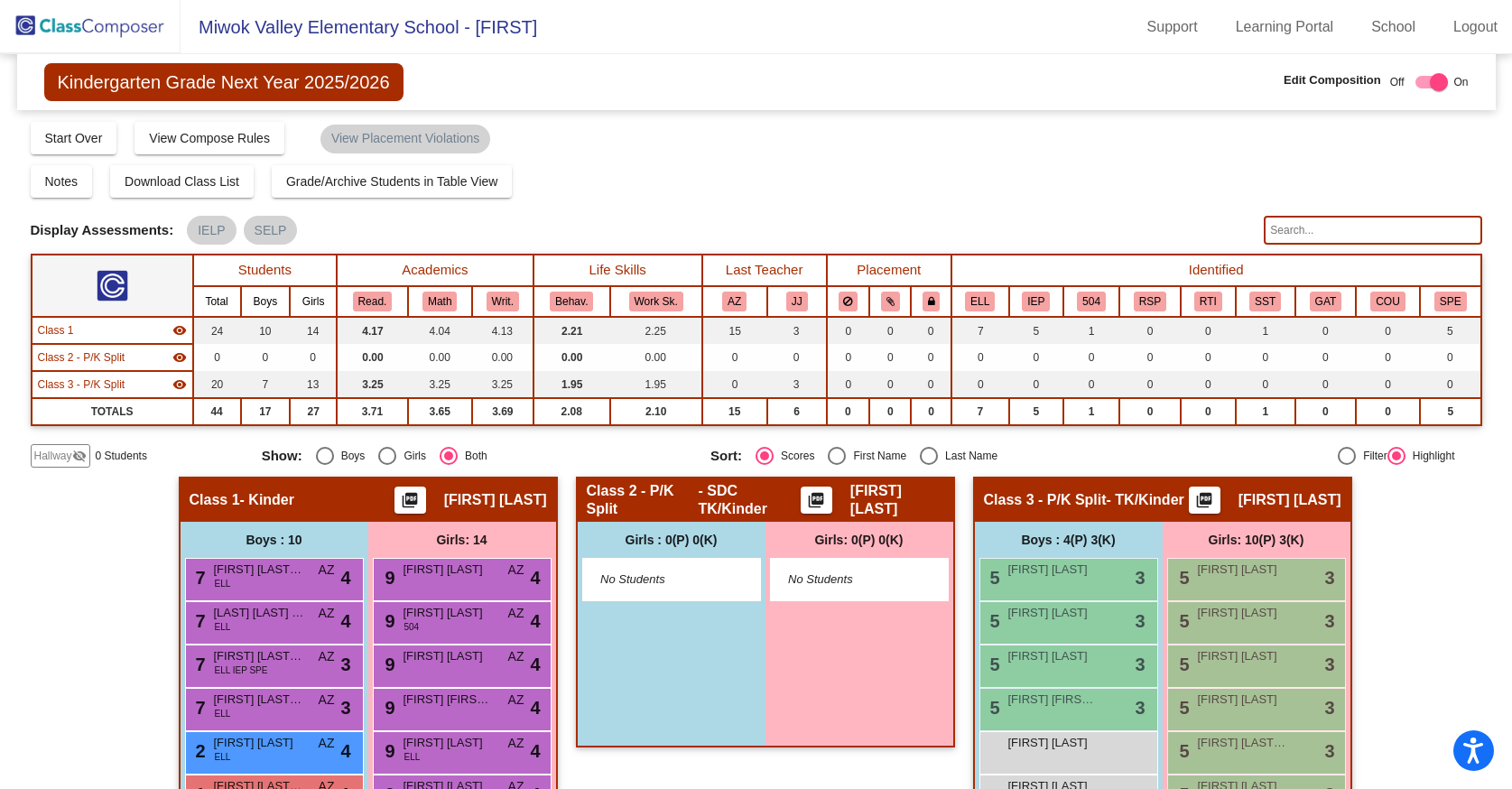 click 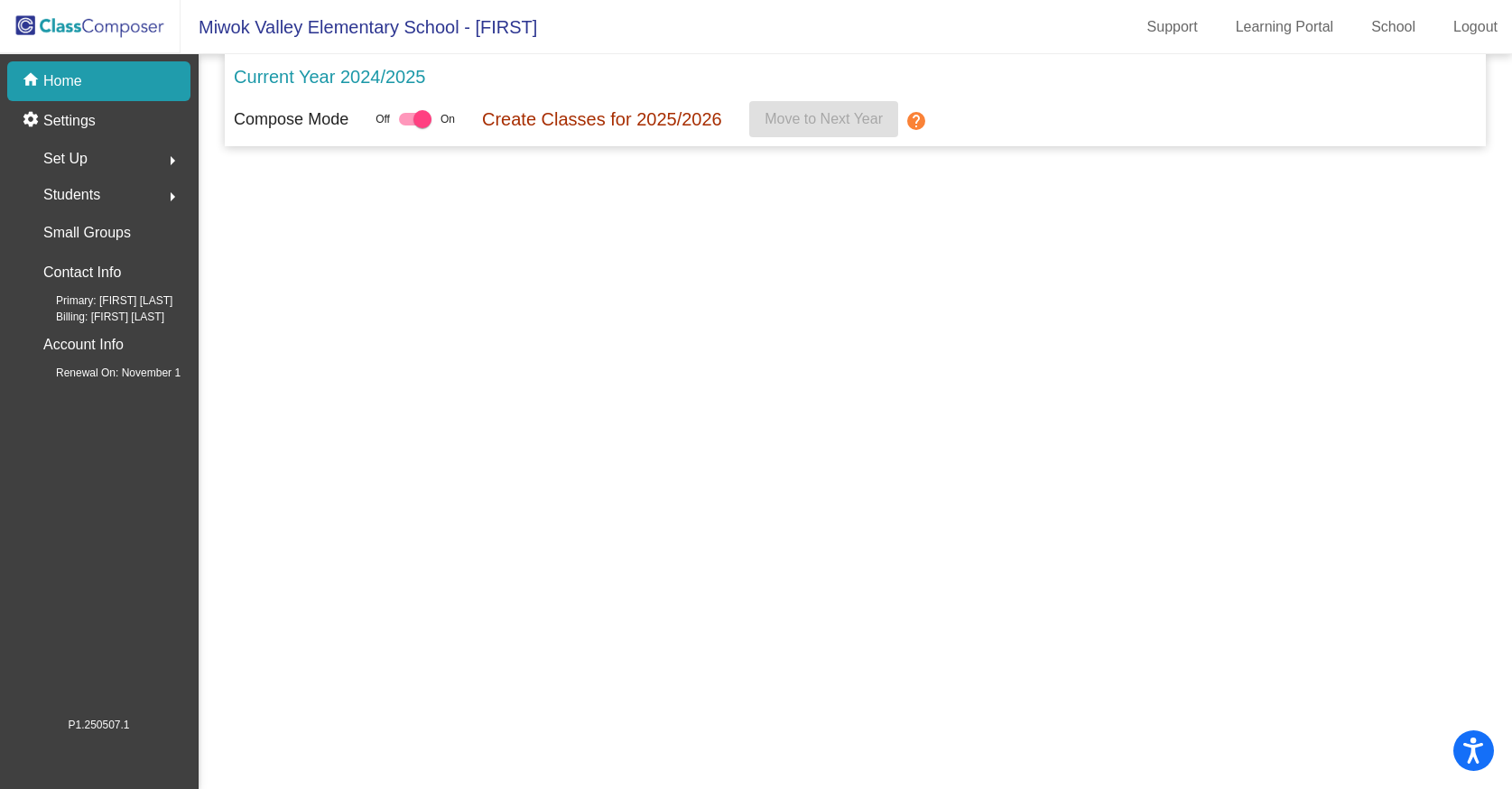 scroll, scrollTop: 0, scrollLeft: 0, axis: both 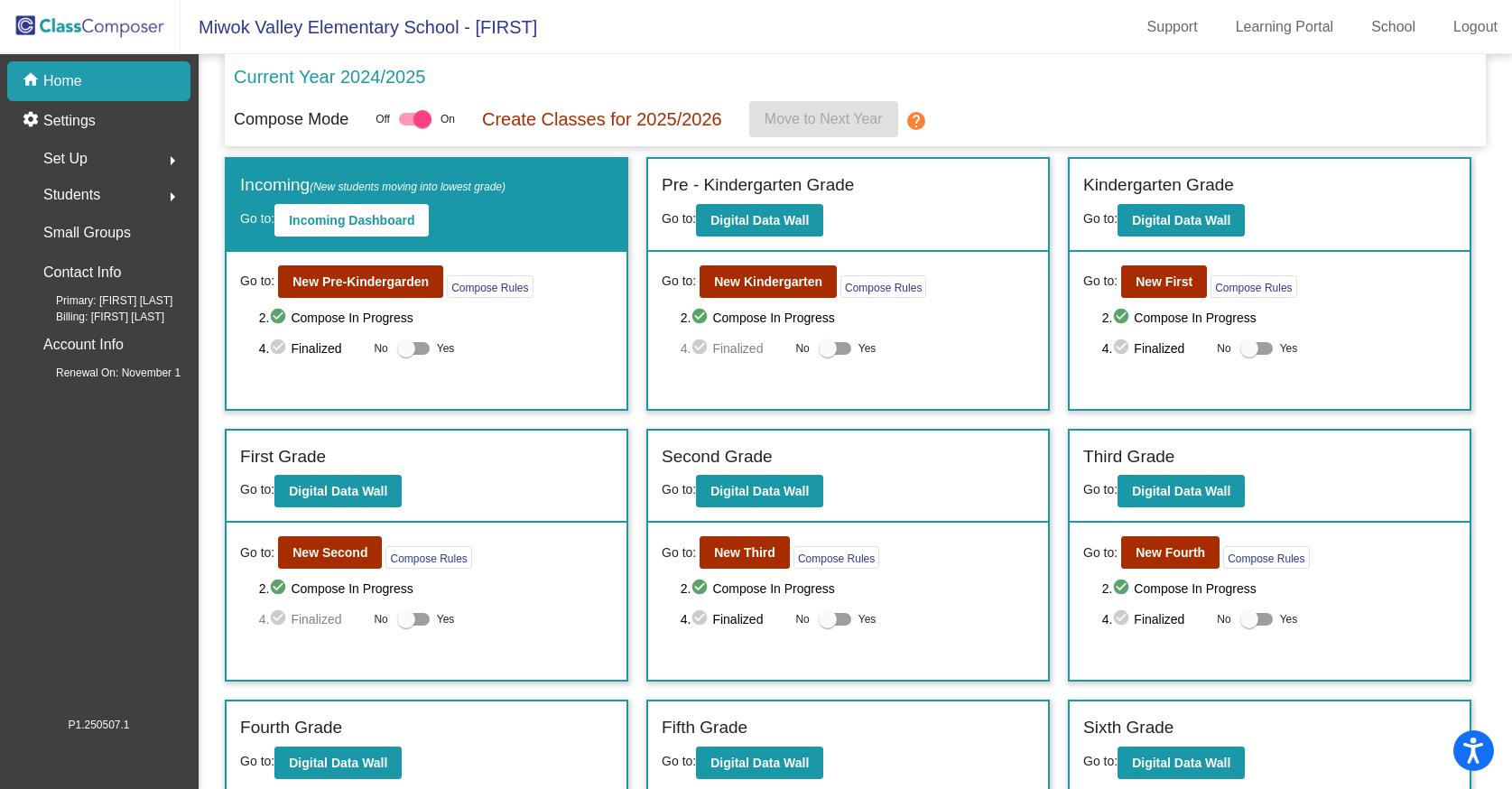 click on "Students  arrow_right" 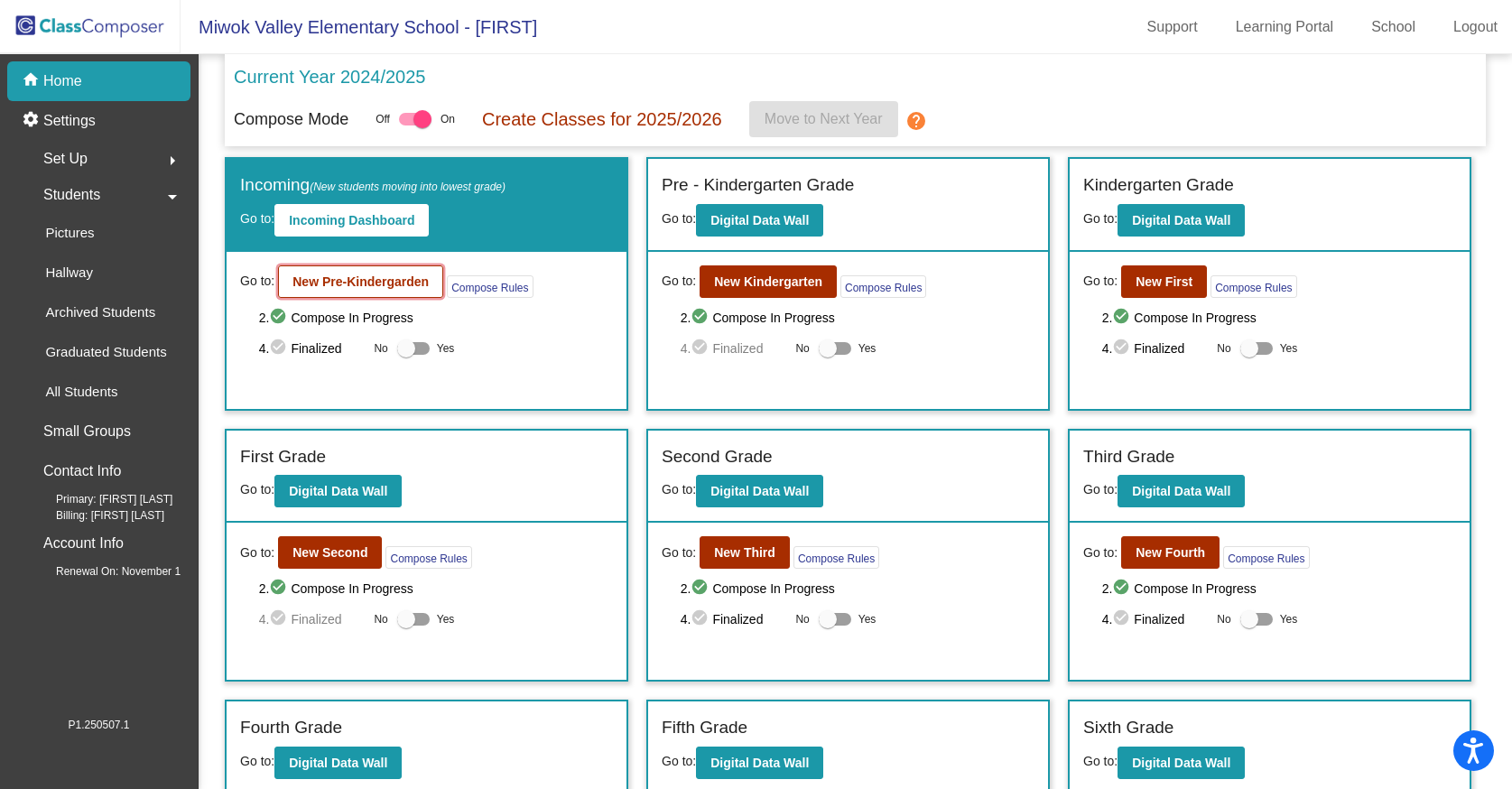 click on "New Pre-Kindergarden" 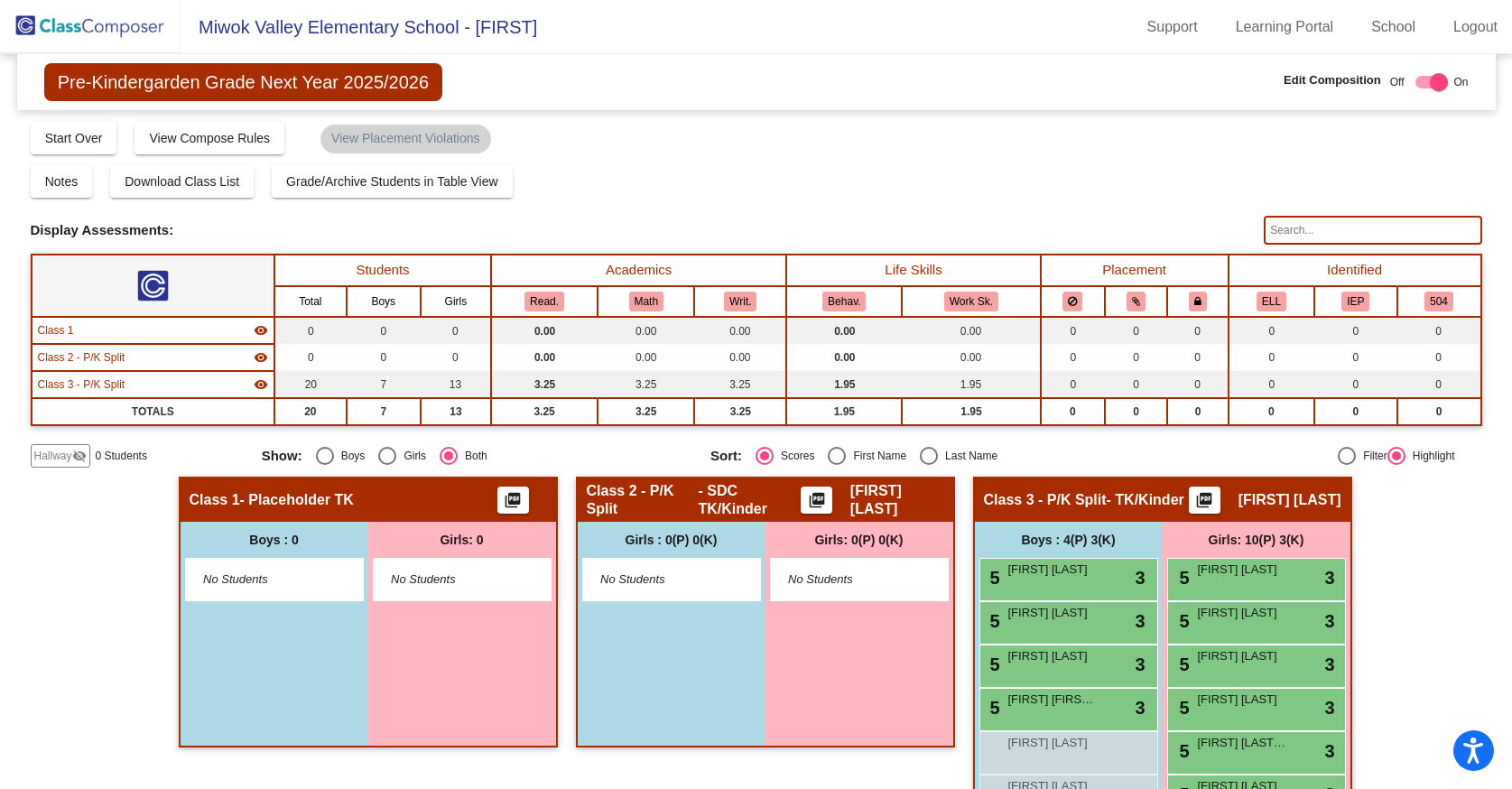 scroll, scrollTop: 0, scrollLeft: 0, axis: both 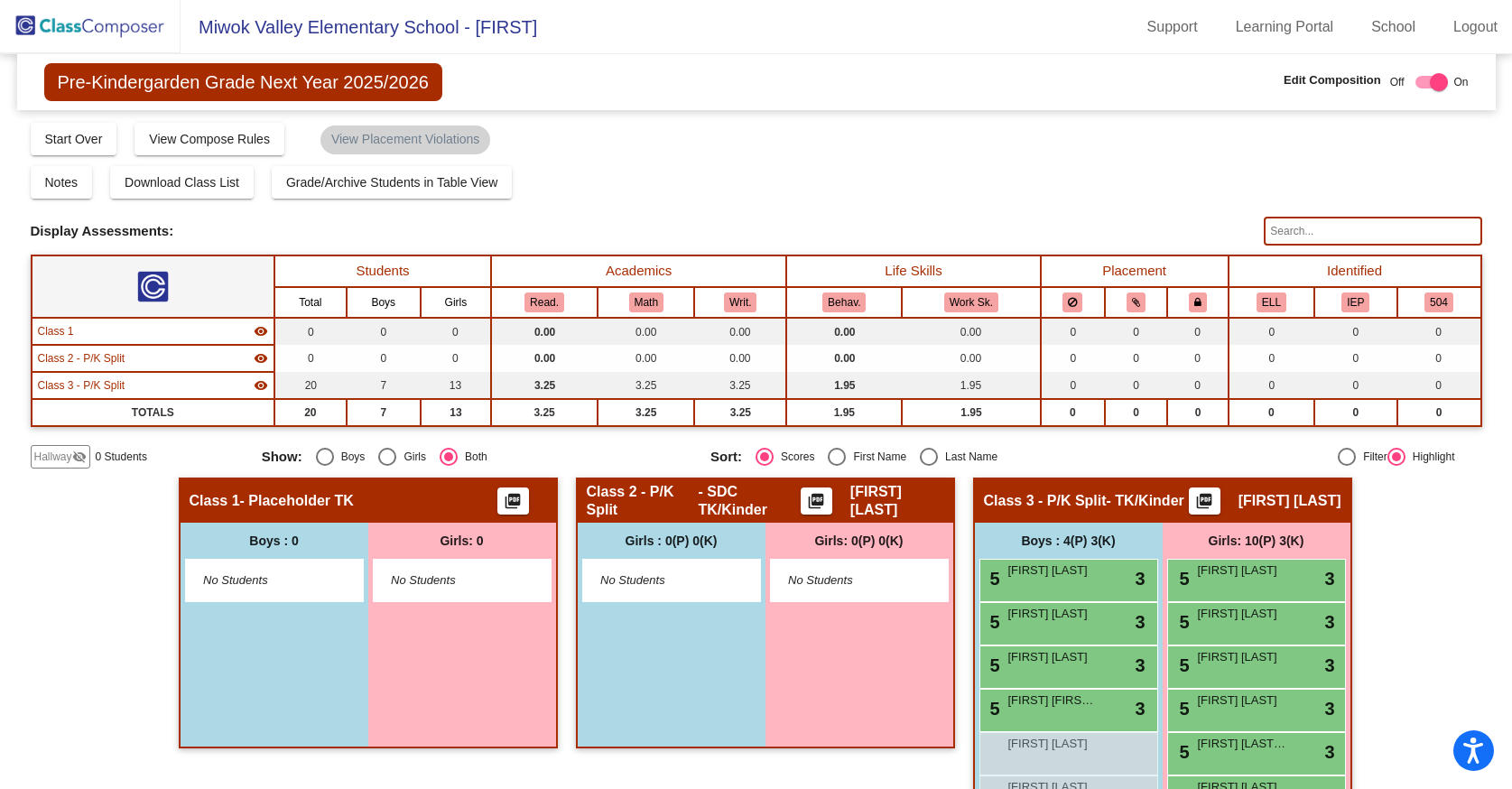 click 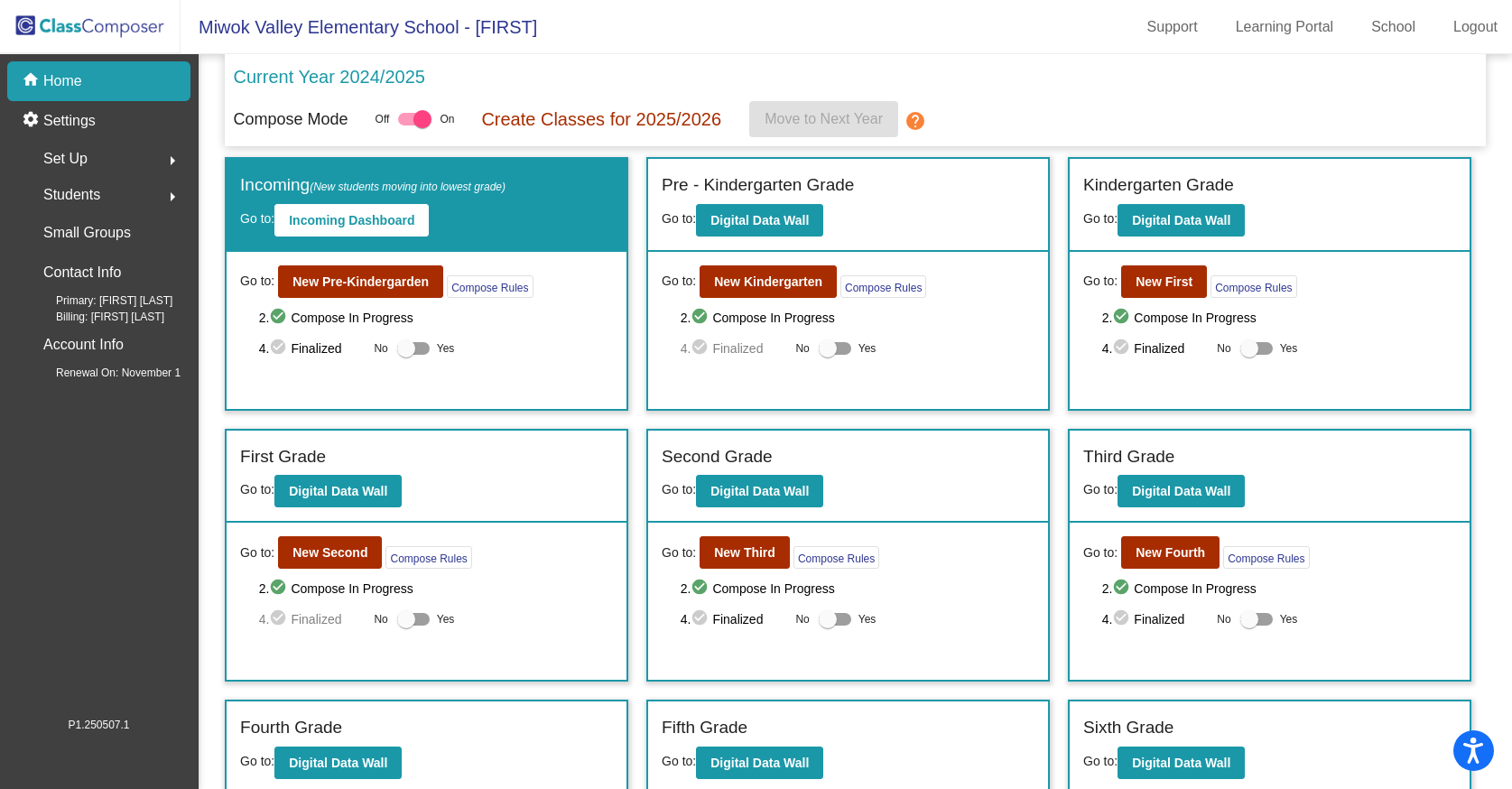 click on "Students  arrow_right" 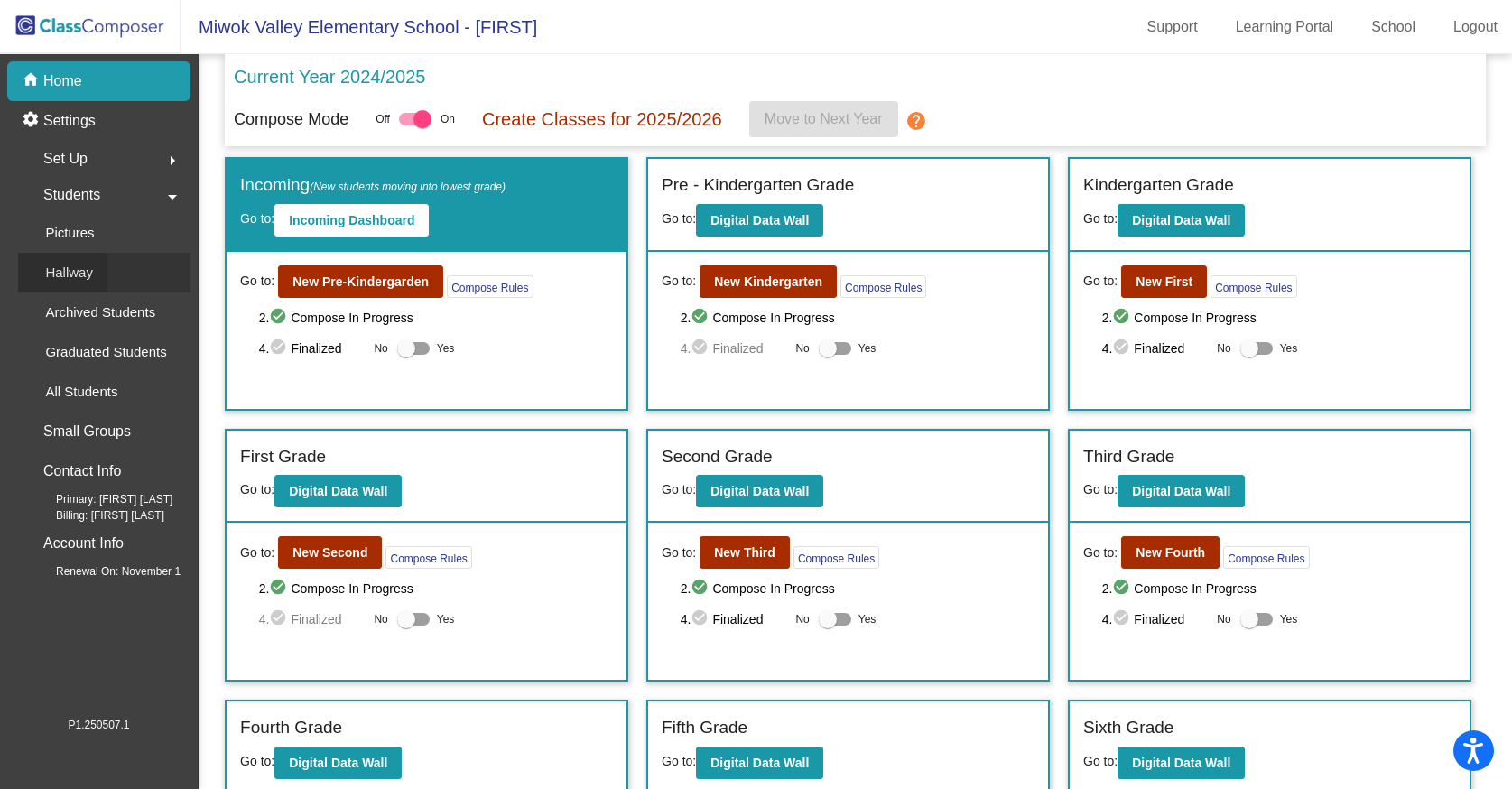 click on "Hallway" 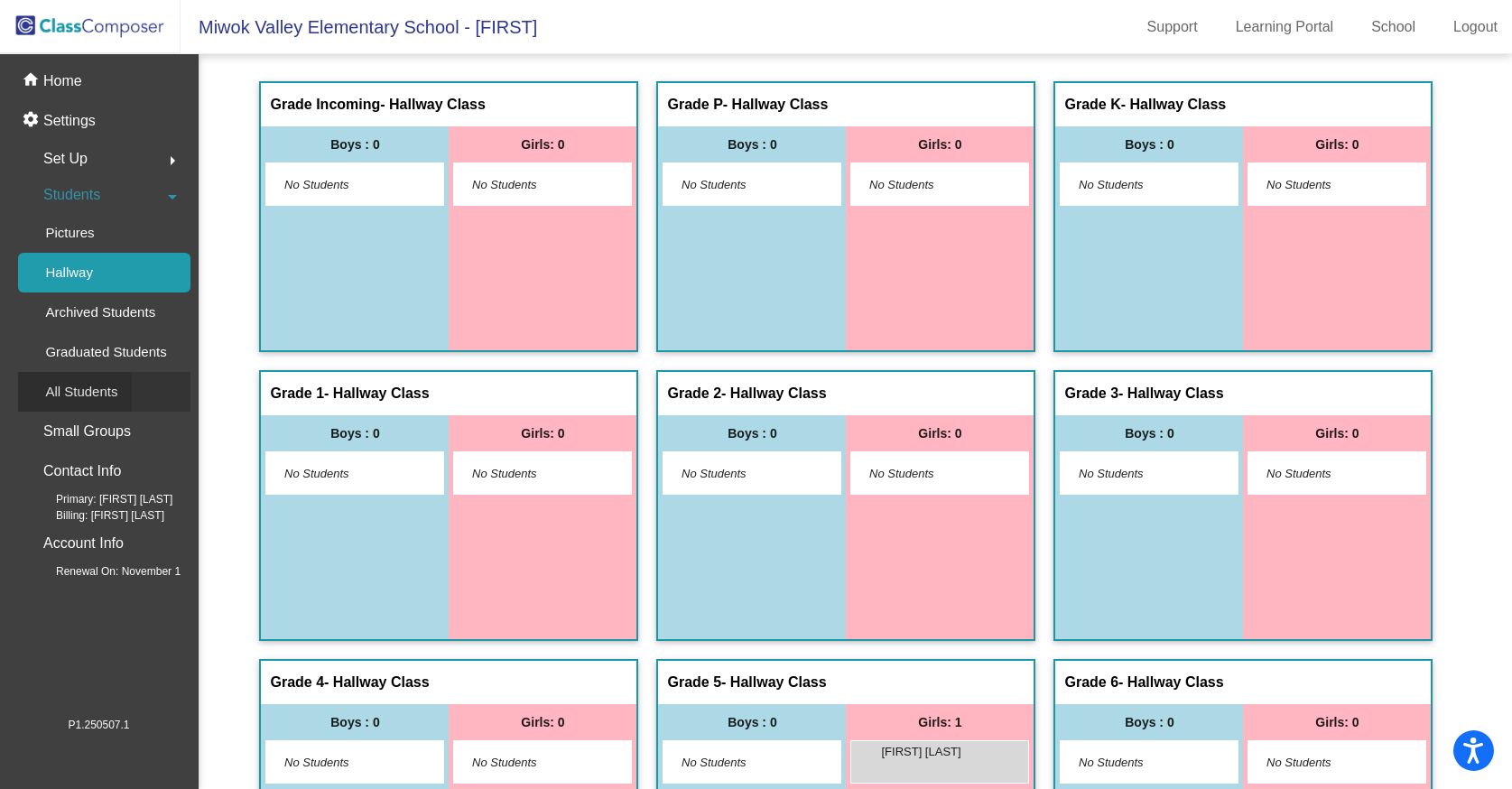 click on "All Students" 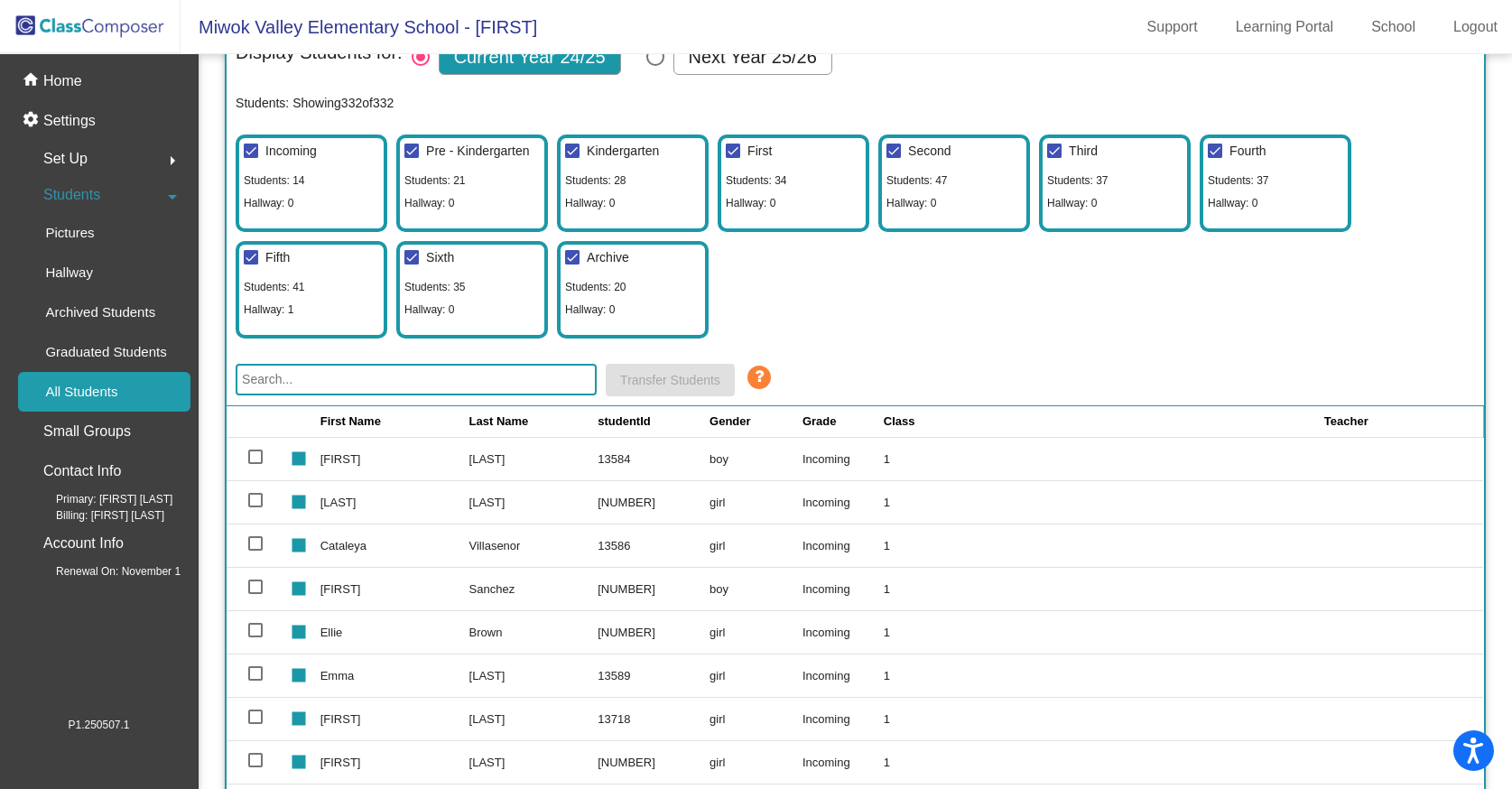 scroll, scrollTop: 172, scrollLeft: 0, axis: vertical 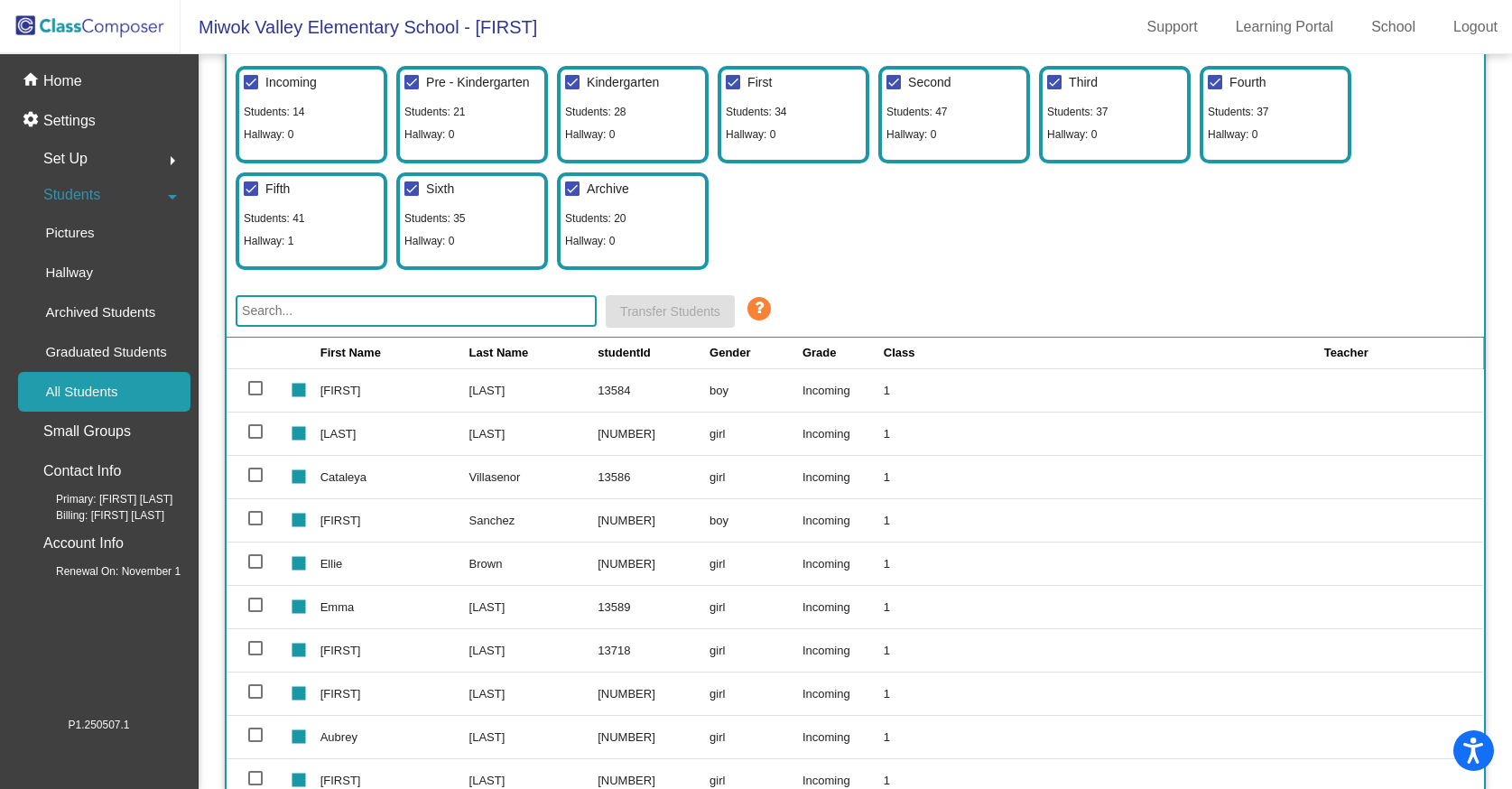 click 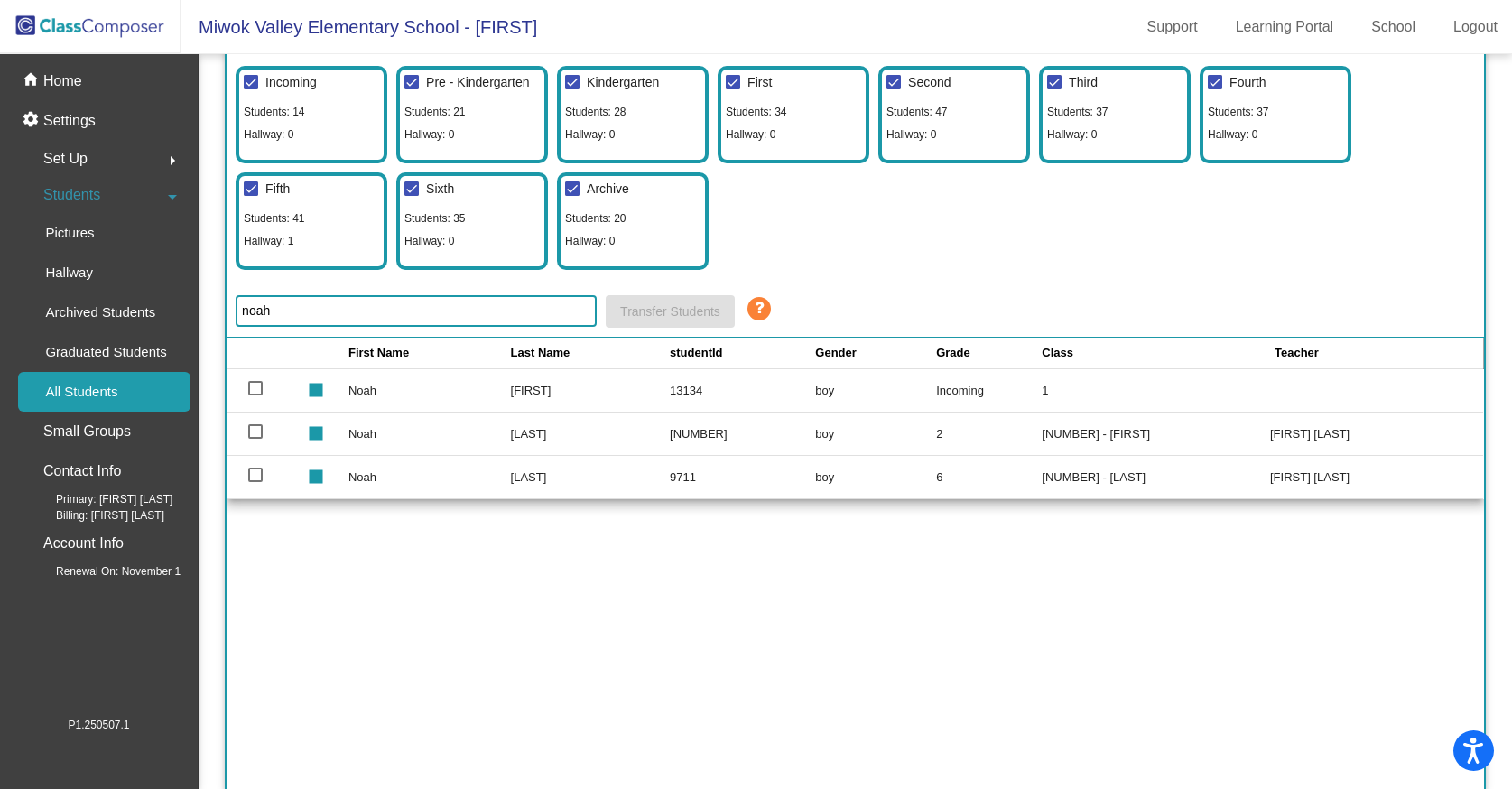 type on "noah" 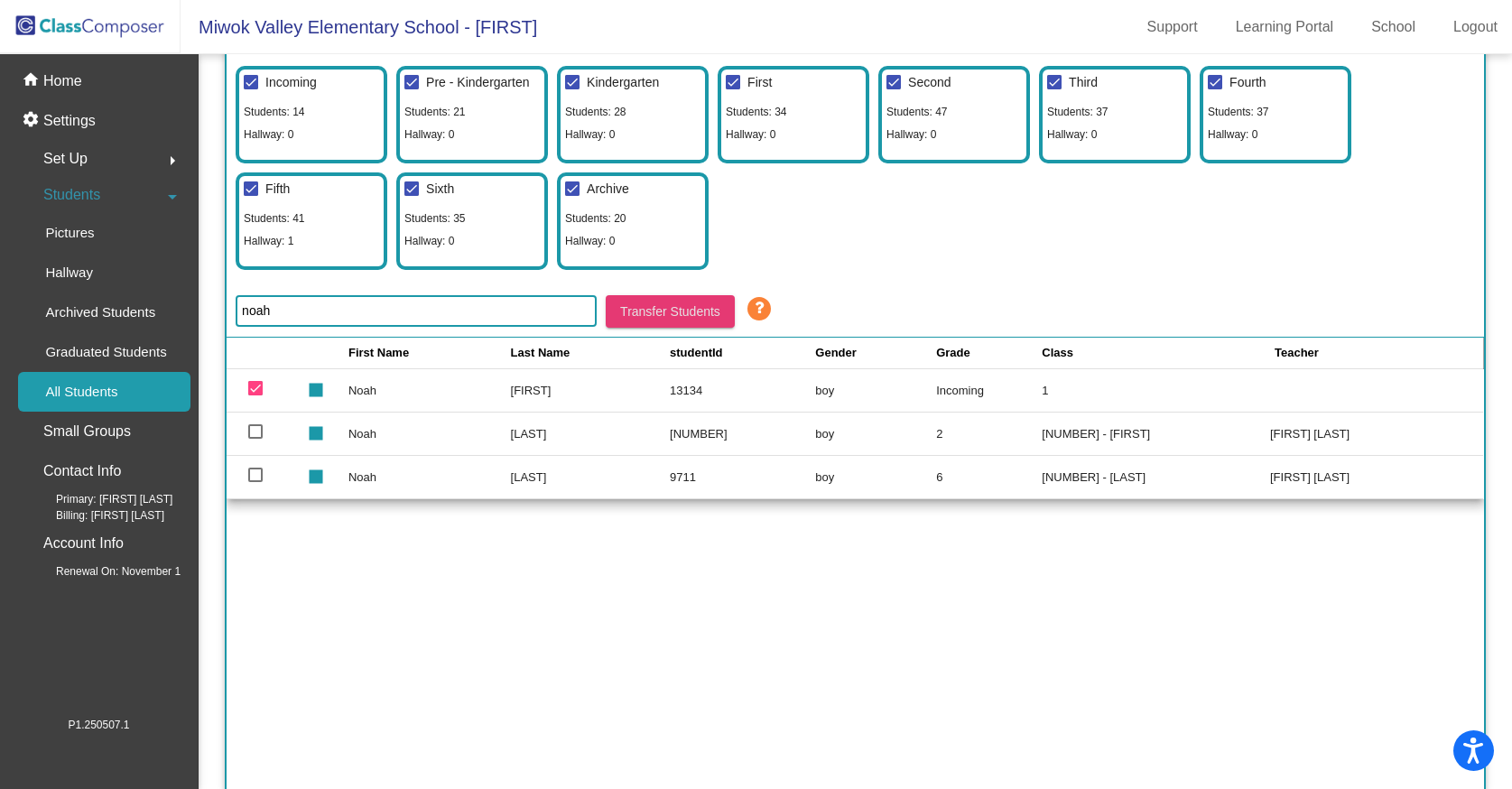click on "Transfer Students" 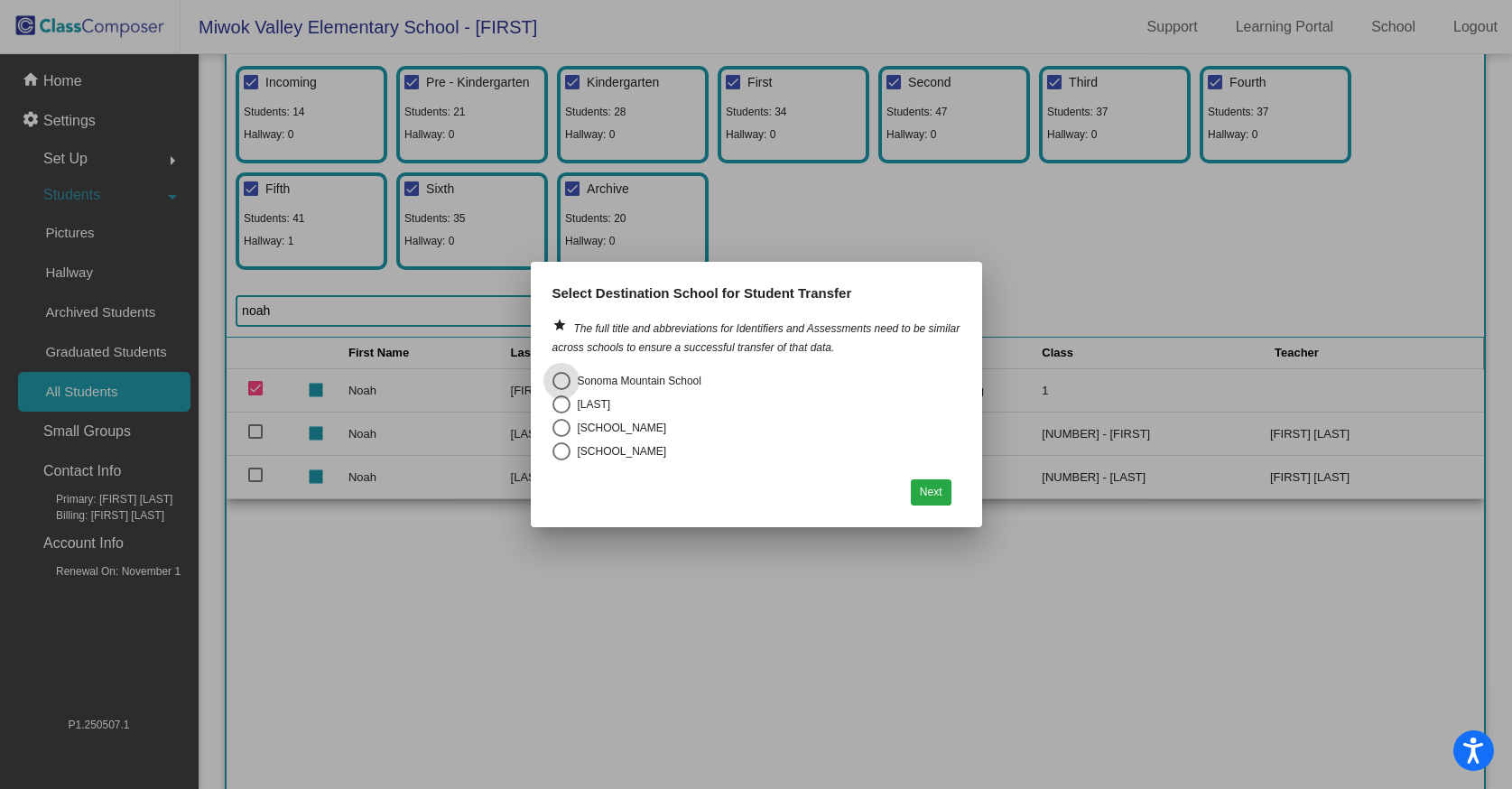 click at bounding box center [756, 394] 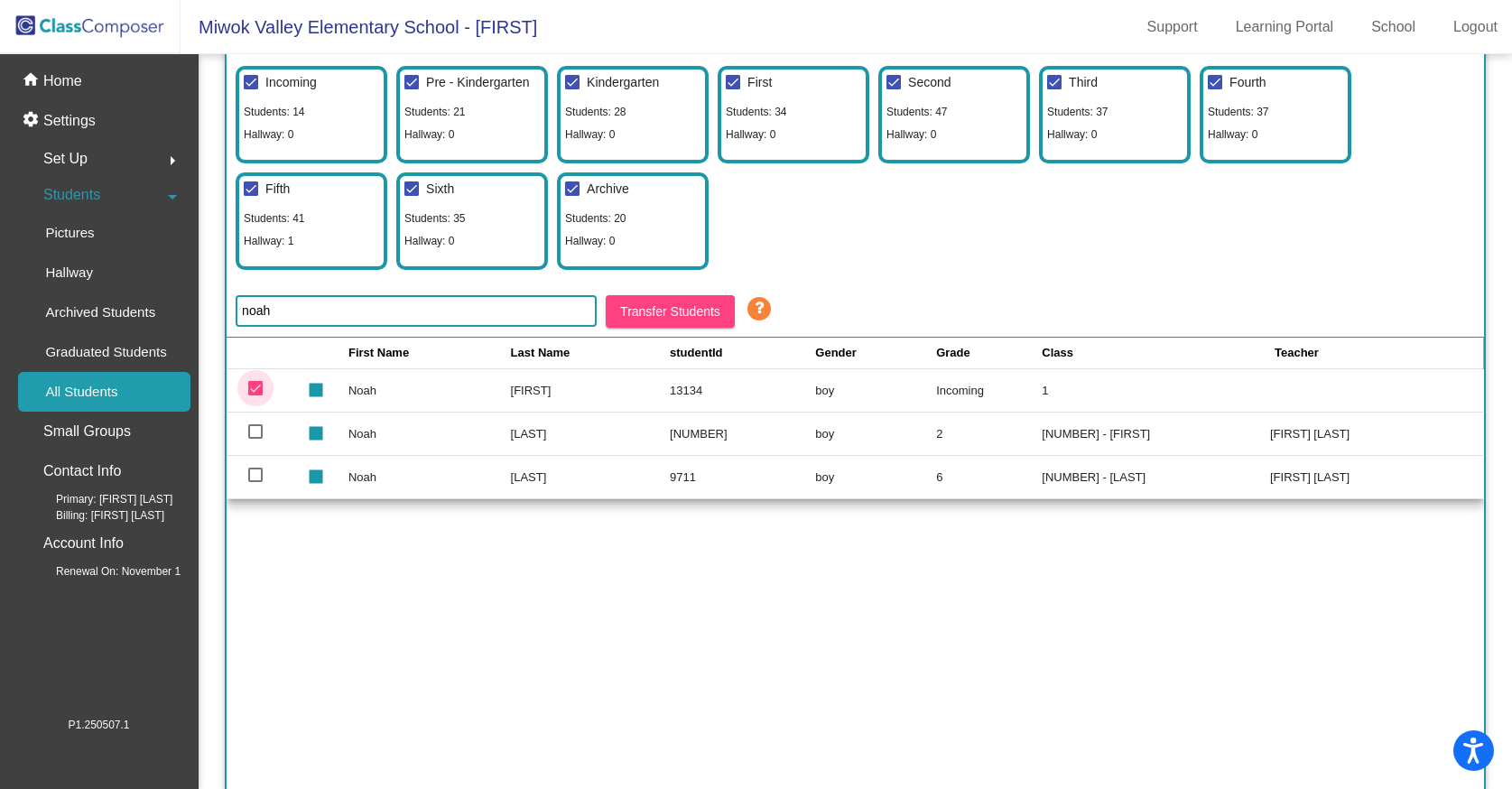 click at bounding box center (255, 388) 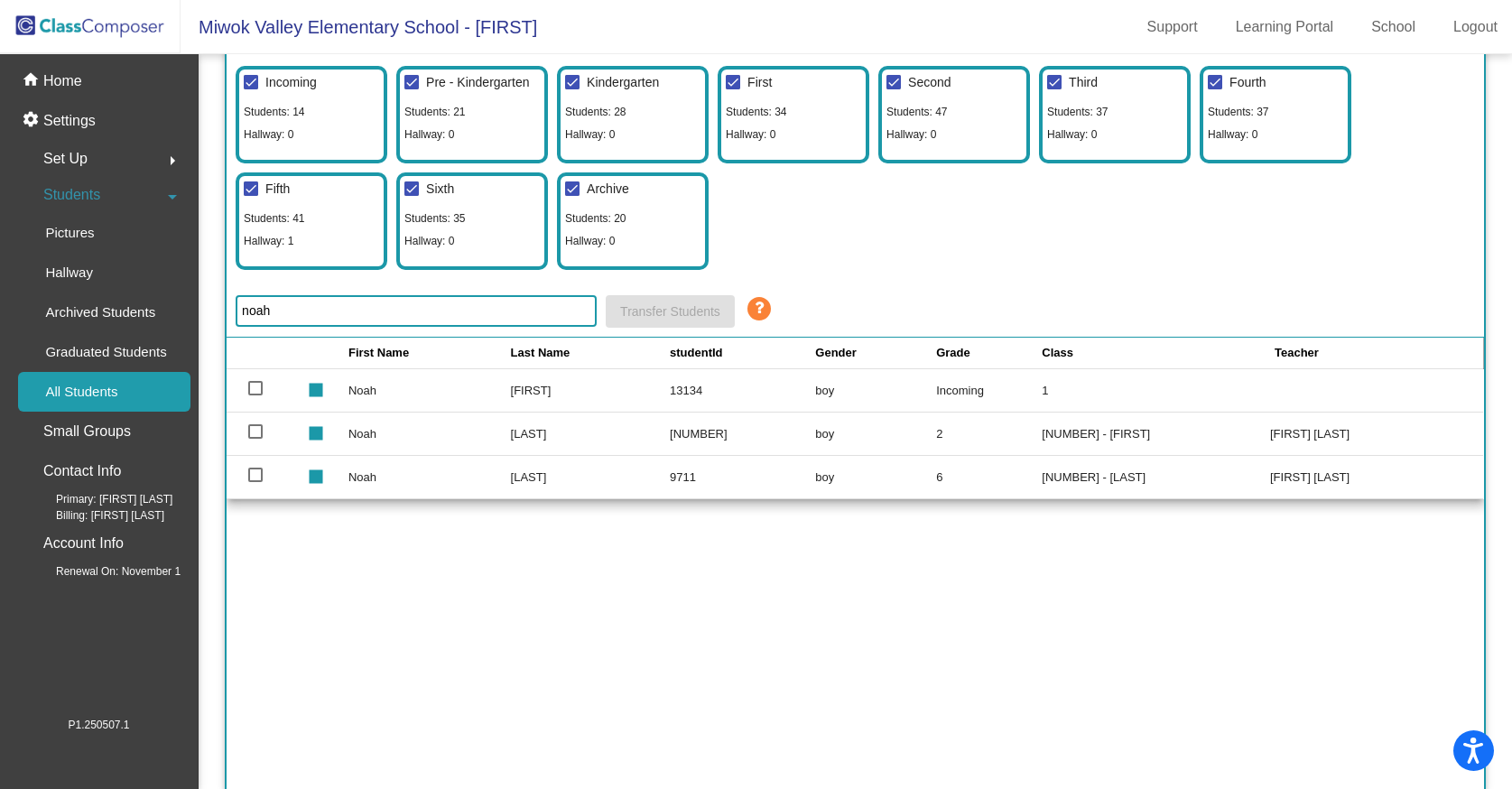 click on "[FIRST]" 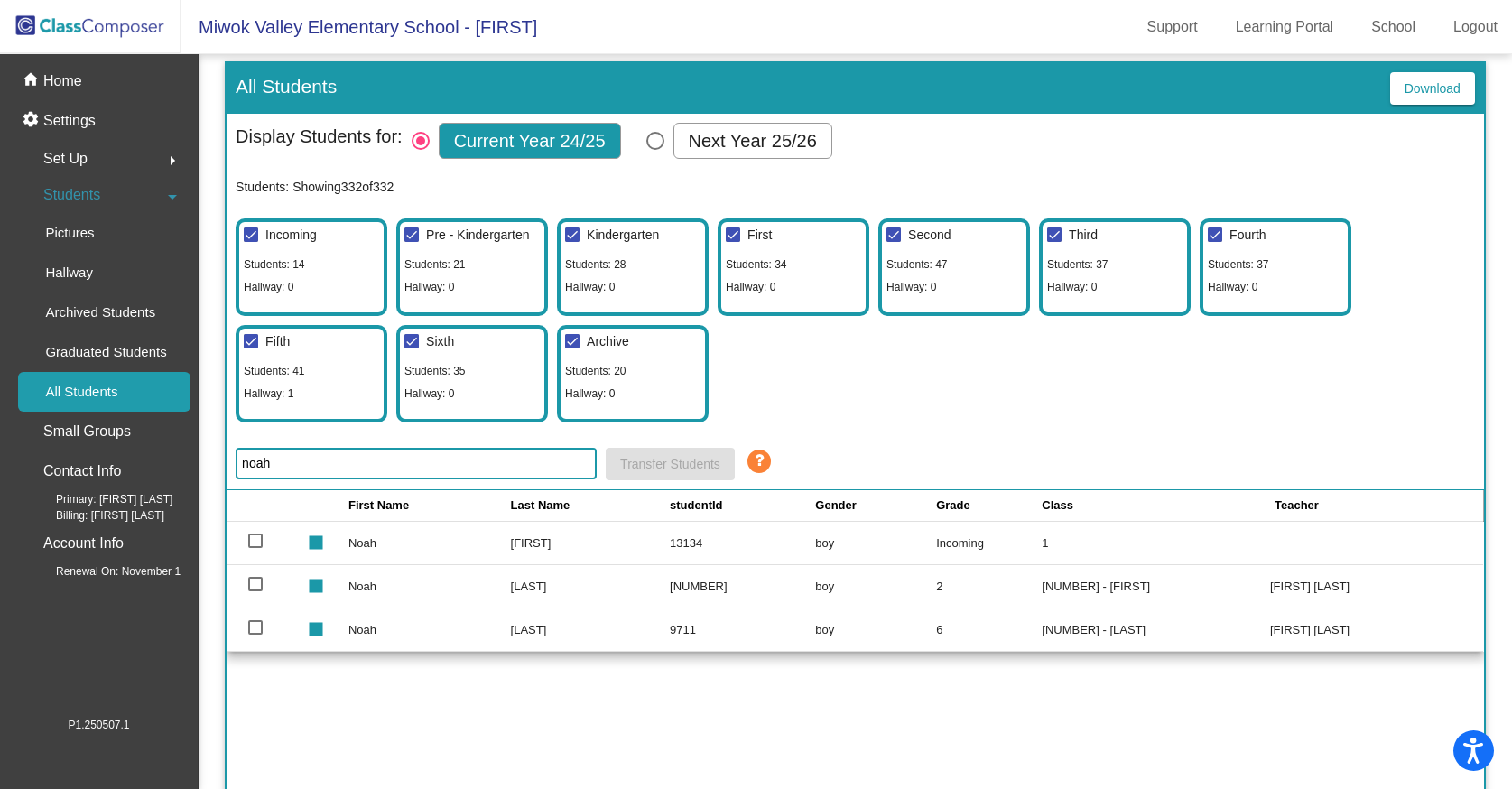 scroll, scrollTop: 0, scrollLeft: 0, axis: both 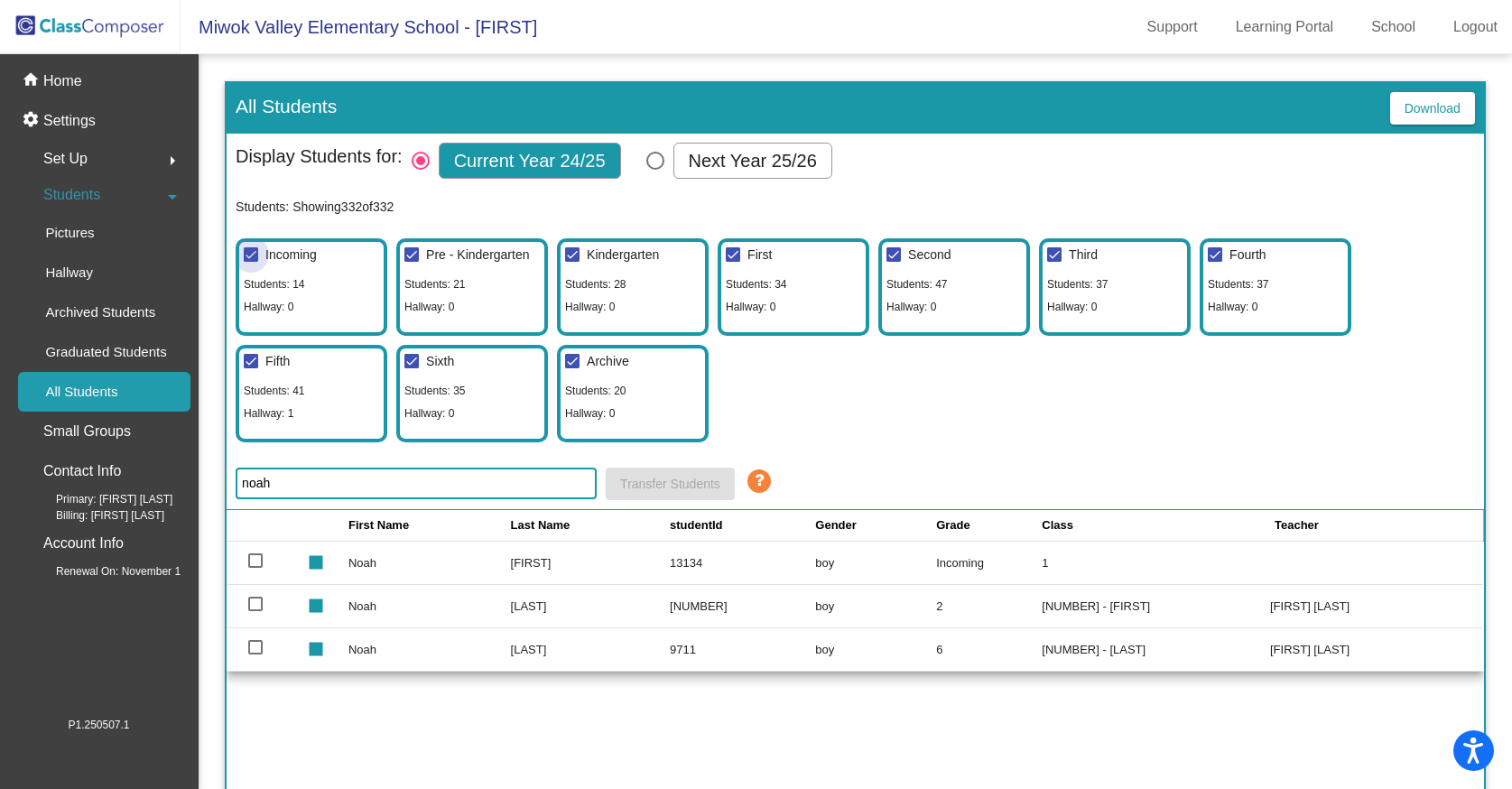 click on "Incoming" at bounding box center (291, 255) 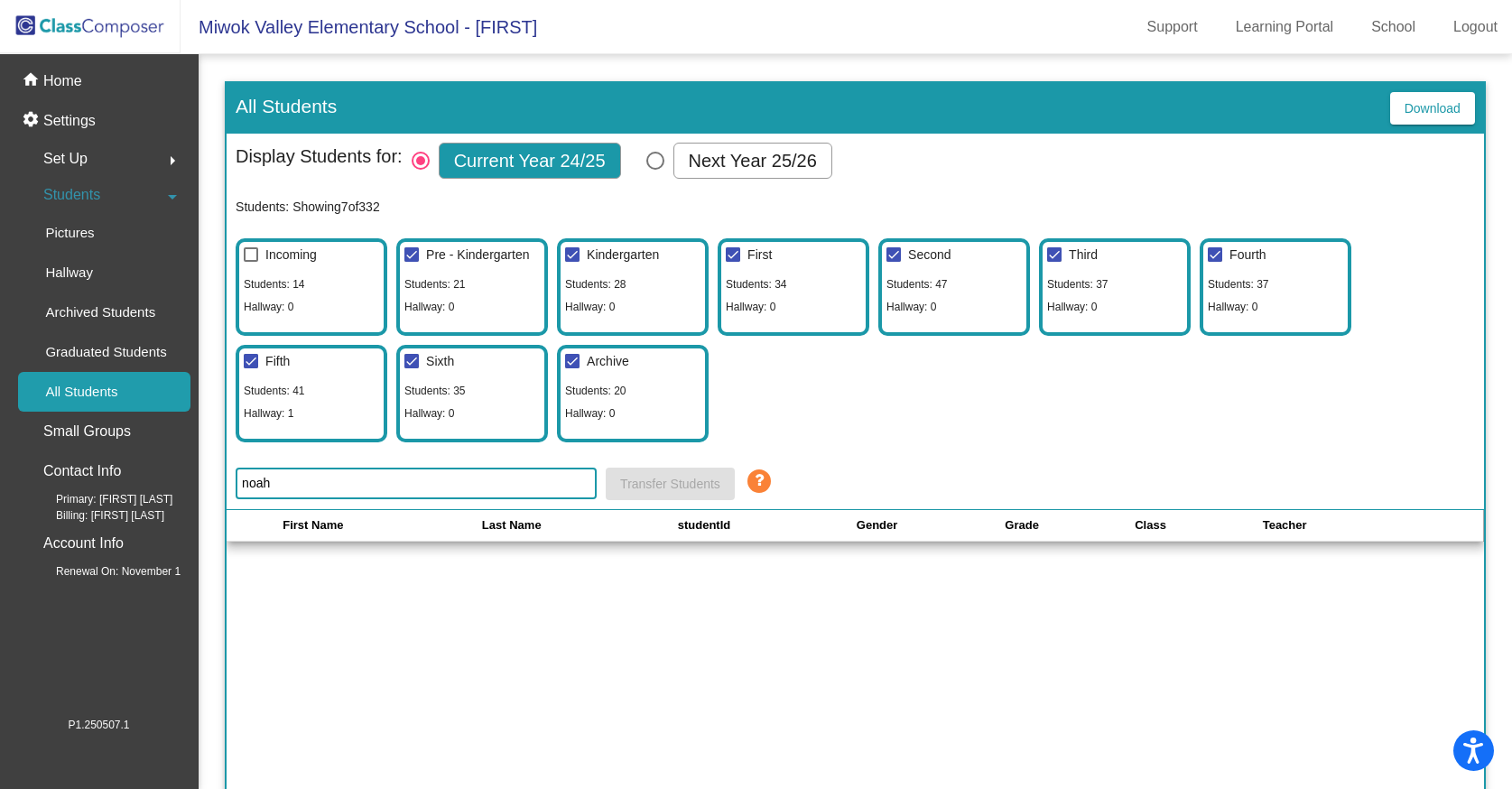 click on "Incoming" at bounding box center [291, 255] 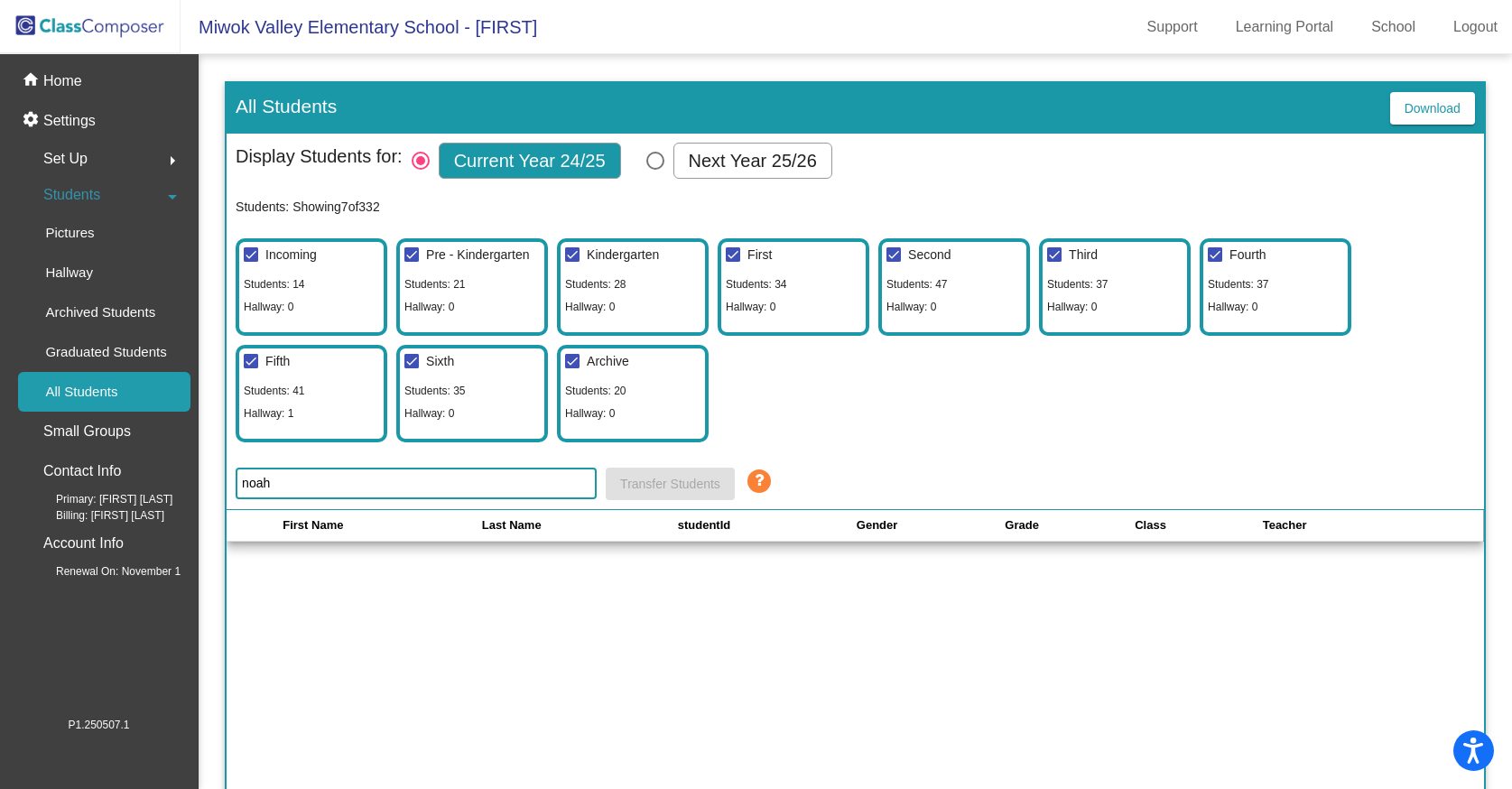 click 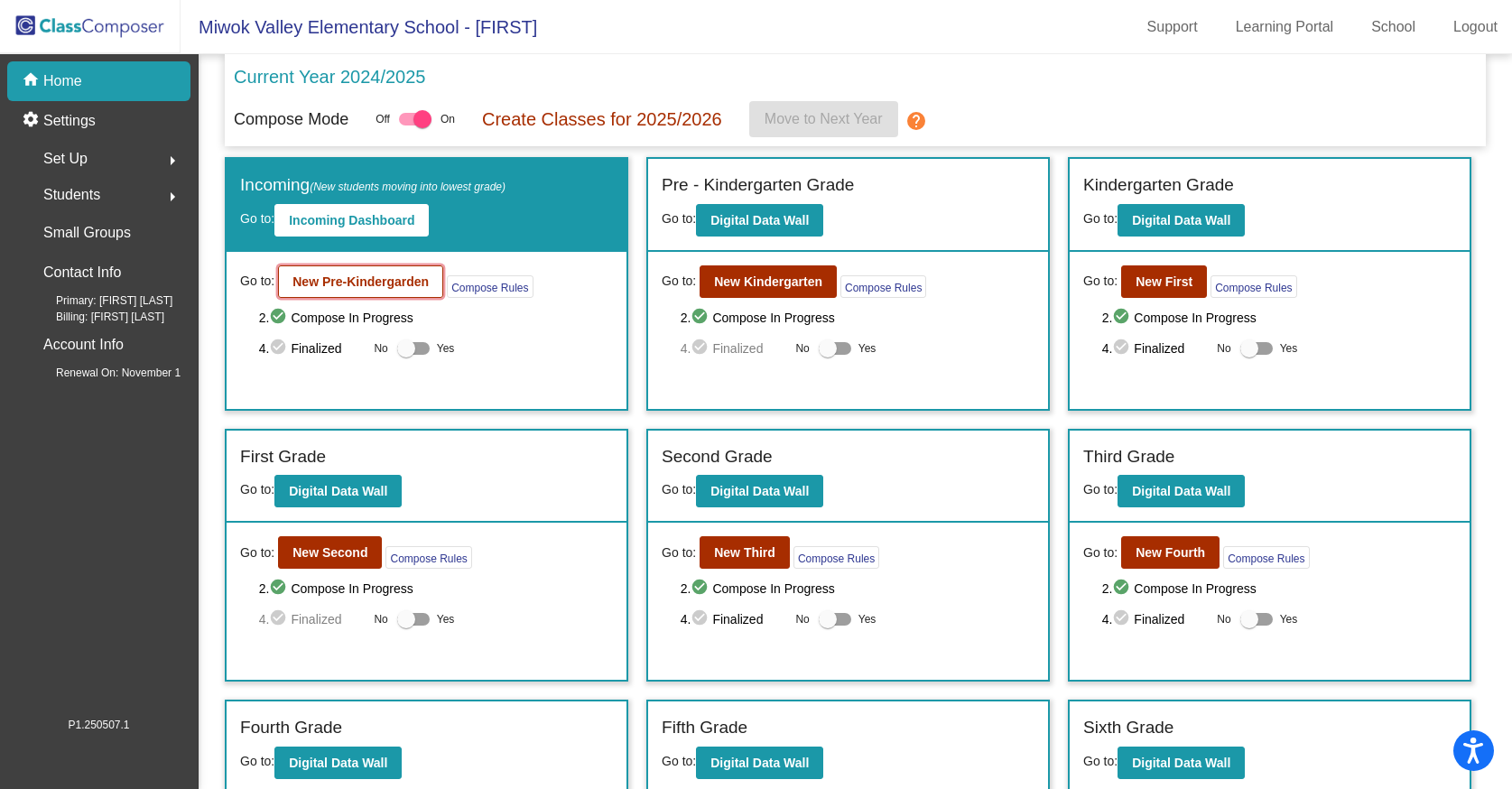 click on "New Pre-Kindergarden" 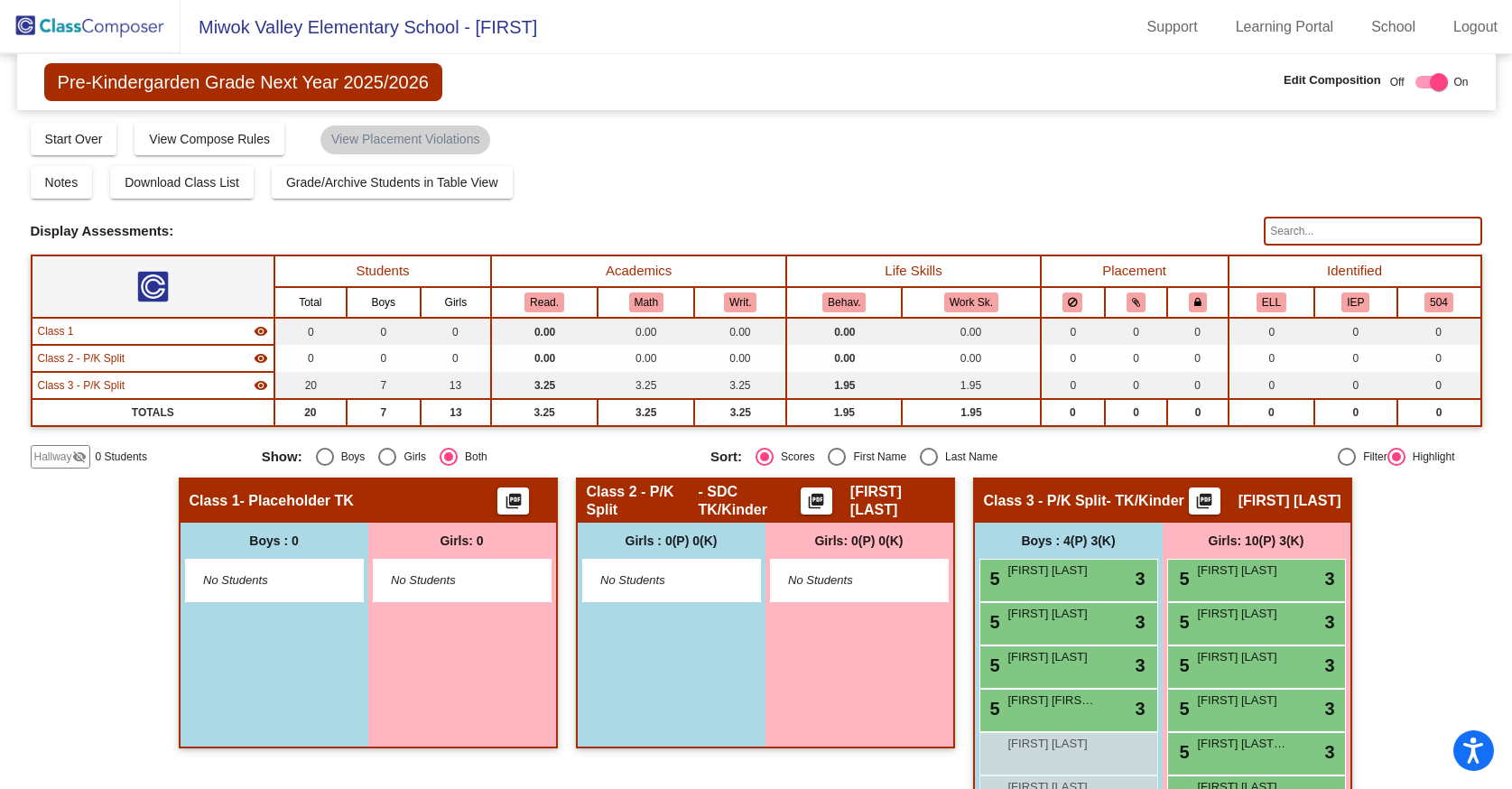 click on "Hallway" 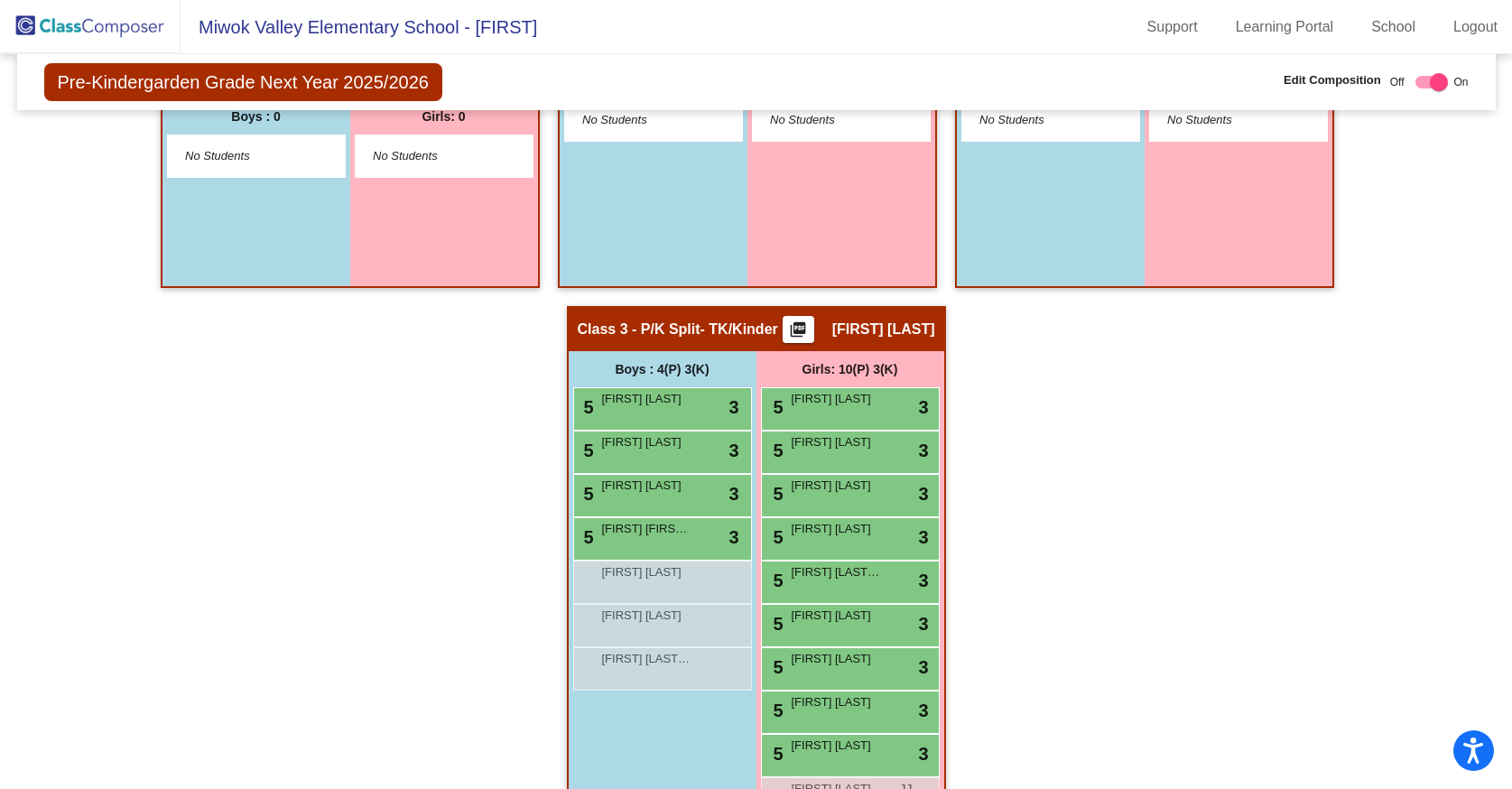 scroll, scrollTop: 0, scrollLeft: 0, axis: both 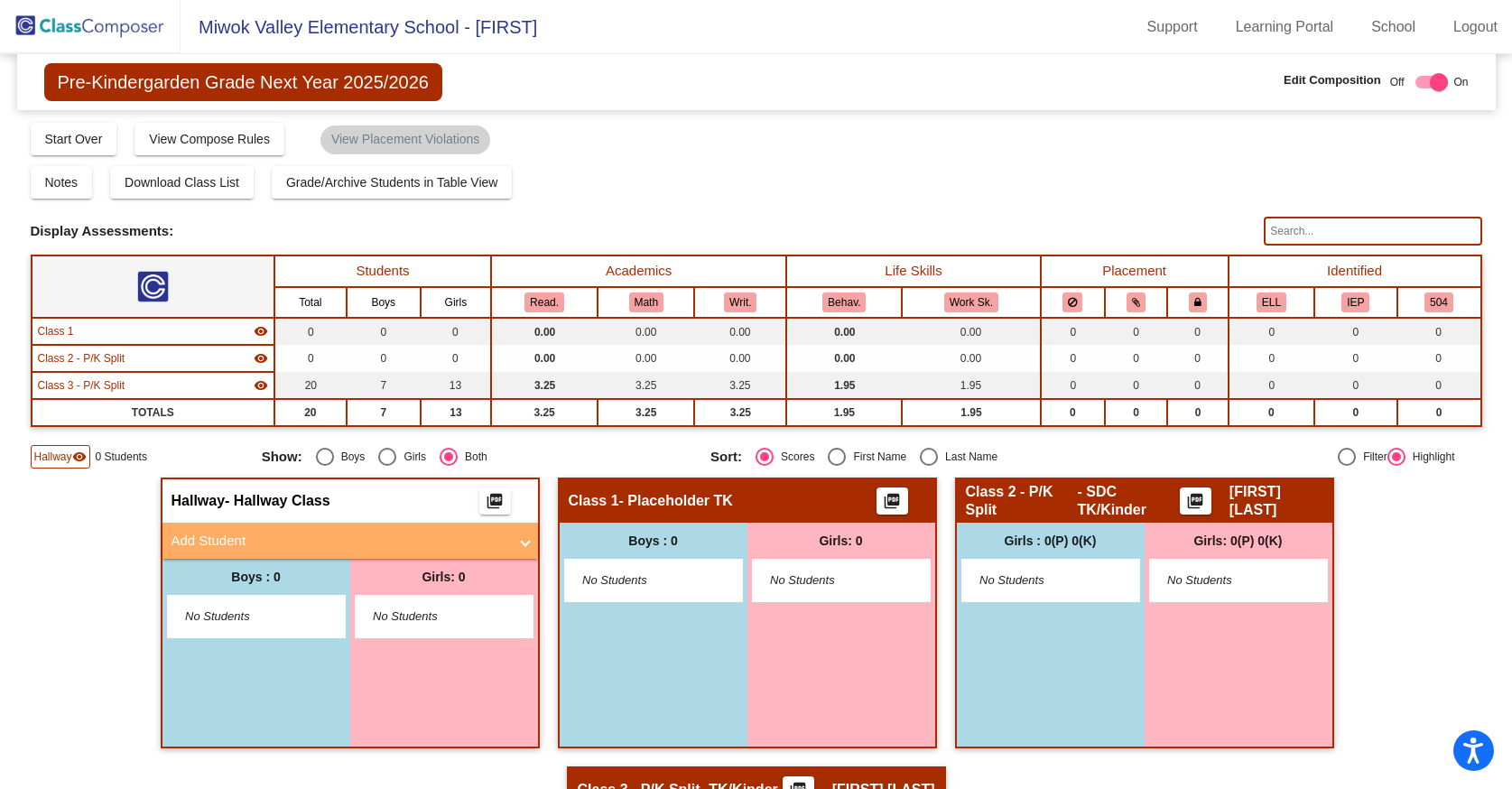 click 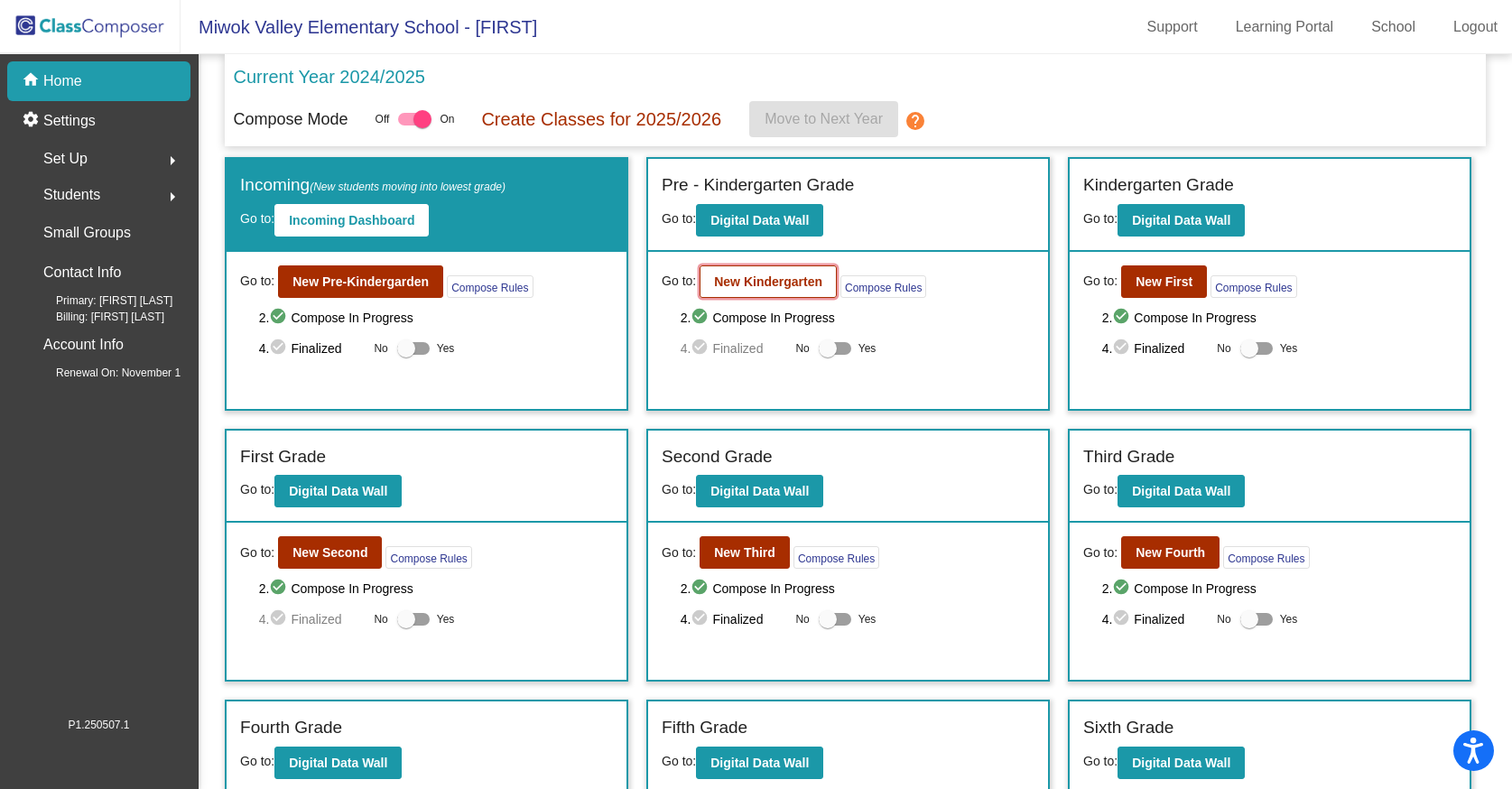 click on "New Kindergarten" 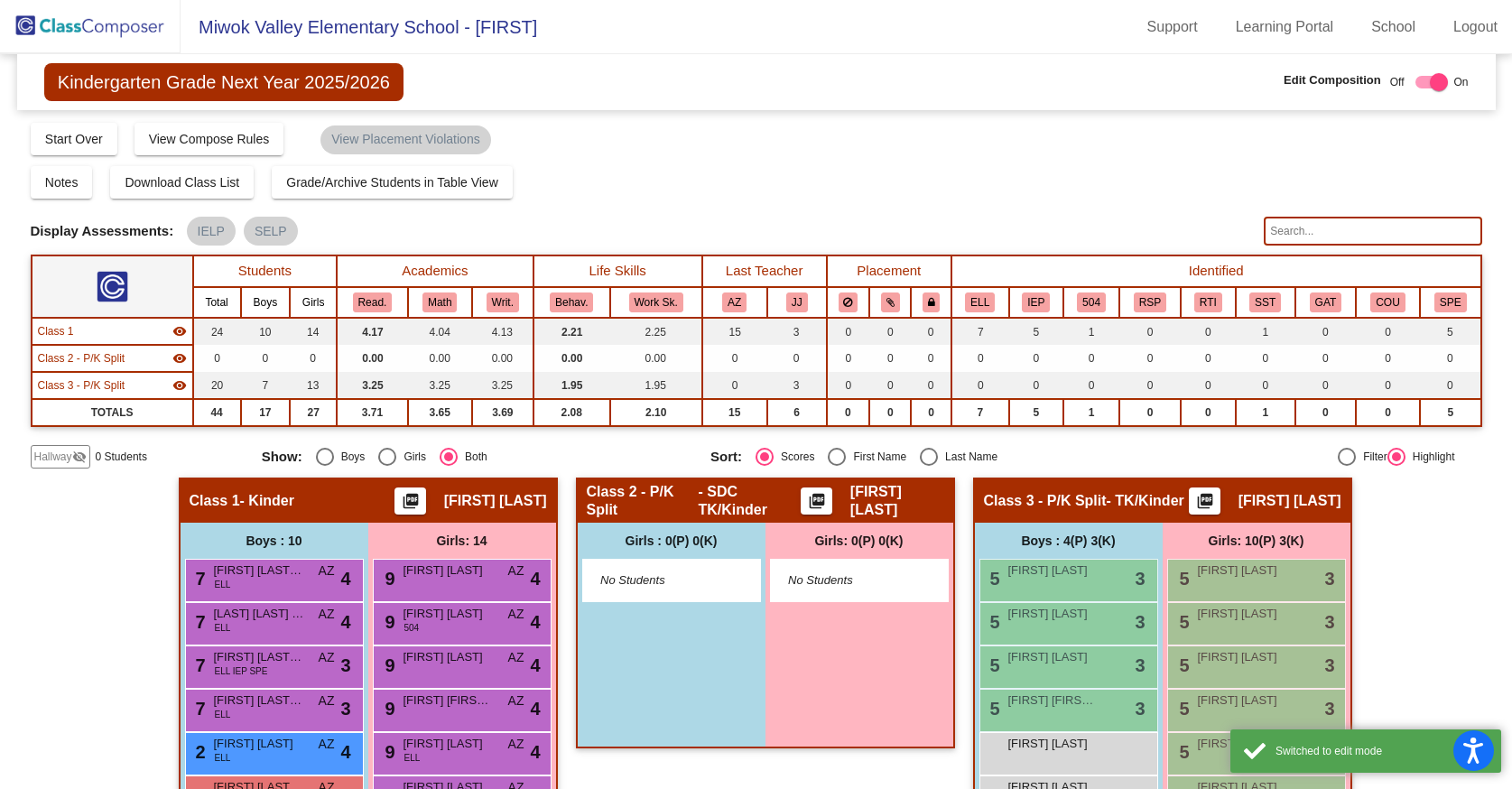 scroll, scrollTop: 5, scrollLeft: 0, axis: vertical 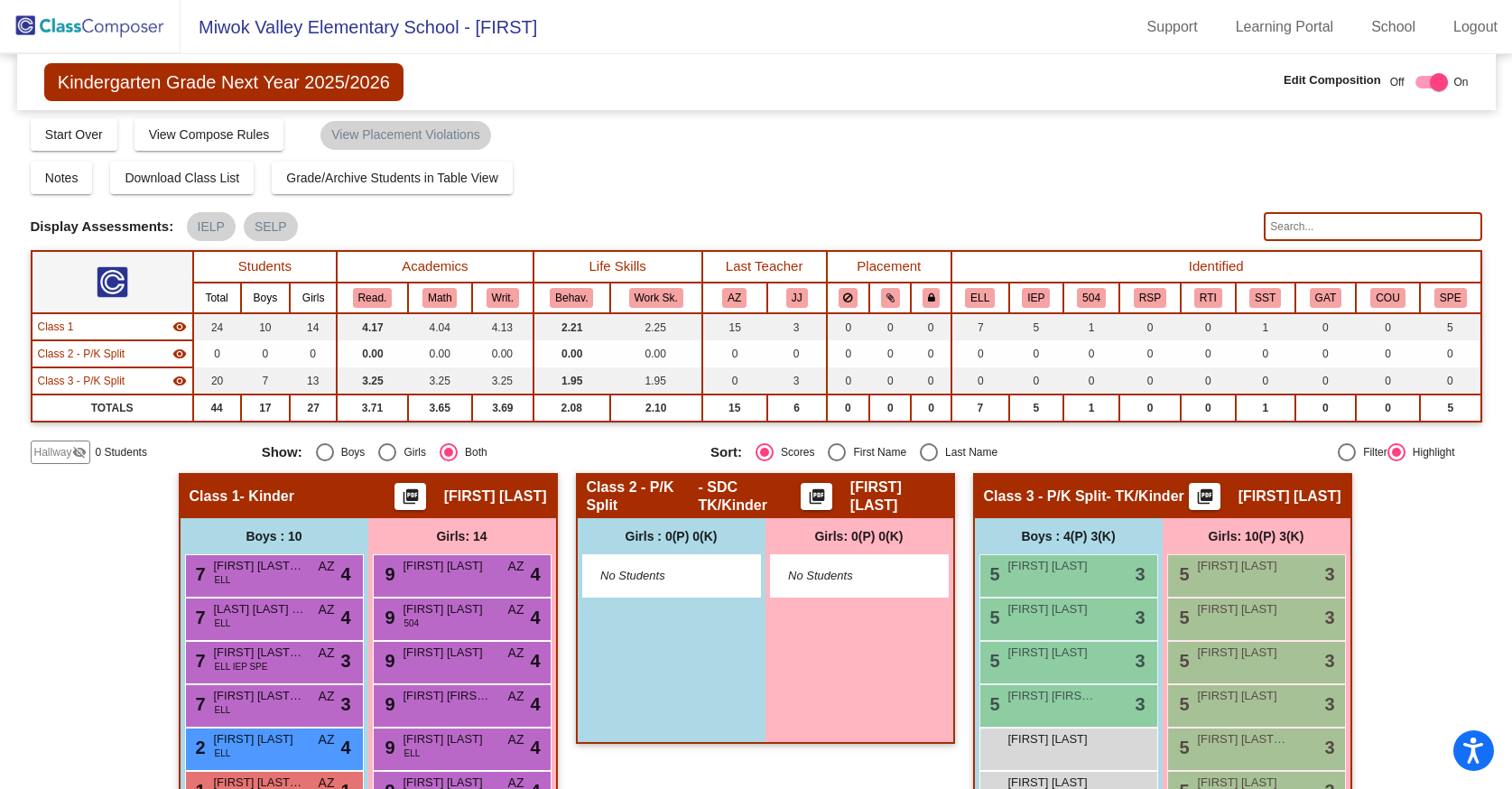 click on "Hallway" 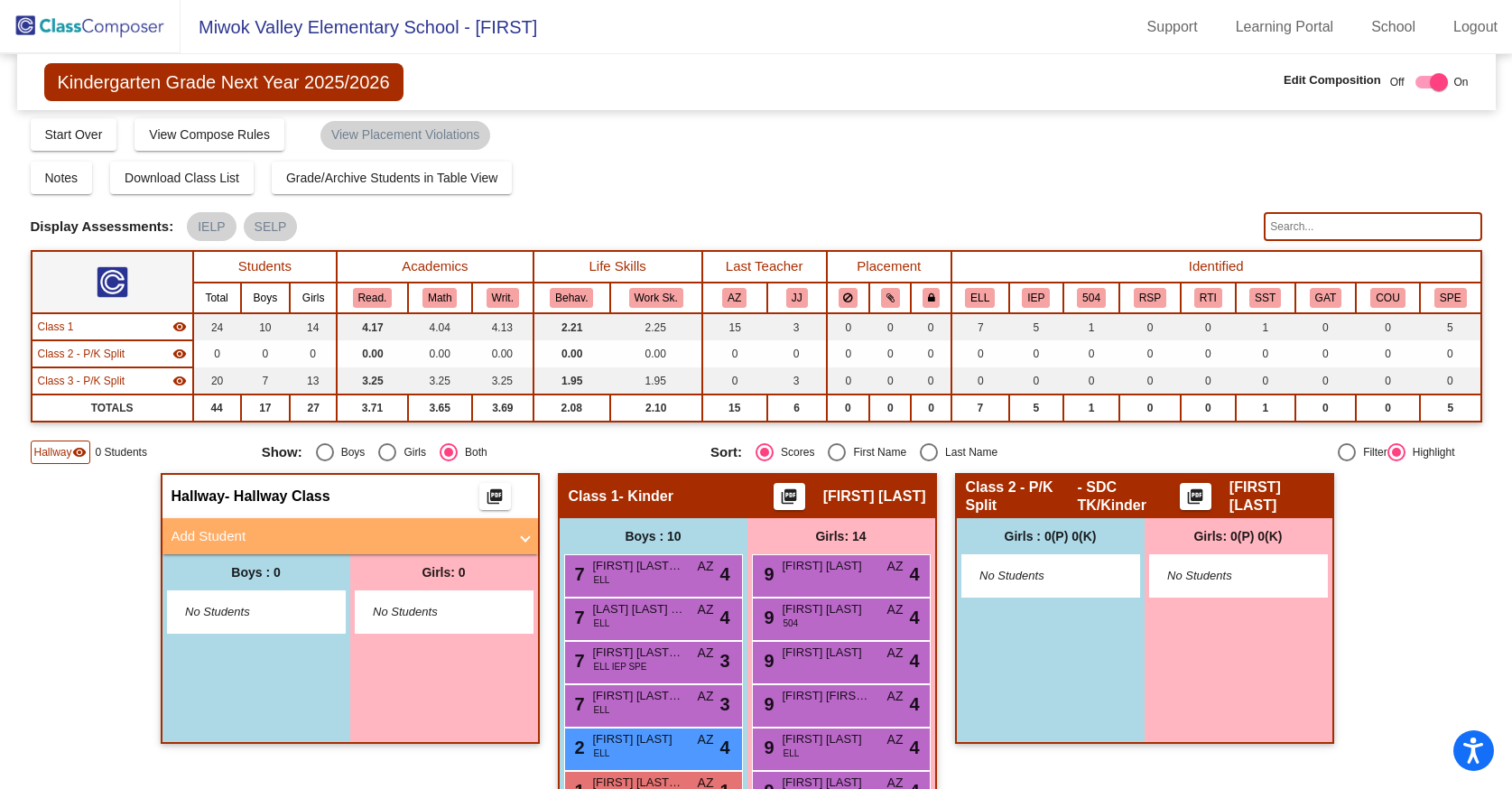 click on "Add Student" at bounding box center [350, 536] 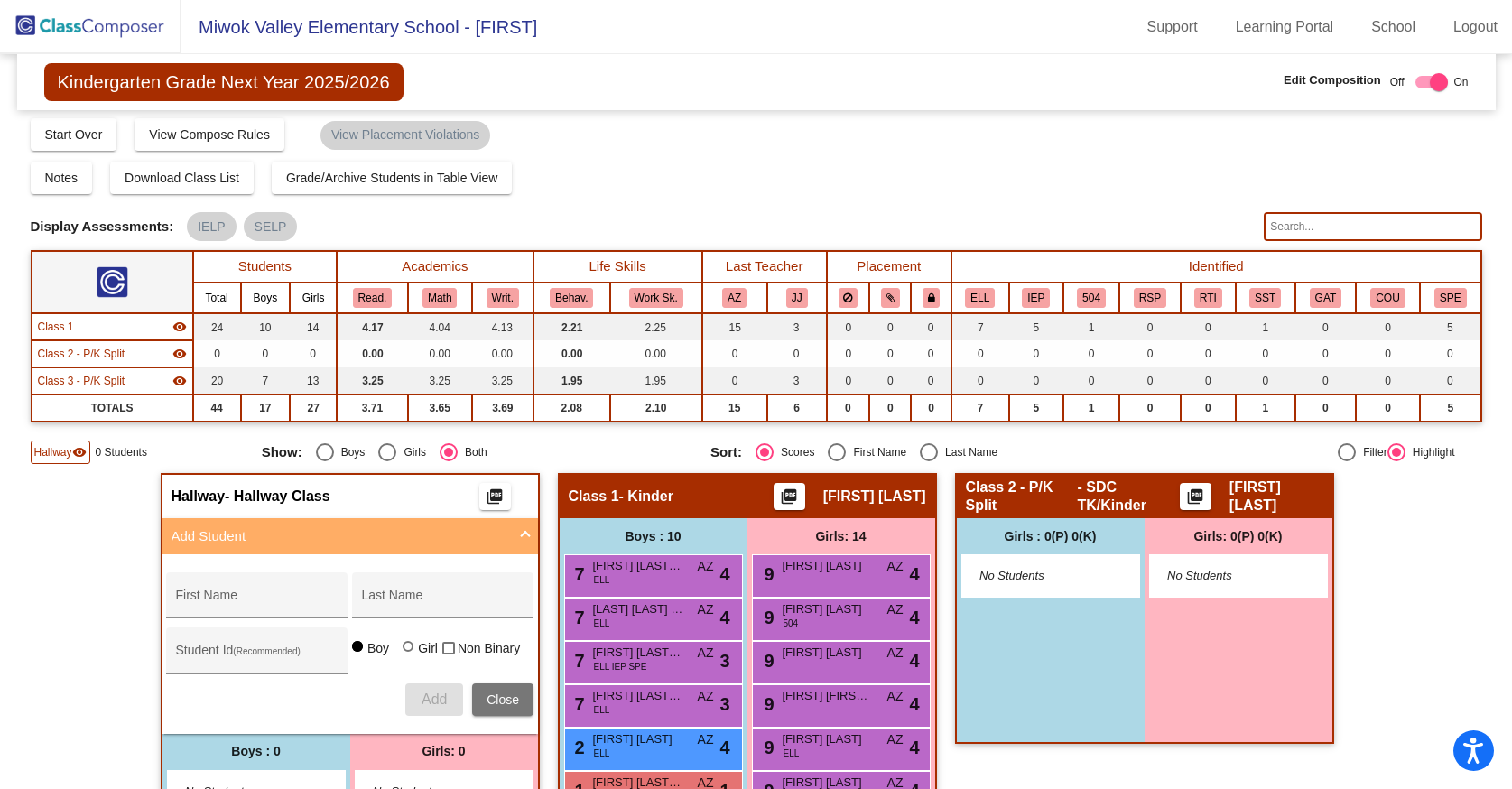 click on "Hallway   - Hallway Class  picture_as_pdf  Add Student  First Name Last Name Student Id  (Recommended)   Boy   Girl   Non Binary Add Close  Boys : 0    No Students   Girls: 0   No Students   Class 1   - Kinder  picture_as_pdf Olivia Stewart  Add Student  First Name Last Name Student Id  (Recommended)   Boy   Girl   Non Binary Add Close  Boys : 10  7 Mikkel Calderon Enriquez ELL AZ lock do_not_disturb_alt 4 7 Kaeff Ordonez Cruz ELL AZ lock do_not_disturb_alt 4 7 Mynor Escobar Lopez ELL IEP SPE AZ lock do_not_disturb_alt 3 7 Jaime Molina Olmedo ELL AZ lock do_not_disturb_alt 3 2 Juan Macias Mendoza ELL AZ lock do_not_disturb_alt 4 1 Eliel Chavez Lopez IEP SST SPE AZ lock do_not_disturb_alt 1 Dawson Wesley Cummings lock do_not_disturb_alt Ivan Velez JJ lock do_not_disturb_alt Miguel Garcia Gonzalez lock do_not_disturb_alt Santiago Vaca lock do_not_disturb_alt Girls: 14 9 Lilith Burum AZ lock do_not_disturb_alt 4 9 Abigail Detels 504 AZ lock do_not_disturb_alt 4 9 Trinity Grey AZ lock do_not_disturb_alt 4 9" 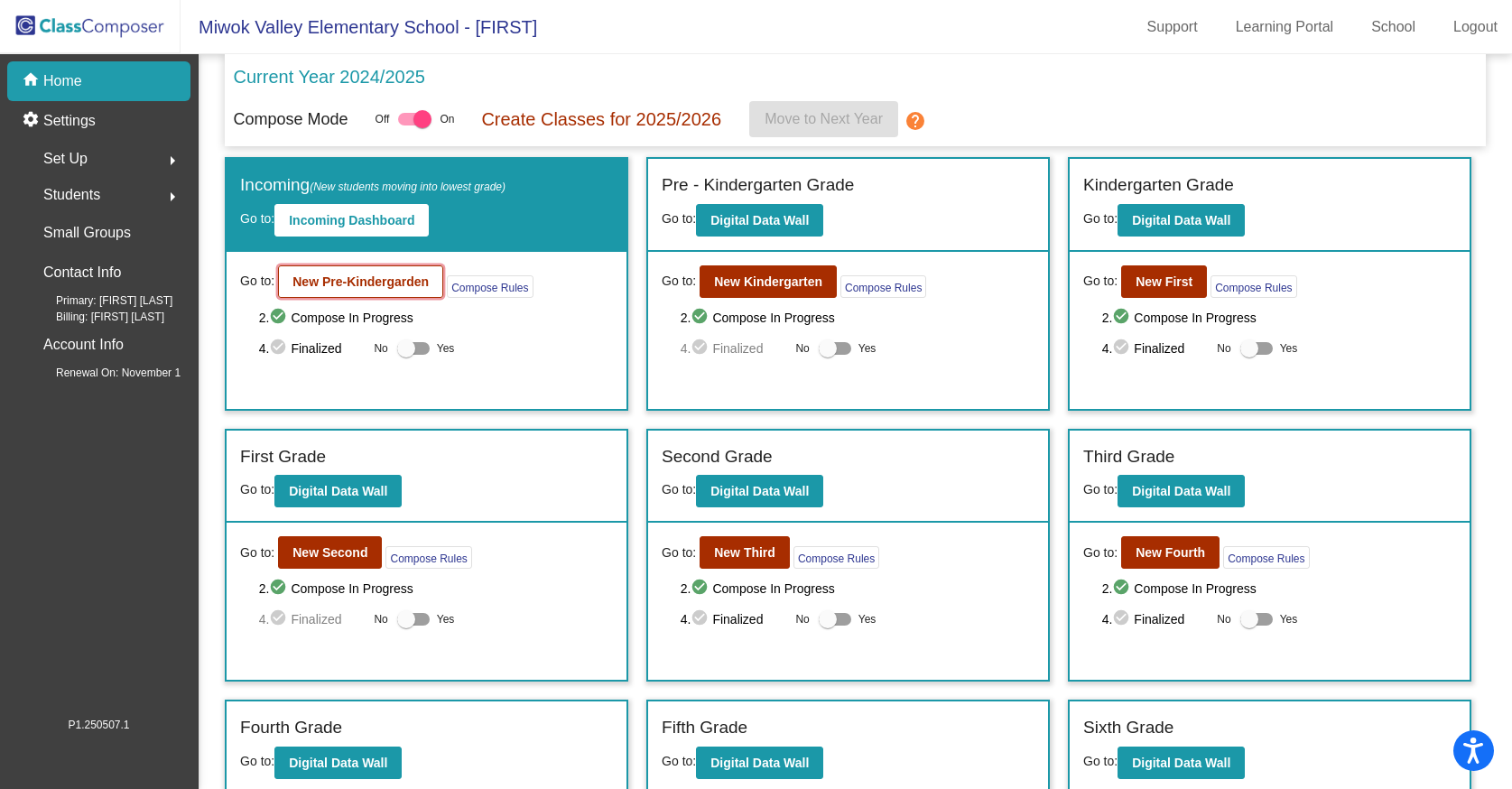 click on "New Pre-Kindergarden" 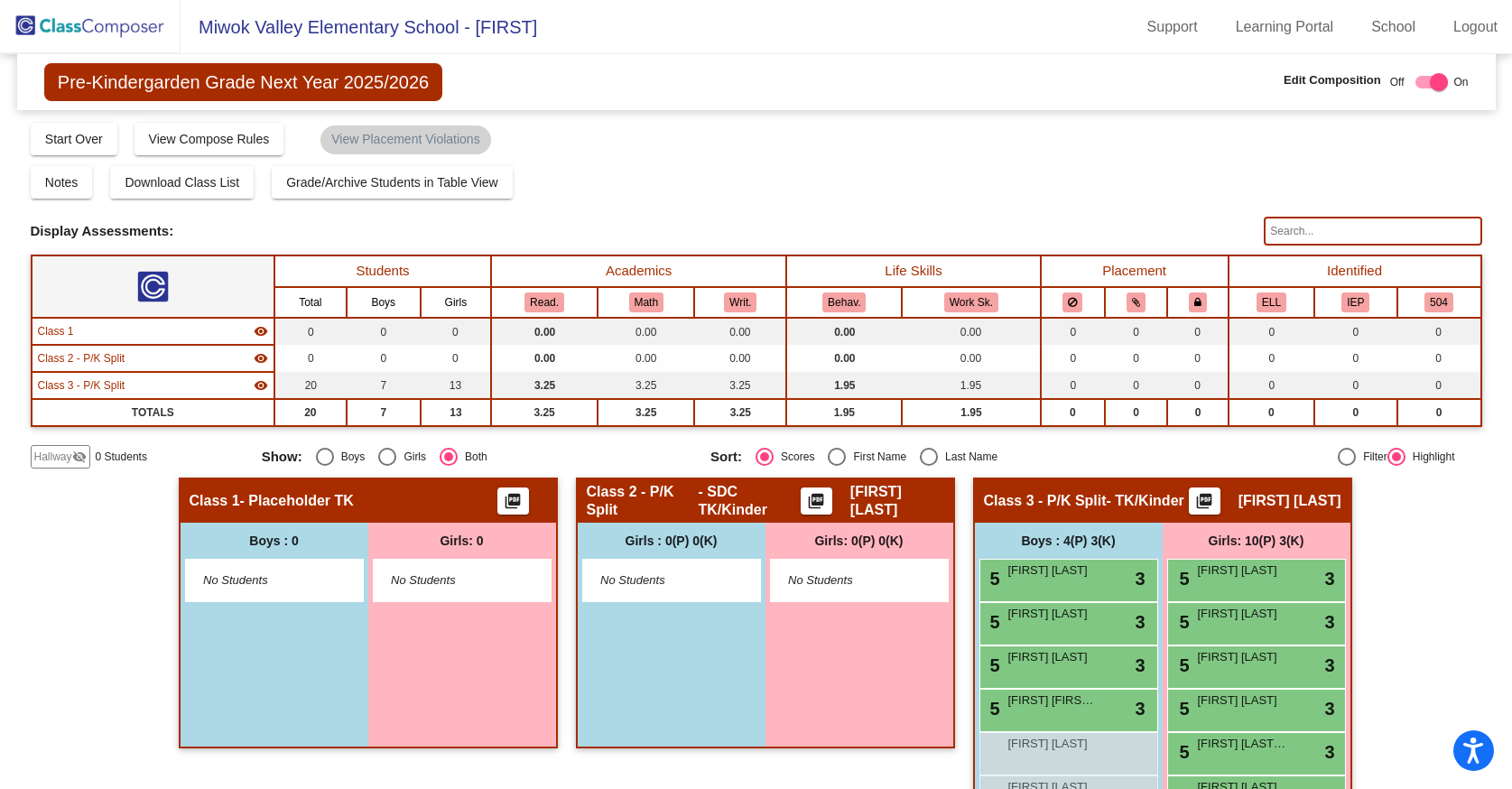 click on "Hallway" 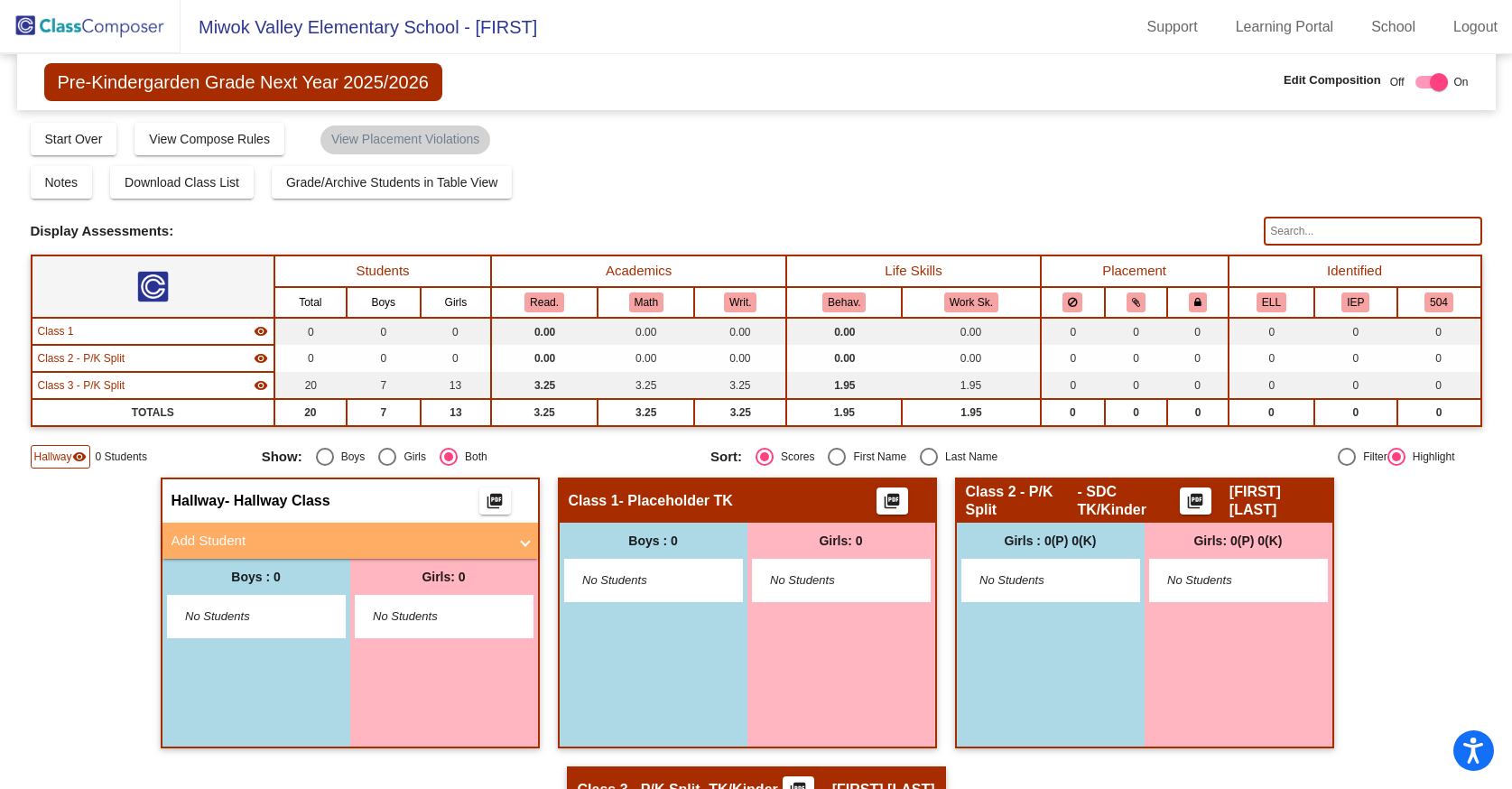 click on "Add Student" at bounding box center (339, 541) 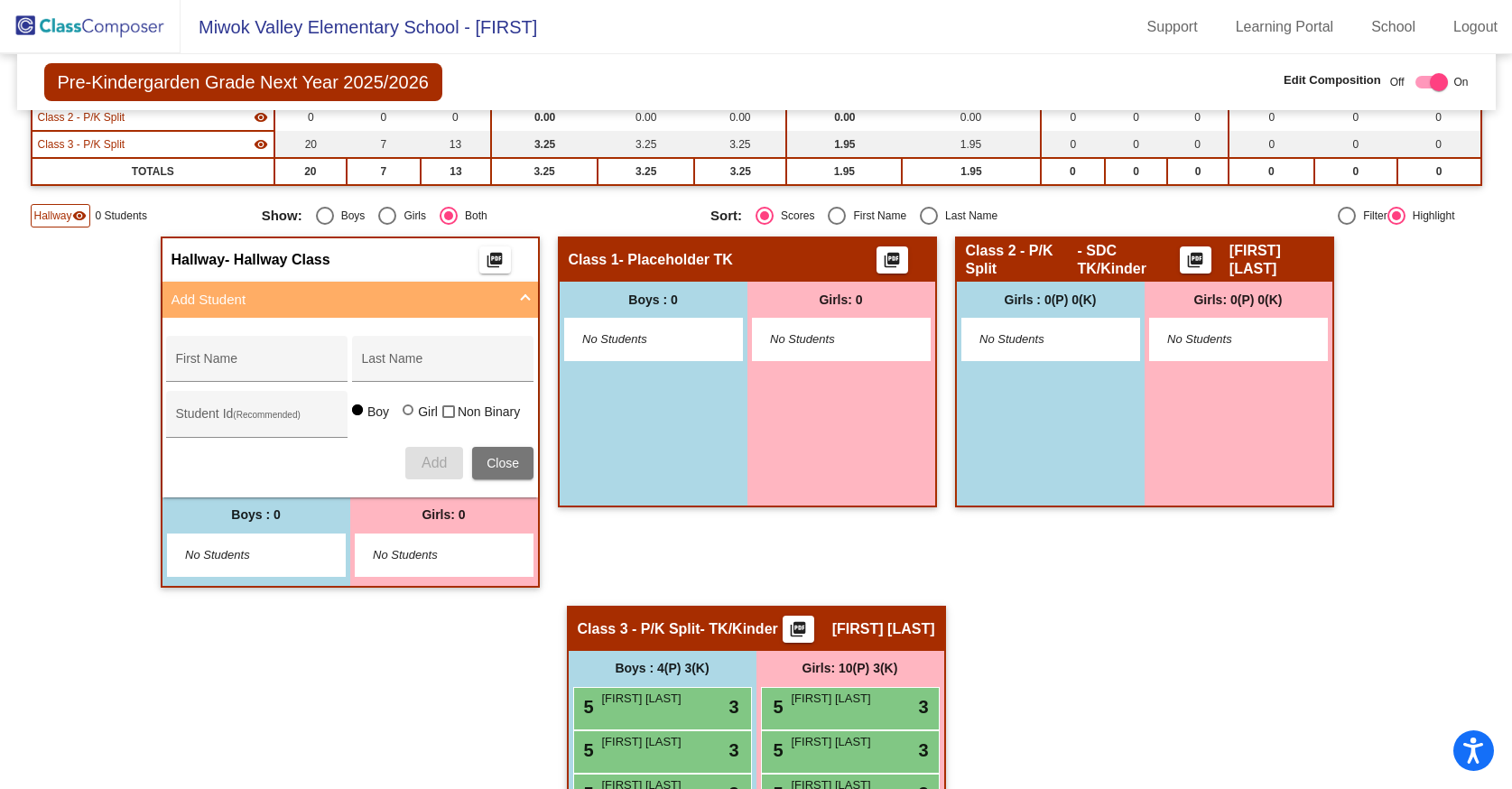 scroll, scrollTop: 250, scrollLeft: 0, axis: vertical 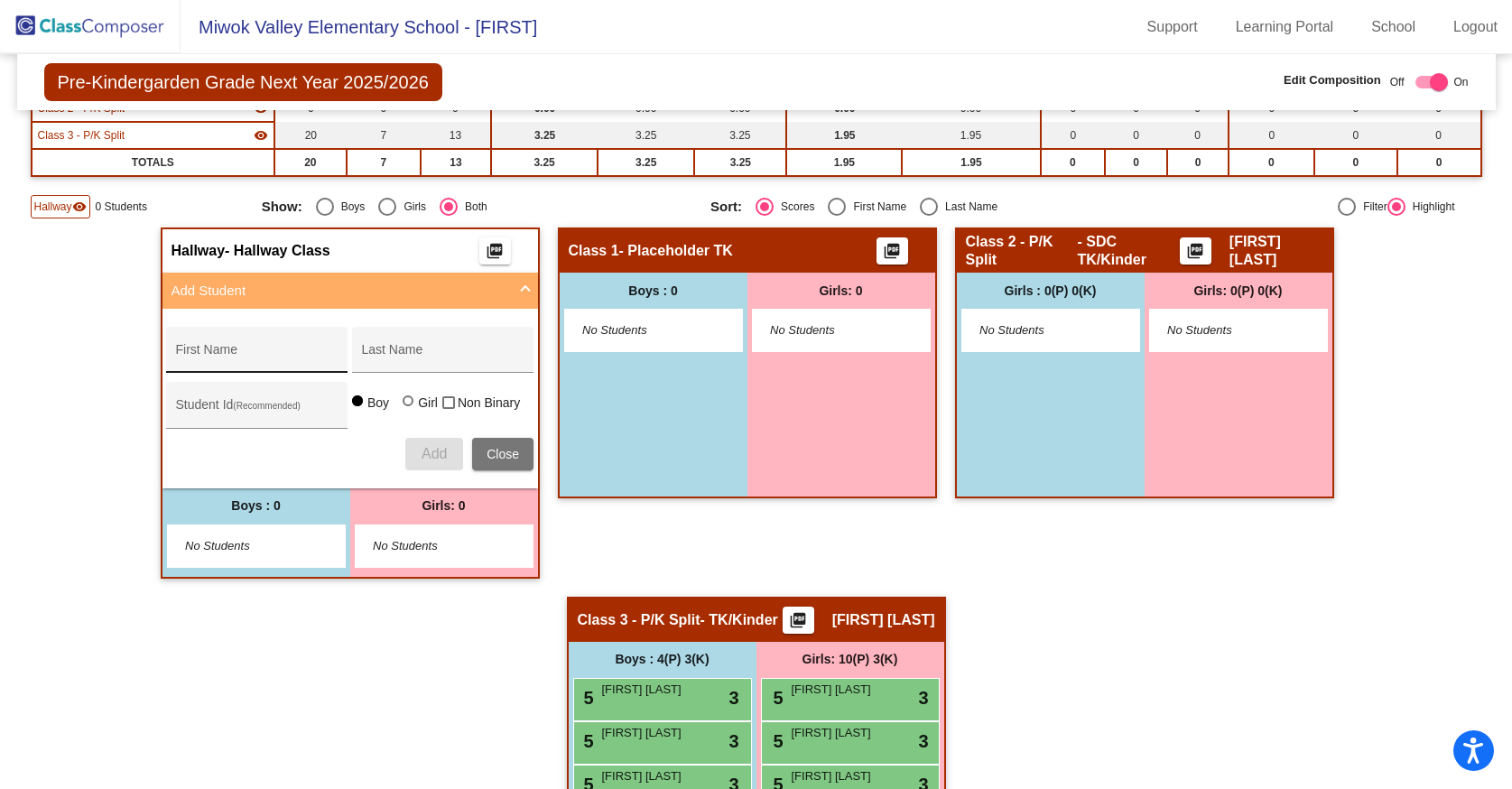 click on "First Name" at bounding box center [257, 357] 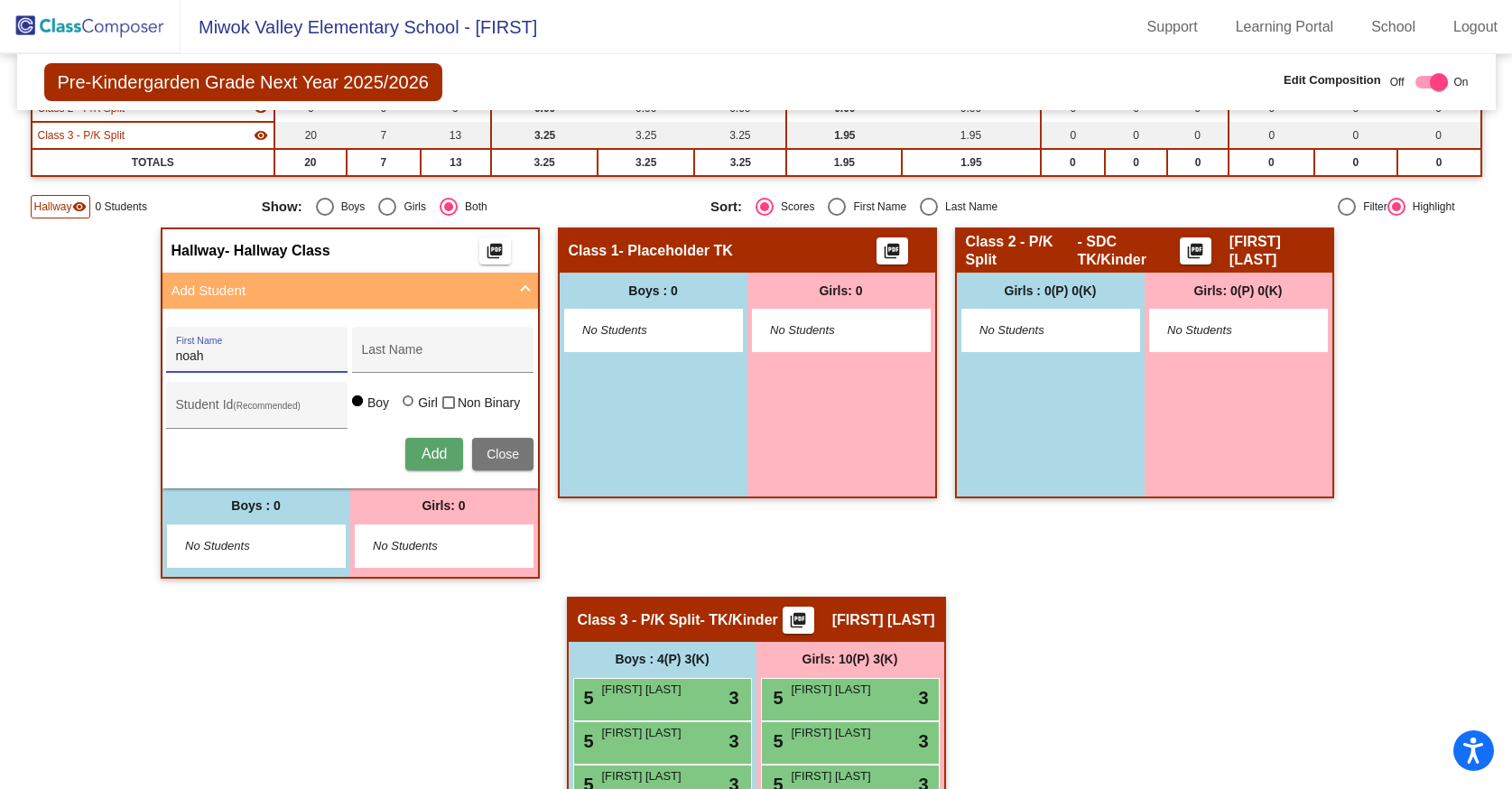 type on "noah" 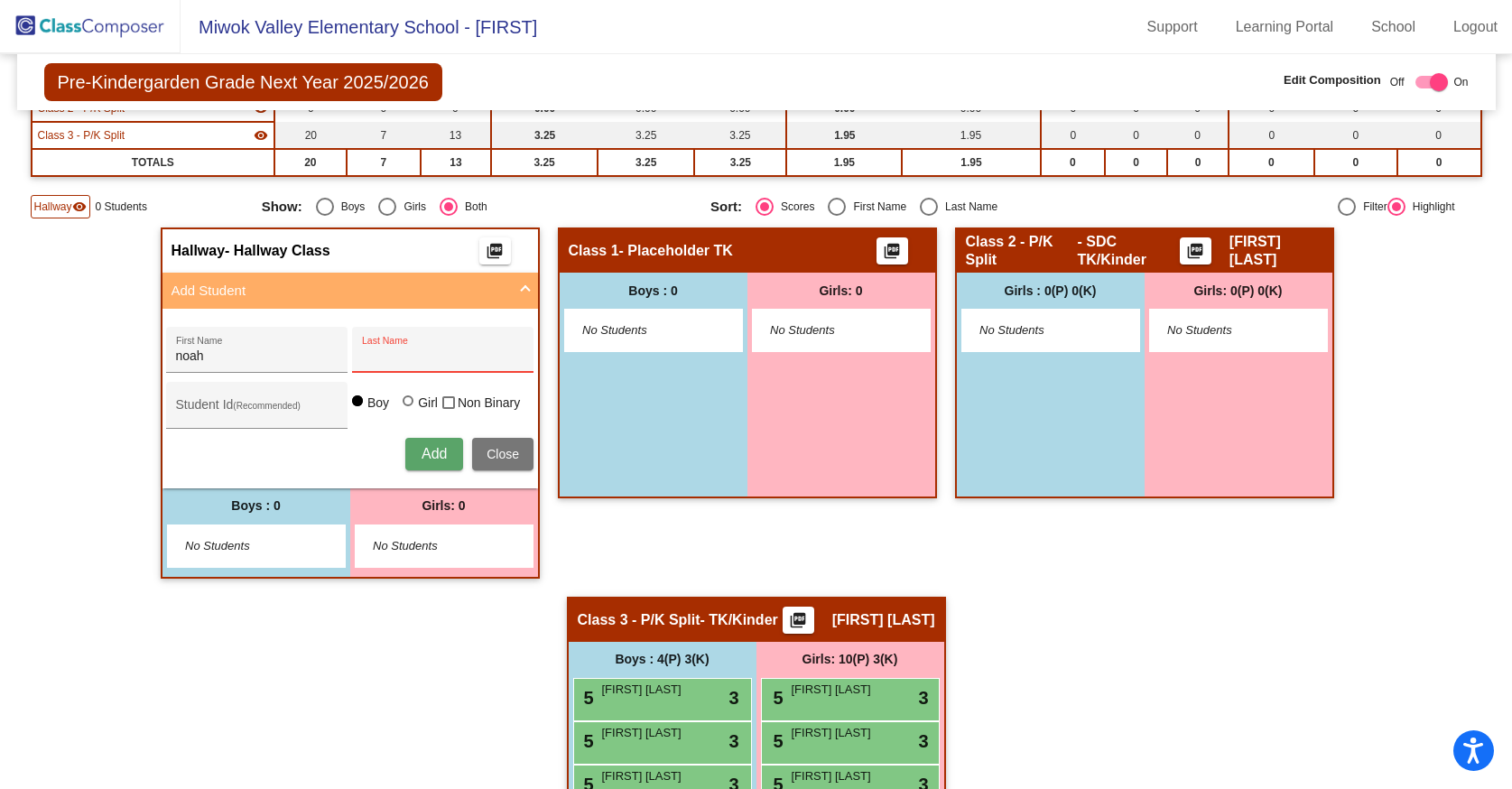 click on "Last Name" at bounding box center [443, 357] 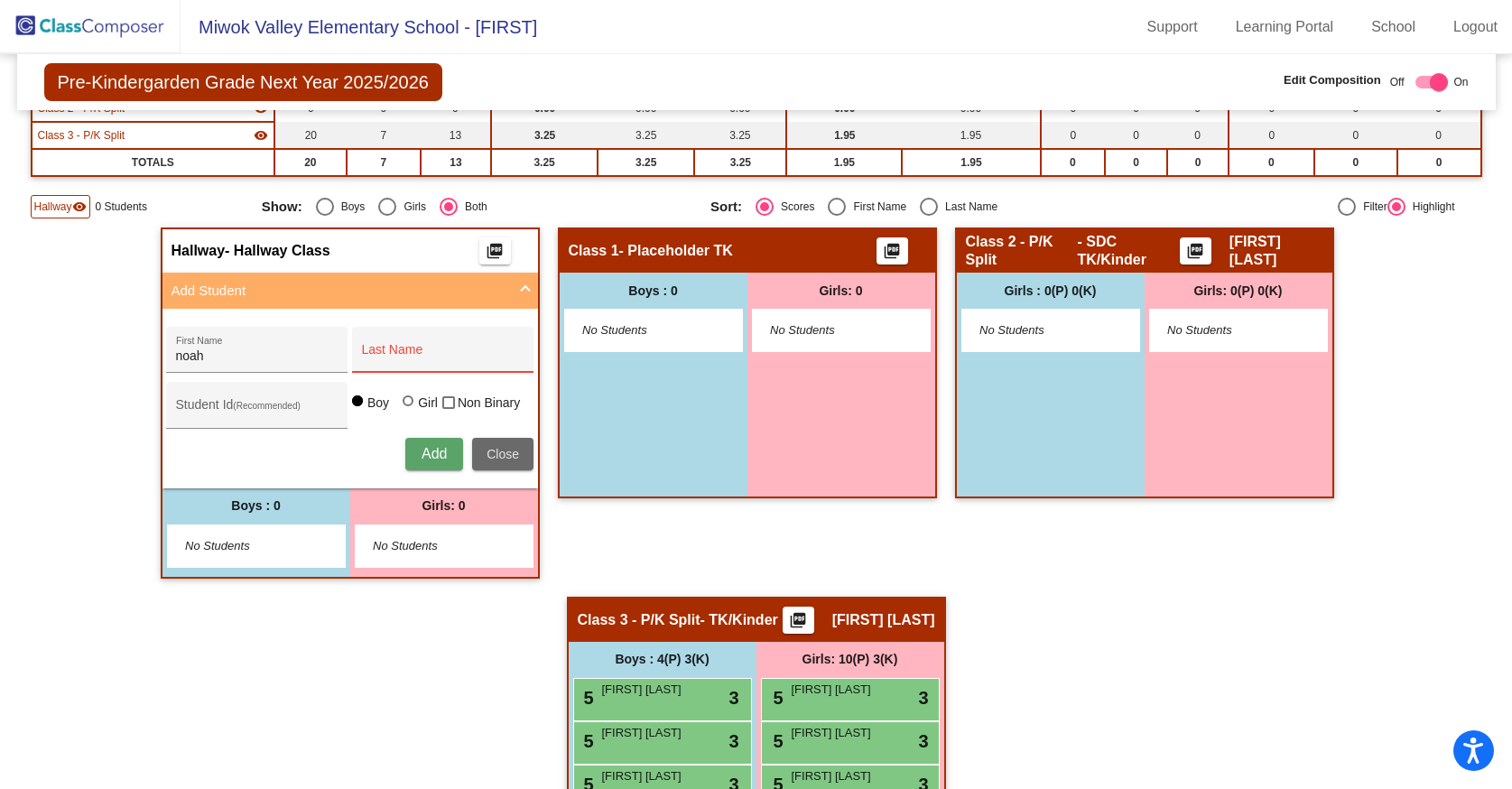 click on "Close" at bounding box center (503, 454) 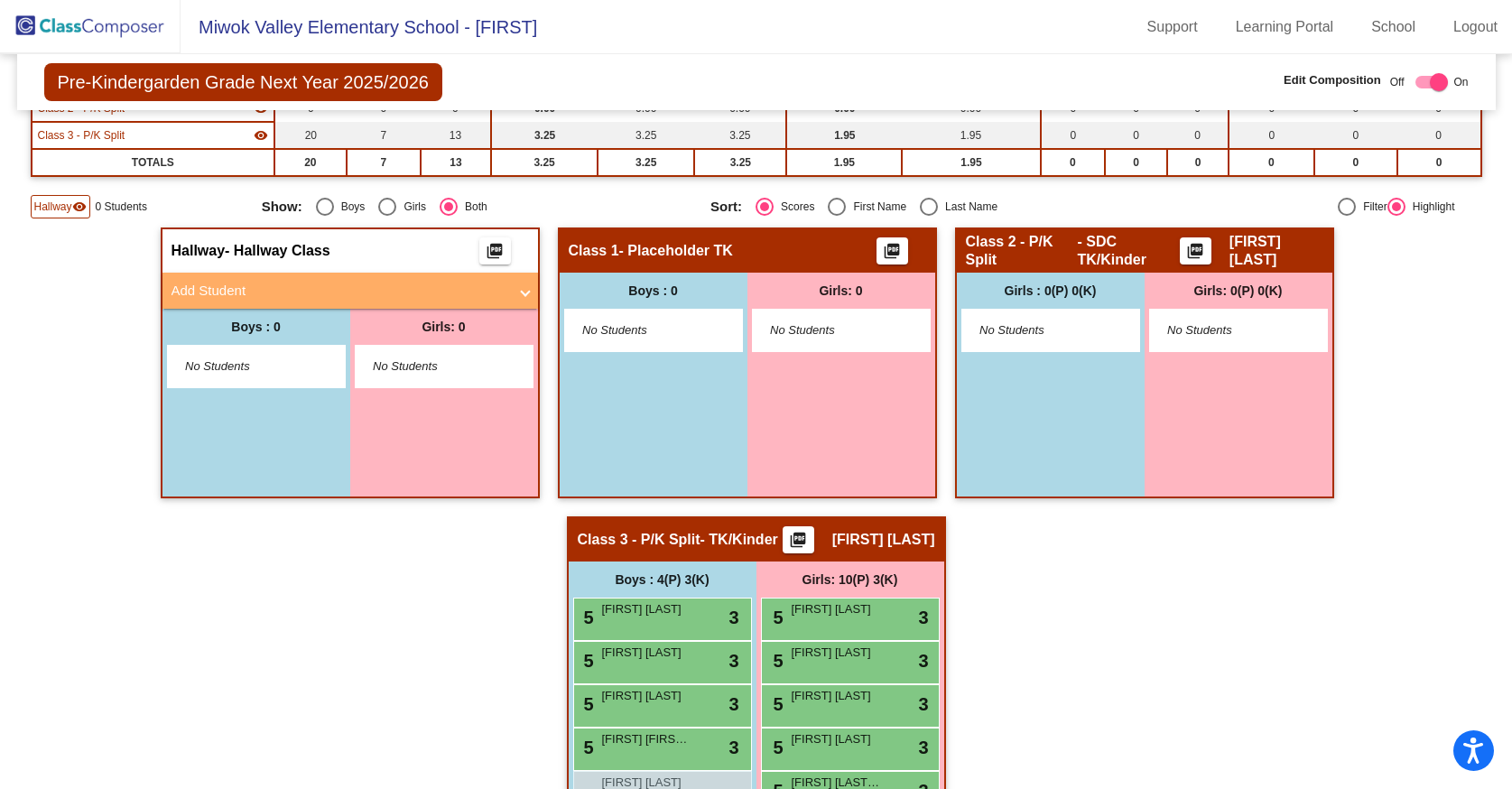 click on "Hallway   - Hallway Class  picture_as_pdf  Add Student  noah First Name Last Name Student Id  (Recommended)   Boy   Girl   Non Binary Add Close  Boys : 0    No Students   Girls: 0   No Students   Class 1   - Placeholder TK  picture_as_pdf  Add Student  First Name Last Name Student Id  (Recommended)   Boy   Girl   Non Binary Add Close  Boys : 0    No Students   Girls: 0   No Students   Class 2 - P/K Split   - SDC TK/Kinder  picture_as_pdf Jessica Joerger  Add Student  First Name Last Name Student Id  (Recommended)   Boy   Girl   Non Binary Grade    P   K Add Close  Boys : 0(P) 0(K)     No Students   Girls: 0(P) 0(K)    No Students   Class 3 - P/K Split   - TK/Kinder  picture_as_pdf Amy Zucconi  Add Student  First Name Last Name Student Id  (Recommended)   Boy   Girl   Non Binary Grade    P   K Add Close  Boys : 4(P) 3(K)   5 Kylian Bernal lock do_not_disturb_alt 3 5 Esetban Sanchez lock do_not_disturb_alt 3 5 Emiliano Ortiz lock do_not_disturb_alt 3 5 Eithan Pablo Zalazar lock 3 Carson Louis 5" 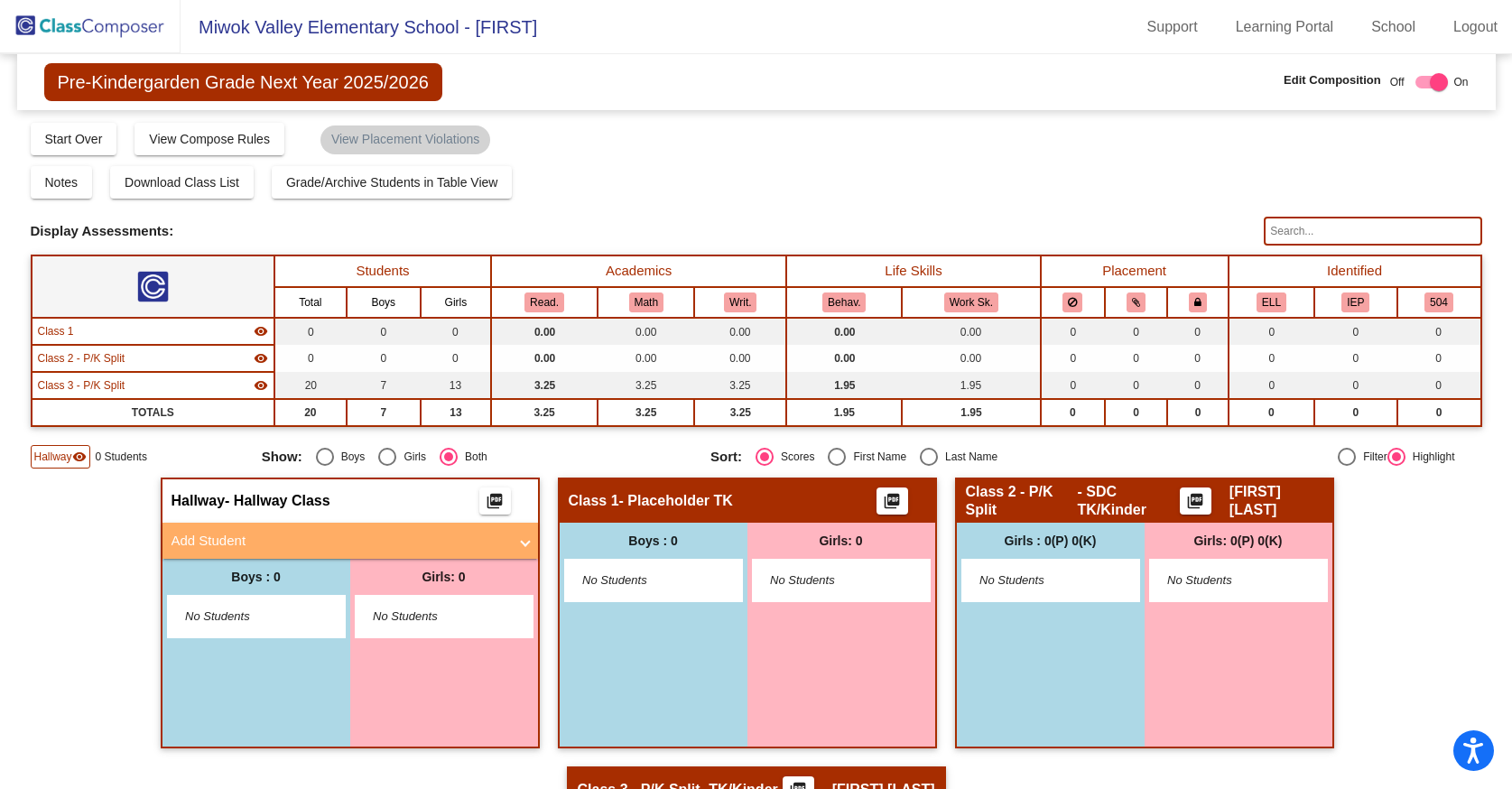 click 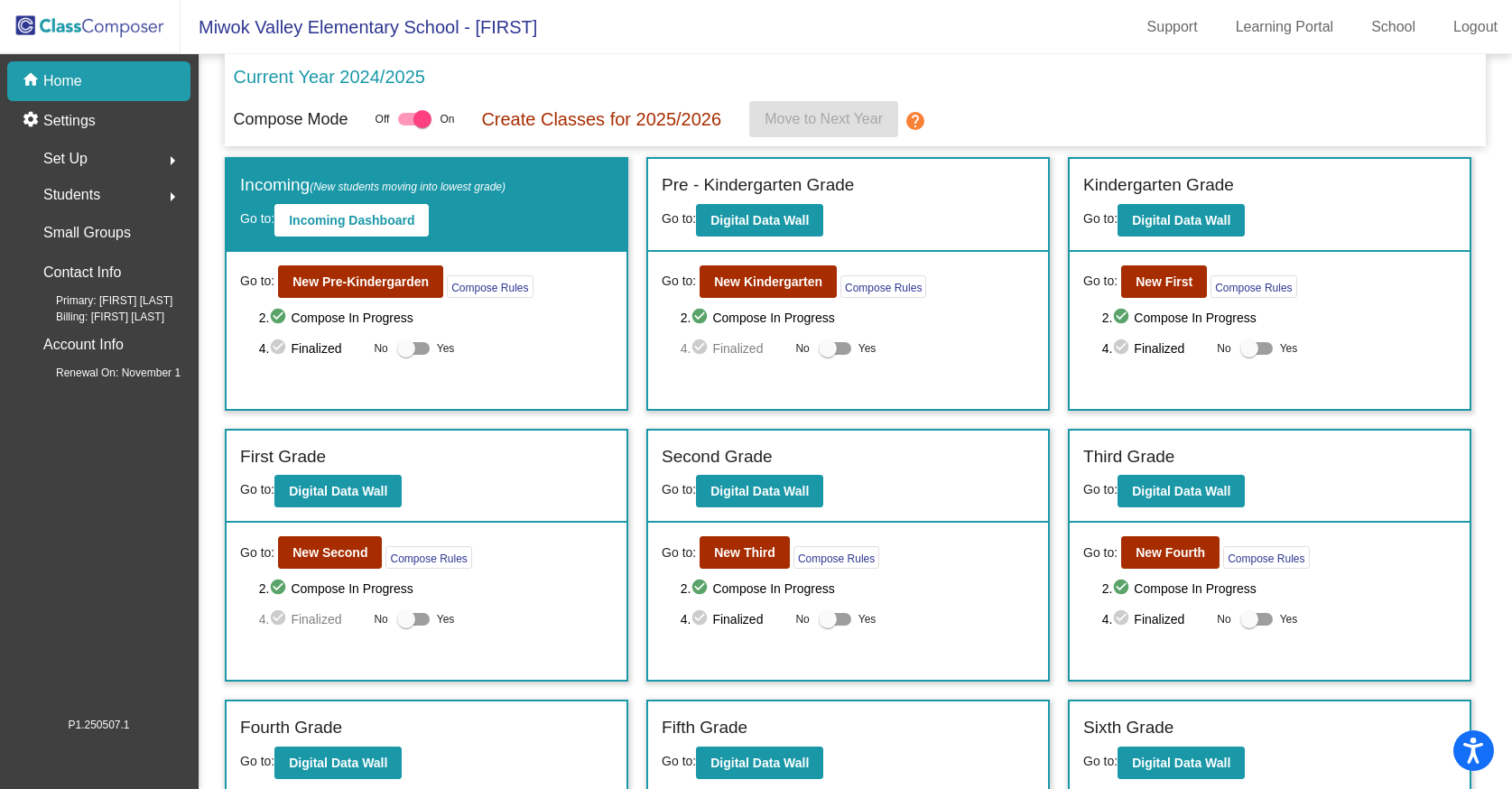 click on "Students" 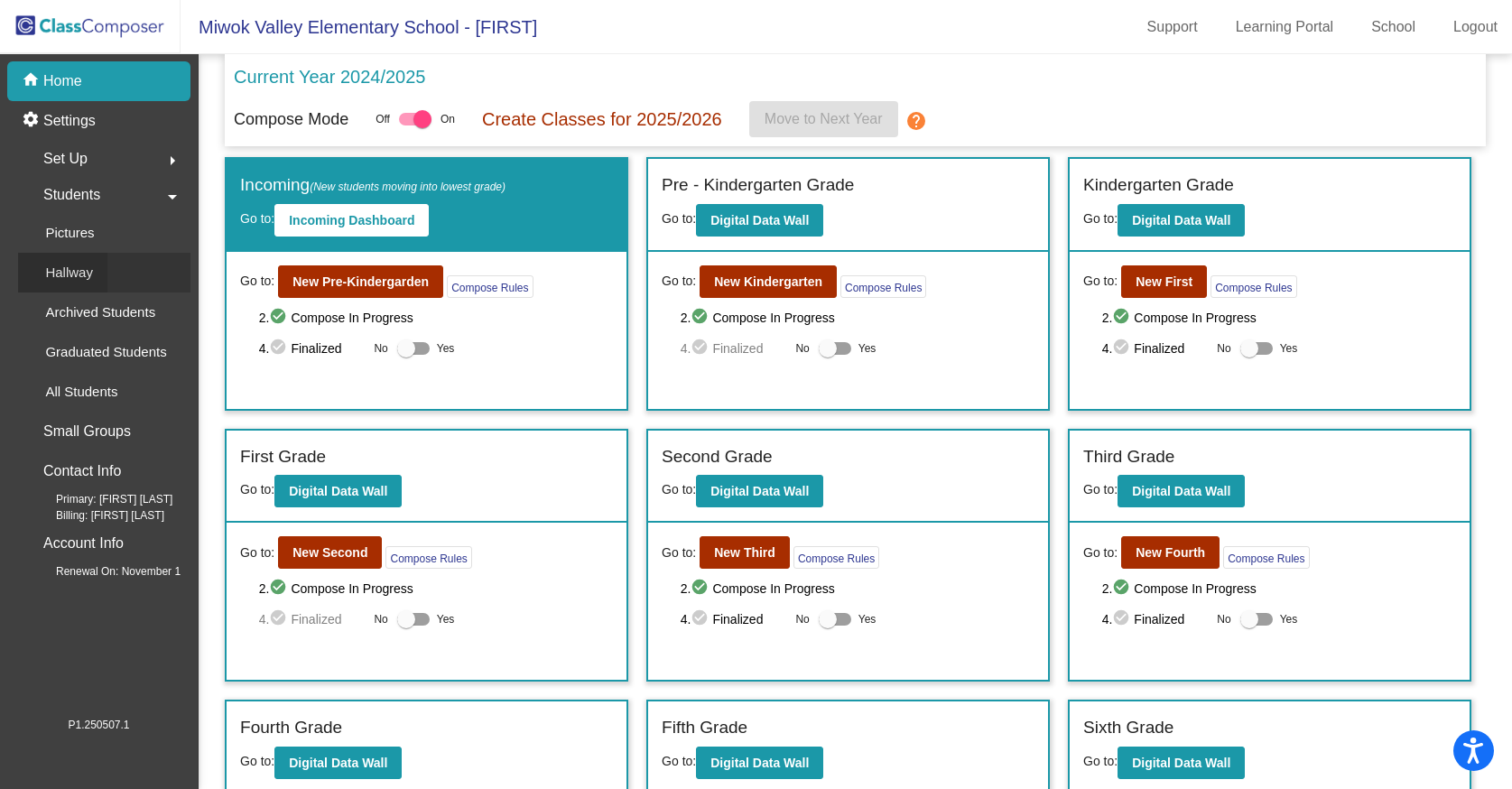click on "Hallway" 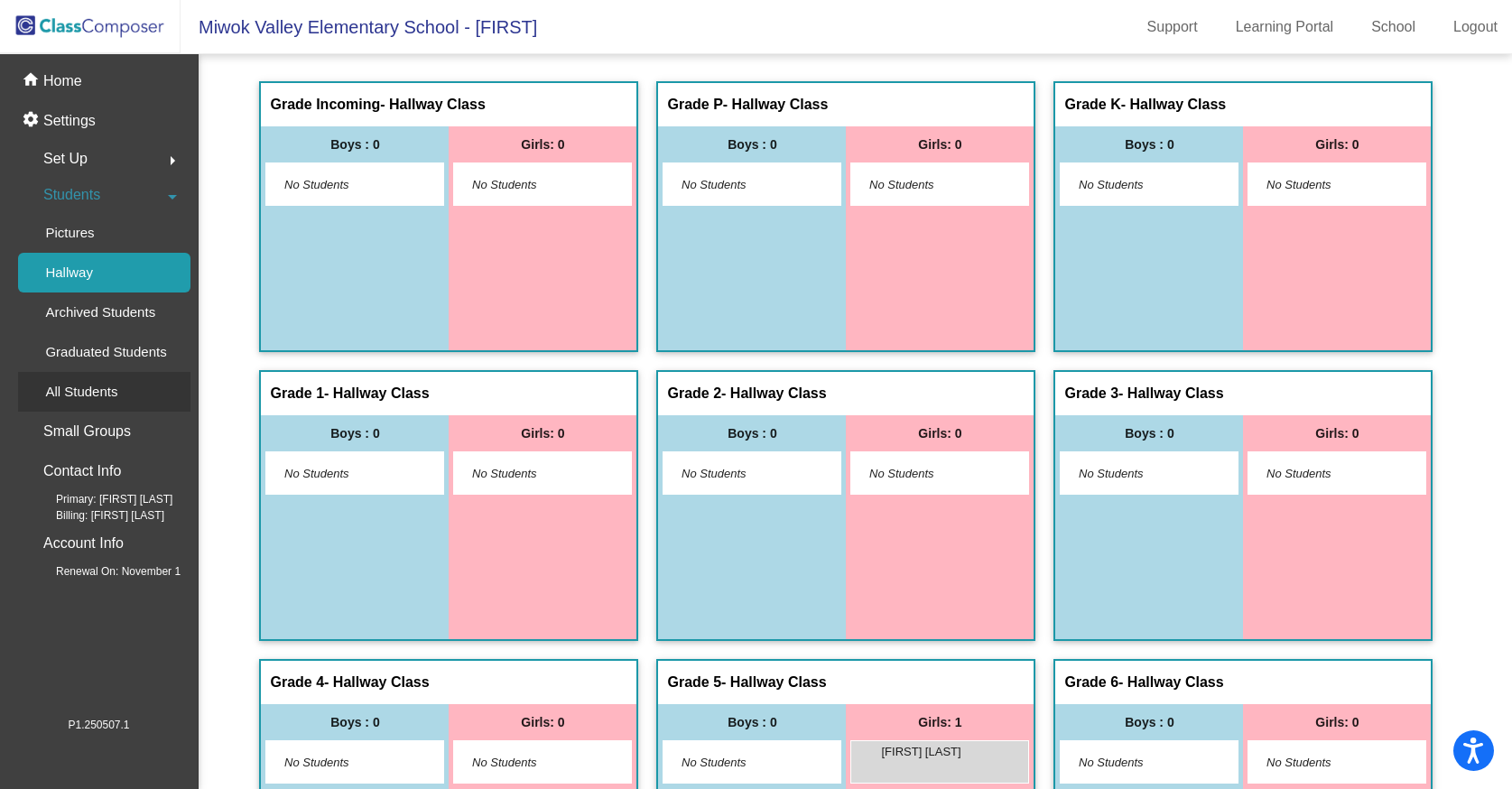 click on "All Students" 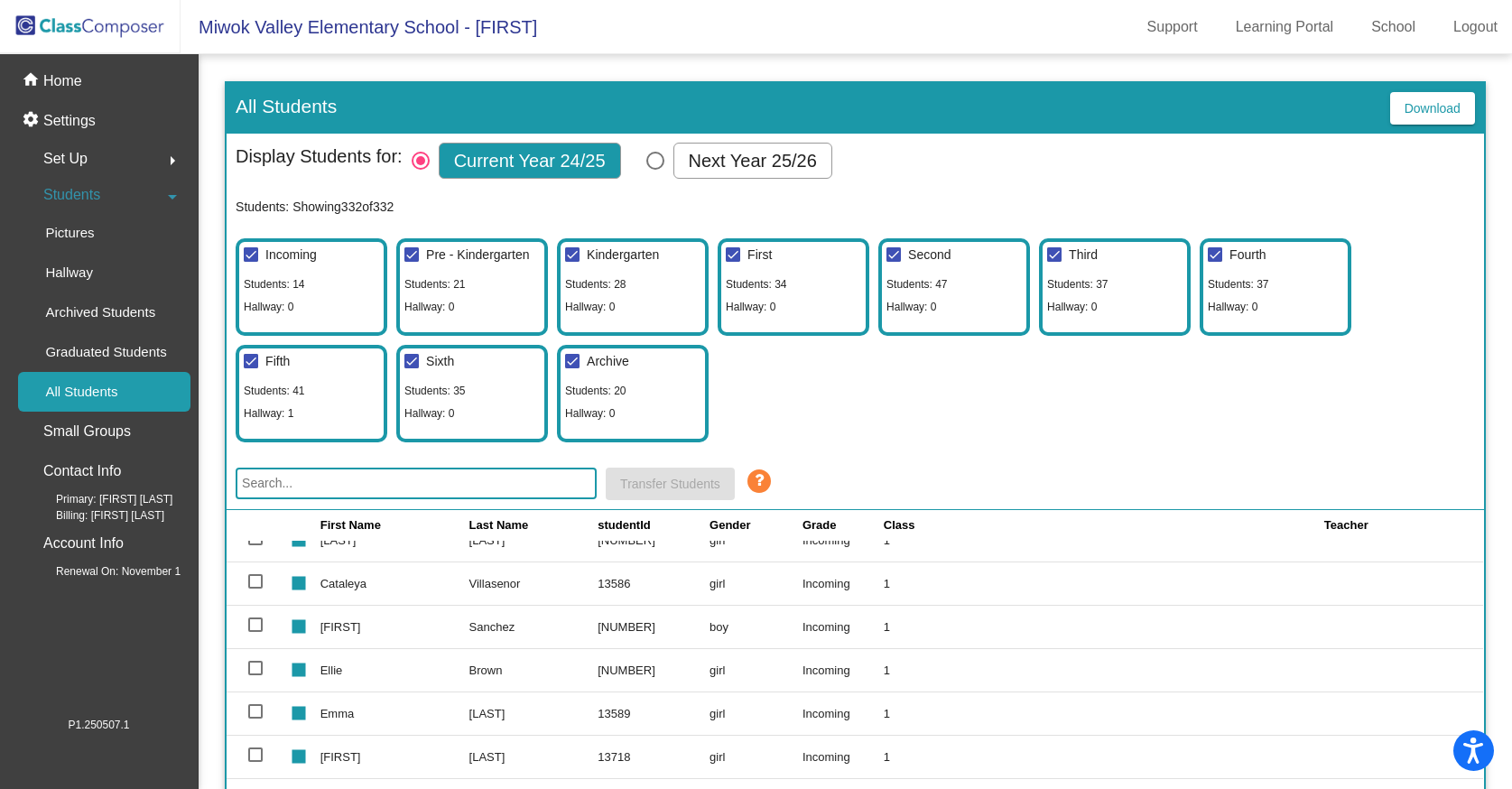 scroll, scrollTop: 0, scrollLeft: 0, axis: both 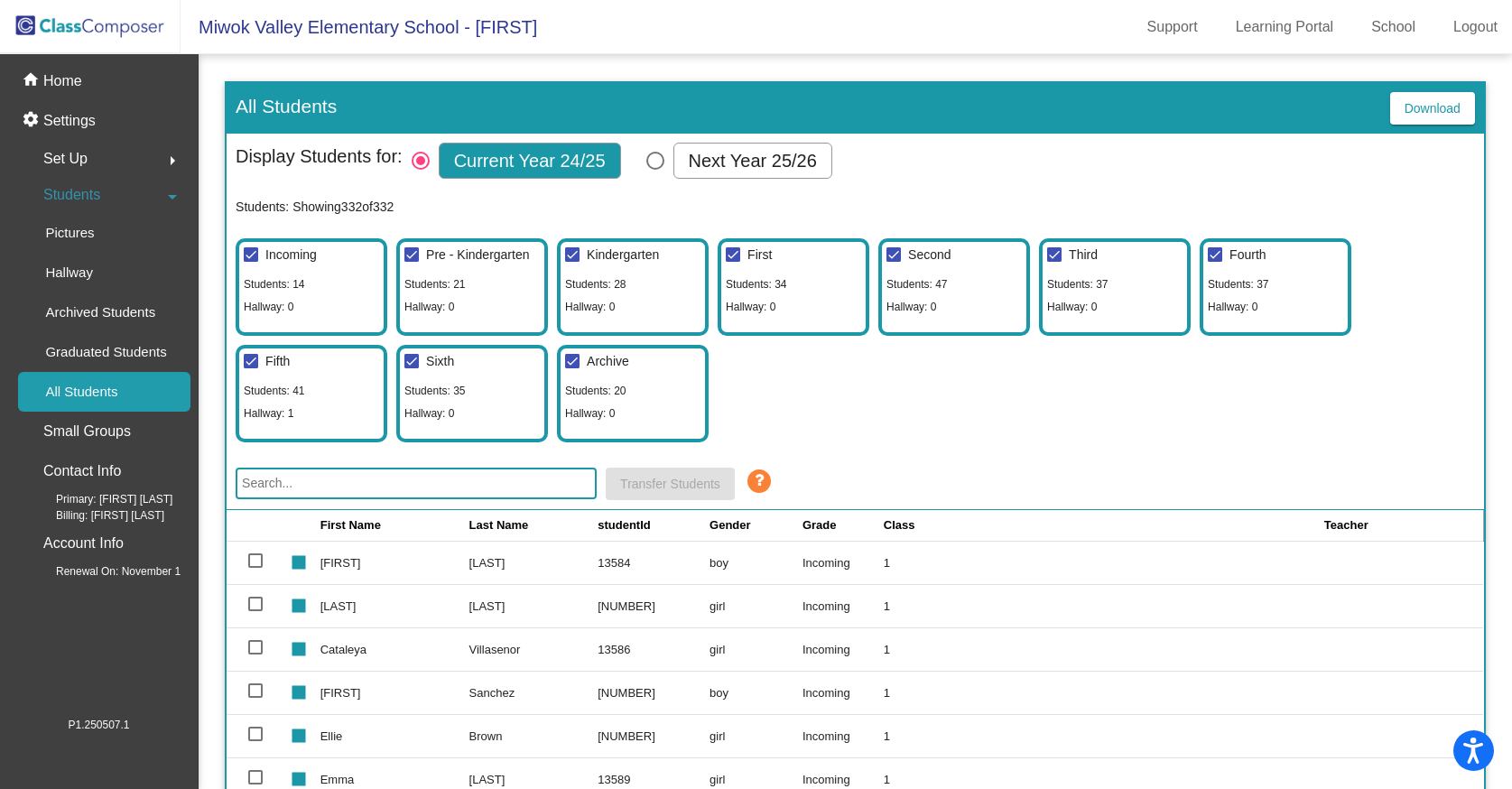 click on "Students" 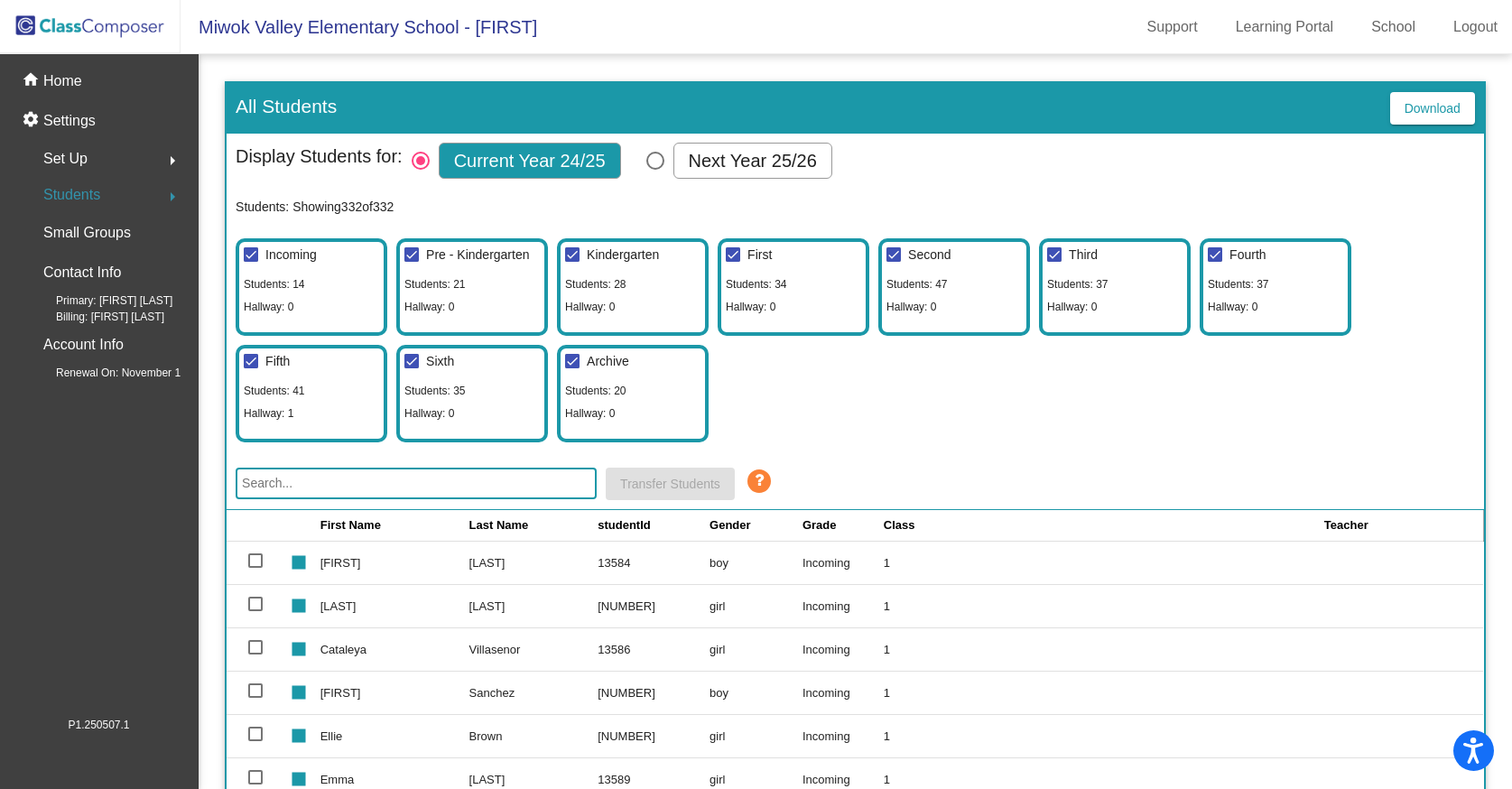 click on "Students" 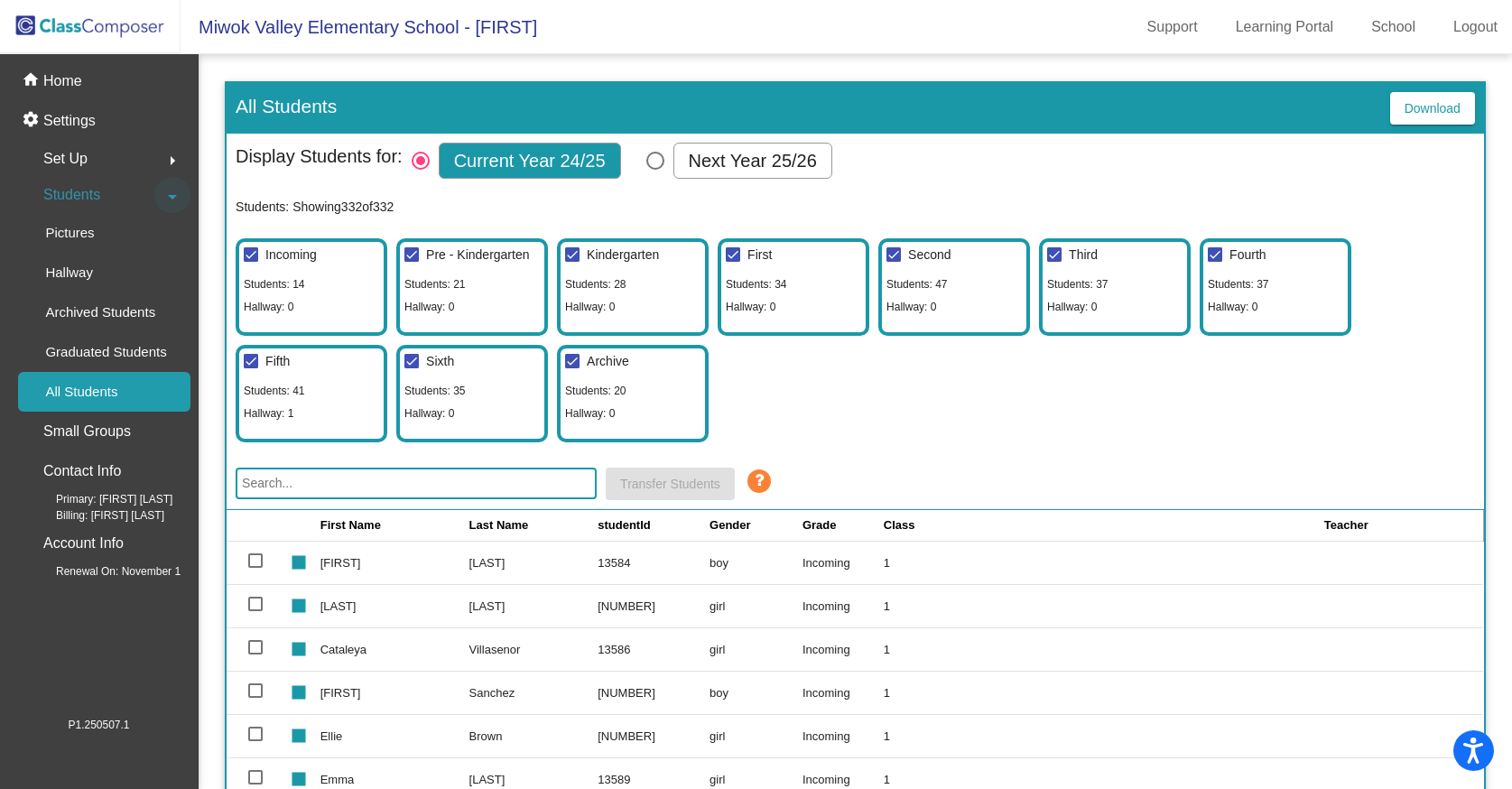 click on "arrow_drop_down" 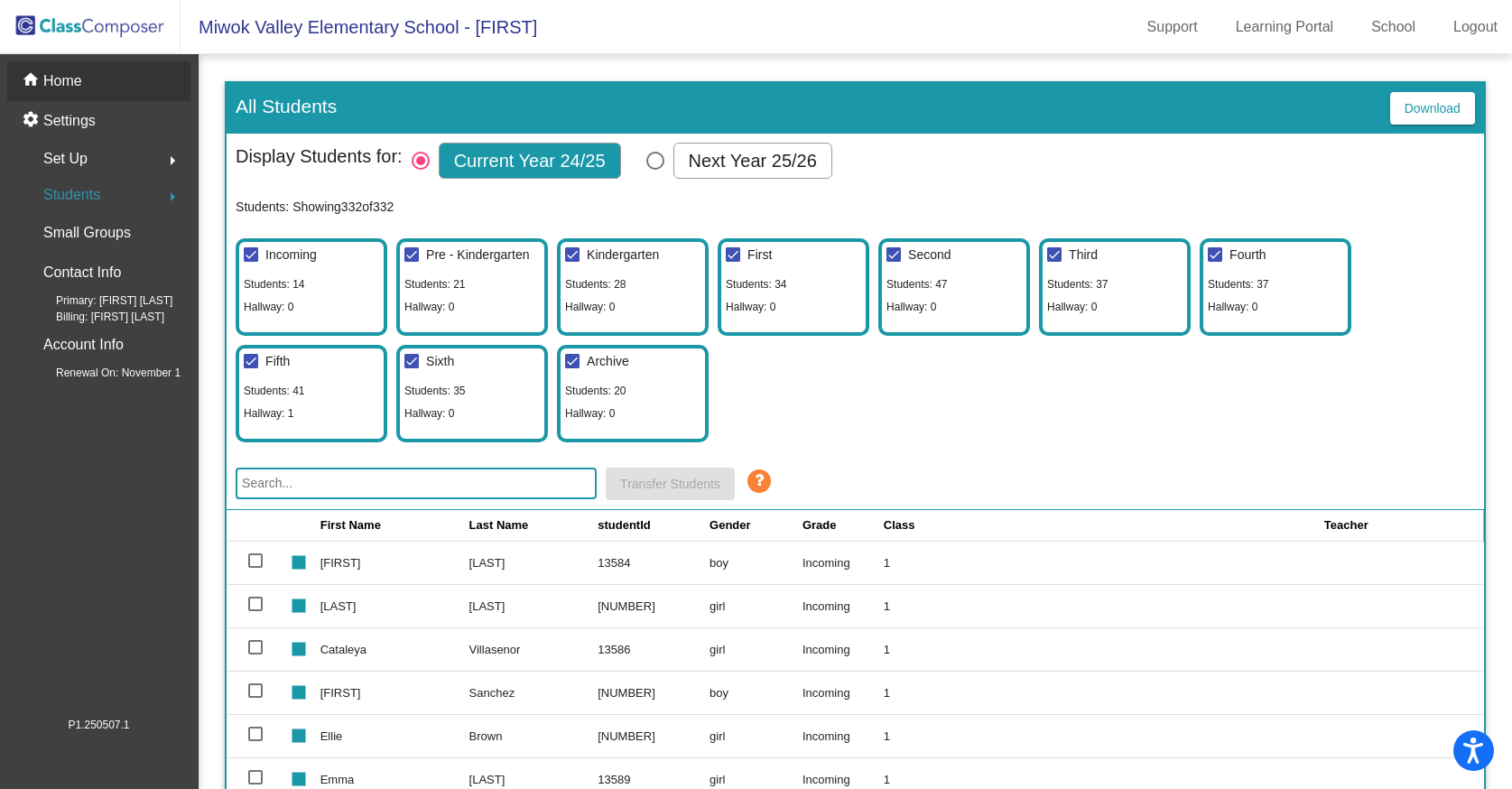 click on "Home" 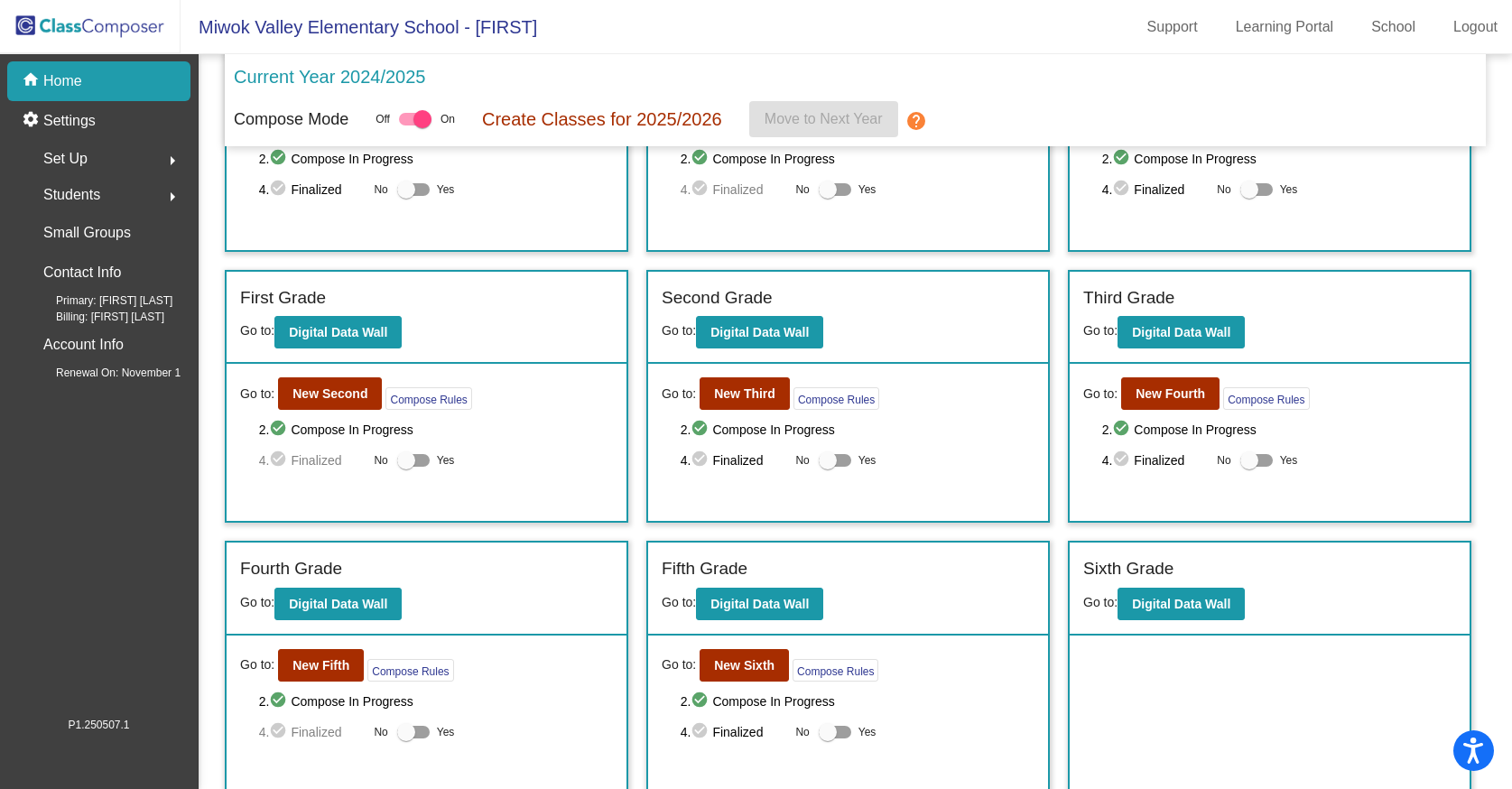 scroll, scrollTop: 0, scrollLeft: 0, axis: both 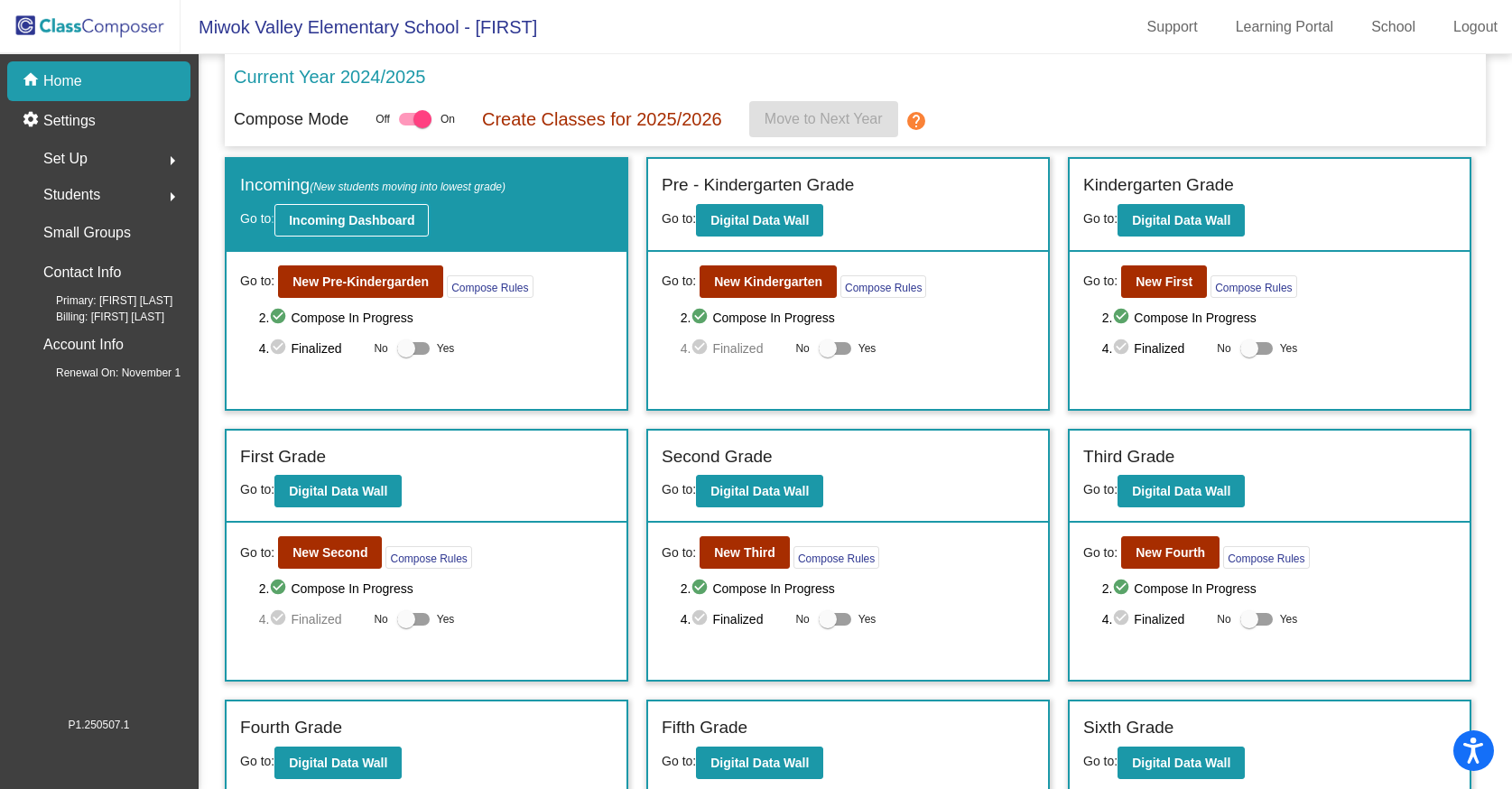 click on "Incoming Dashboard" 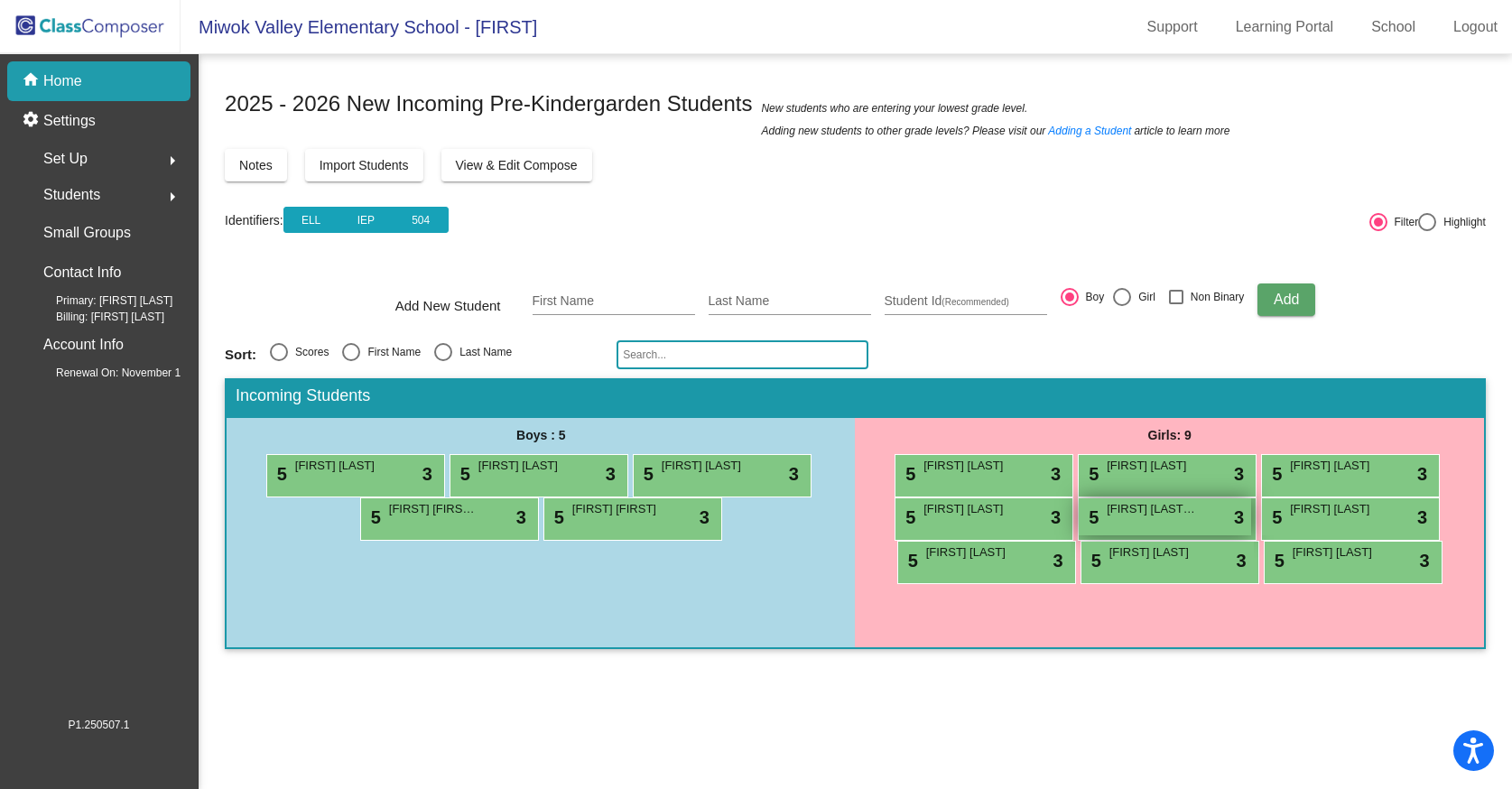 click on "Rachell Lopez-Mazariegos" at bounding box center (1152, 509) 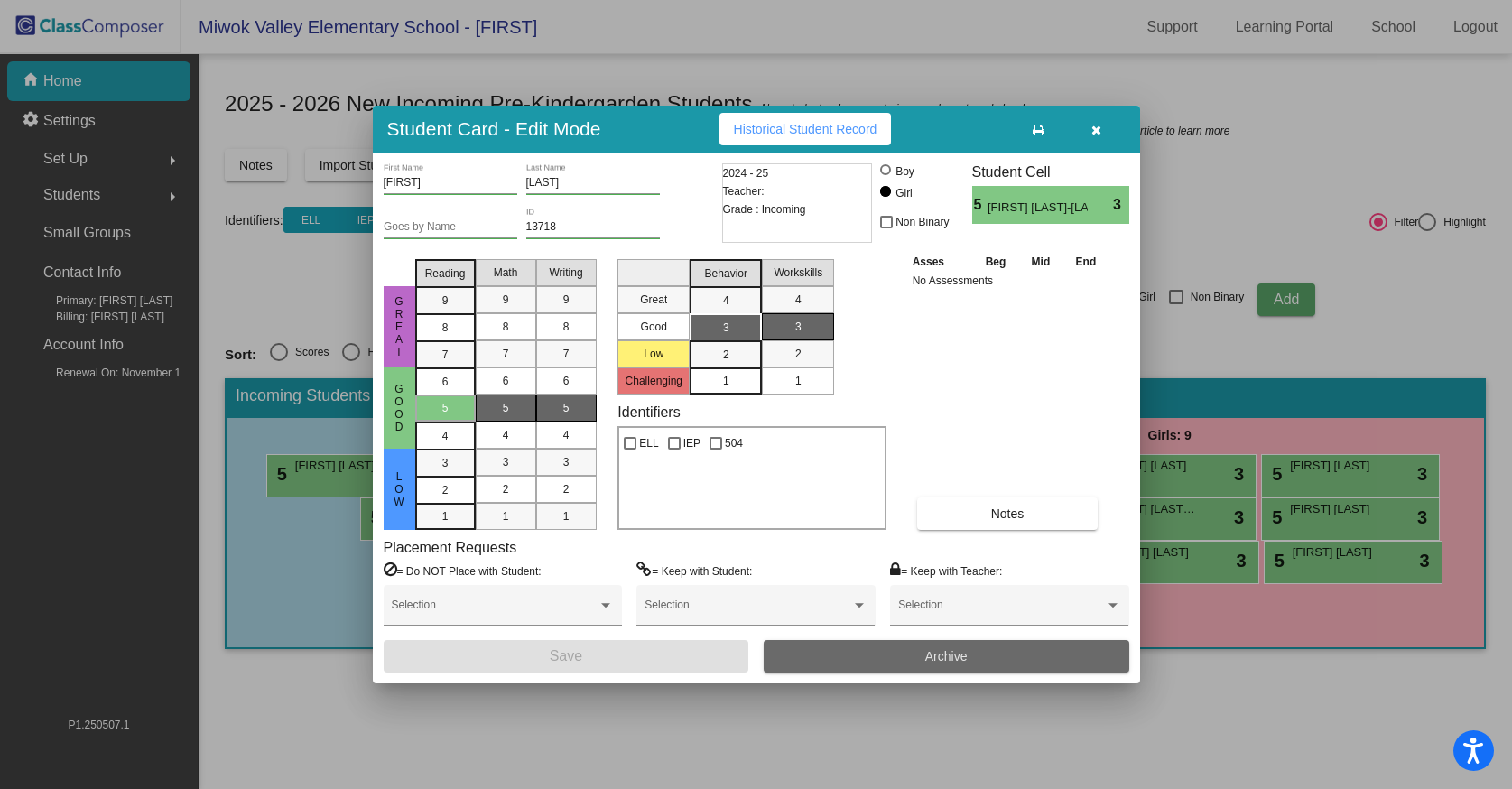 click on "Archive" at bounding box center [946, 656] 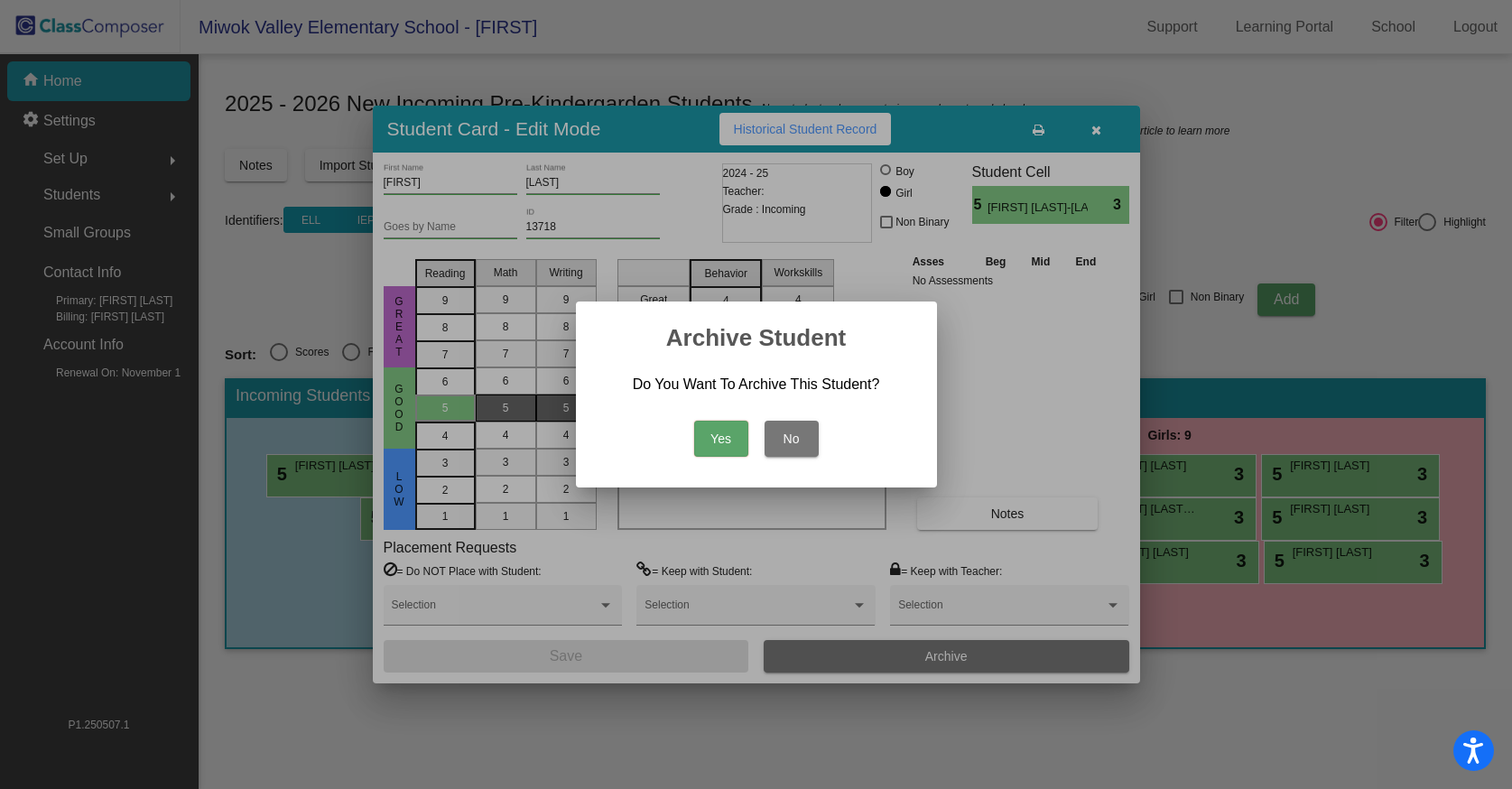 click on "Yes" at bounding box center (721, 439) 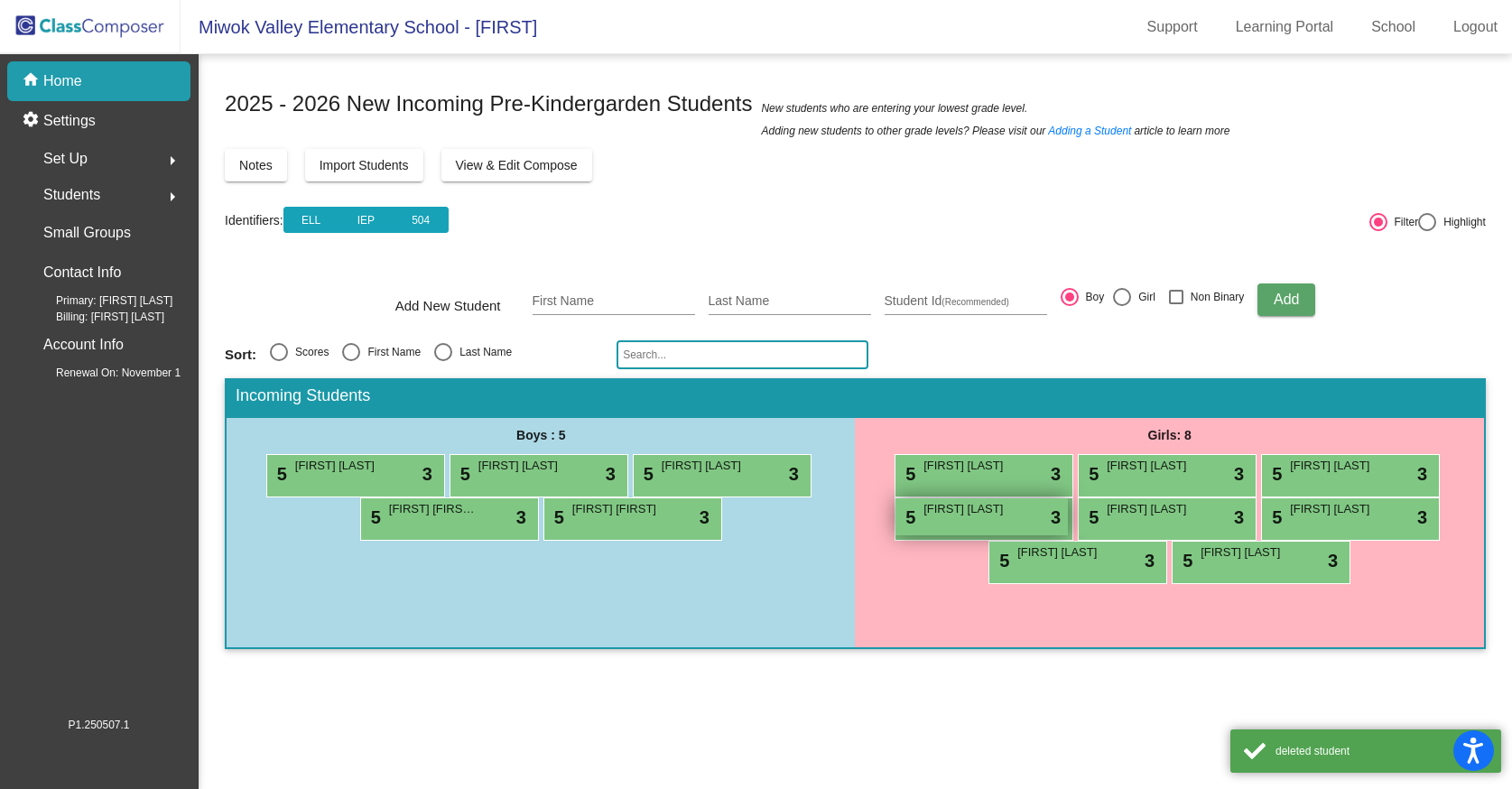 click on "Emma De Luna" at bounding box center (969, 509) 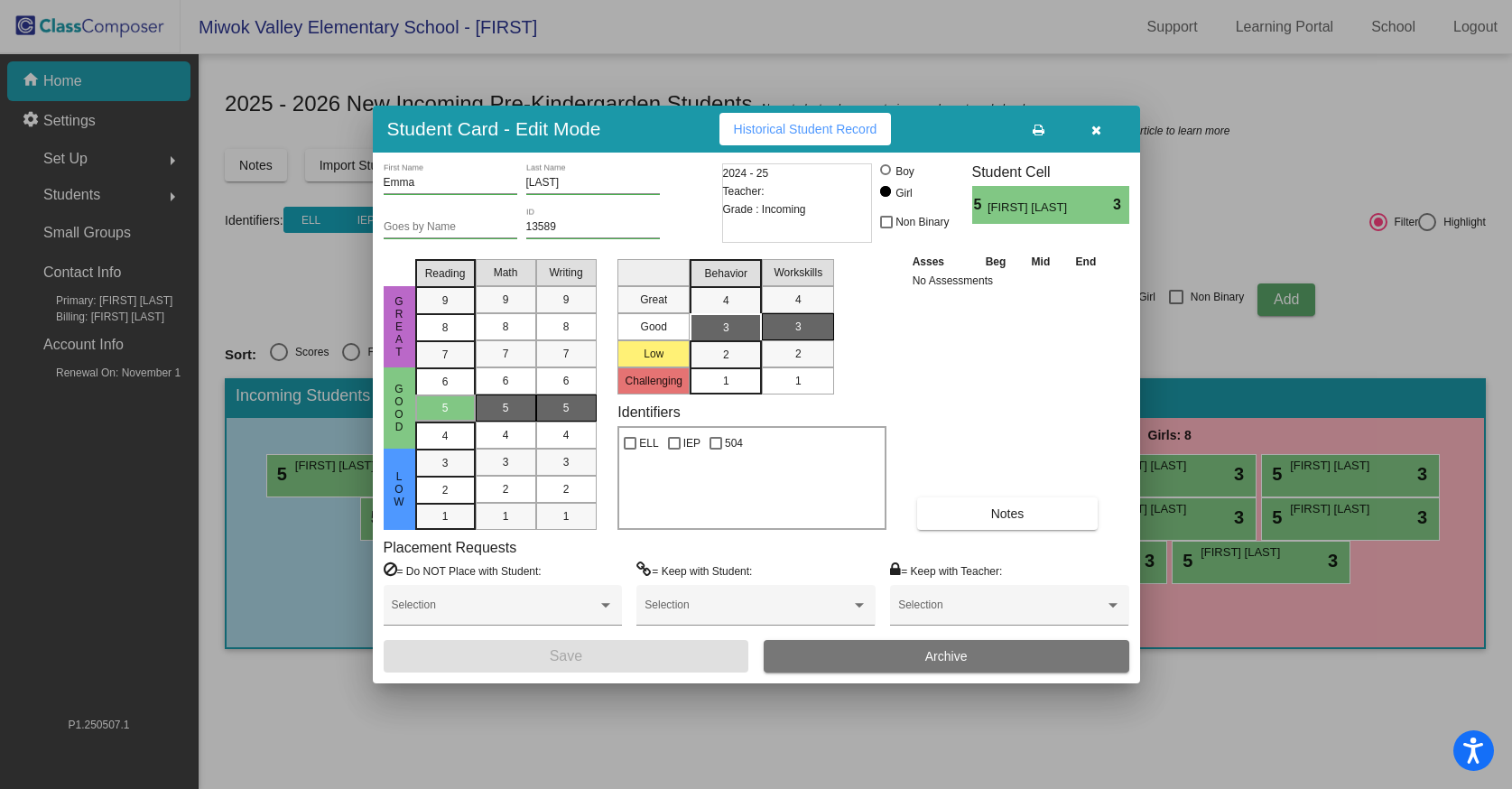 click on "Archive" at bounding box center (946, 656) 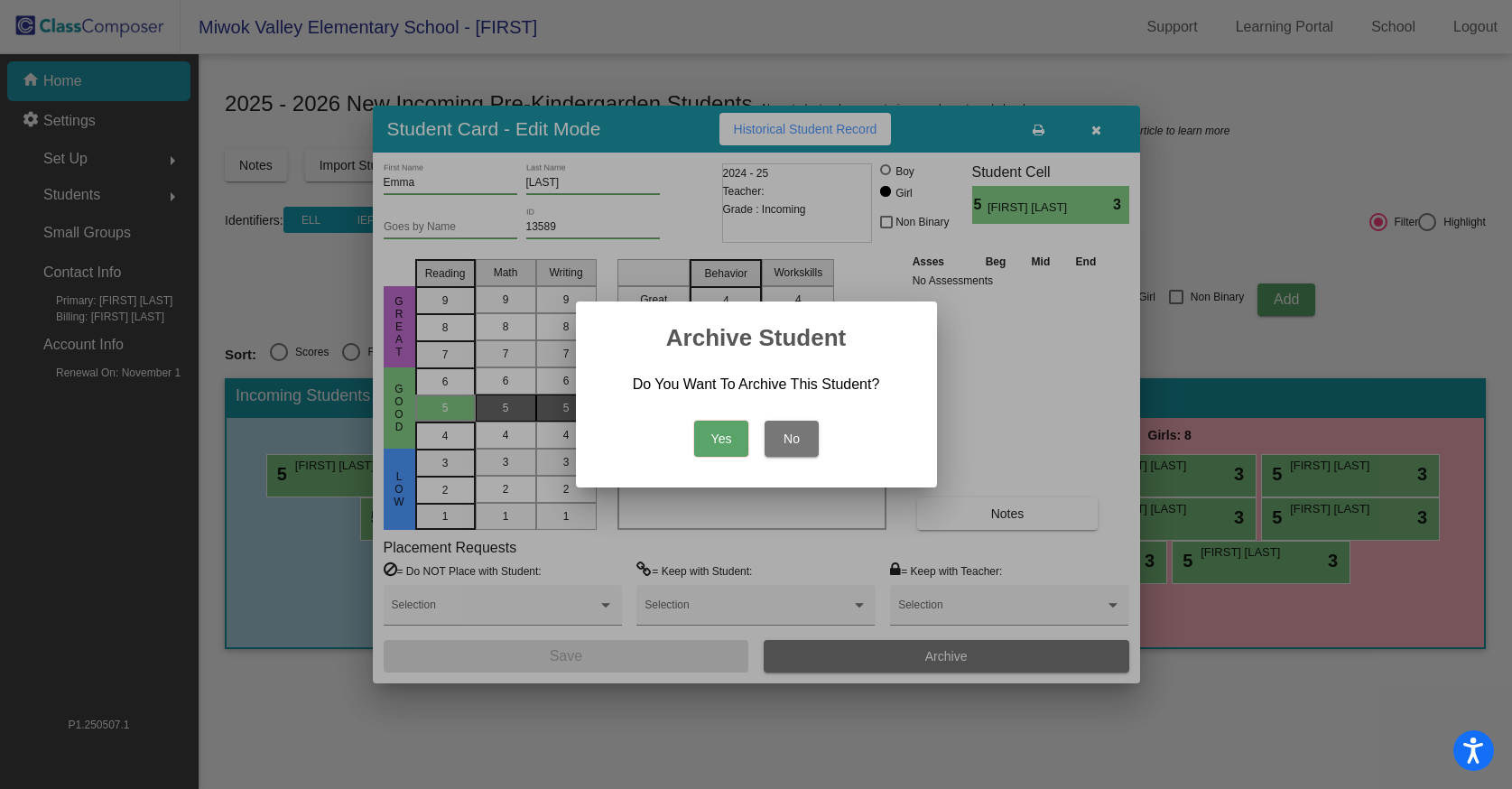 click on "Yes" at bounding box center [721, 439] 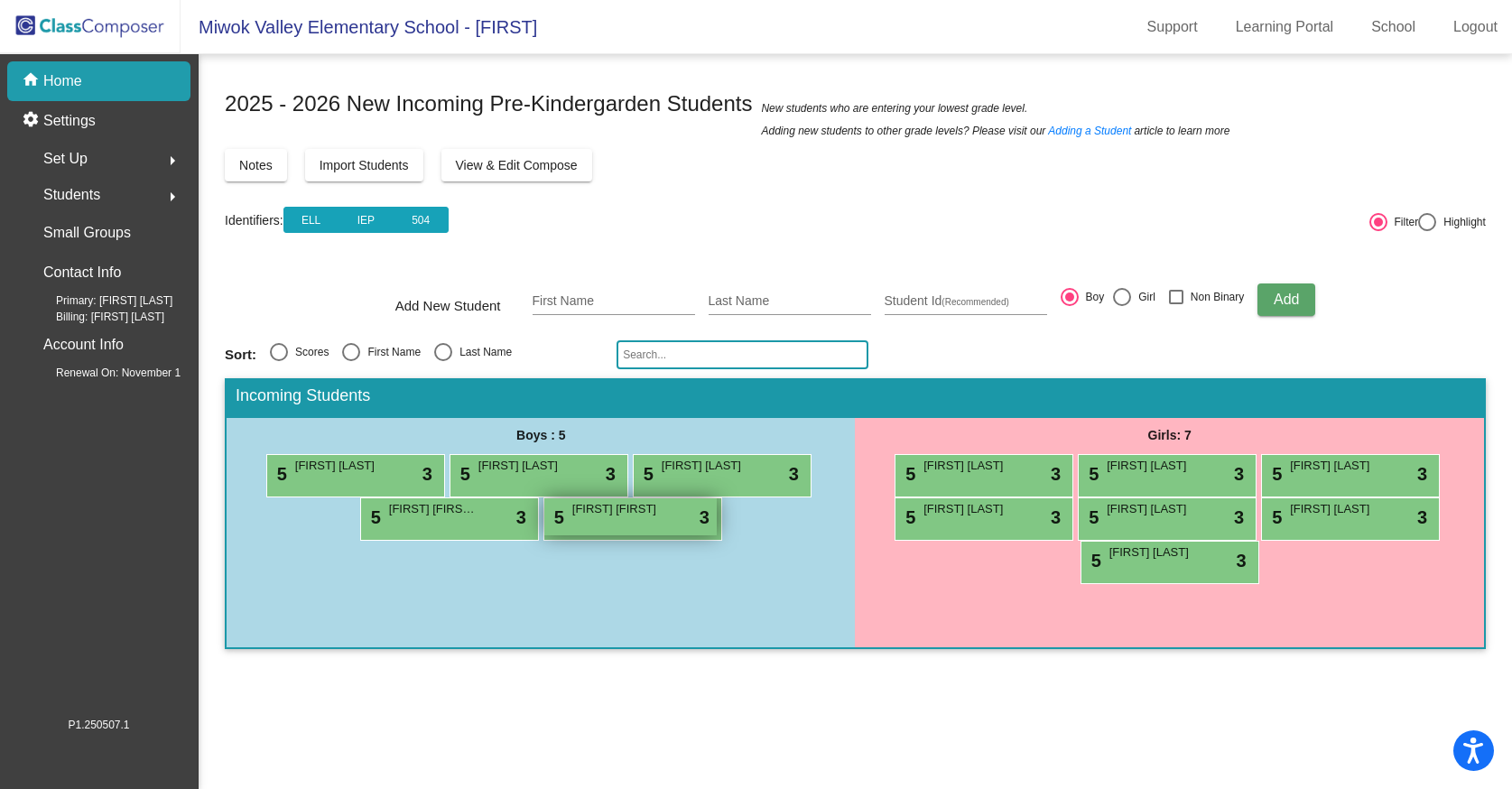 click on "5 [FIRST] [LAST] lock do_not_disturb_alt 3" at bounding box center (630, 516) 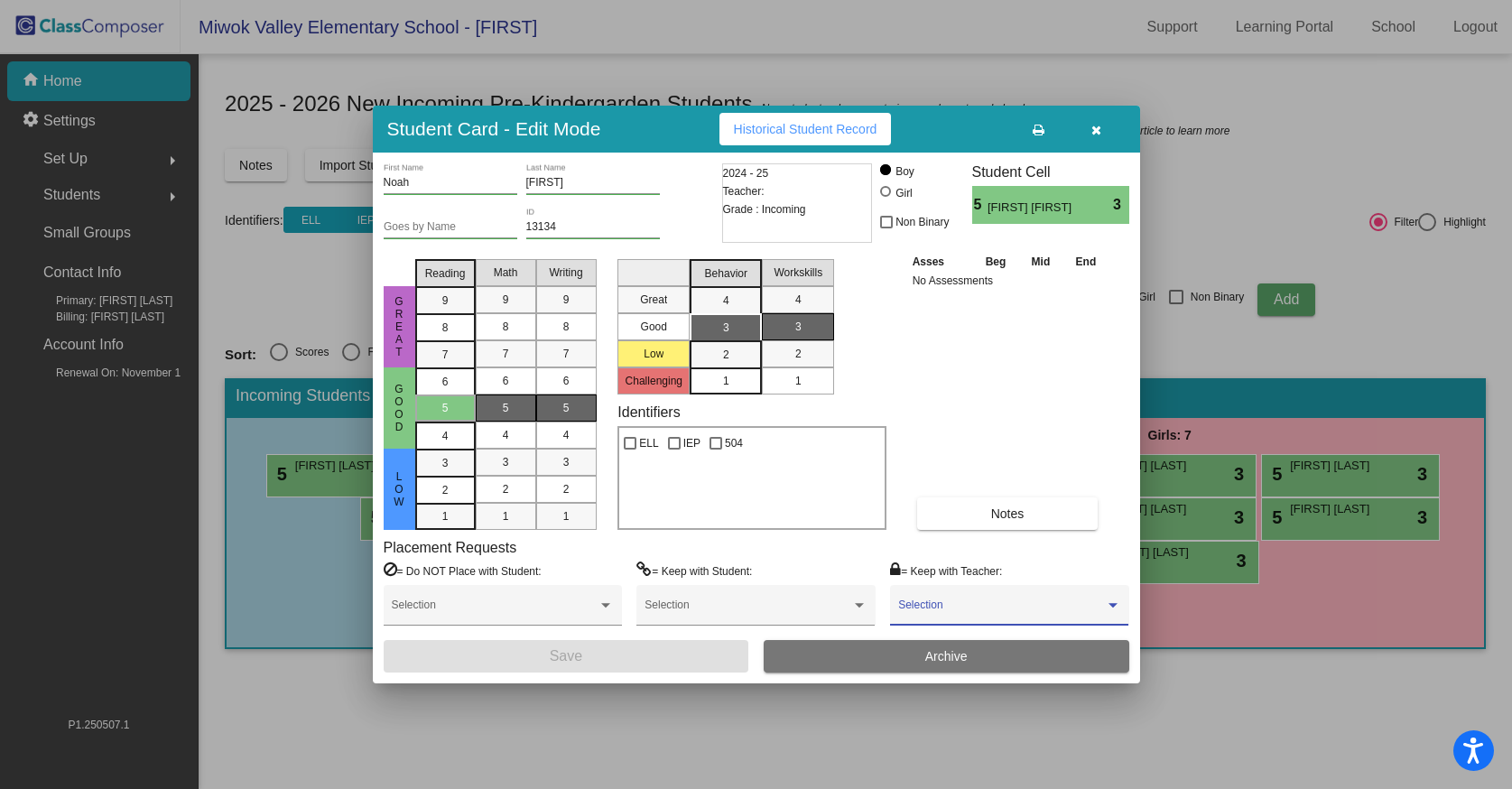 click at bounding box center [1001, 611] 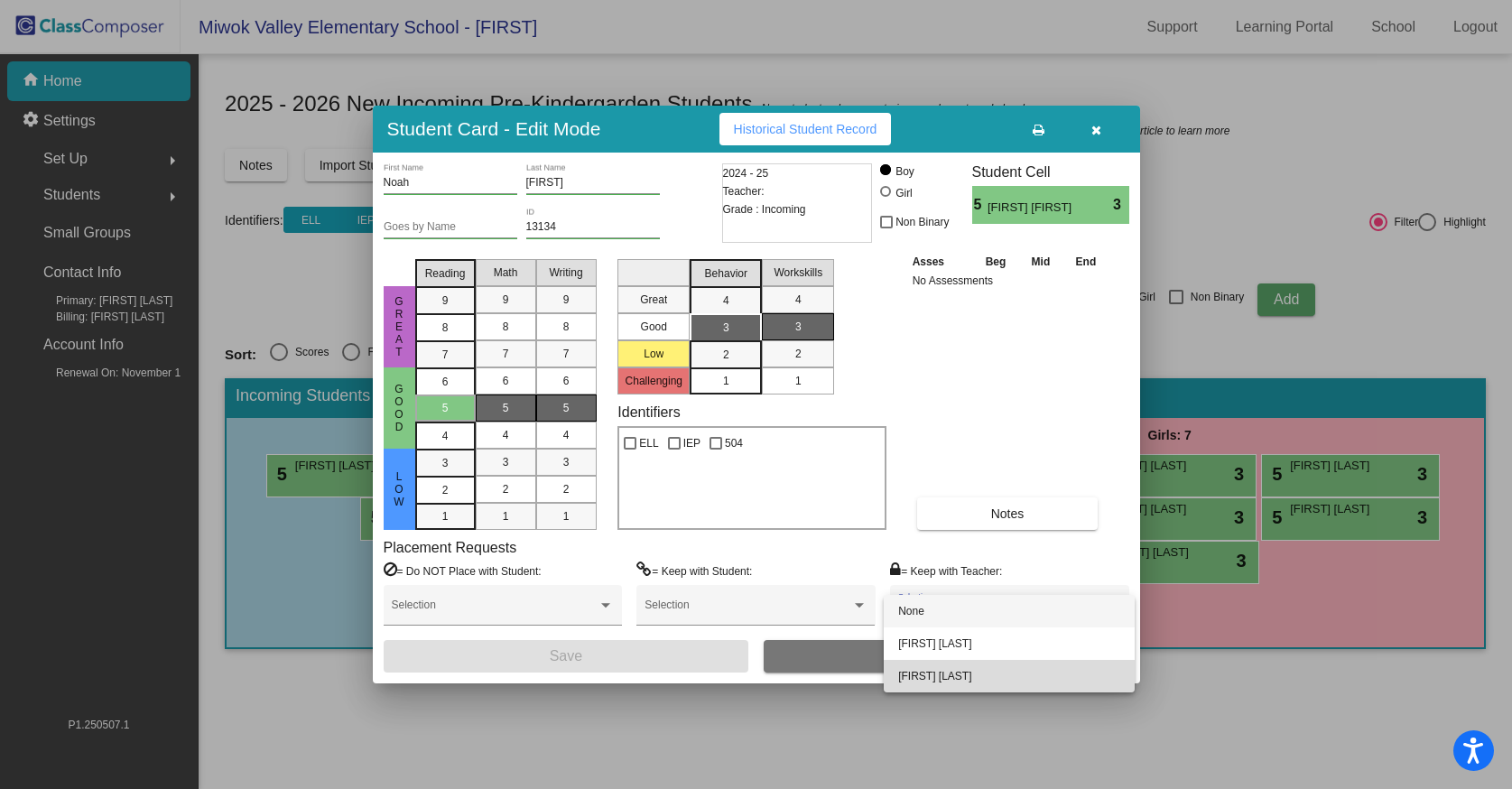 click on "[FIRST] [LAST]" at bounding box center [1009, 676] 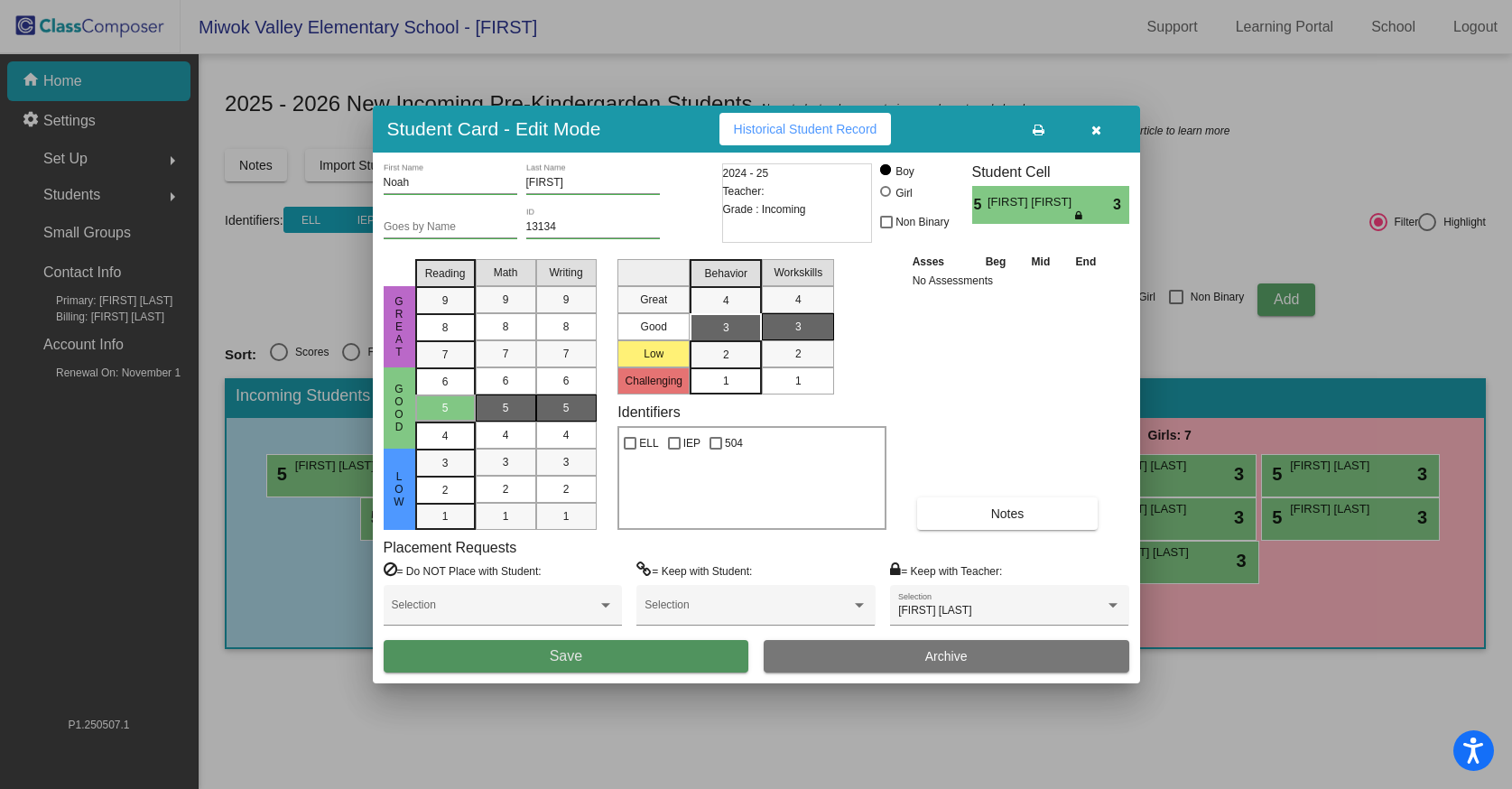 click on "Save" at bounding box center (566, 656) 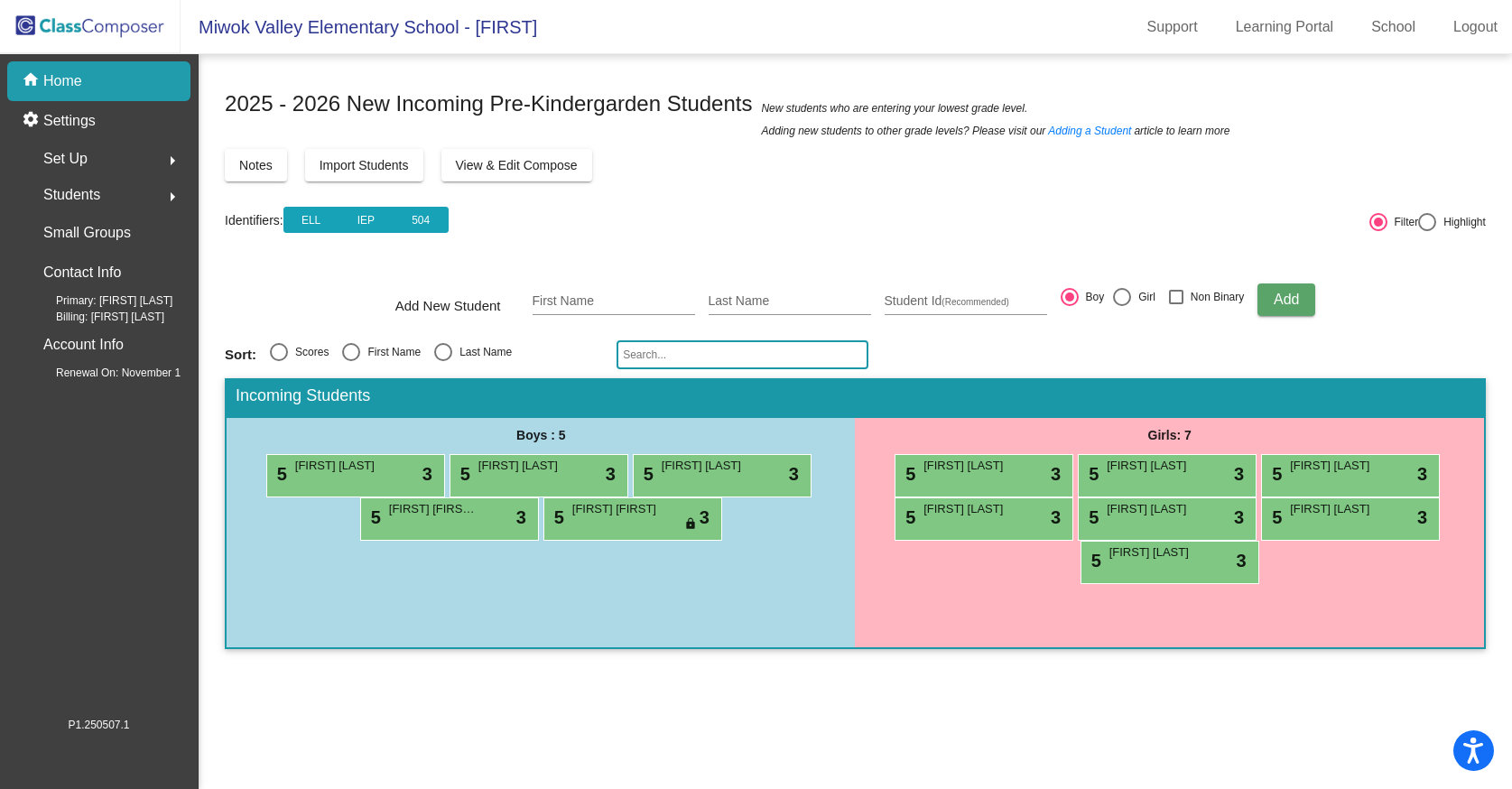 drag, startPoint x: 633, startPoint y: 524, endPoint x: 764, endPoint y: 622, distance: 163.60012 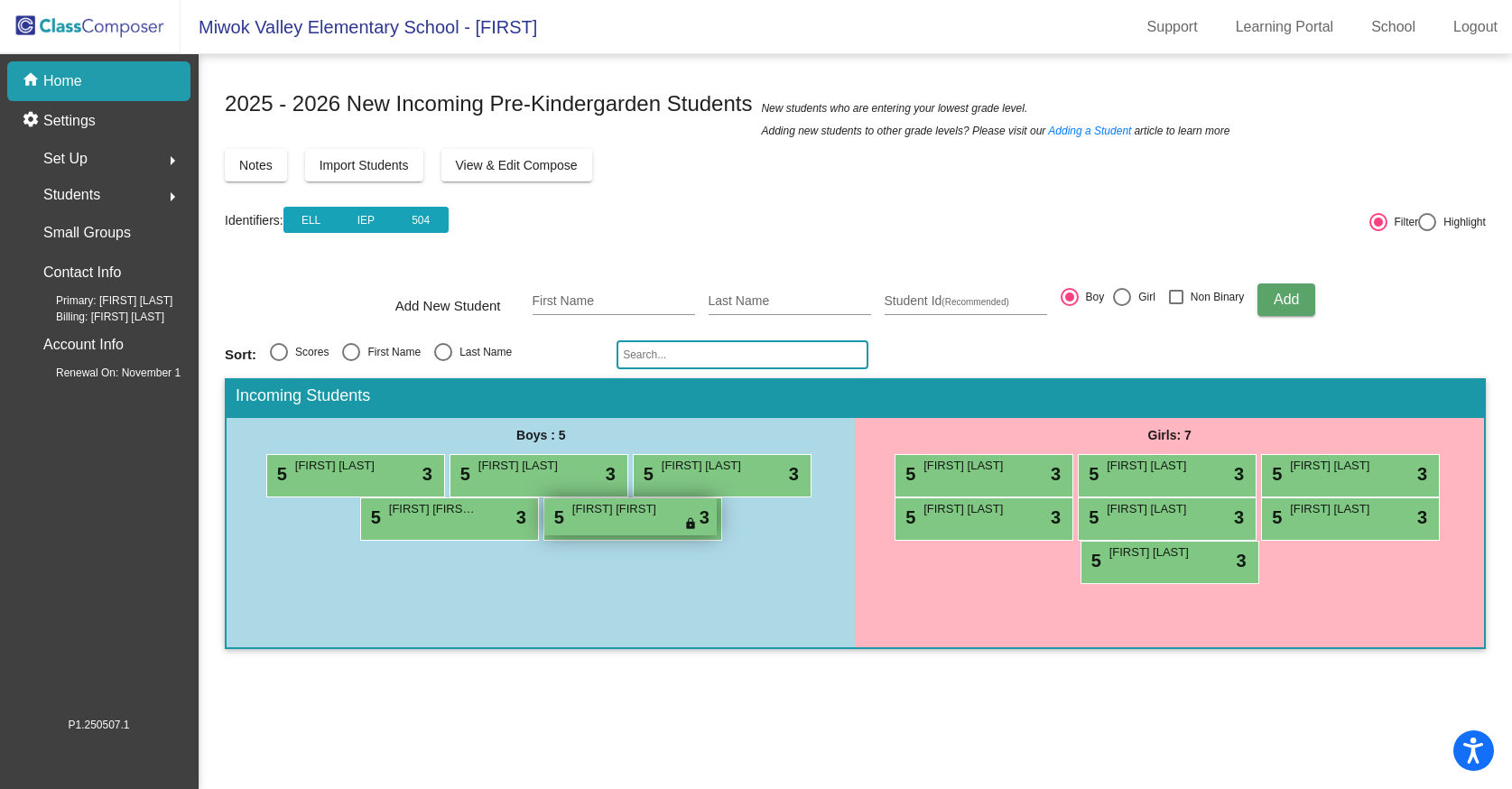 click on "5 [FIRST] [LAST] lock do_not_disturb_alt 3" at bounding box center (630, 516) 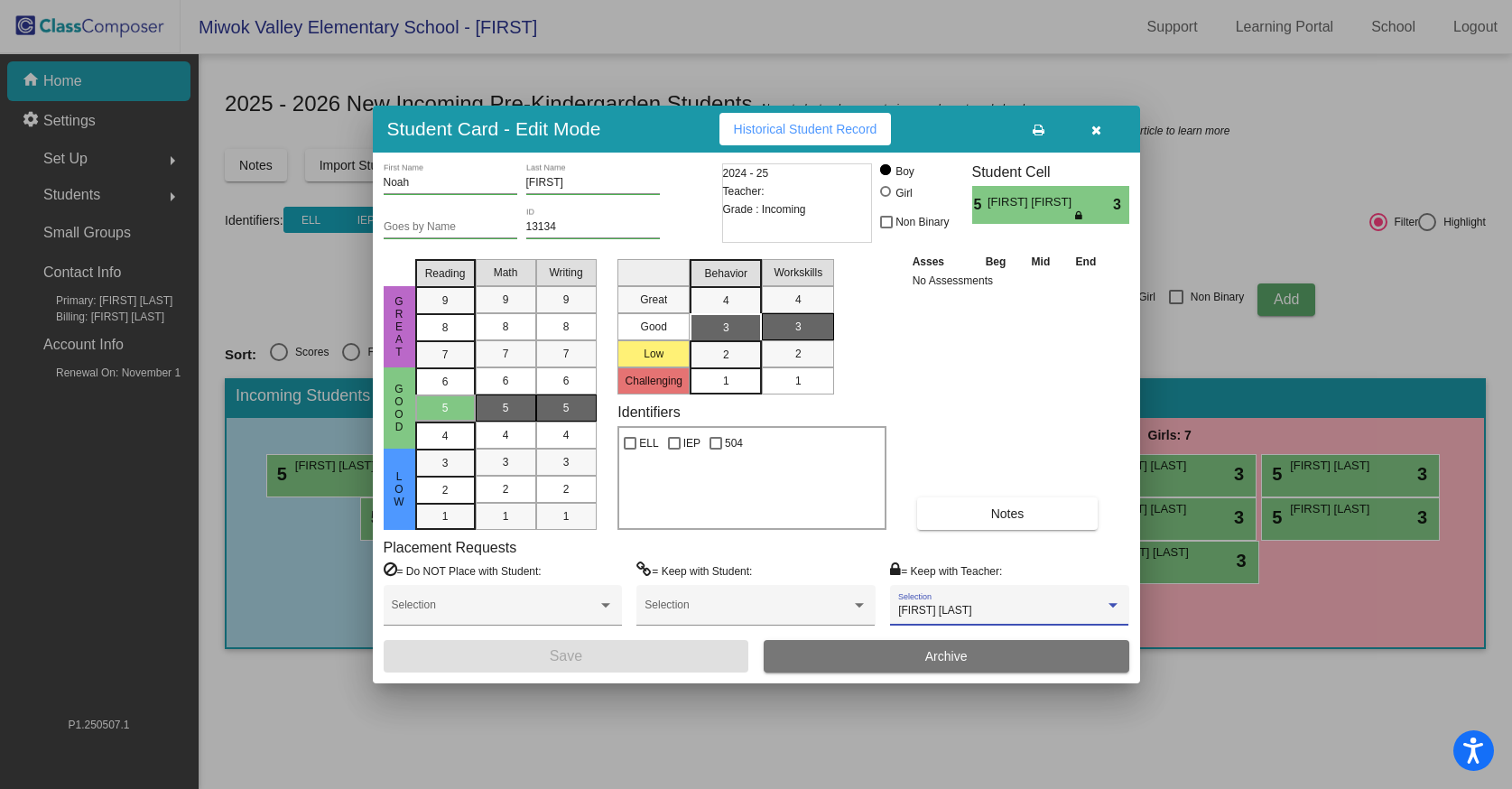 click on "[FIRST] [LAST]" at bounding box center (1001, 611) 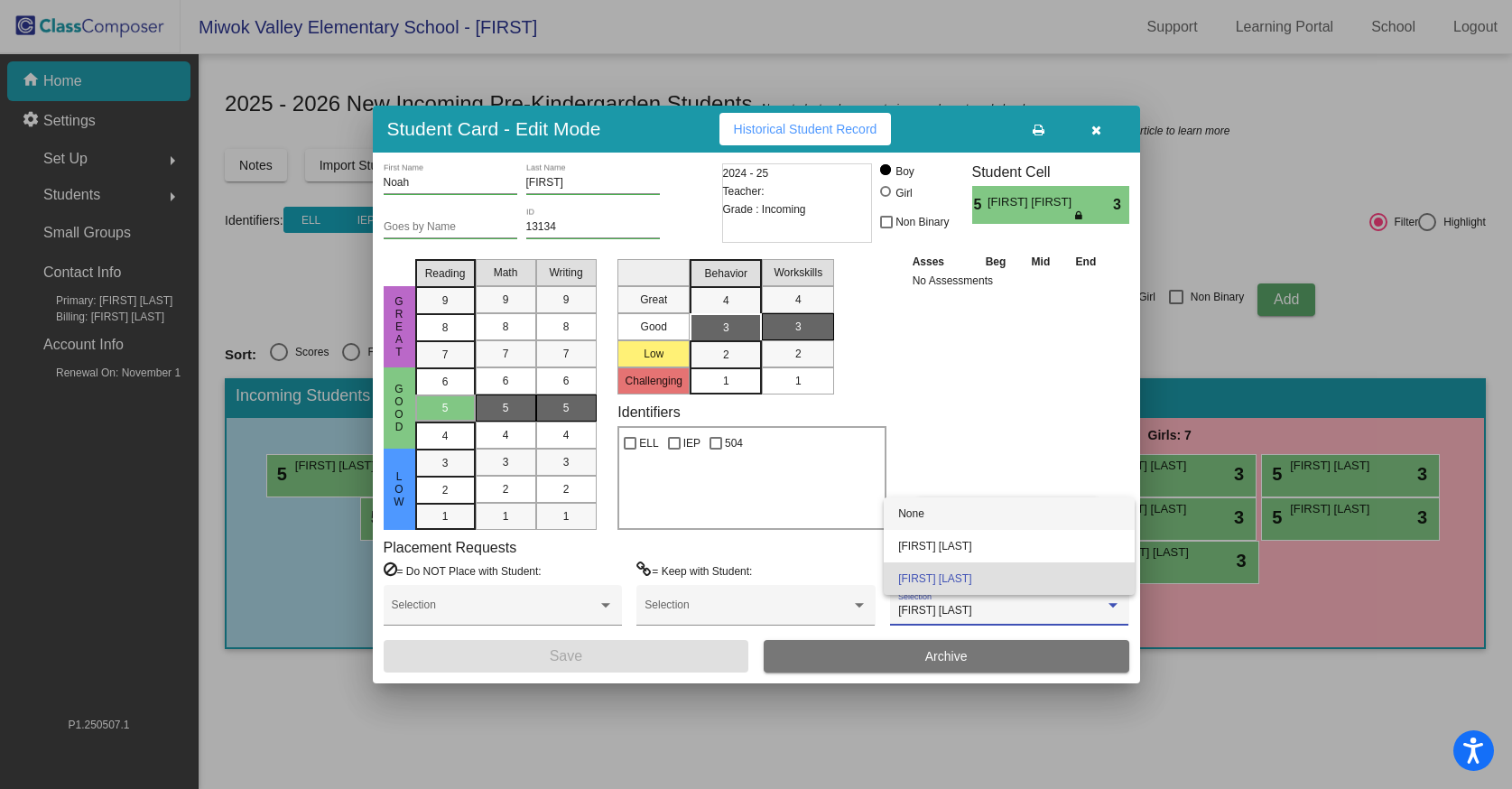click on "None" at bounding box center [1009, 514] 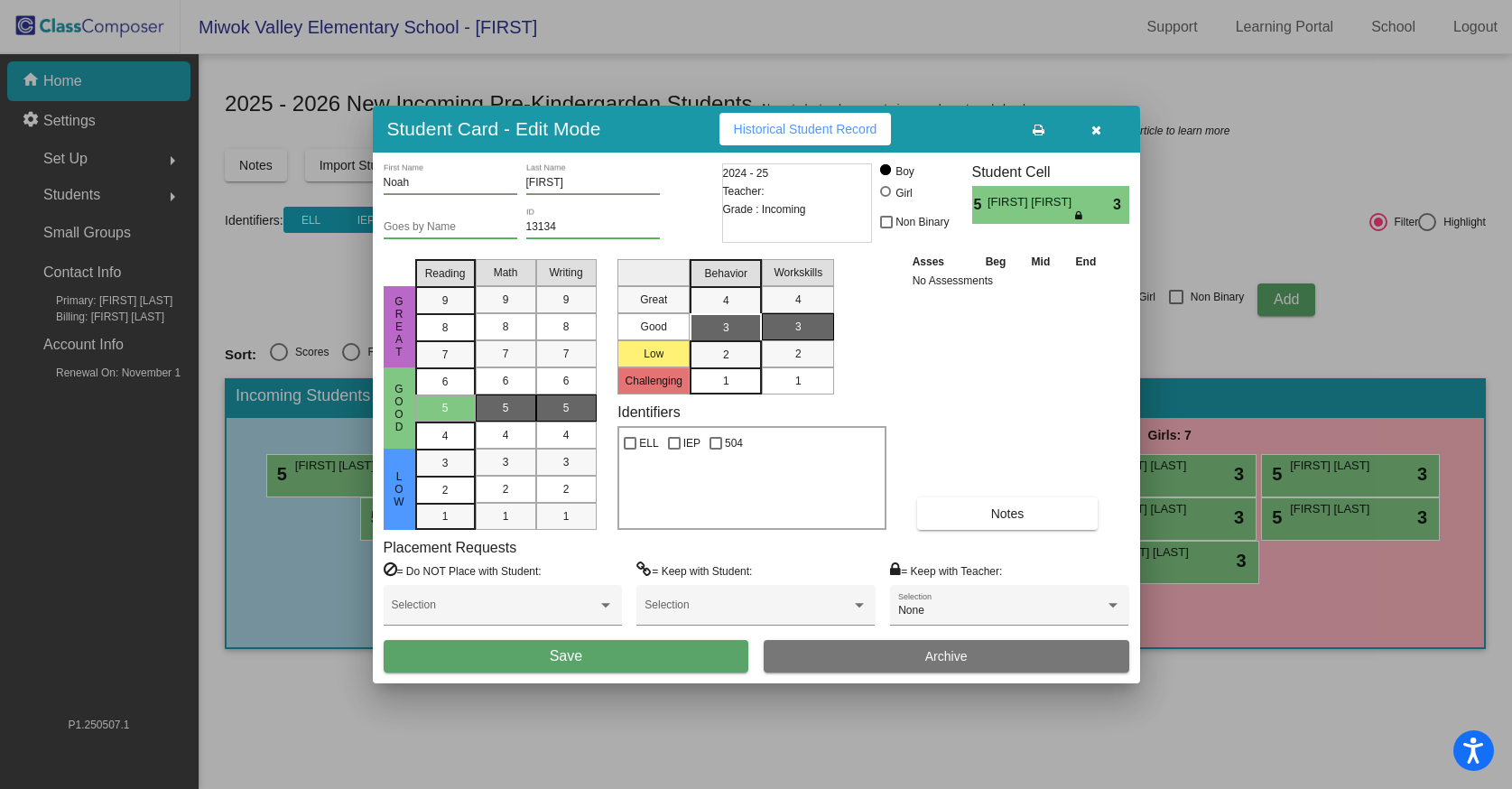 click at bounding box center [756, 394] 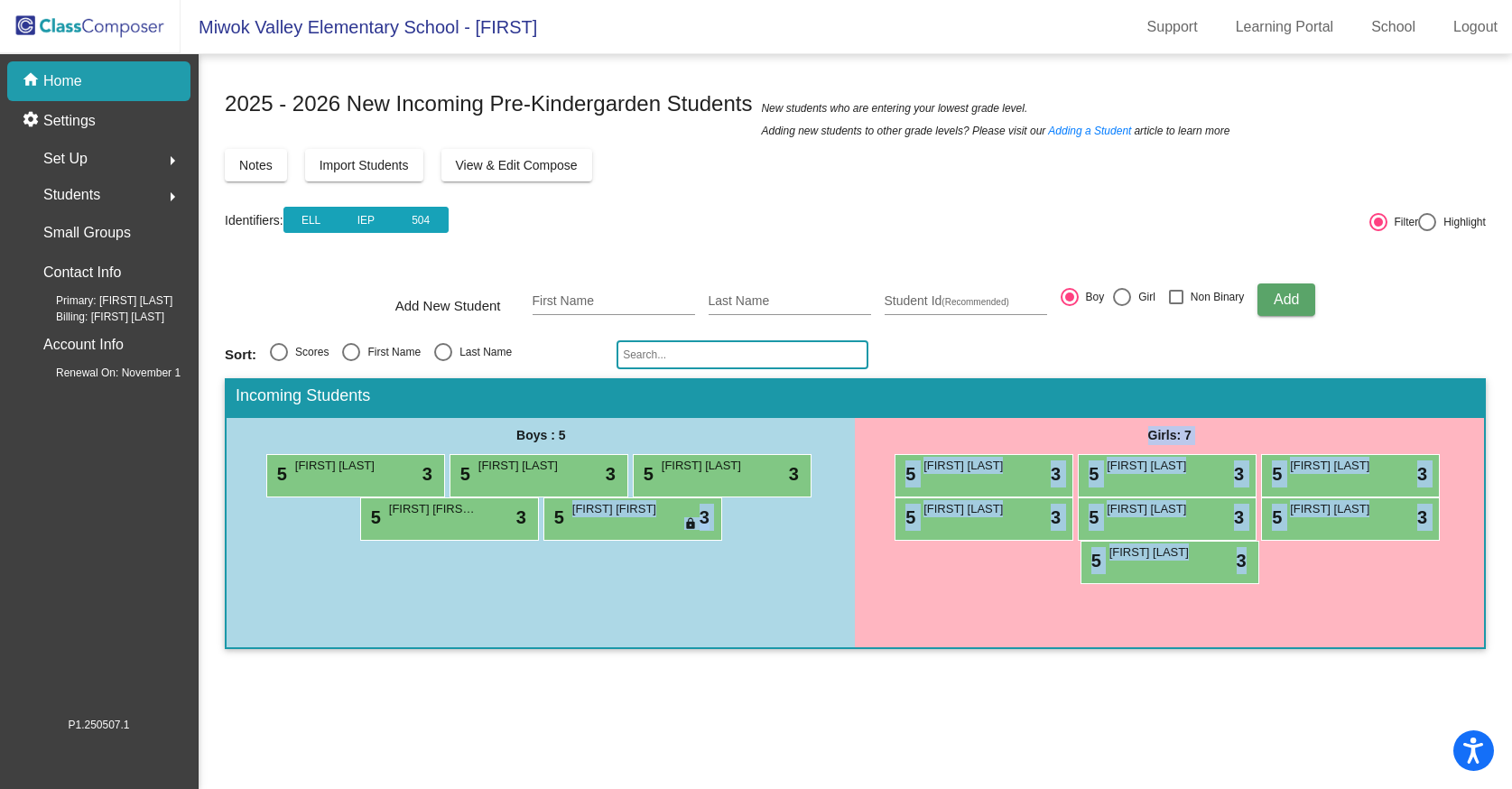 drag, startPoint x: 625, startPoint y: 520, endPoint x: 650, endPoint y: 669, distance: 151.0828 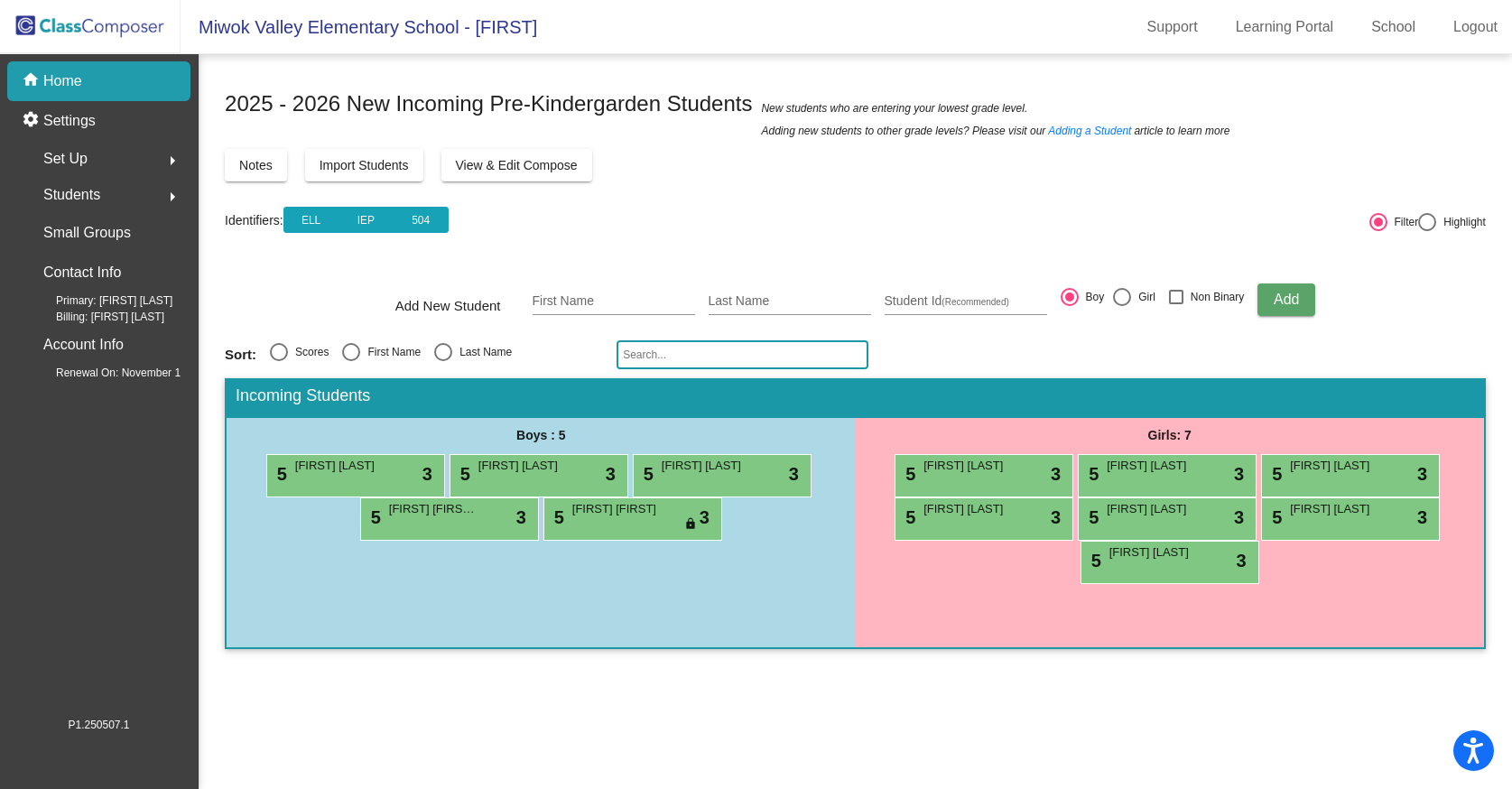 click on "2025 - 2026
New Incoming Pre-Kindergarden Students  New students who are entering your lowest grade level.   Adding new students to other grade levels? Please visit our  Adding a Student article to learn more  Notes Import Students Compose View Compose View & Edit Compose Identifiers:  ELL IEP 504   Filter     Highlight Add New Student First Name Last Name Student Id  (Recommended)   Boy   Girl   Non Binary Add Sort:   Scores   First Name   Last Name Incoming Students Boys : 5 5 Kylian Bernal lock do_not_disturb_alt 3 5 Esetban Sanchez lock do_not_disturb_alt 3 5 Emiliano Ortiz lock do_not_disturb_alt 3 5 Eithan Pablo Zalazar lock do_not_disturb_alt 3 5 Noah Joseph lock do_not_disturb_alt 3 Girls: 7 5 Samekine Fervil lock do_not_disturb_alt 3 5 Cataleya Villasenor lock do_not_disturb_alt 3 5 Ellie Brown lock do_not_disturb_alt 3 5 Valeria Estrada lock do_not_disturb_alt 3 5 Aubrey Lowe lock do_not_disturb_alt 3 5 Valerie Westerhold lock do_not_disturb_alt 3 5 Elena Montes Romo lock 3" 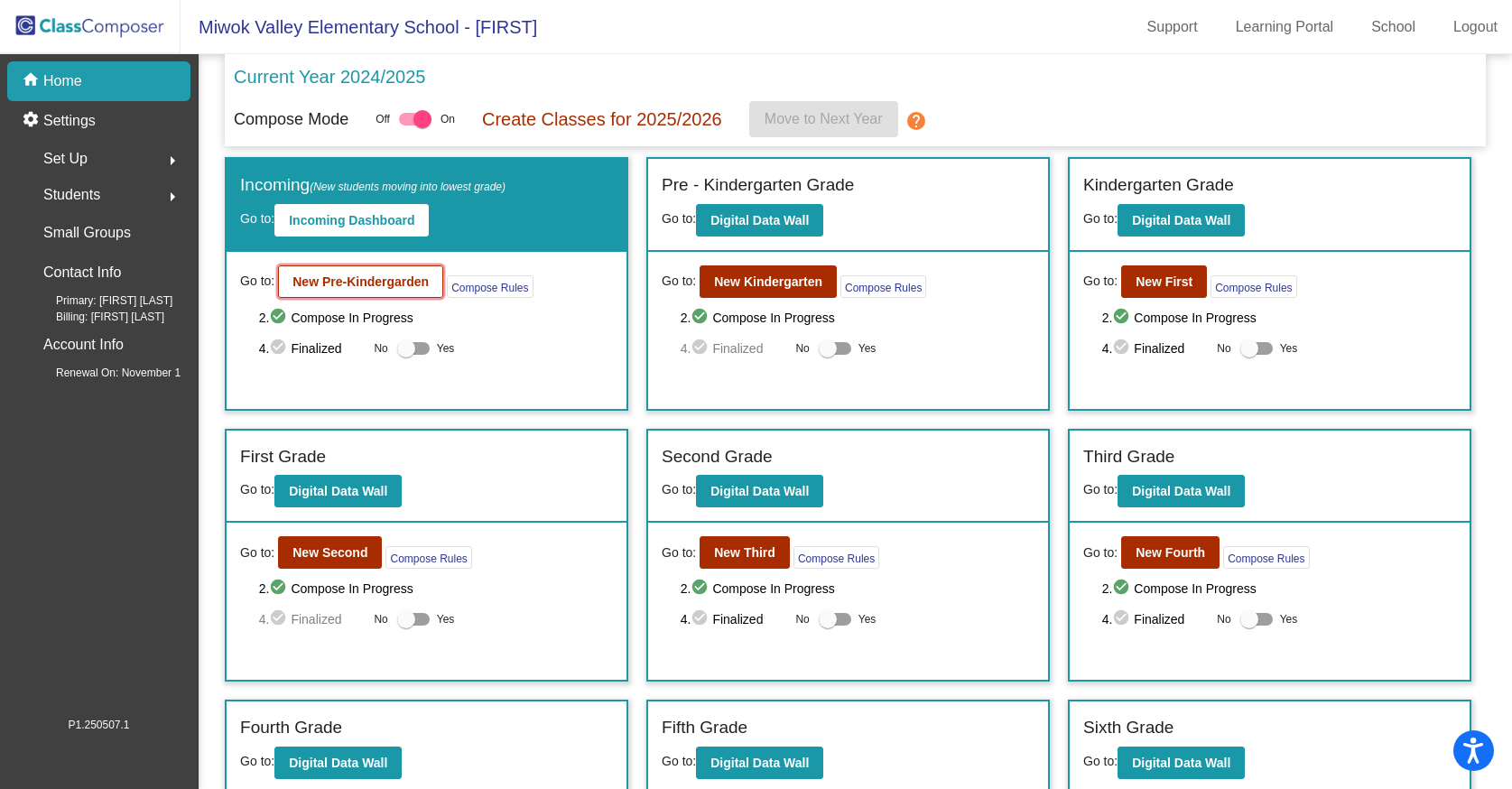 click on "New Pre-Kindergarden" 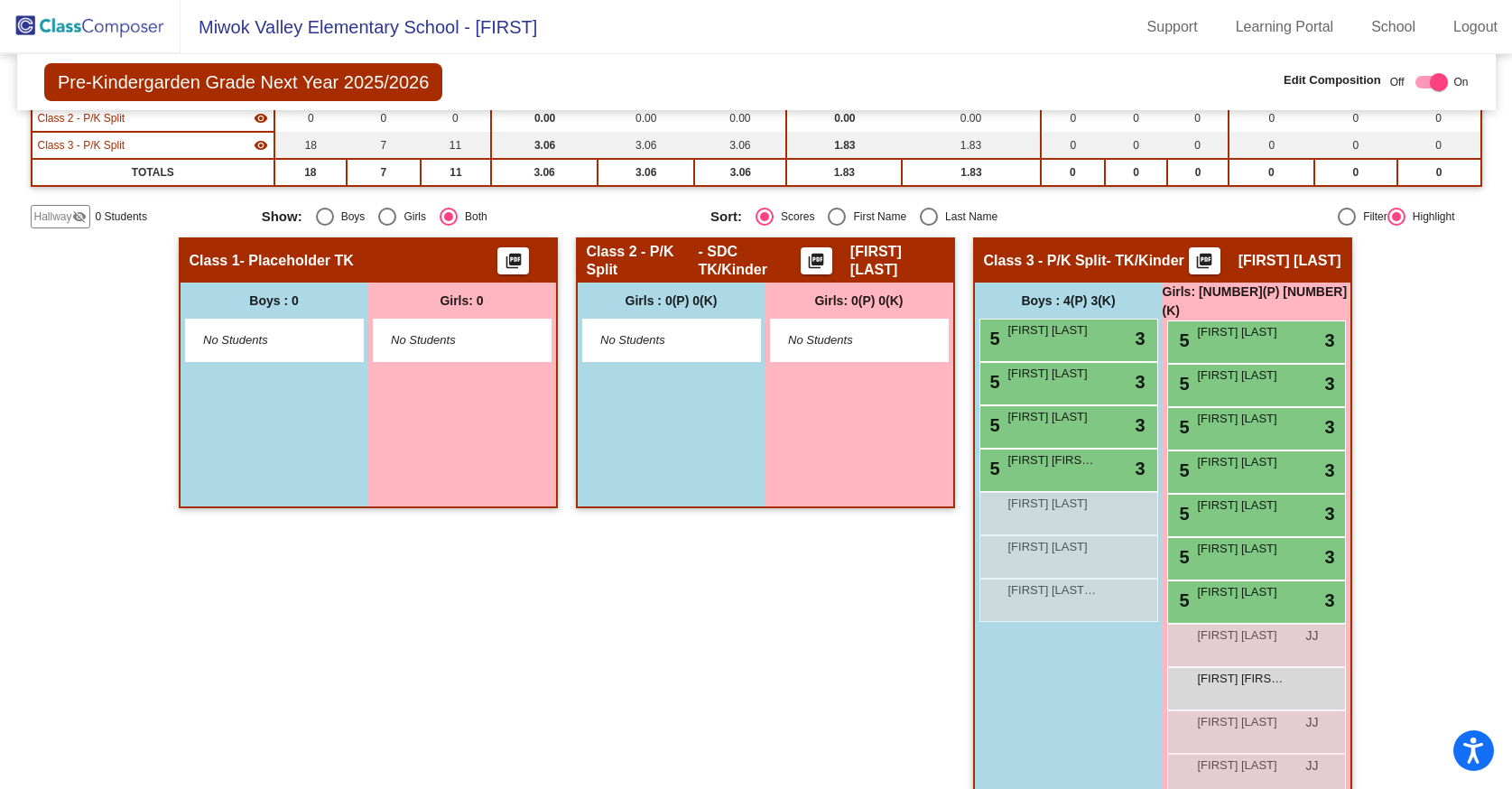 scroll, scrollTop: 241, scrollLeft: 0, axis: vertical 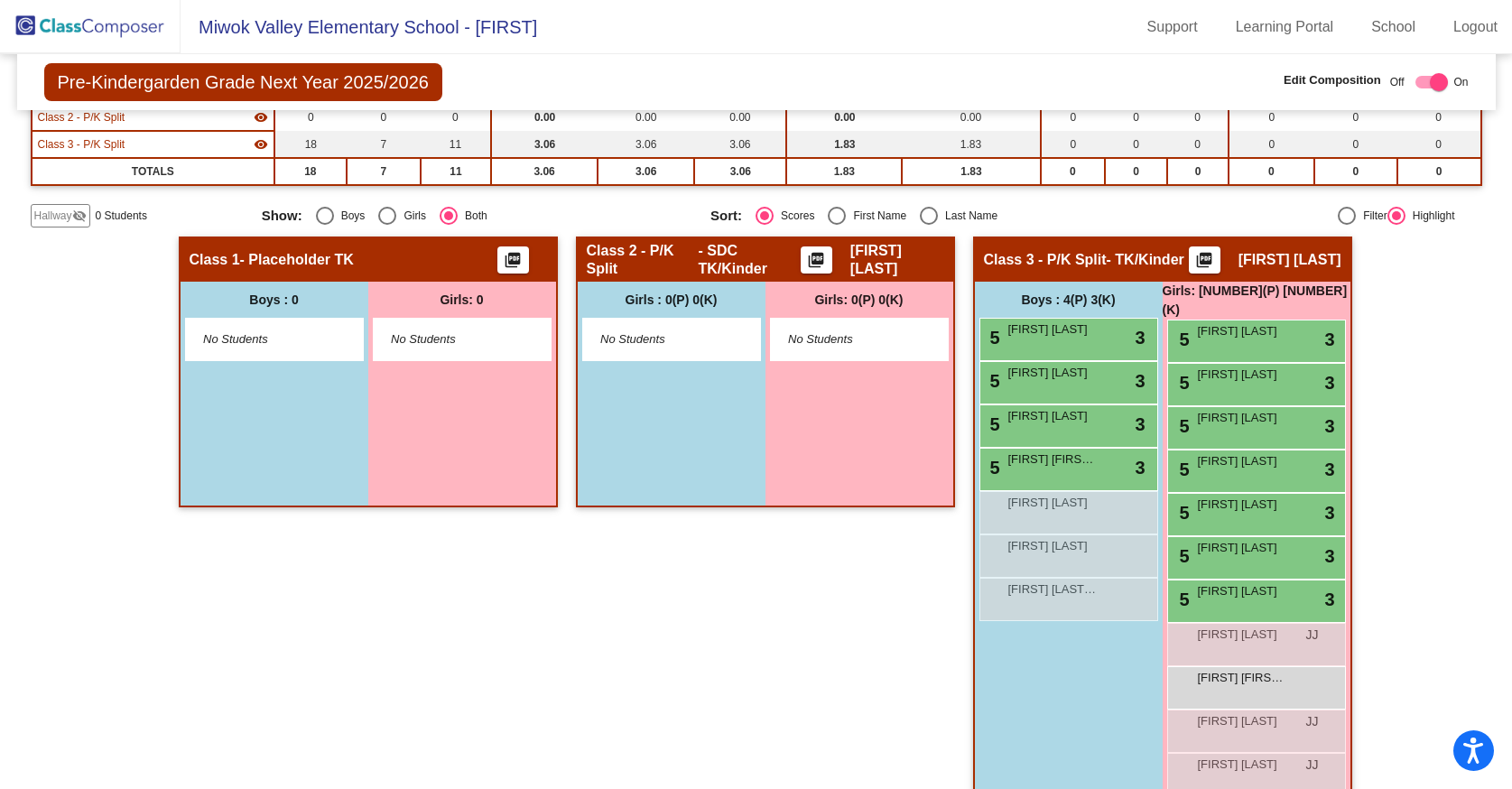 click 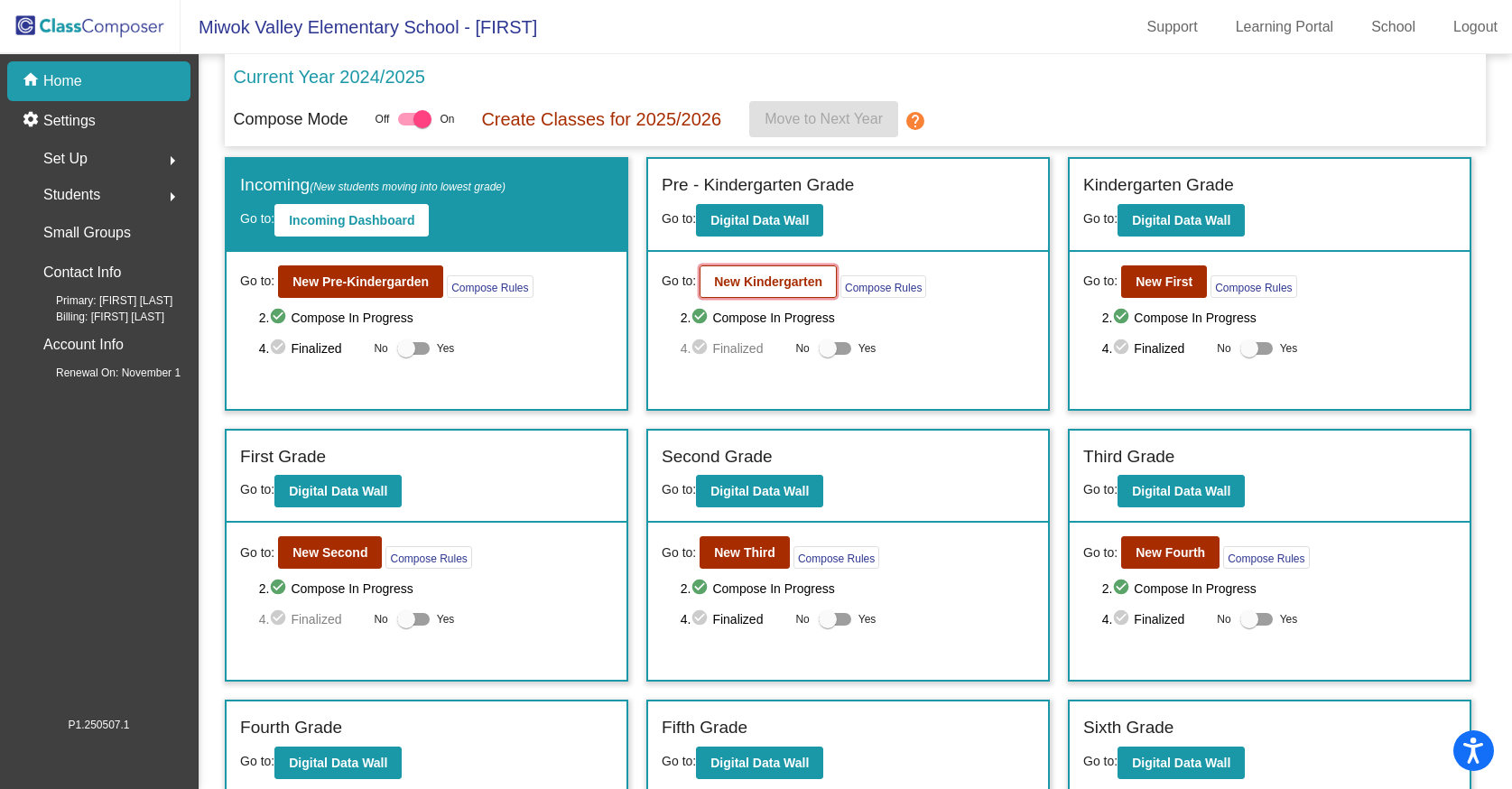 click on "New Kindergarten" 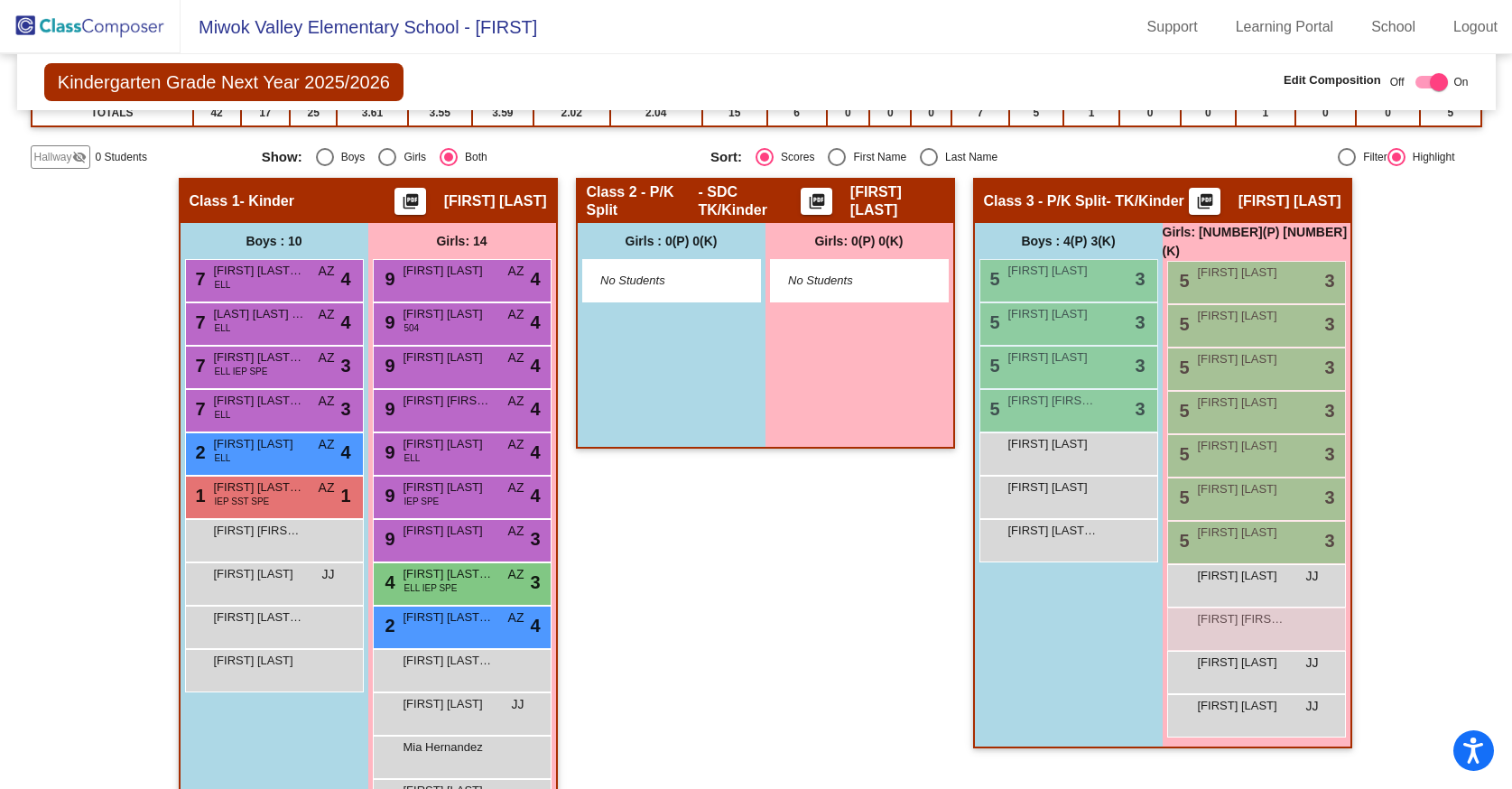 scroll, scrollTop: 403, scrollLeft: 0, axis: vertical 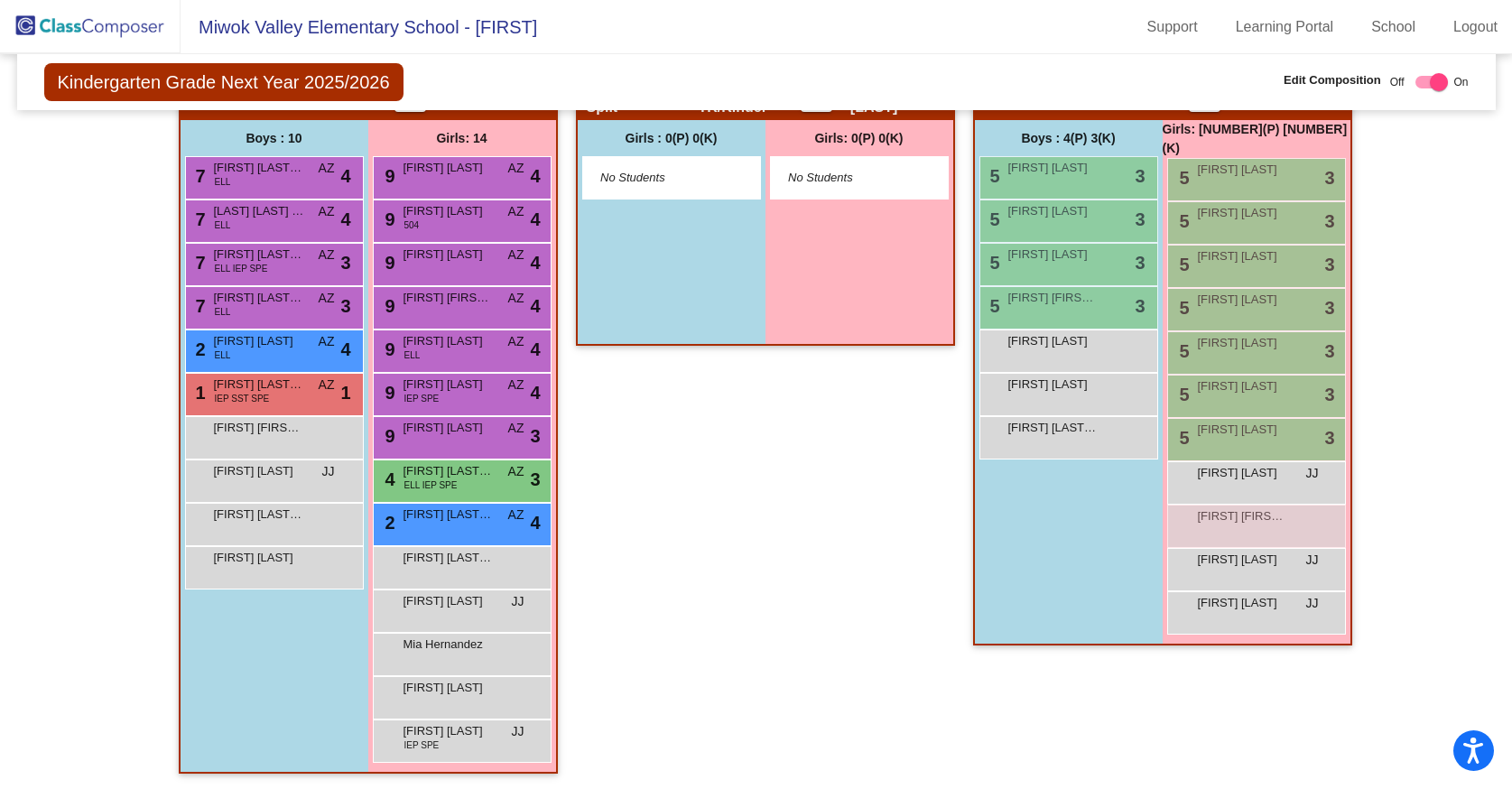 checkbox on "false" 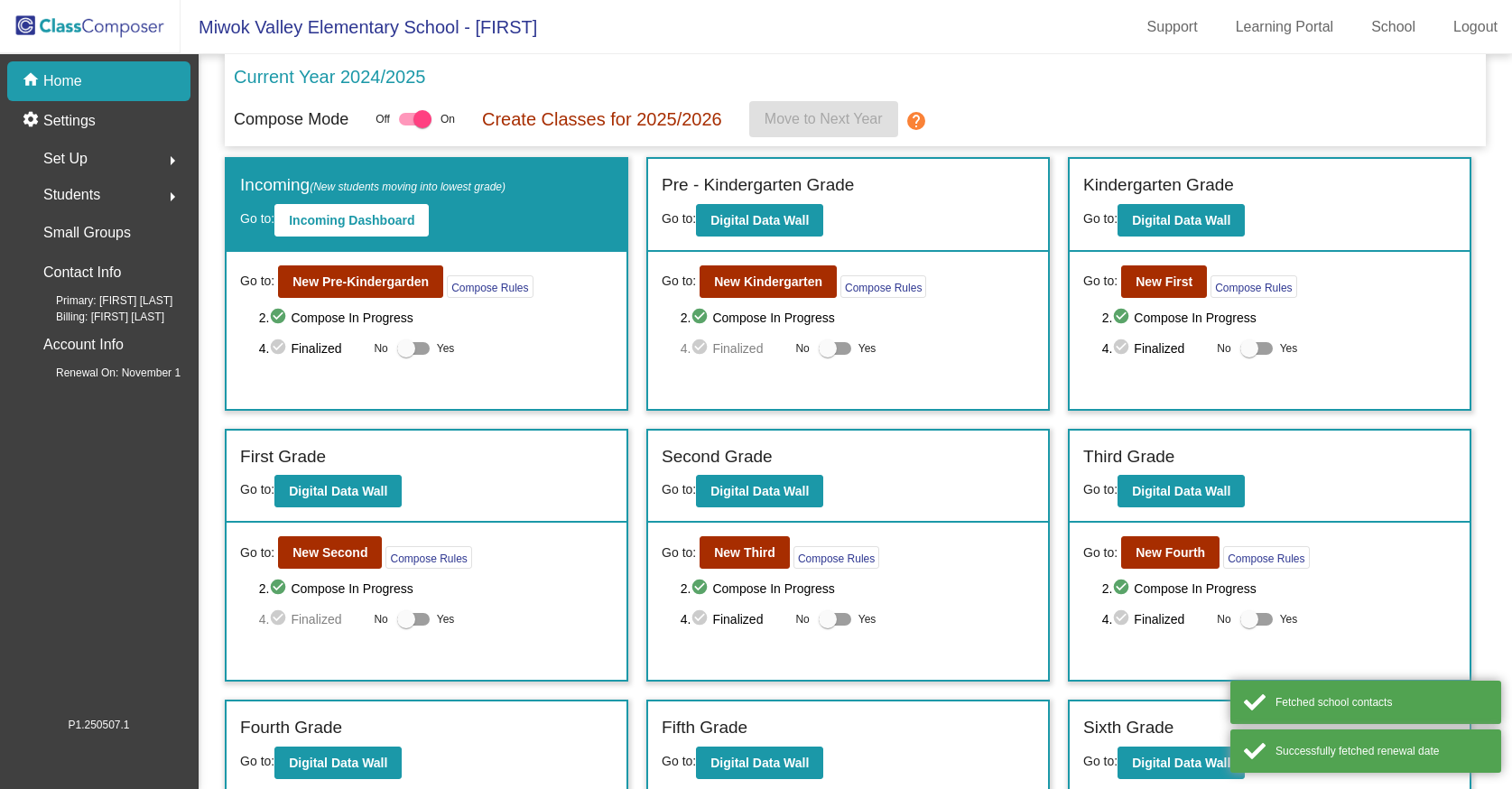 scroll, scrollTop: 0, scrollLeft: 0, axis: both 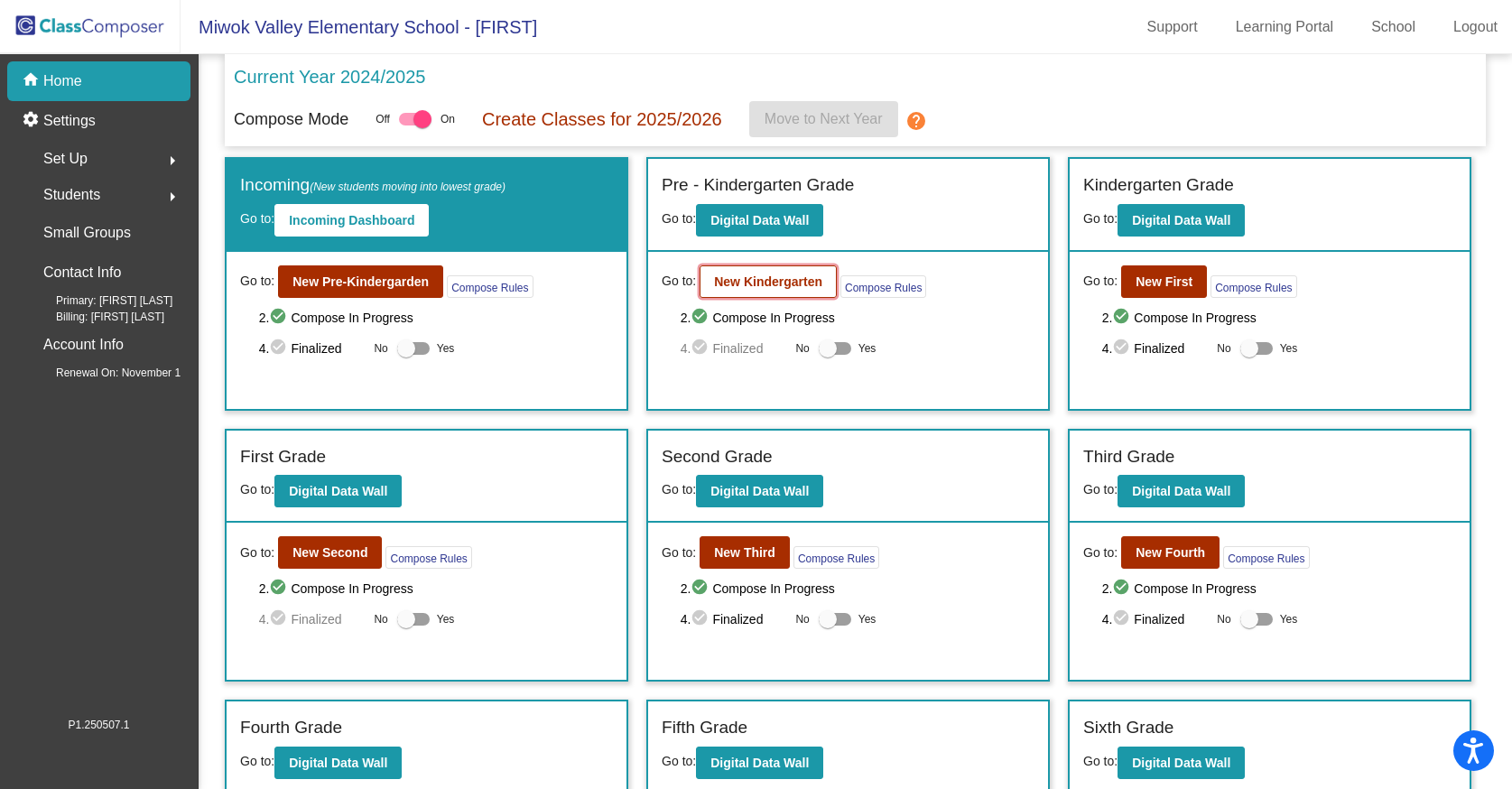 click on "New Kindergarten" 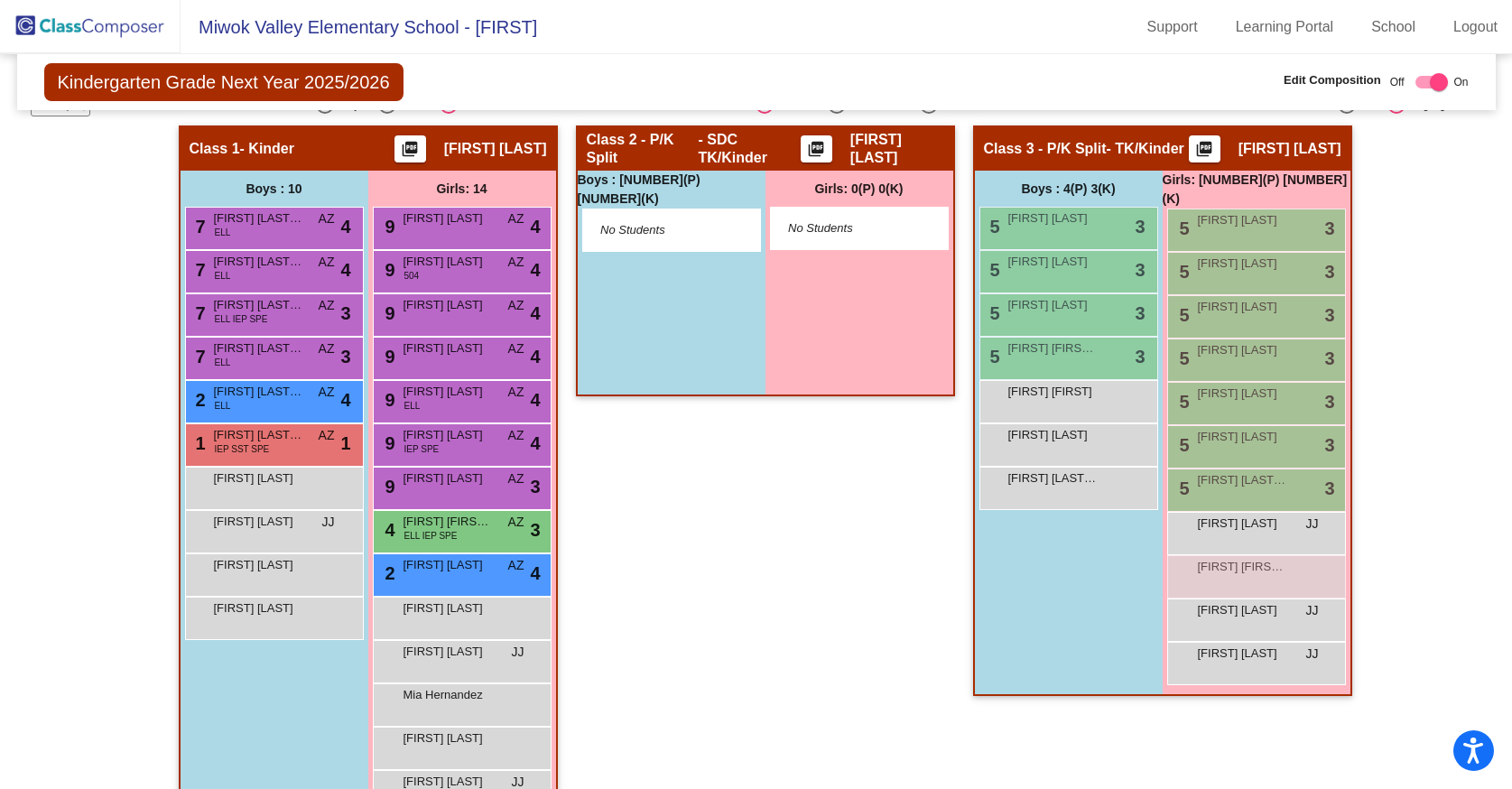 scroll, scrollTop: 349, scrollLeft: 0, axis: vertical 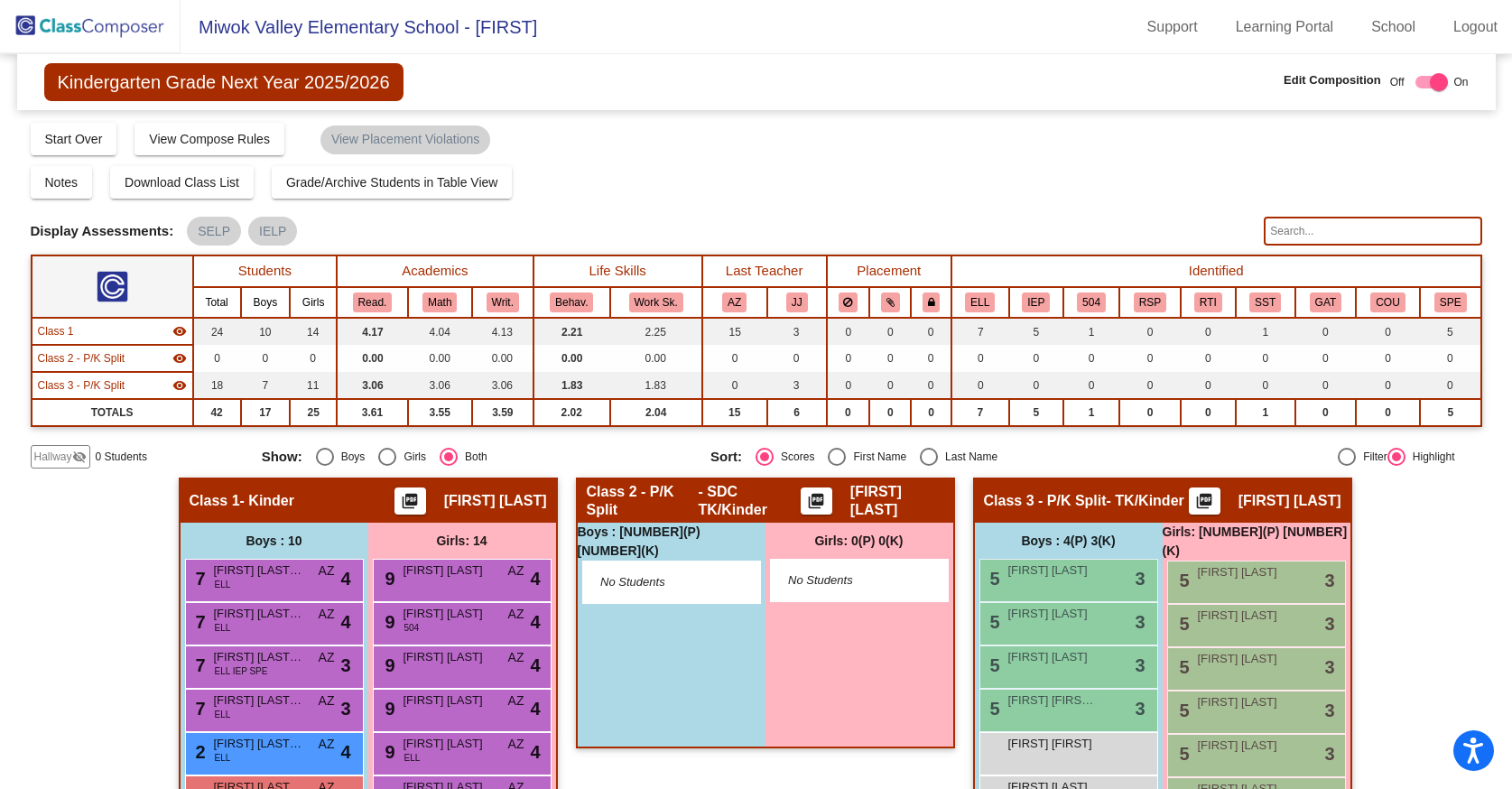 click 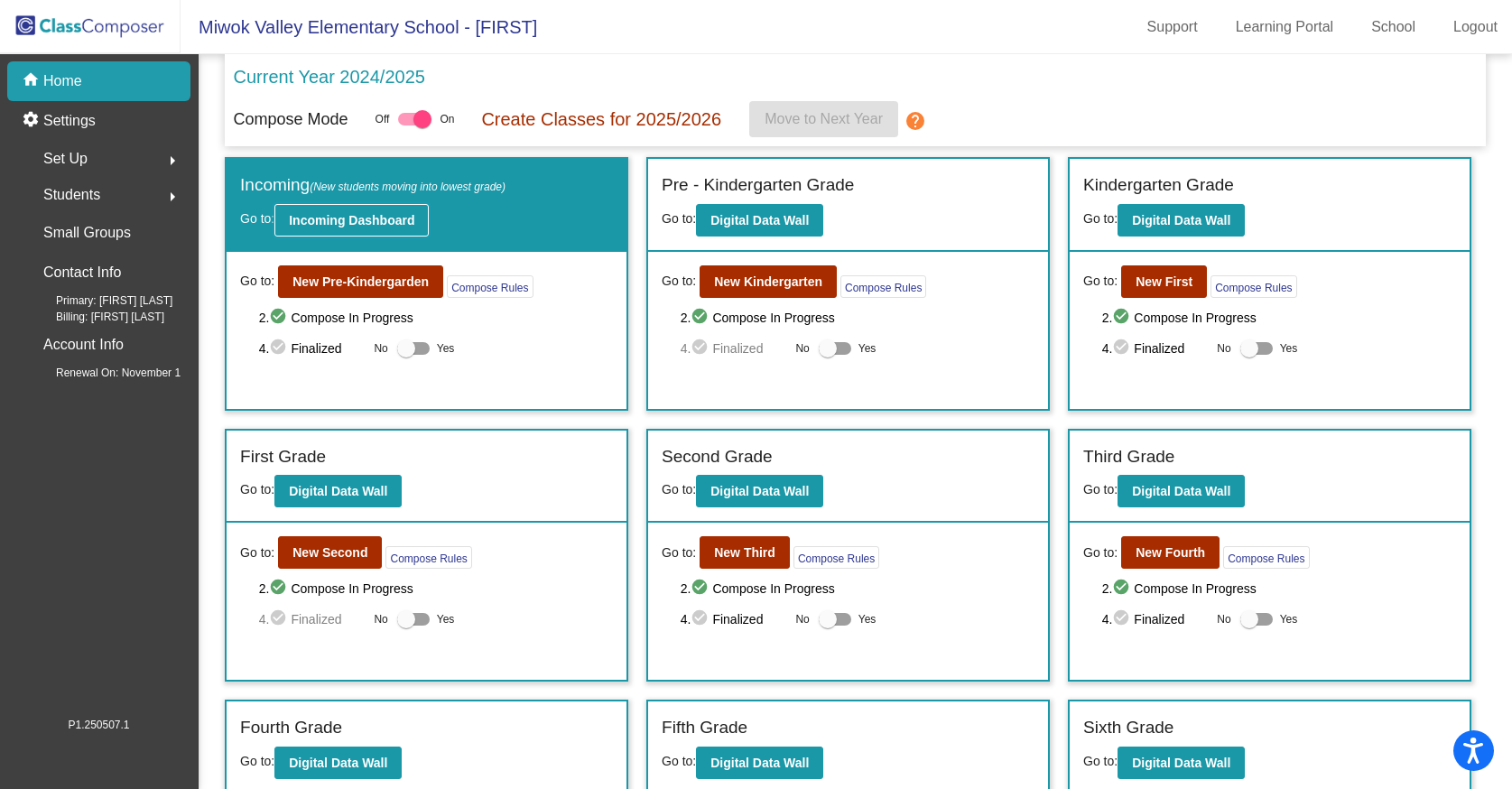 click on "Incoming Dashboard" 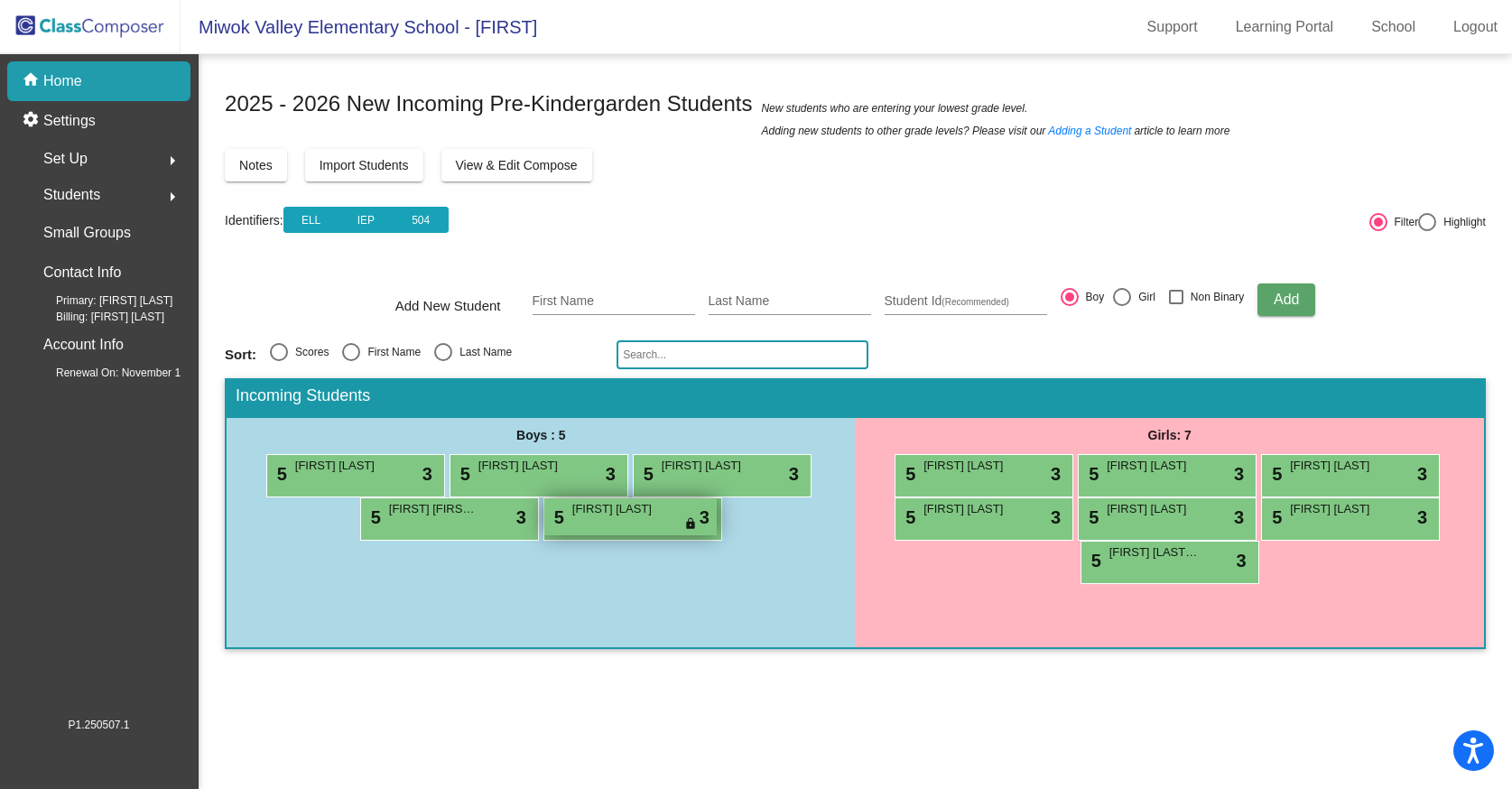 click on "5 [FIRST] [LAST] lock do_not_disturb_alt 3" at bounding box center (630, 516) 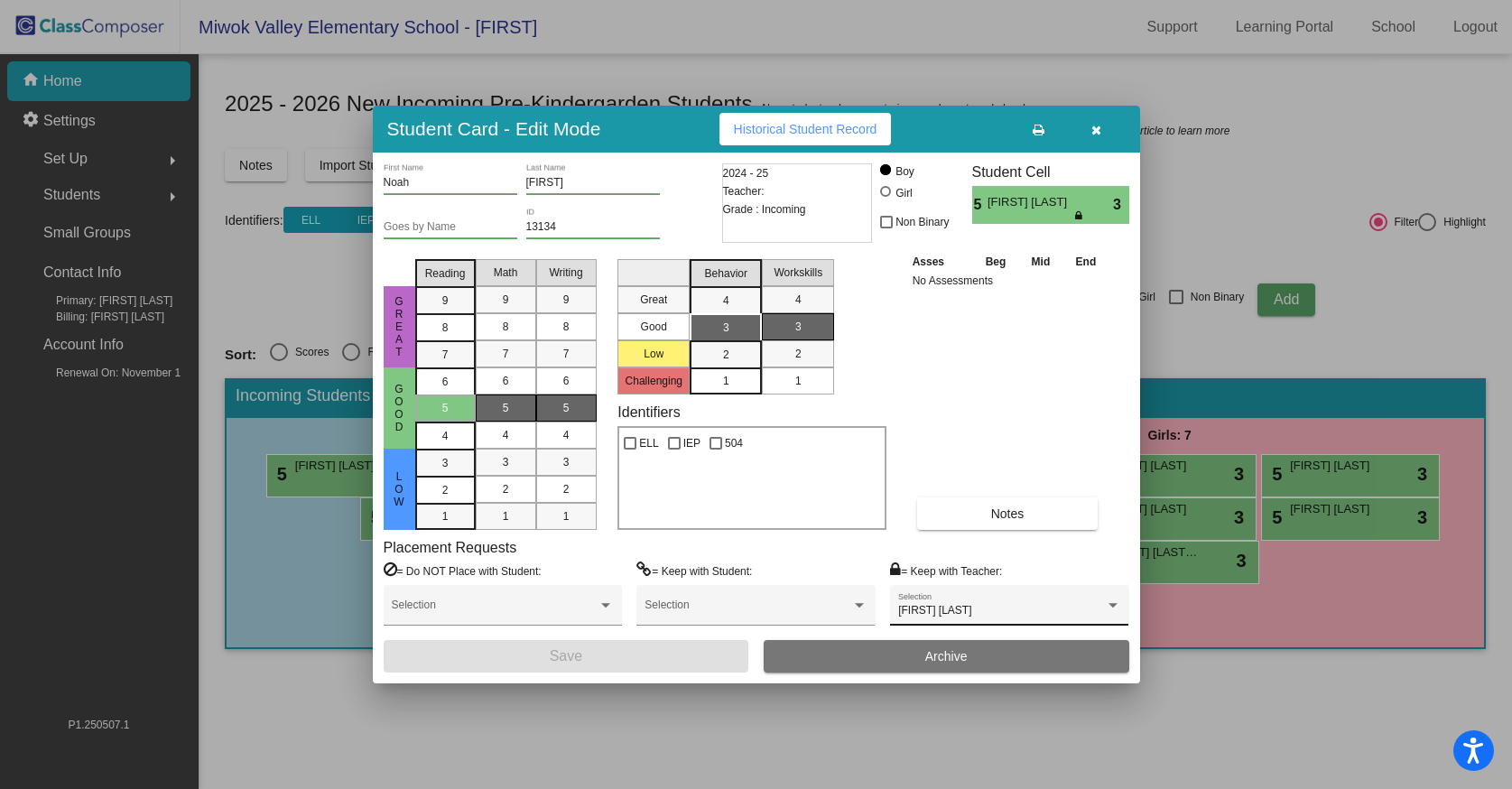 click on "[FIRST] [LAST]" at bounding box center (1009, 611) 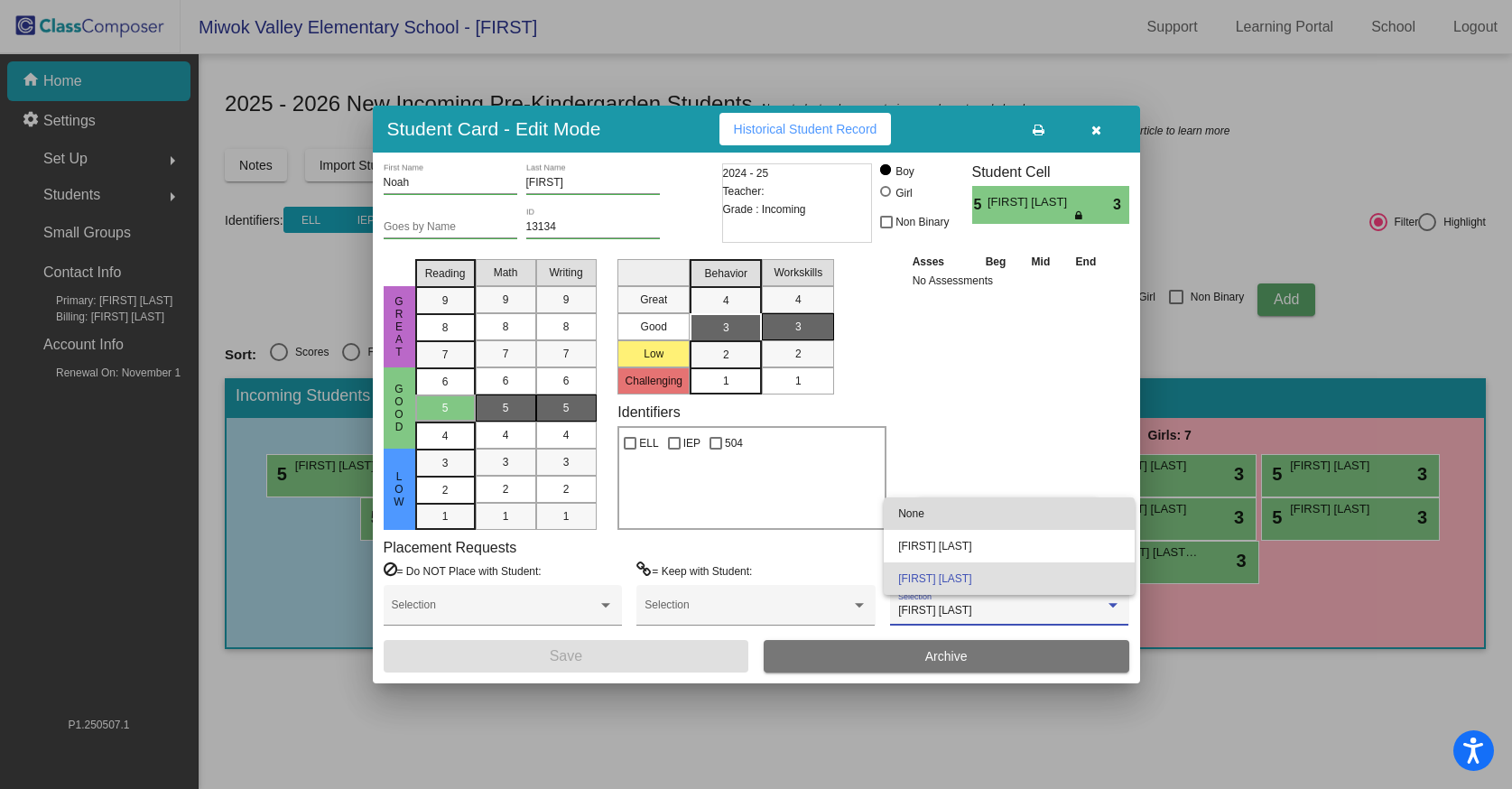 click on "None" at bounding box center (1009, 514) 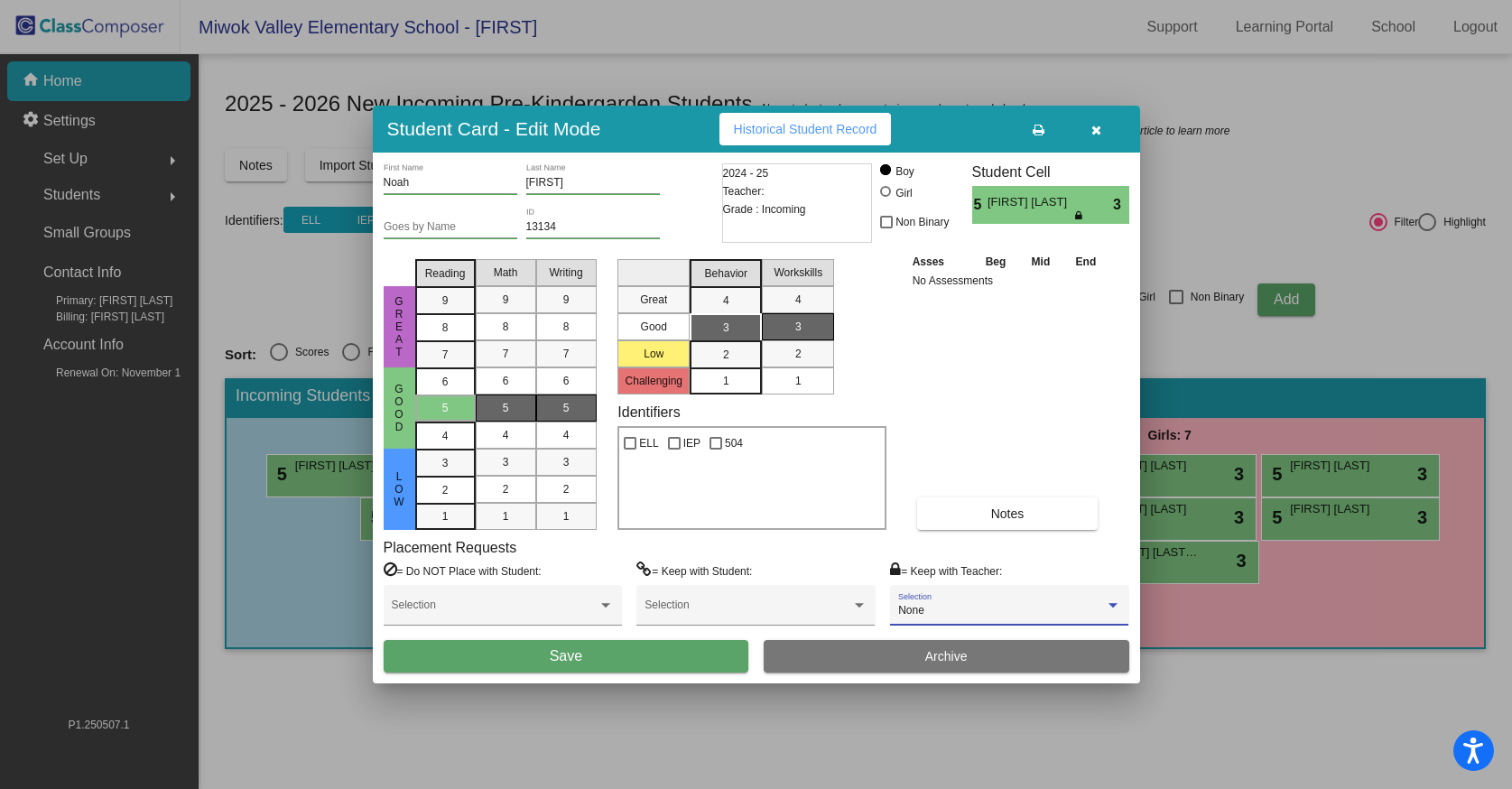 click on "Save" at bounding box center (566, 656) 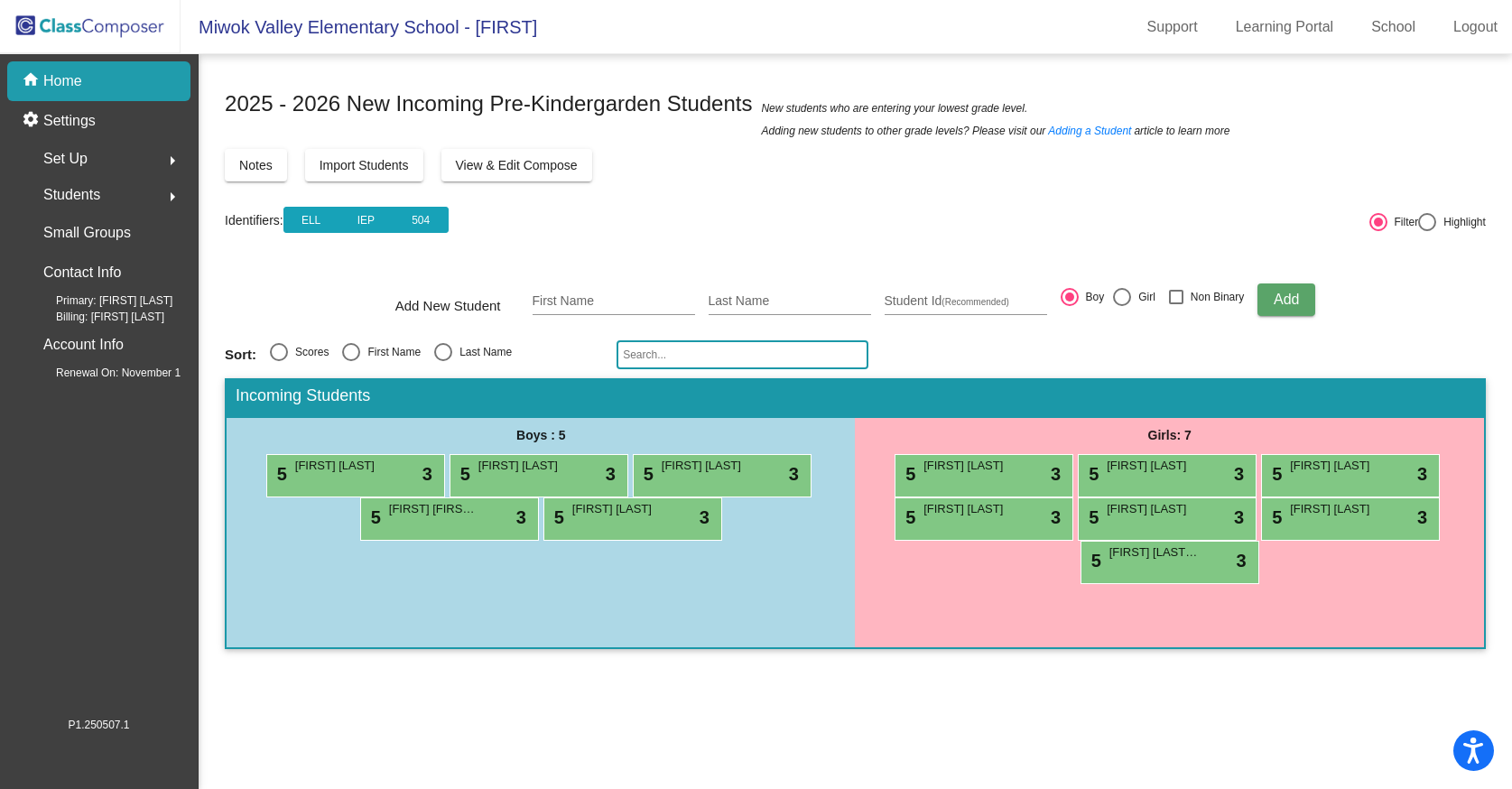 click 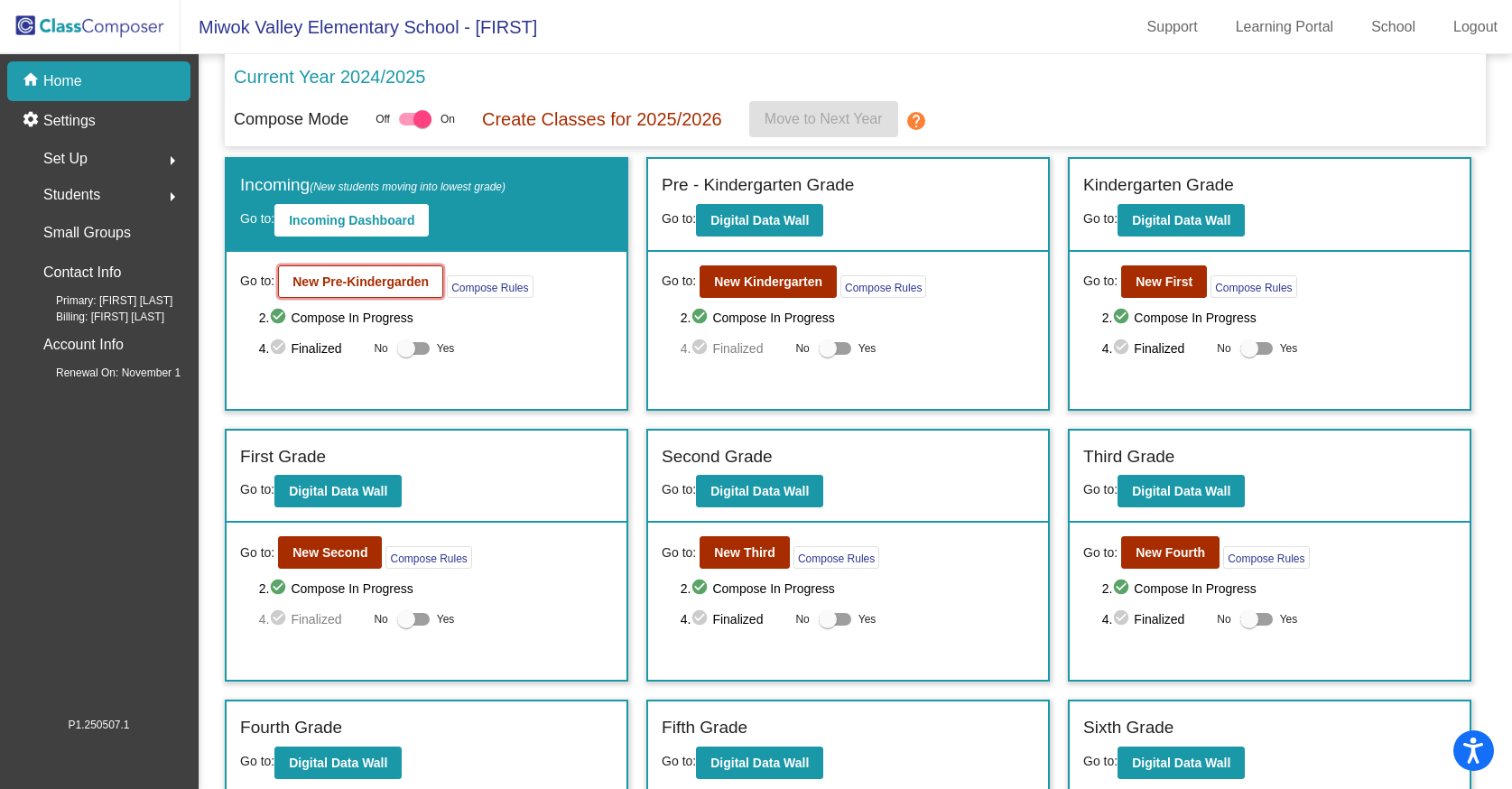 click on "New Pre-Kindergarden" 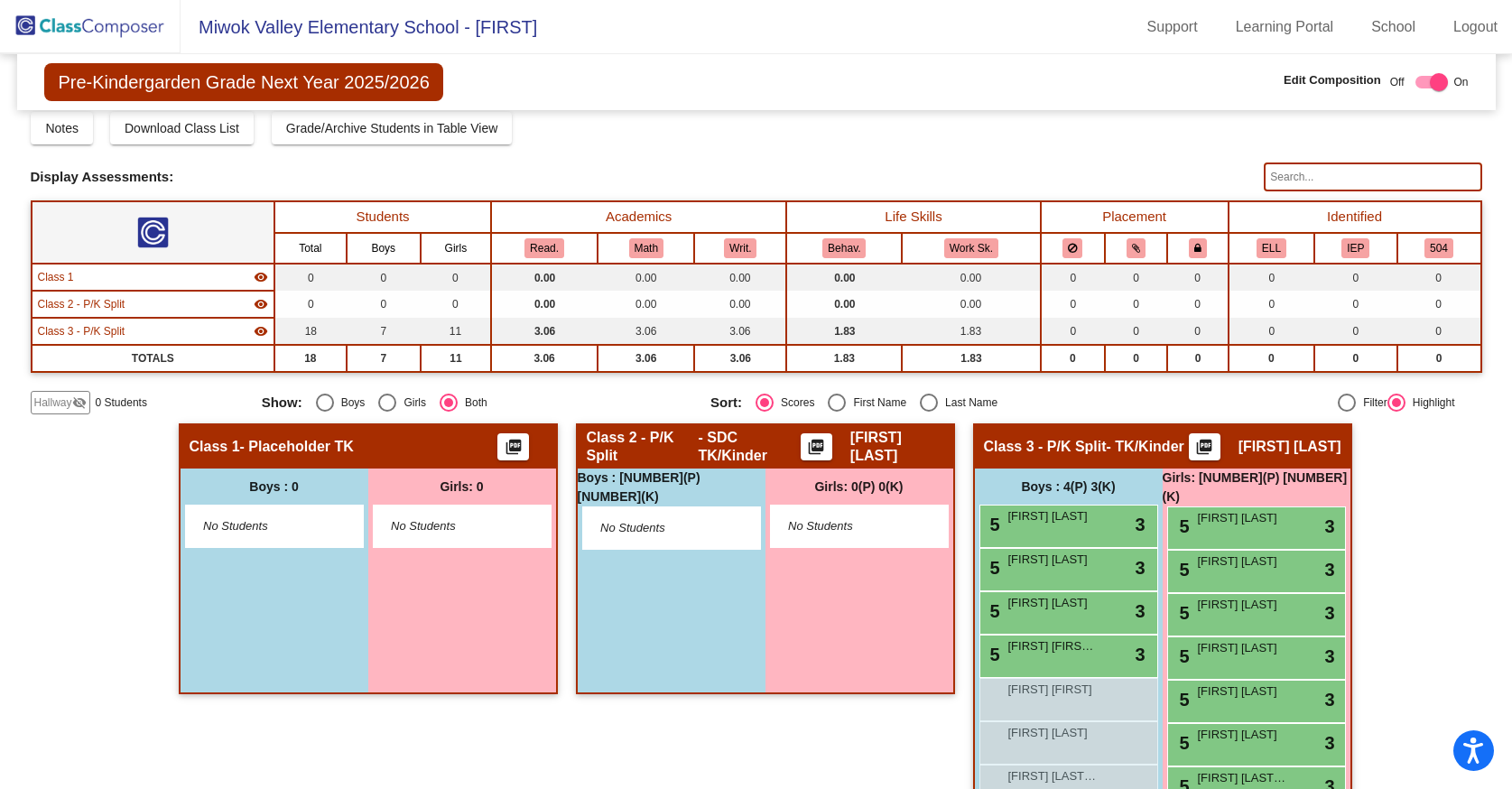 scroll, scrollTop: 0, scrollLeft: 0, axis: both 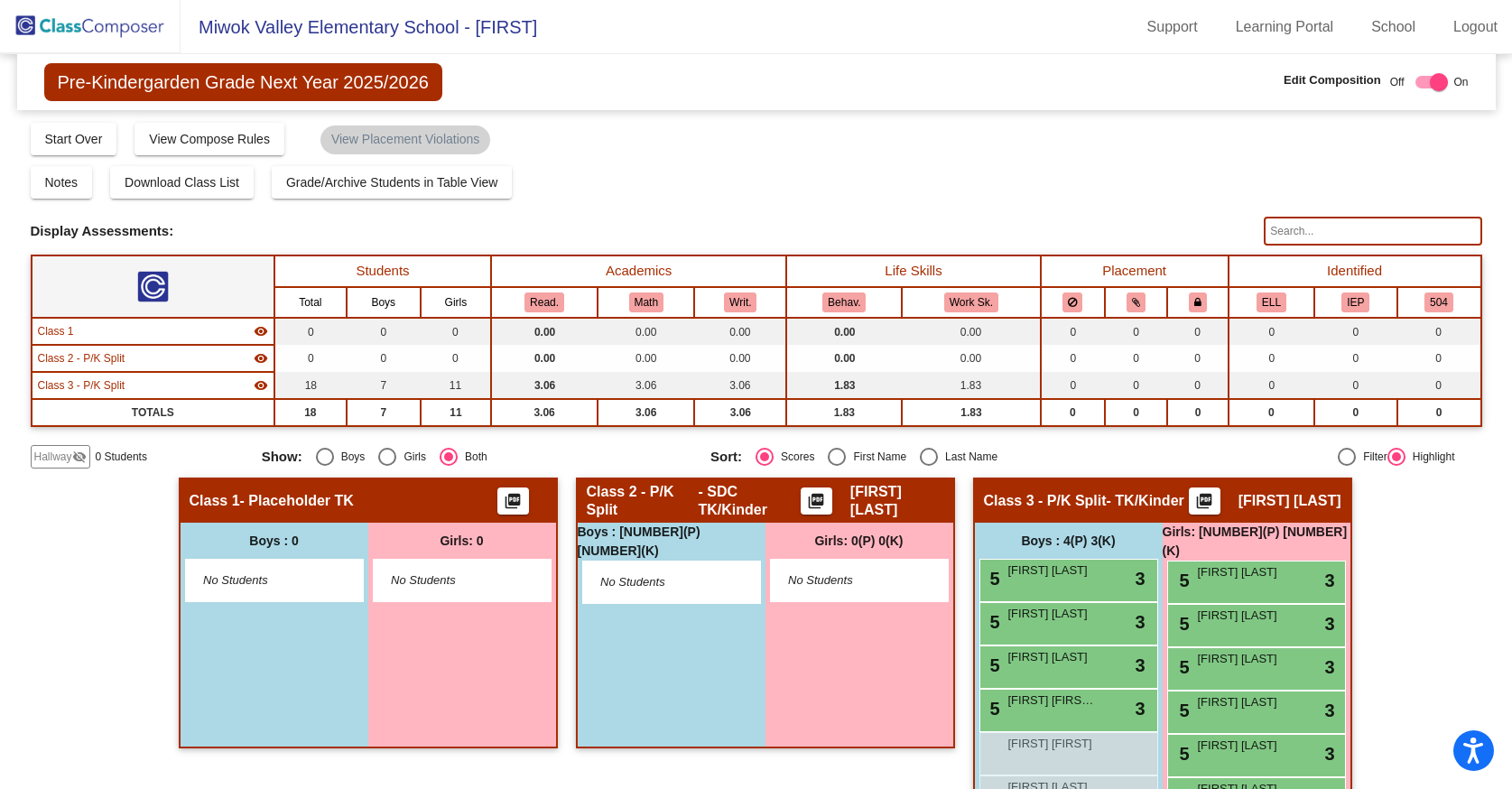click 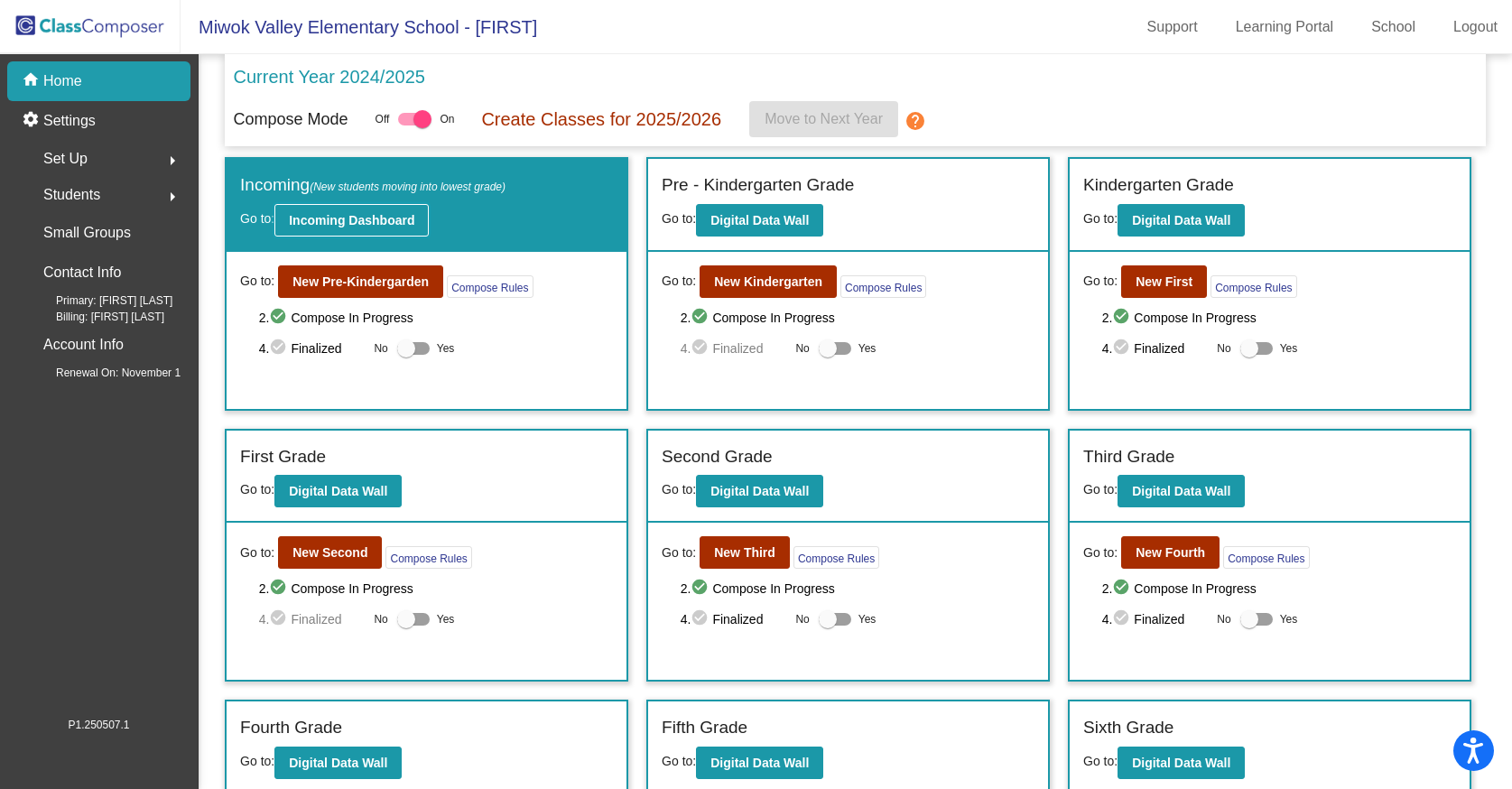 click on "Incoming Dashboard" 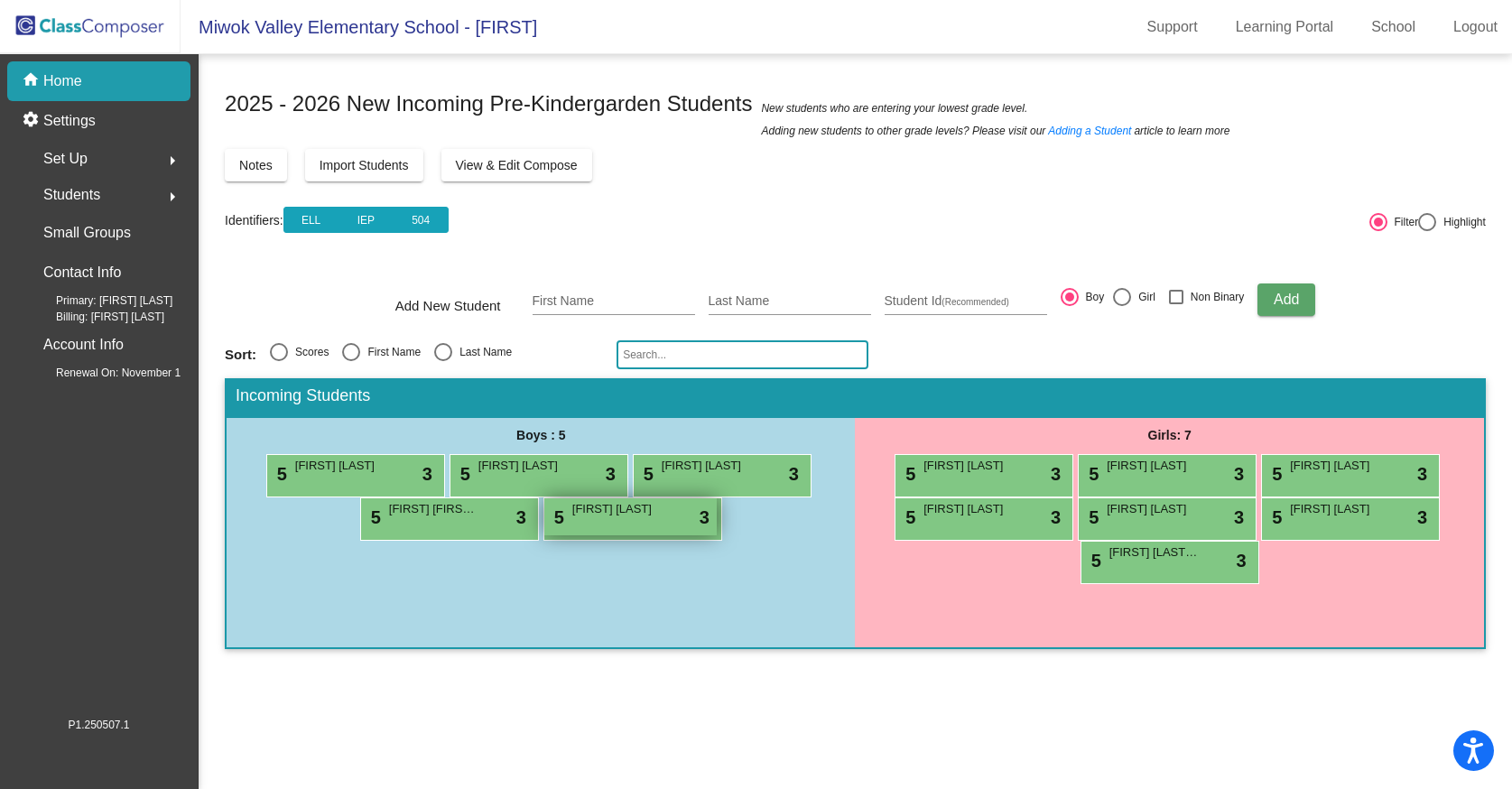 click on "5 [FIRST] [LAST] lock do_not_disturb_alt 3" at bounding box center [630, 516] 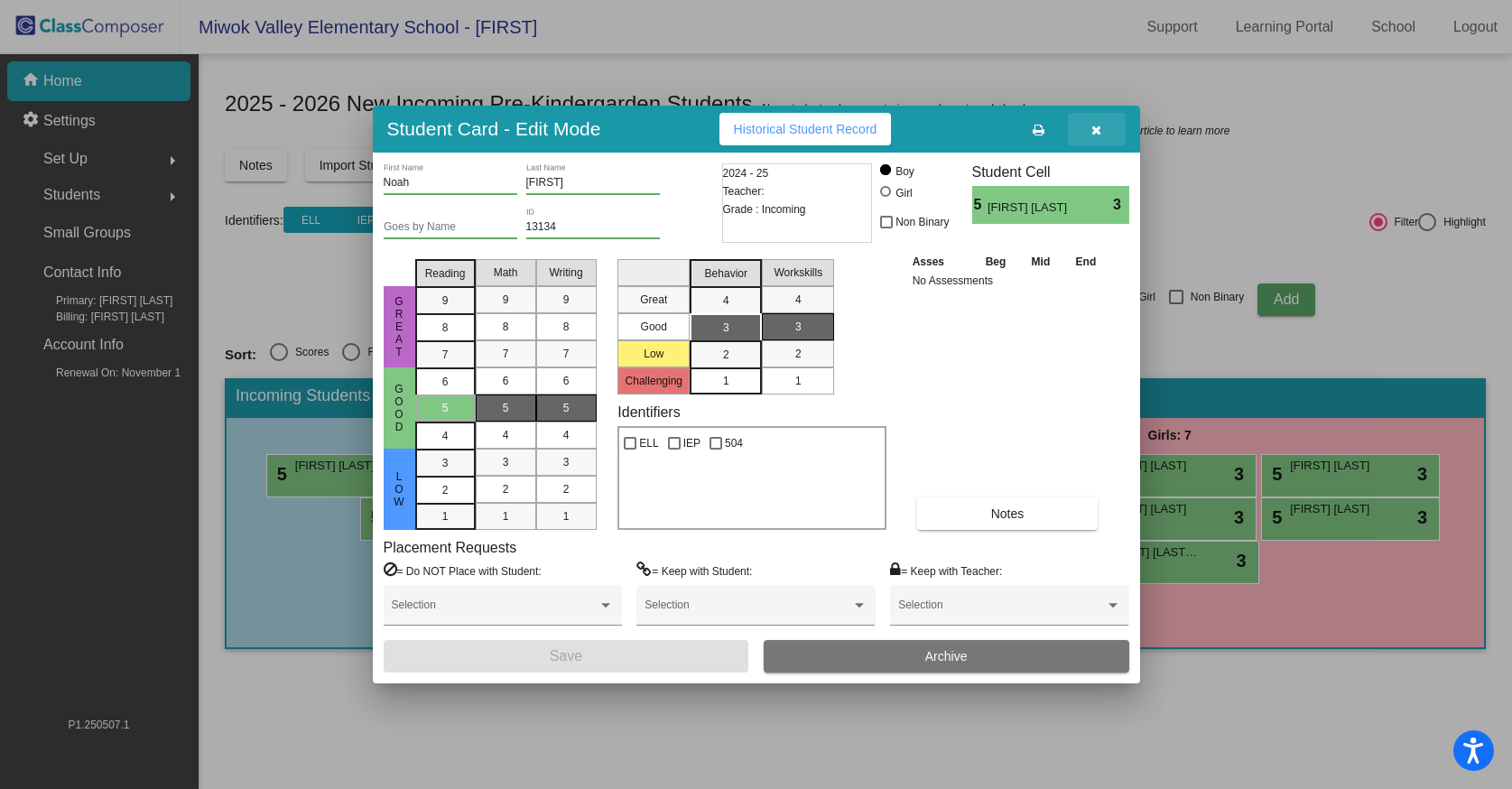 click at bounding box center [1096, 130] 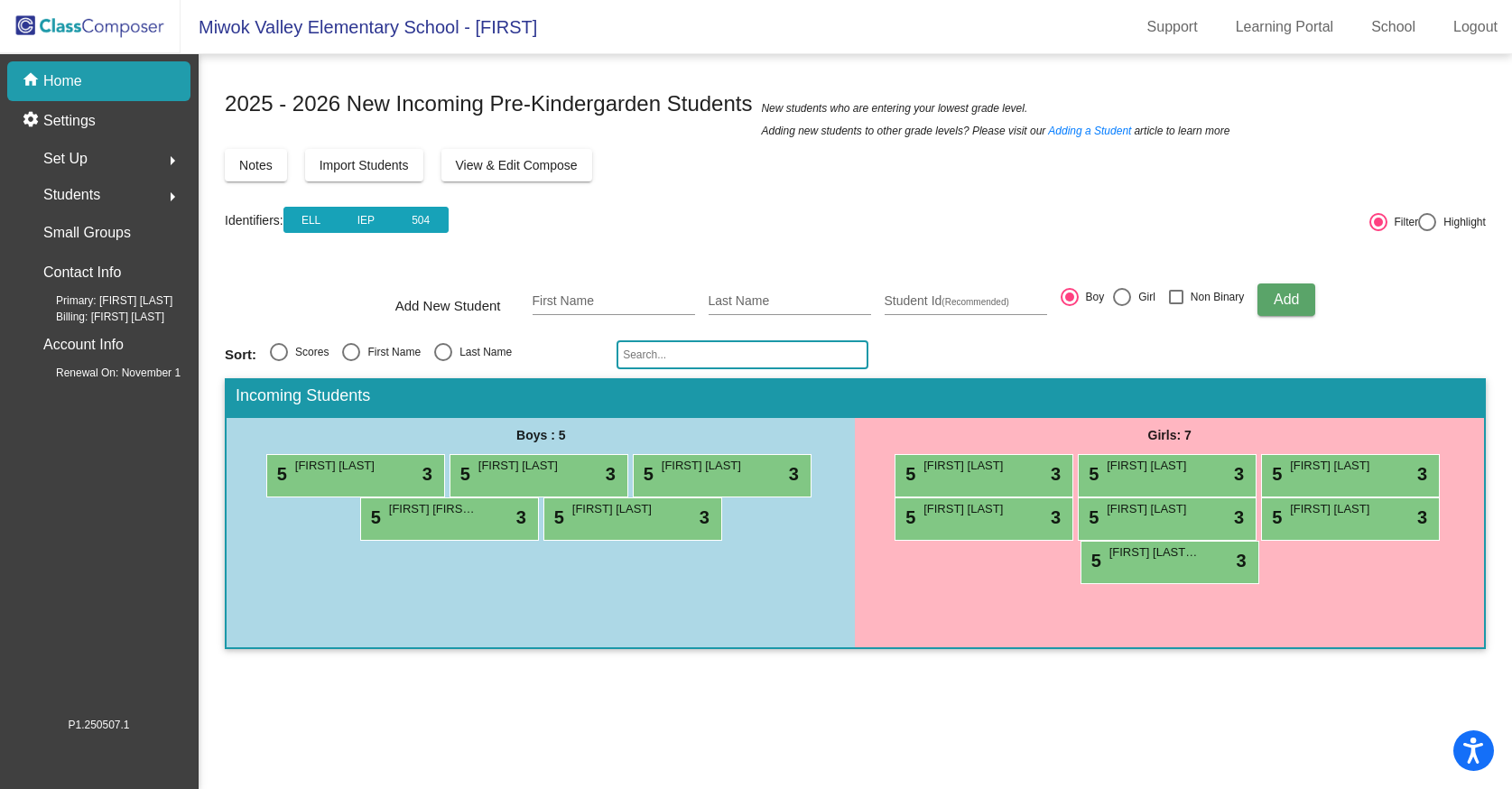 click 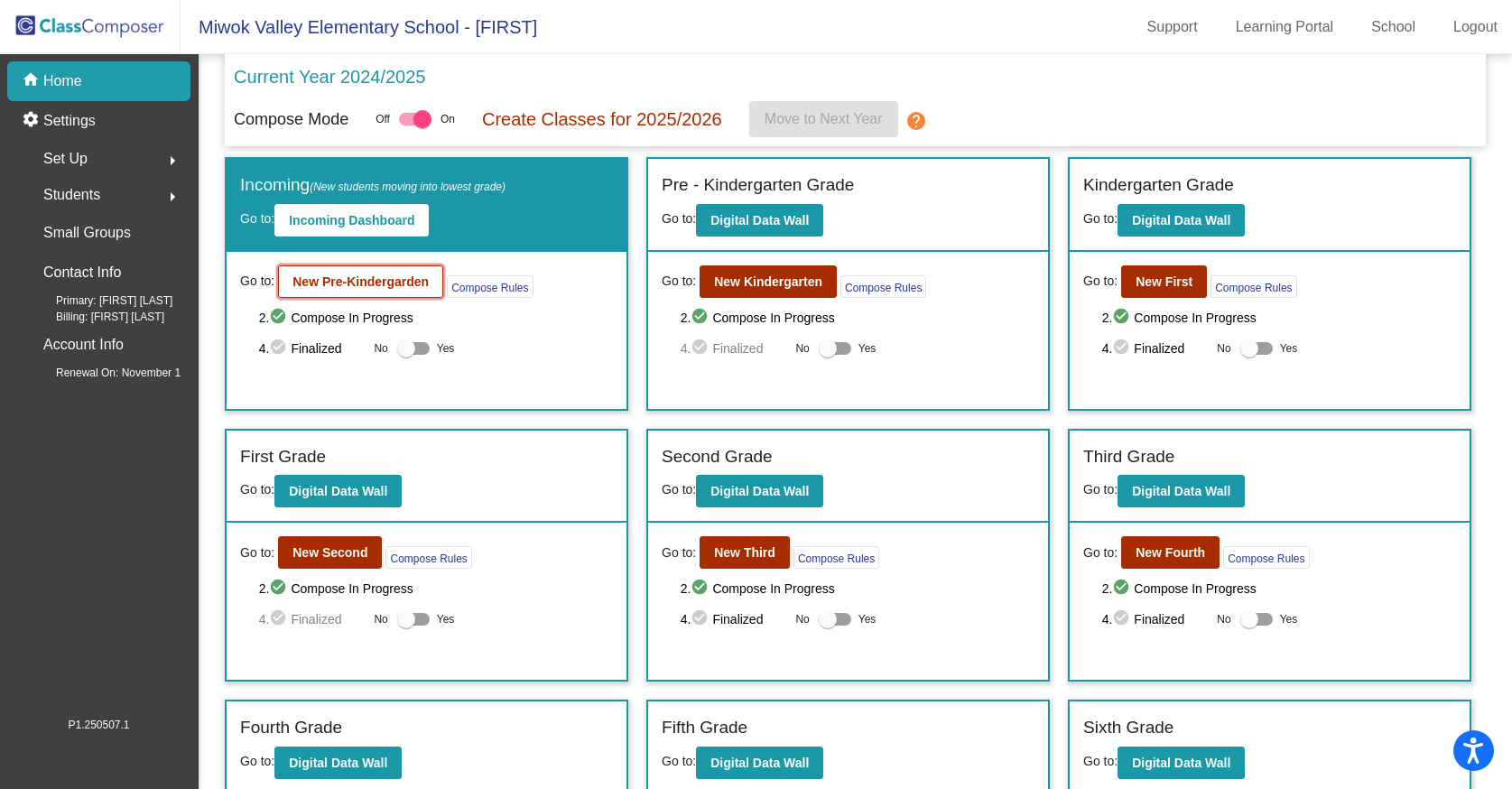 click on "New Pre-Kindergarden" 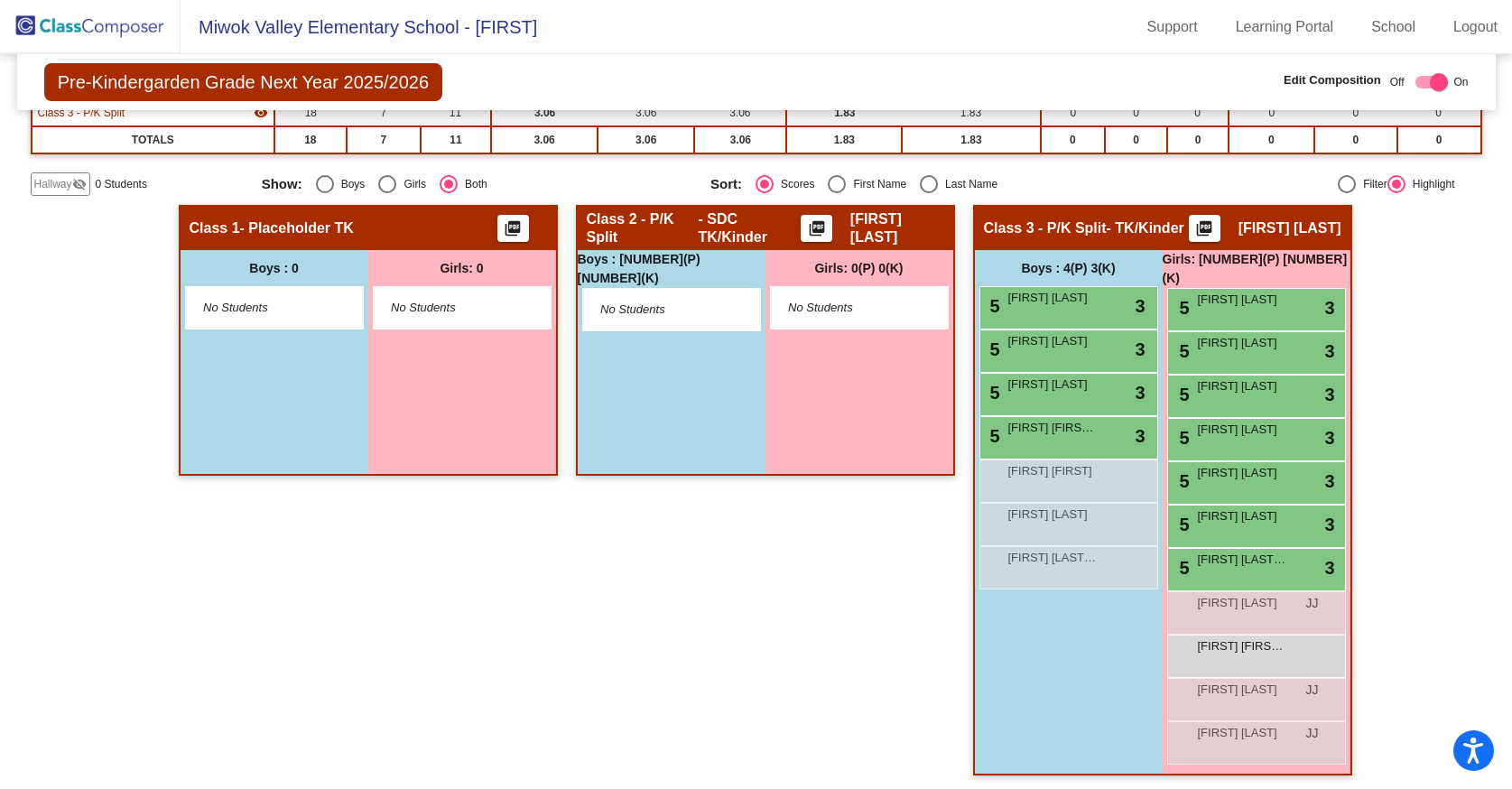 scroll, scrollTop: 272, scrollLeft: 0, axis: vertical 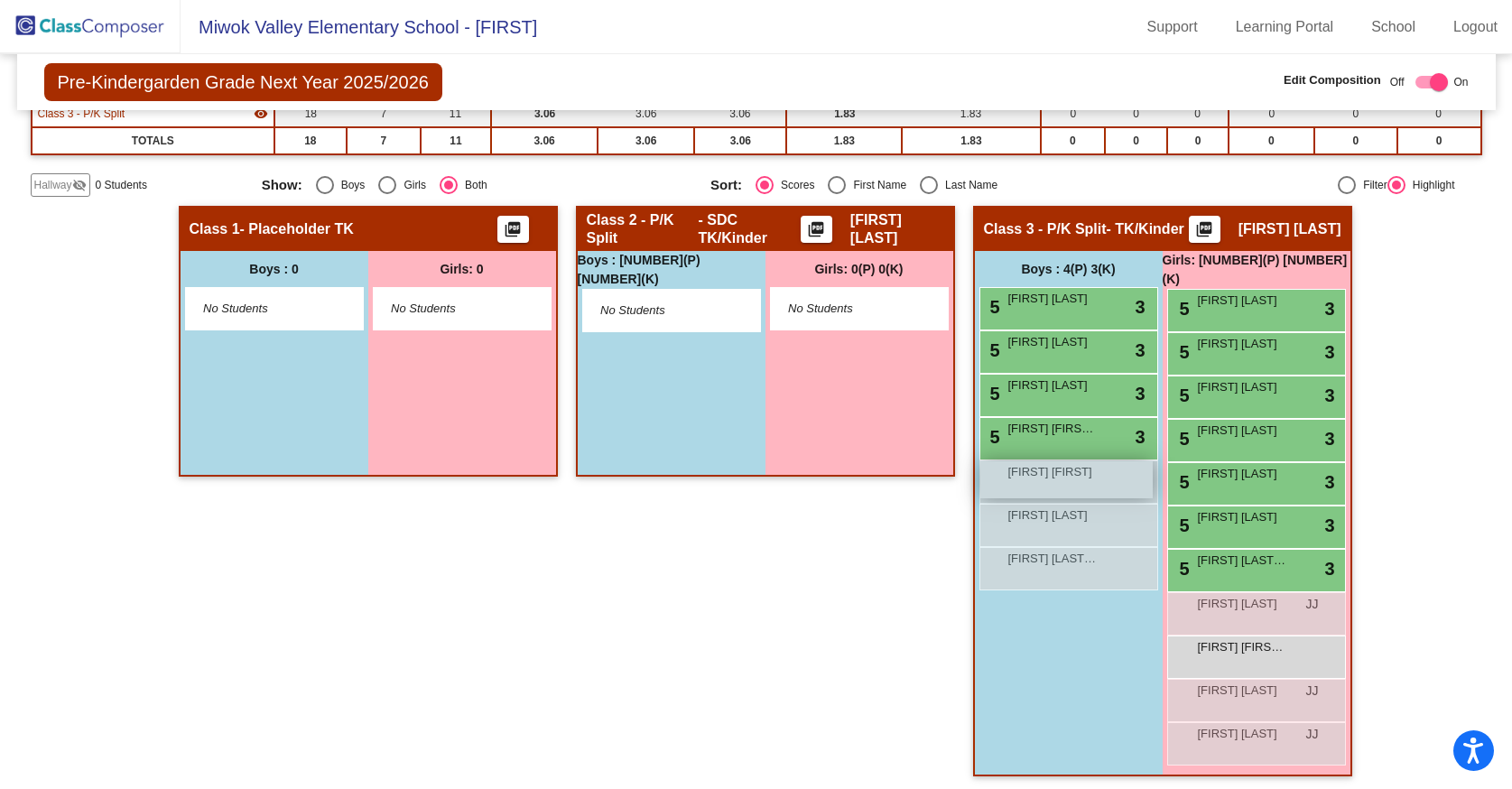 click on "[FIRST] [FIRST] lock do_not_disturb_alt" at bounding box center (1066, 479) 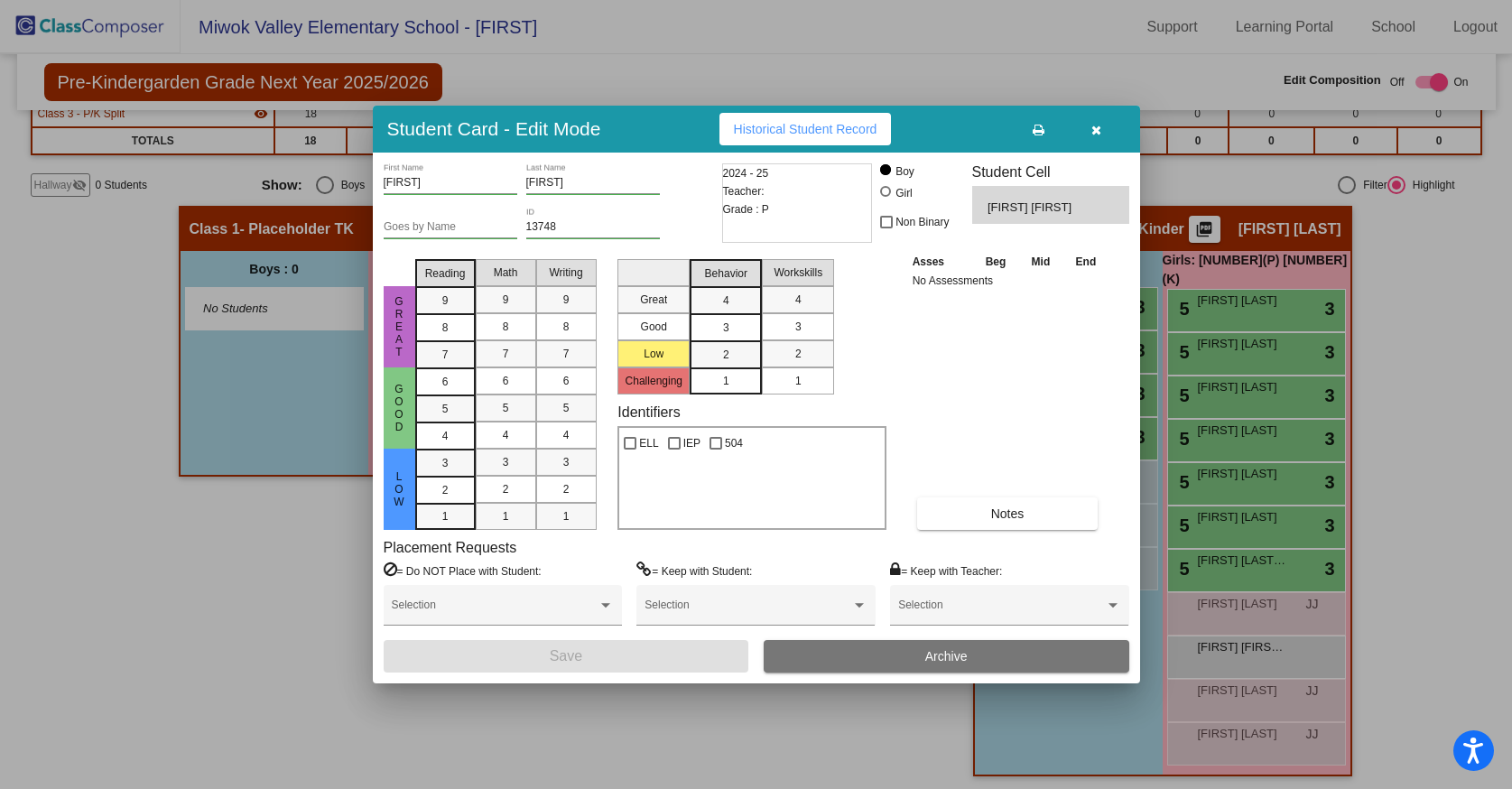 click at bounding box center (756, 394) 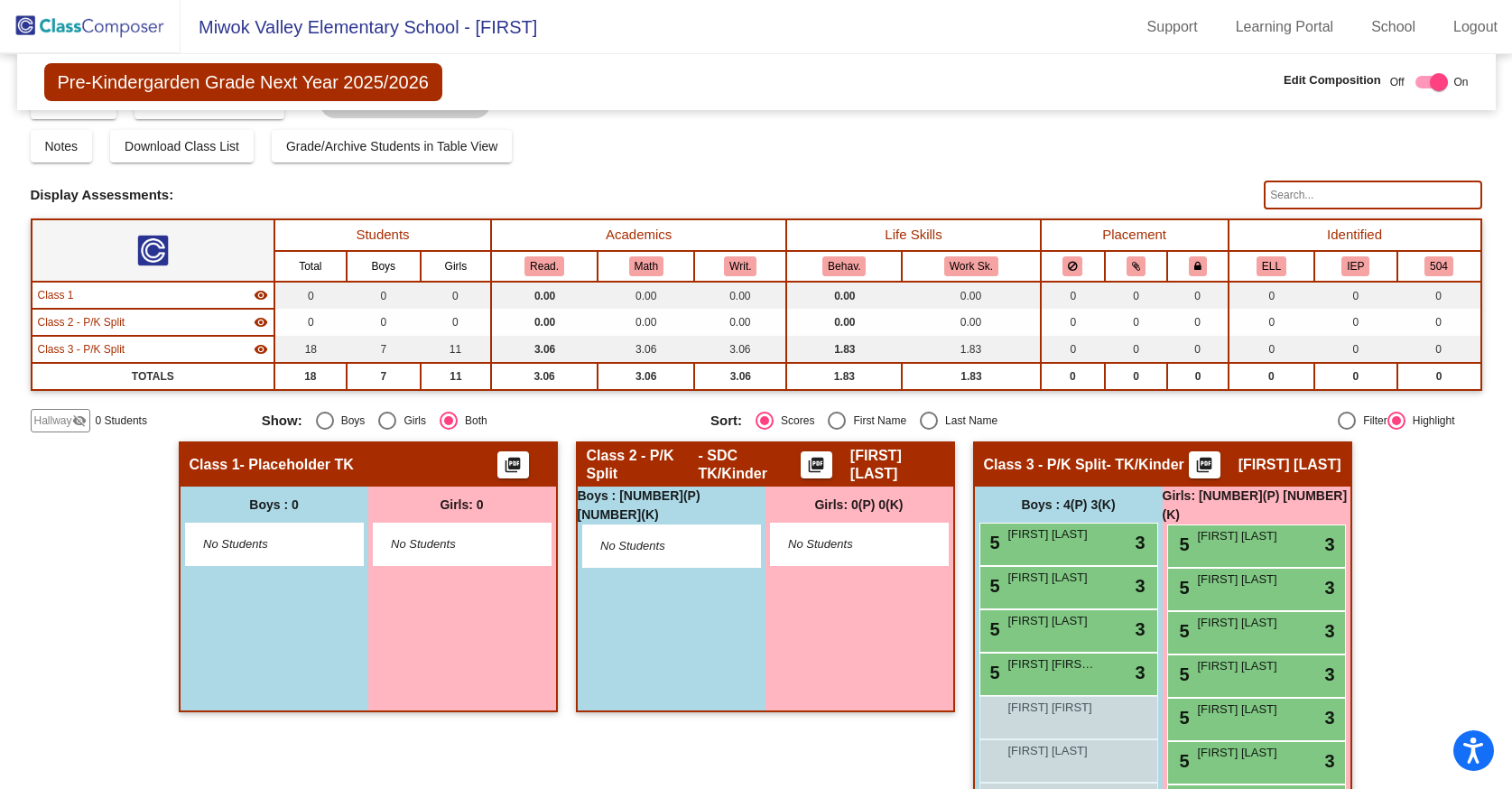 scroll, scrollTop: 0, scrollLeft: 0, axis: both 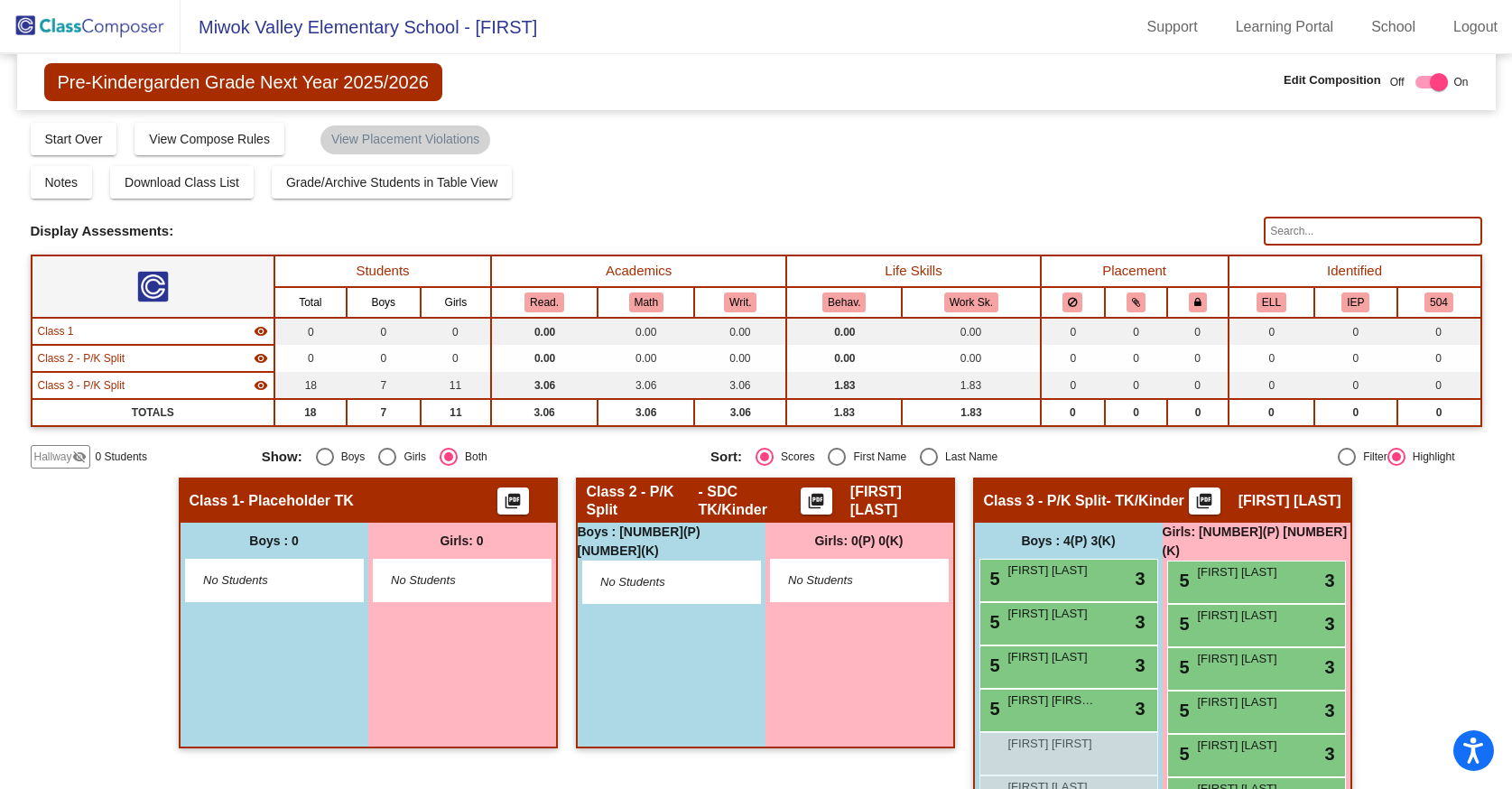 click 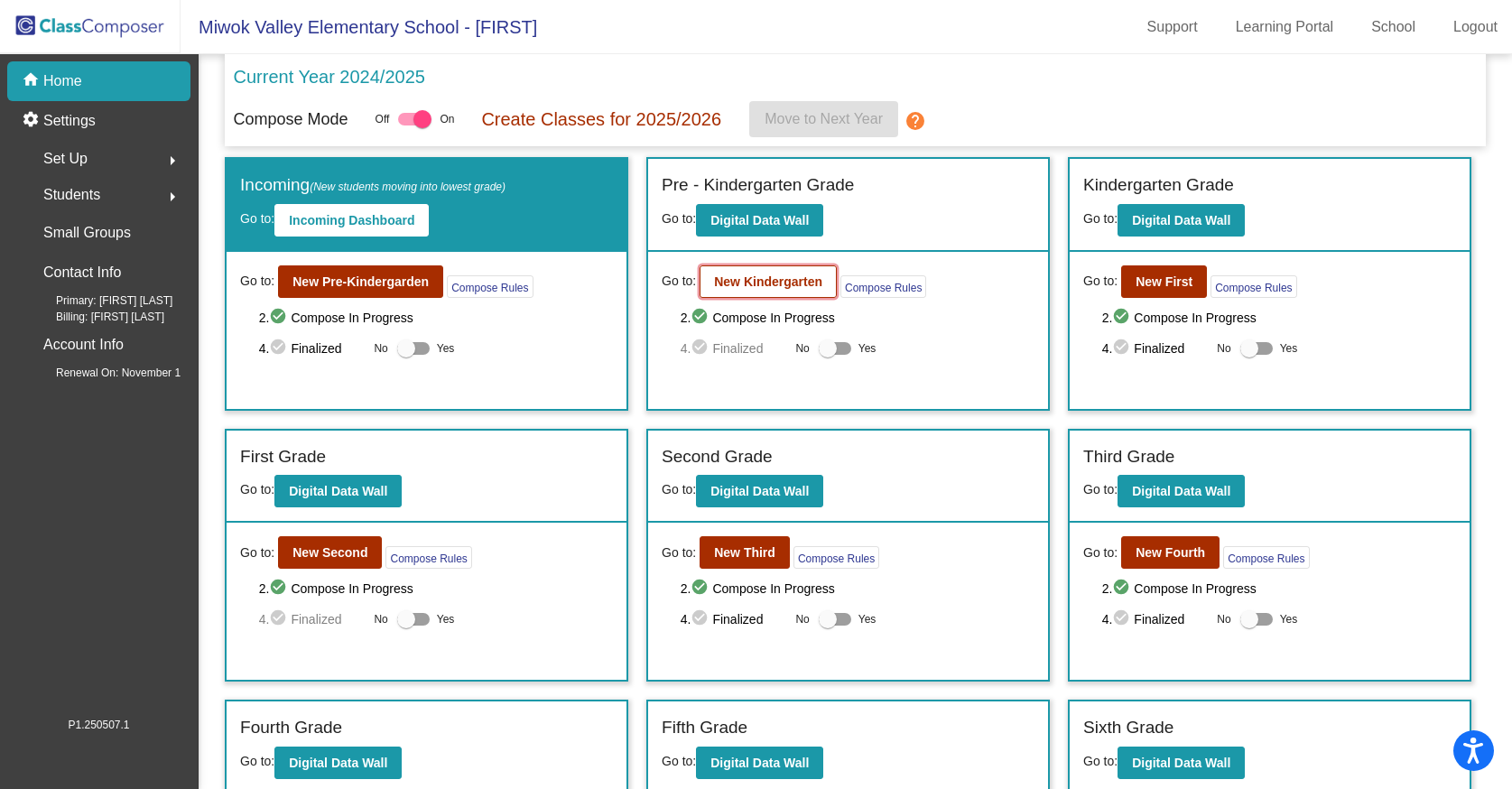 click on "New Kindergarten" 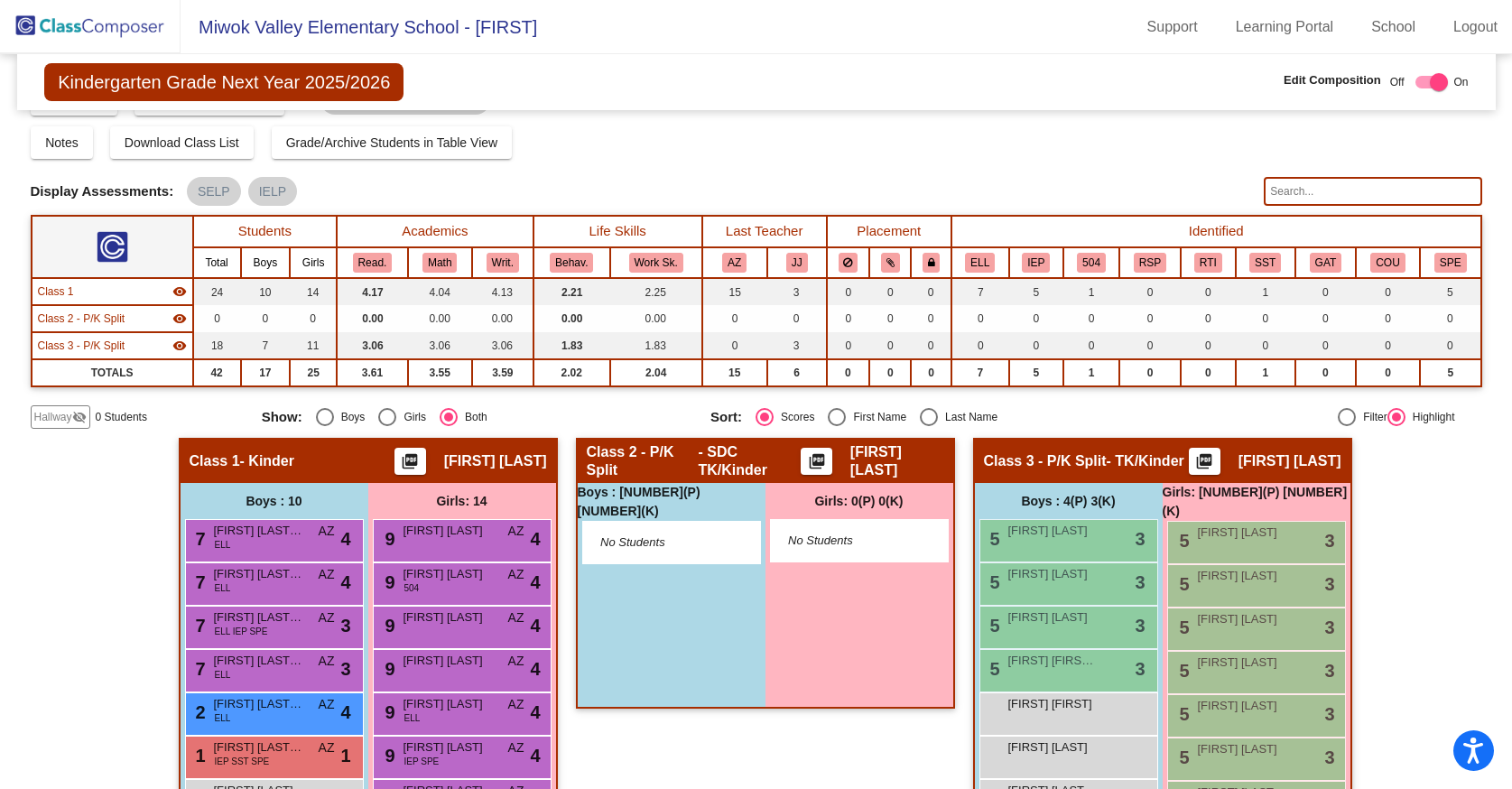 scroll, scrollTop: 0, scrollLeft: 0, axis: both 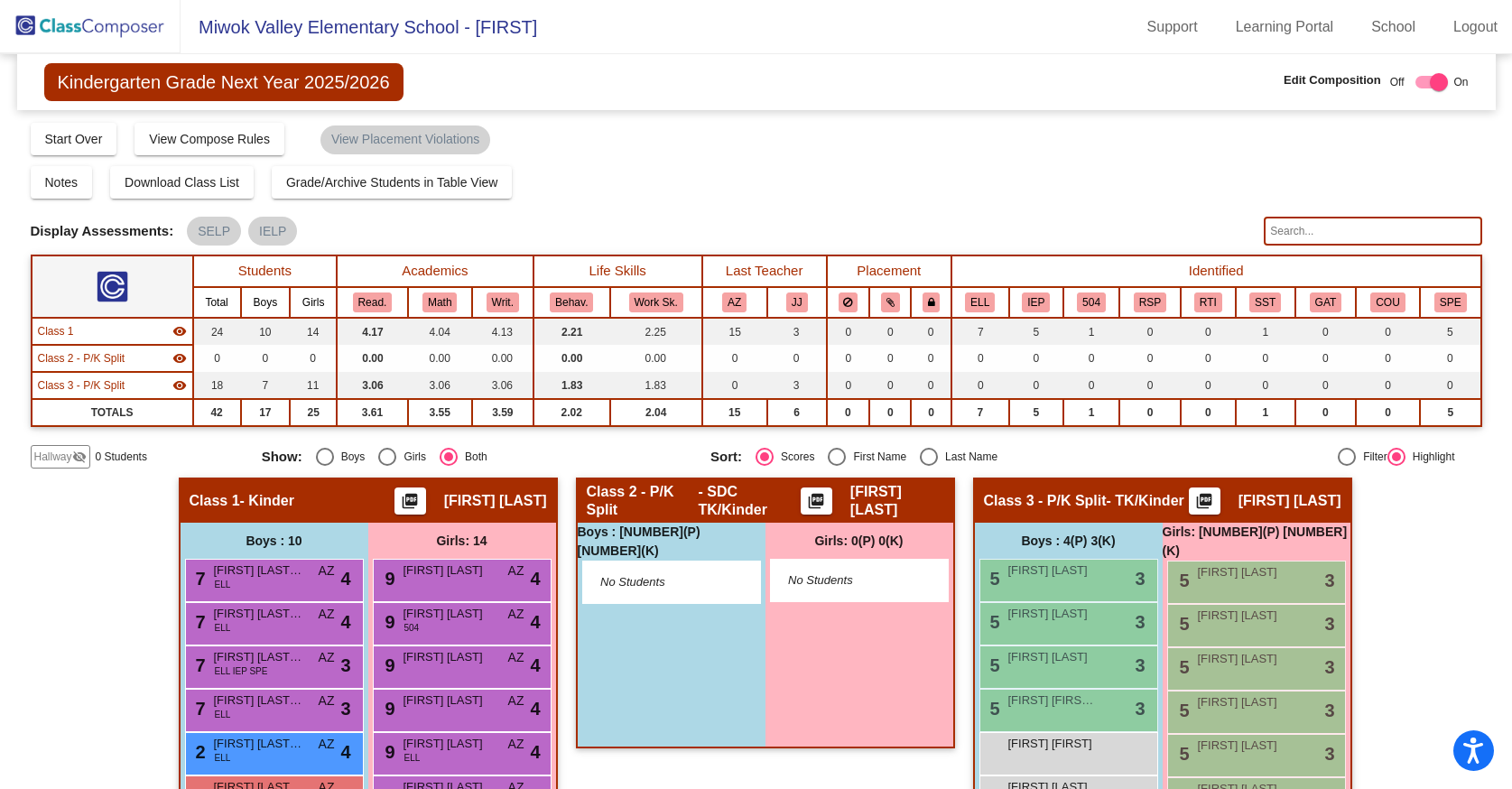 click 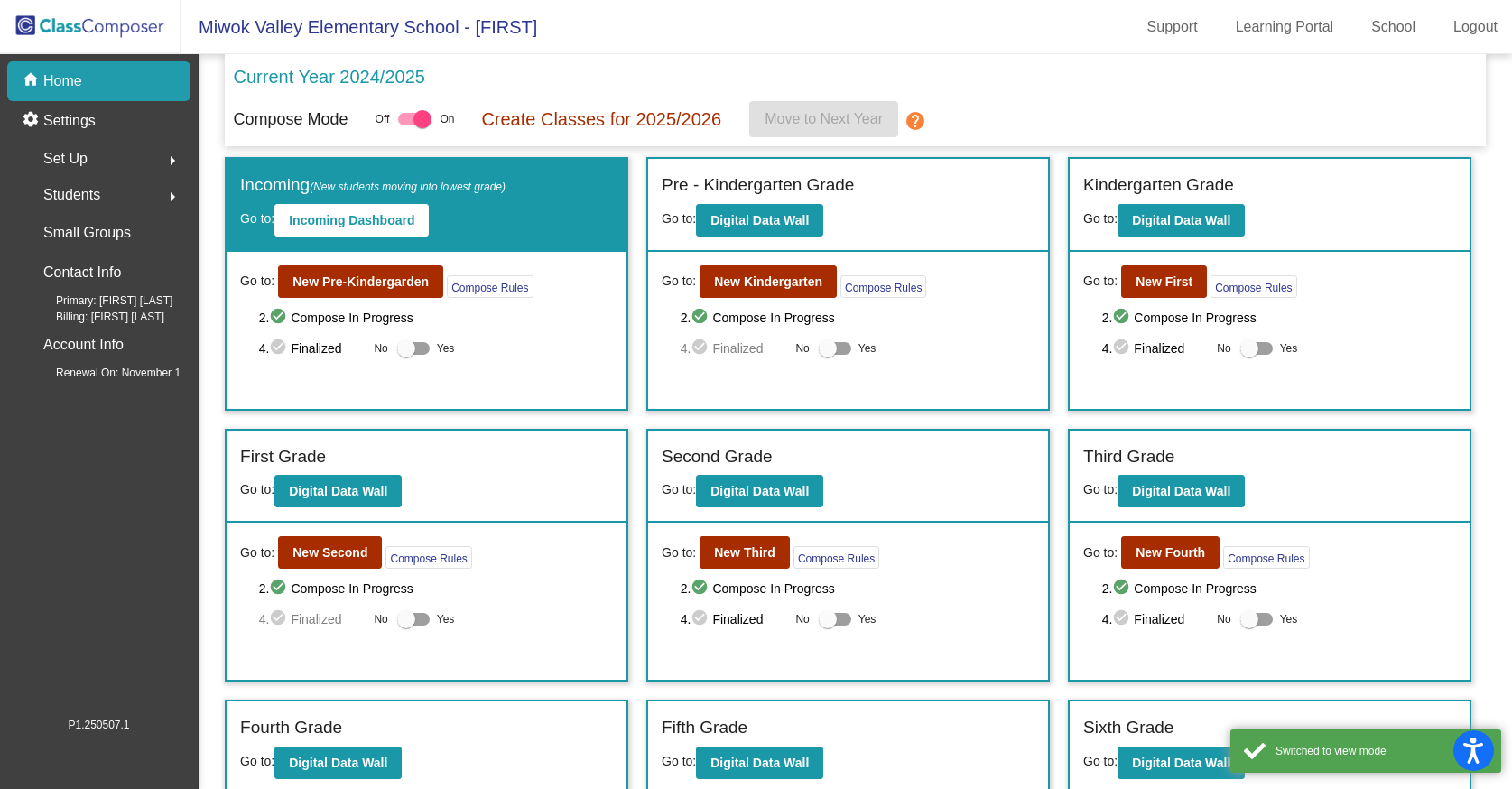 click on "Students" 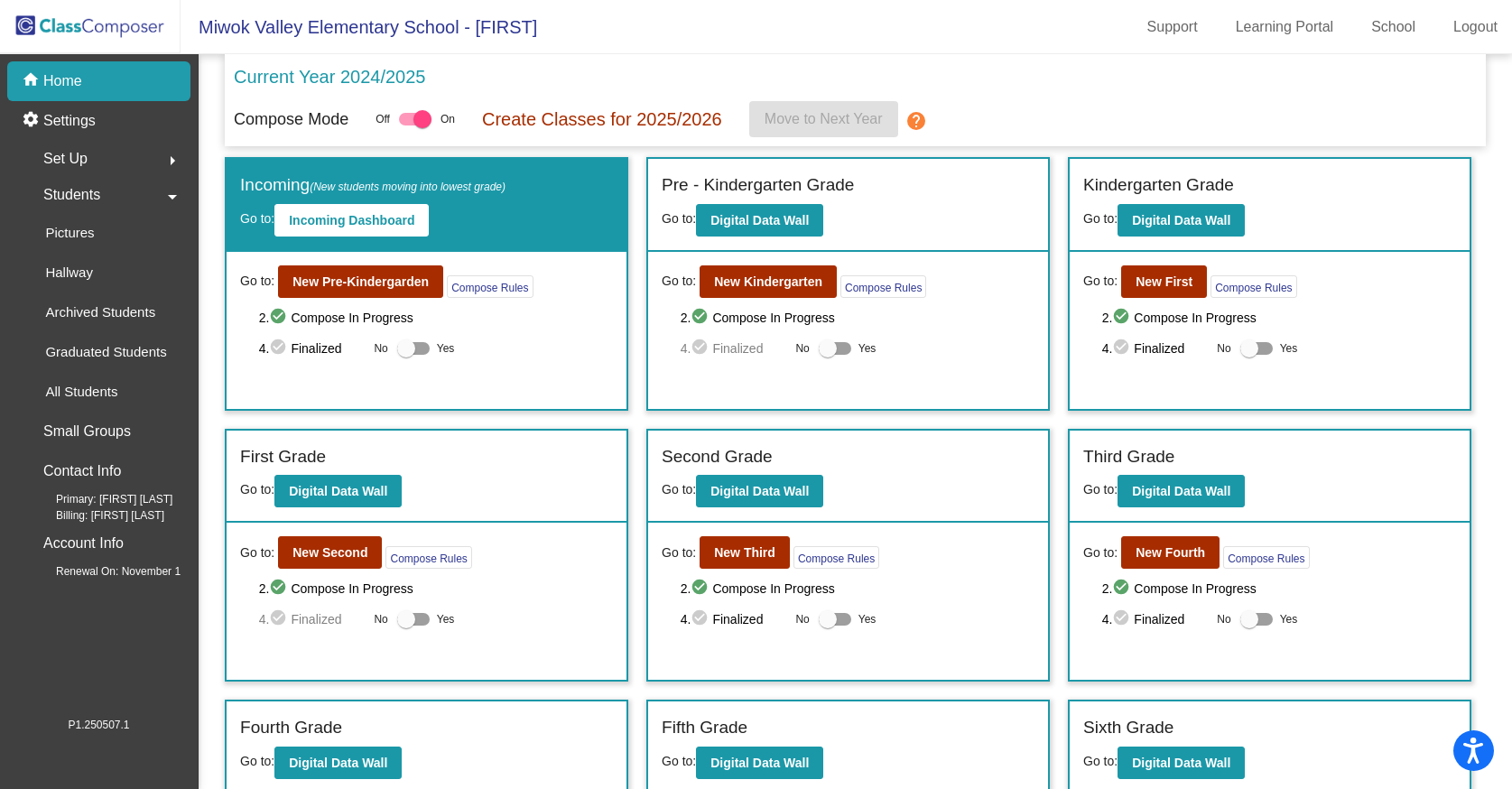 click on "Students" 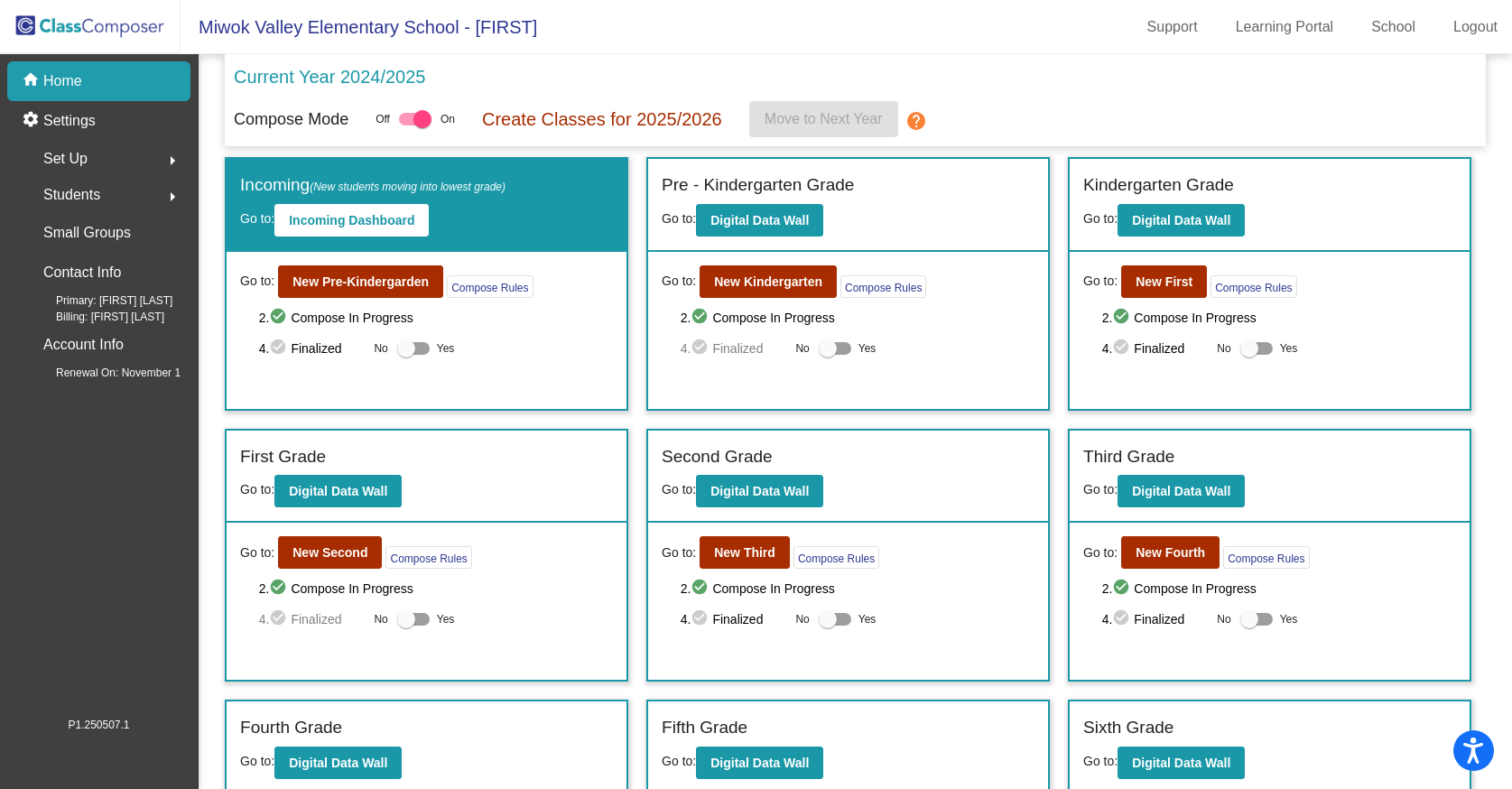click on "Students" 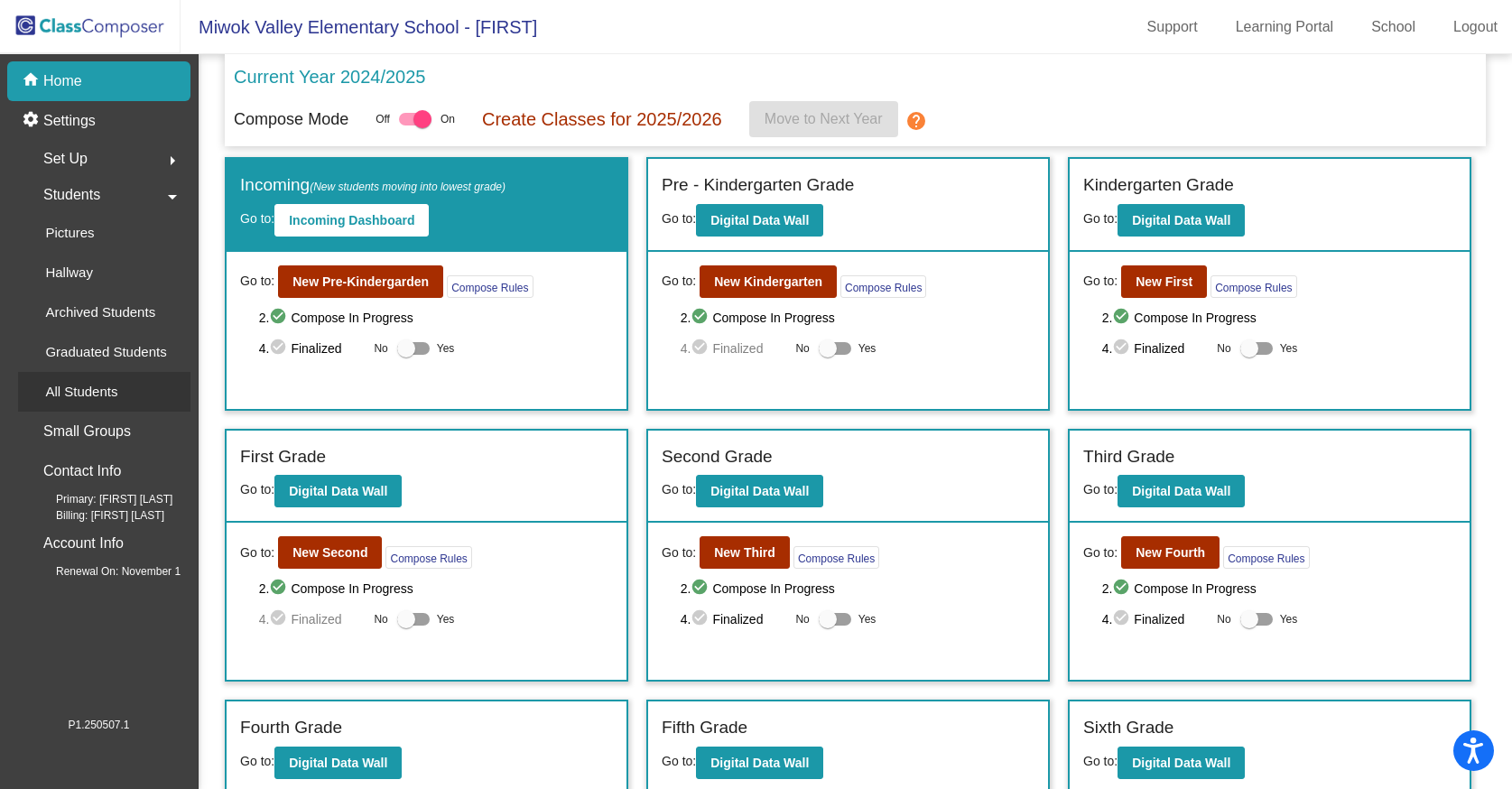 click on "All Students" 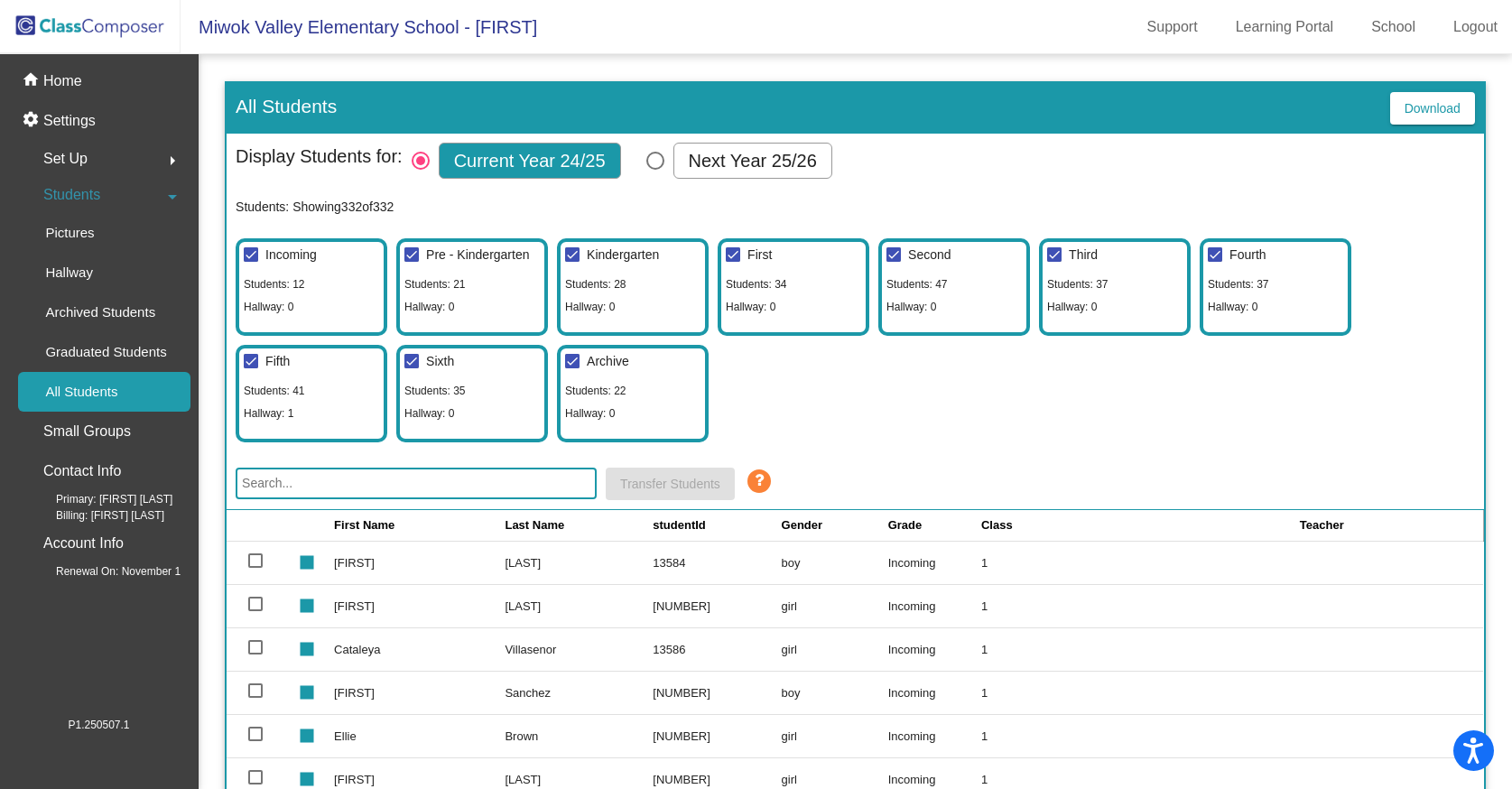 click 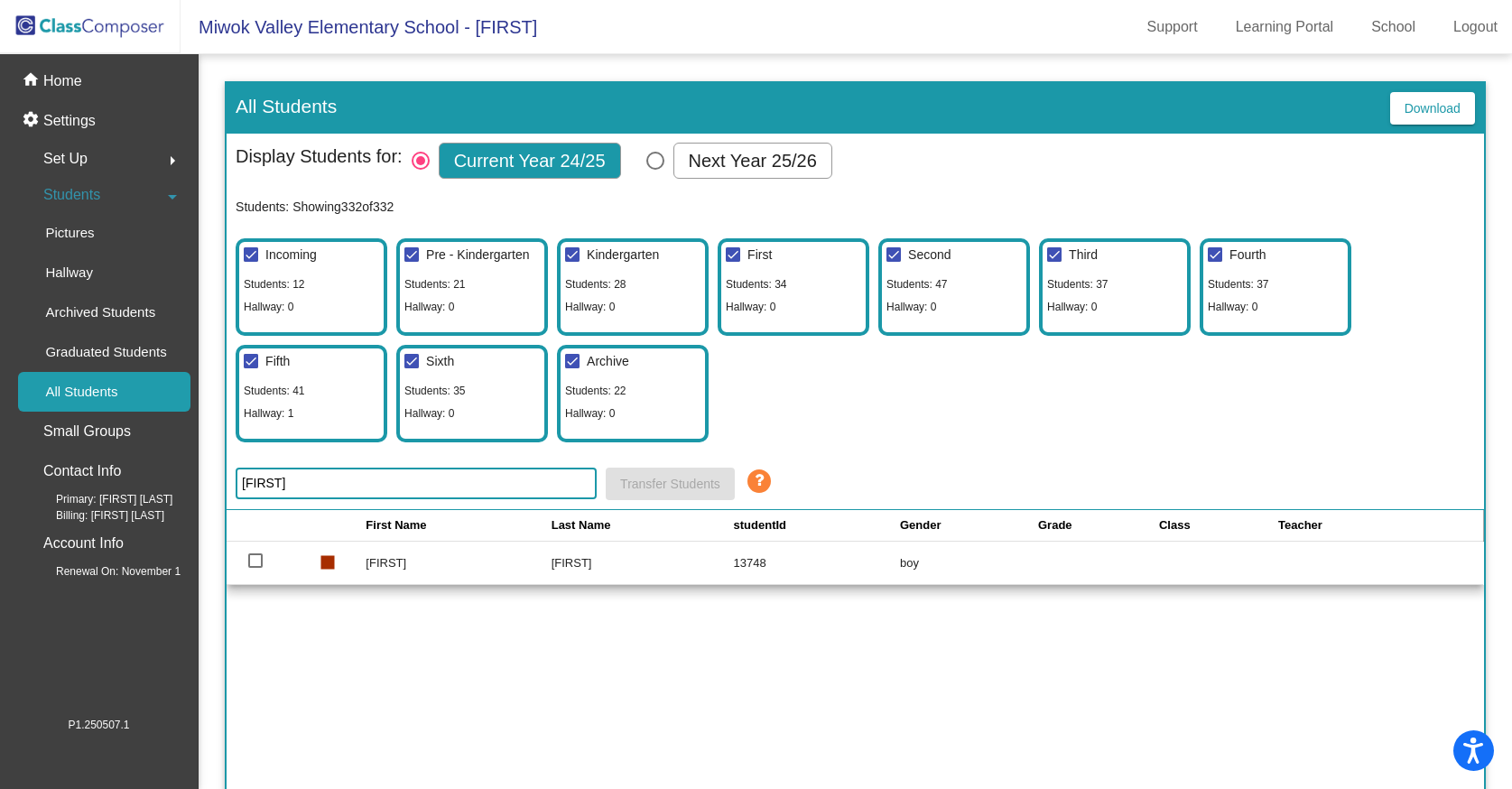 type on "[FIRST]" 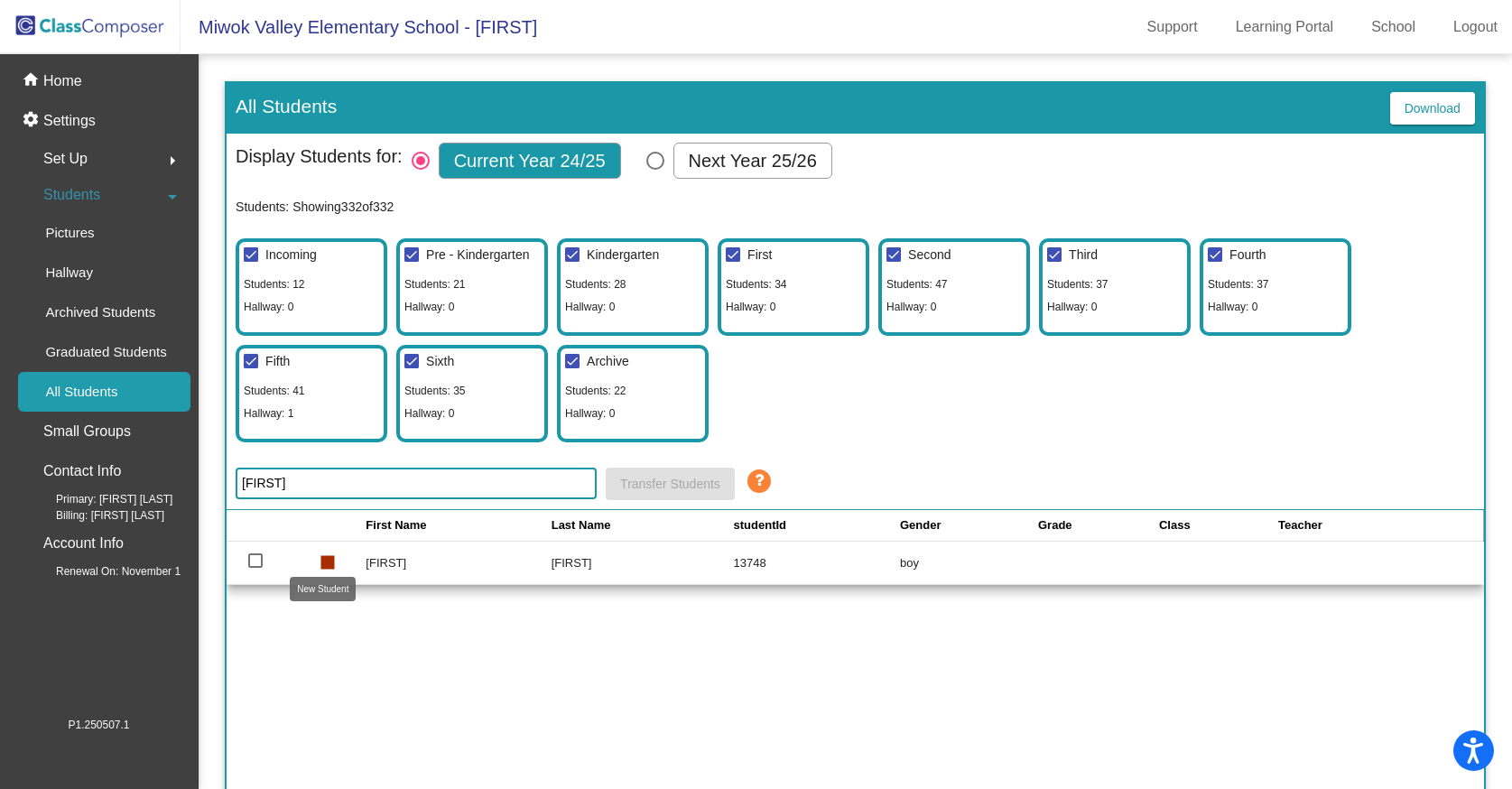 click on "stop" 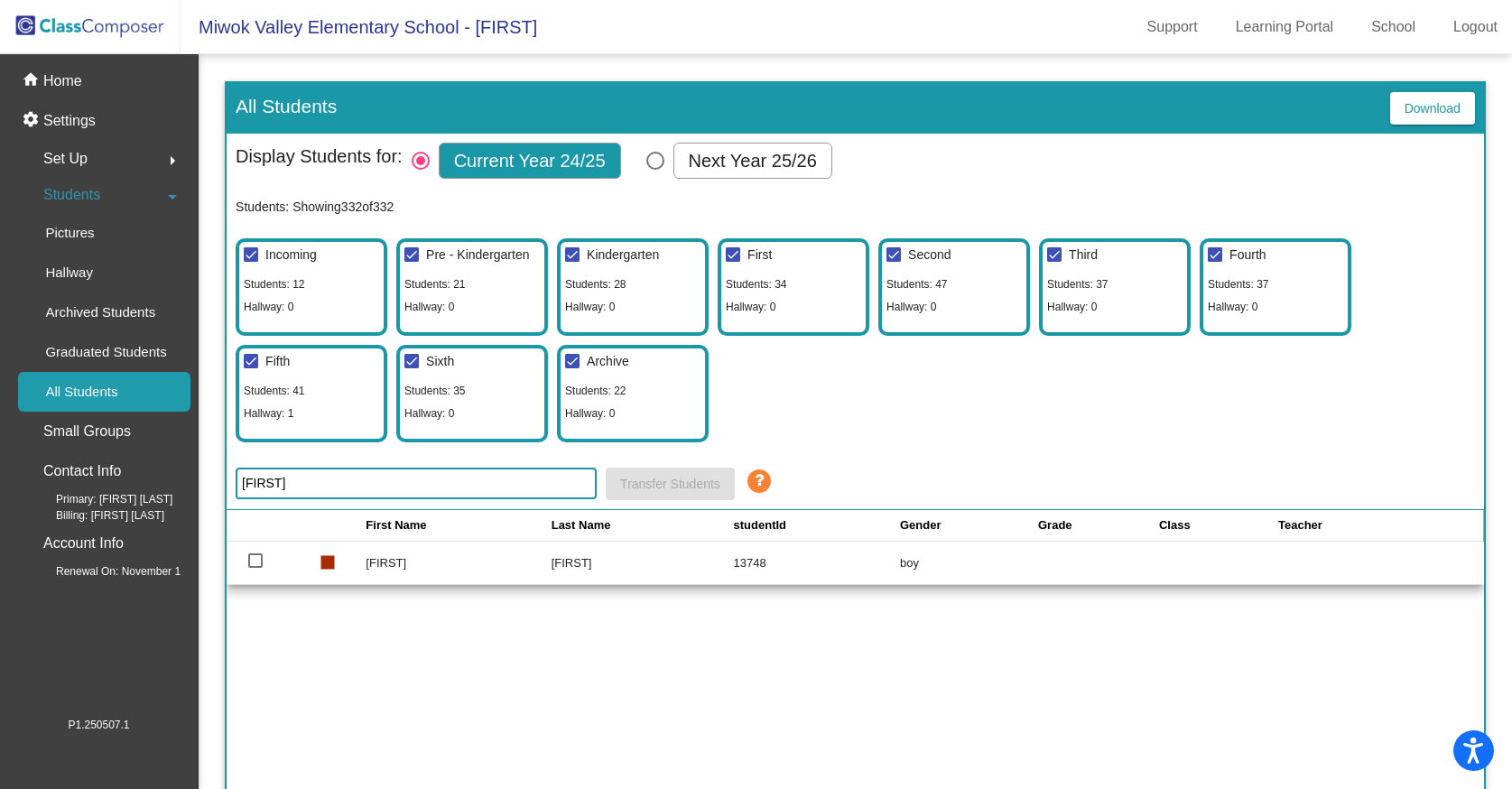 click on "stop" 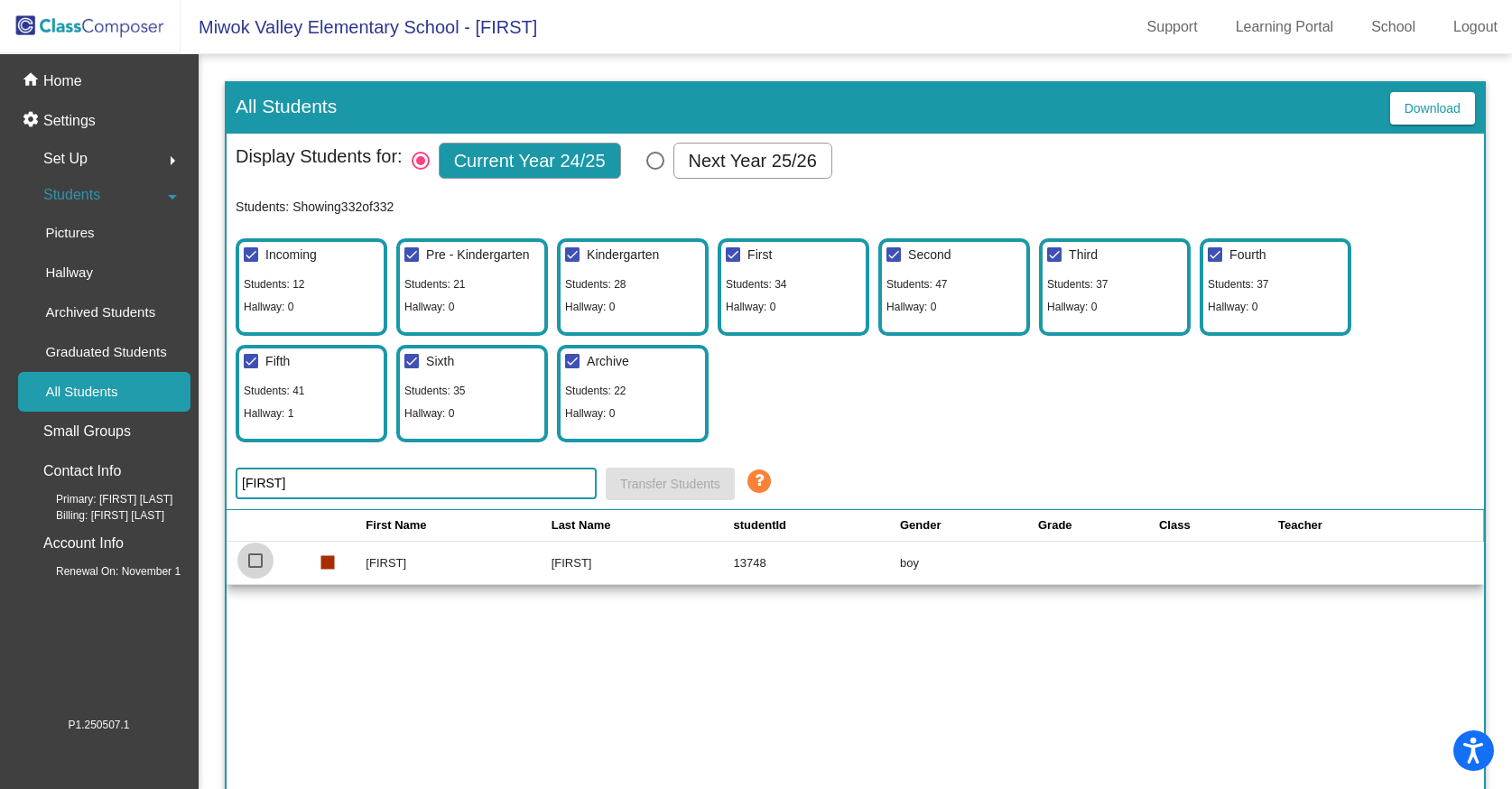 click at bounding box center [255, 561] 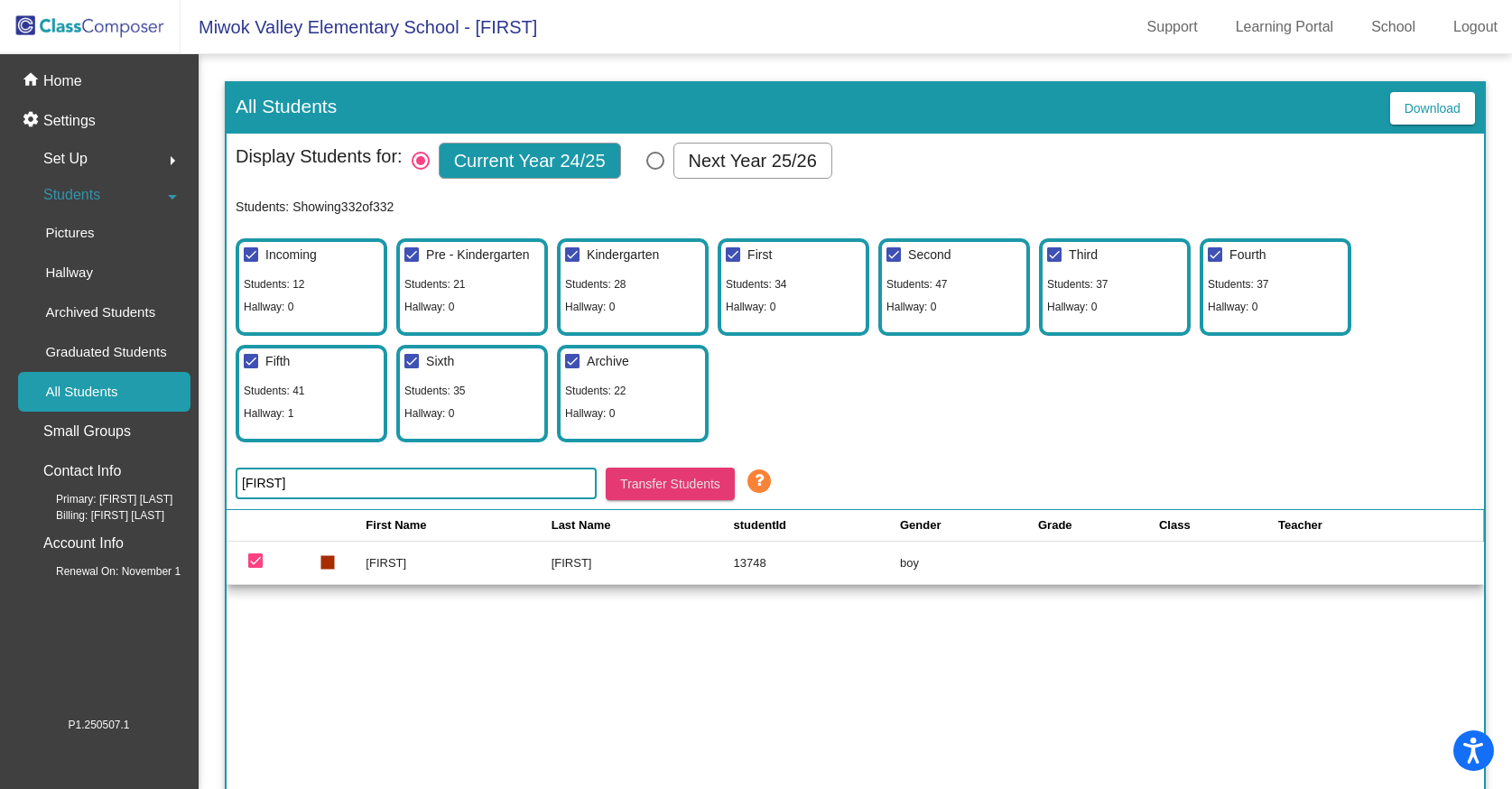 click on "Transfer Students" 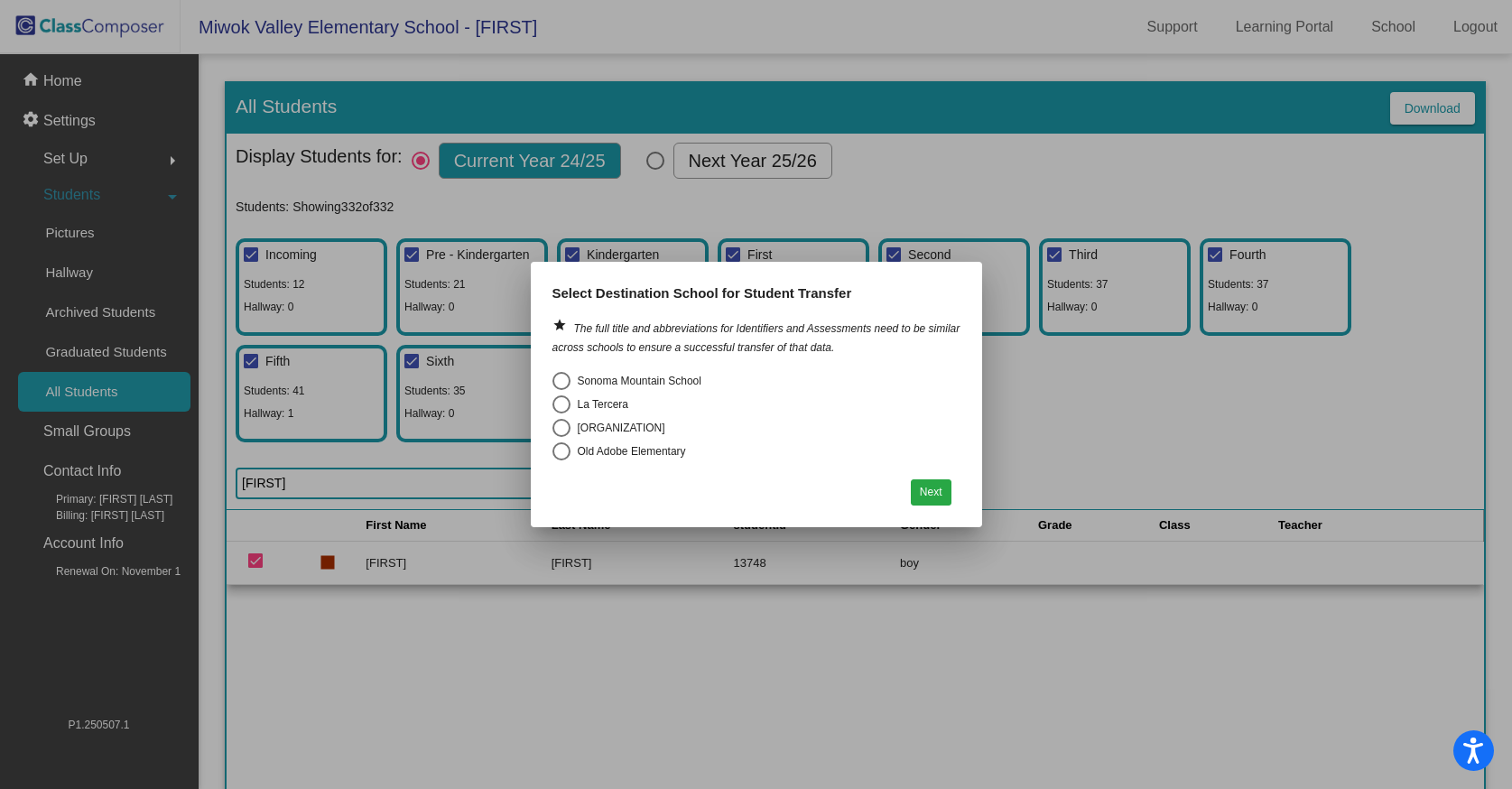 click at bounding box center [756, 394] 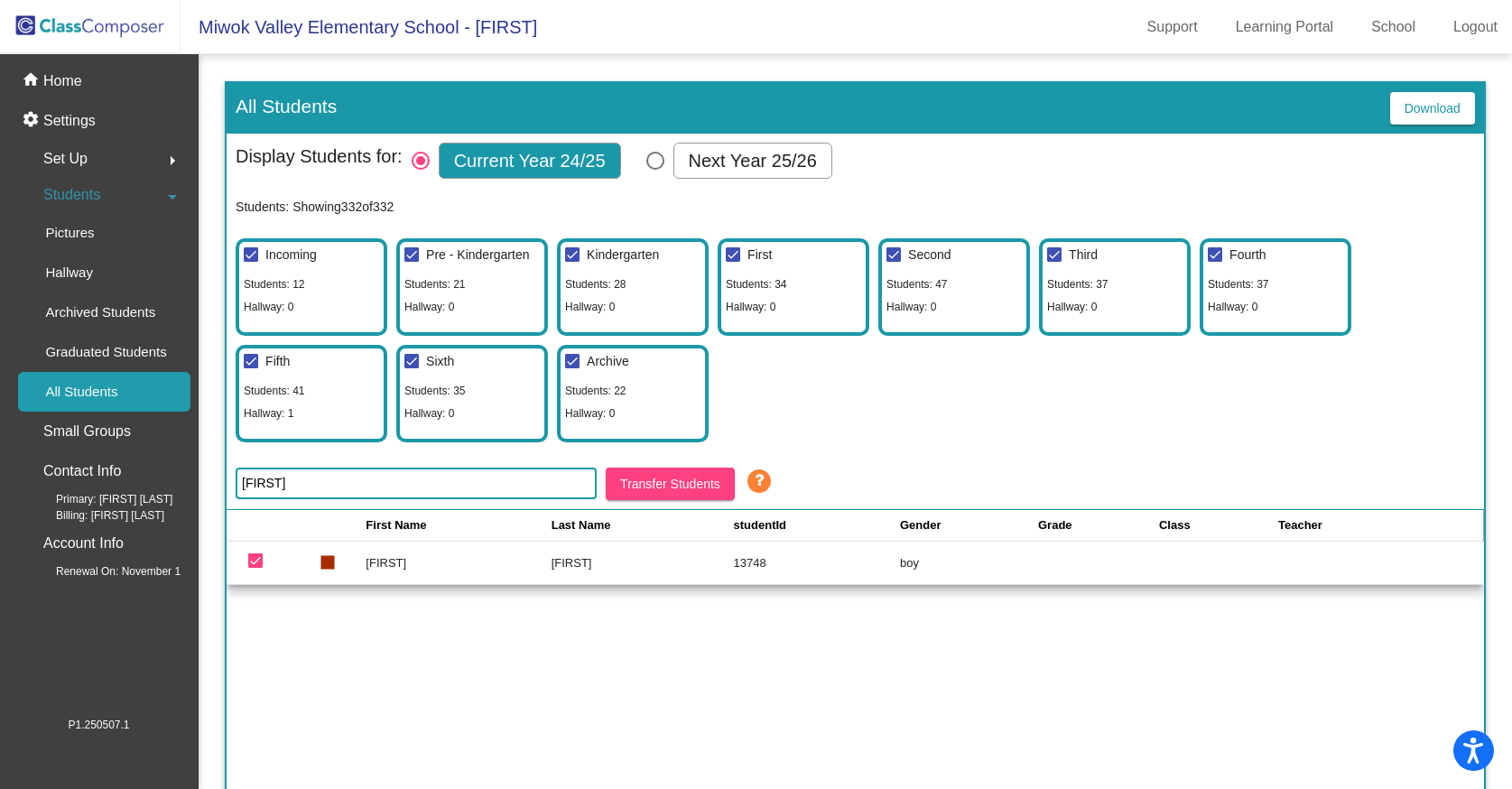 click at bounding box center (255, 561) 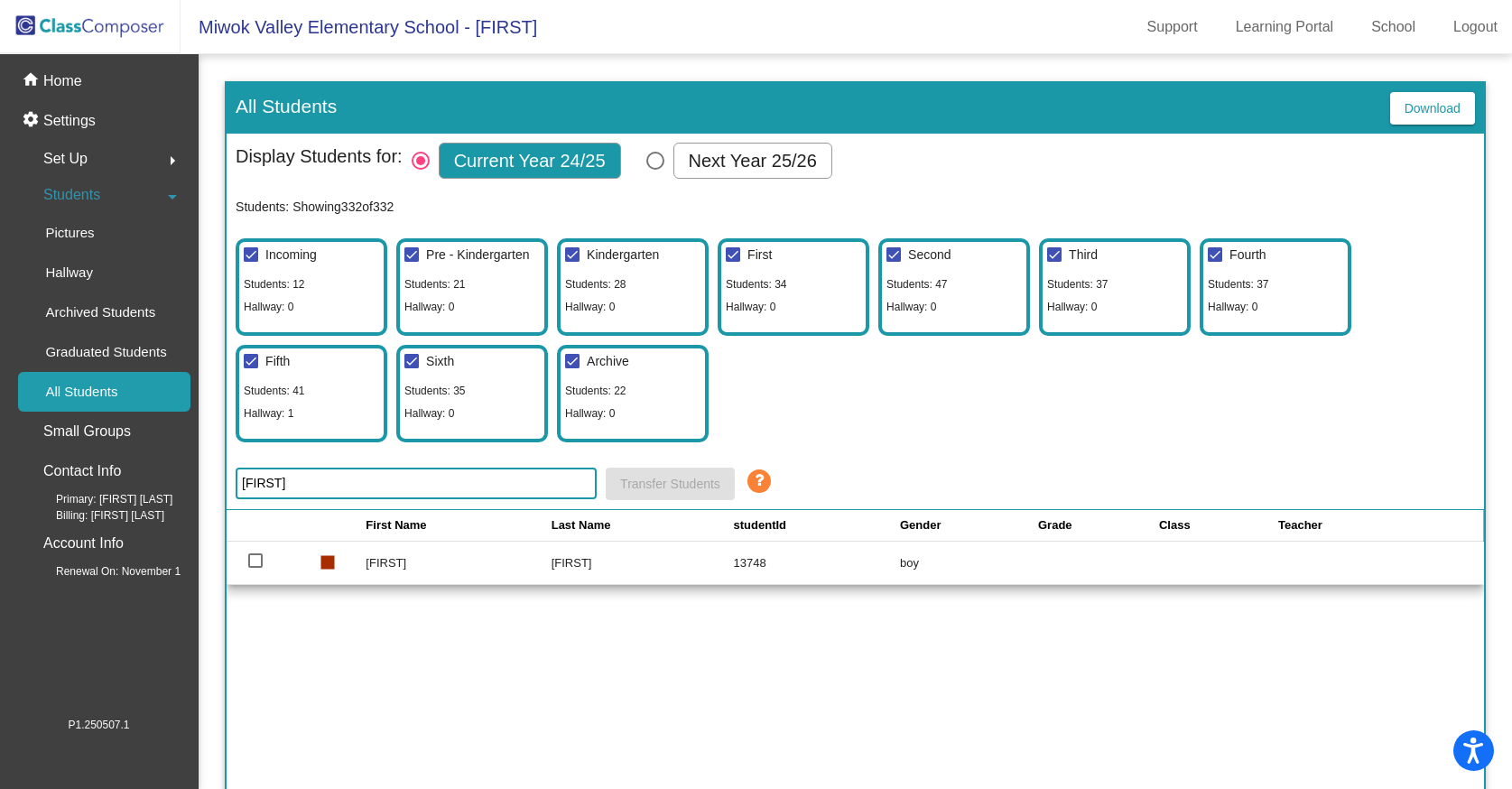 click on "Students" 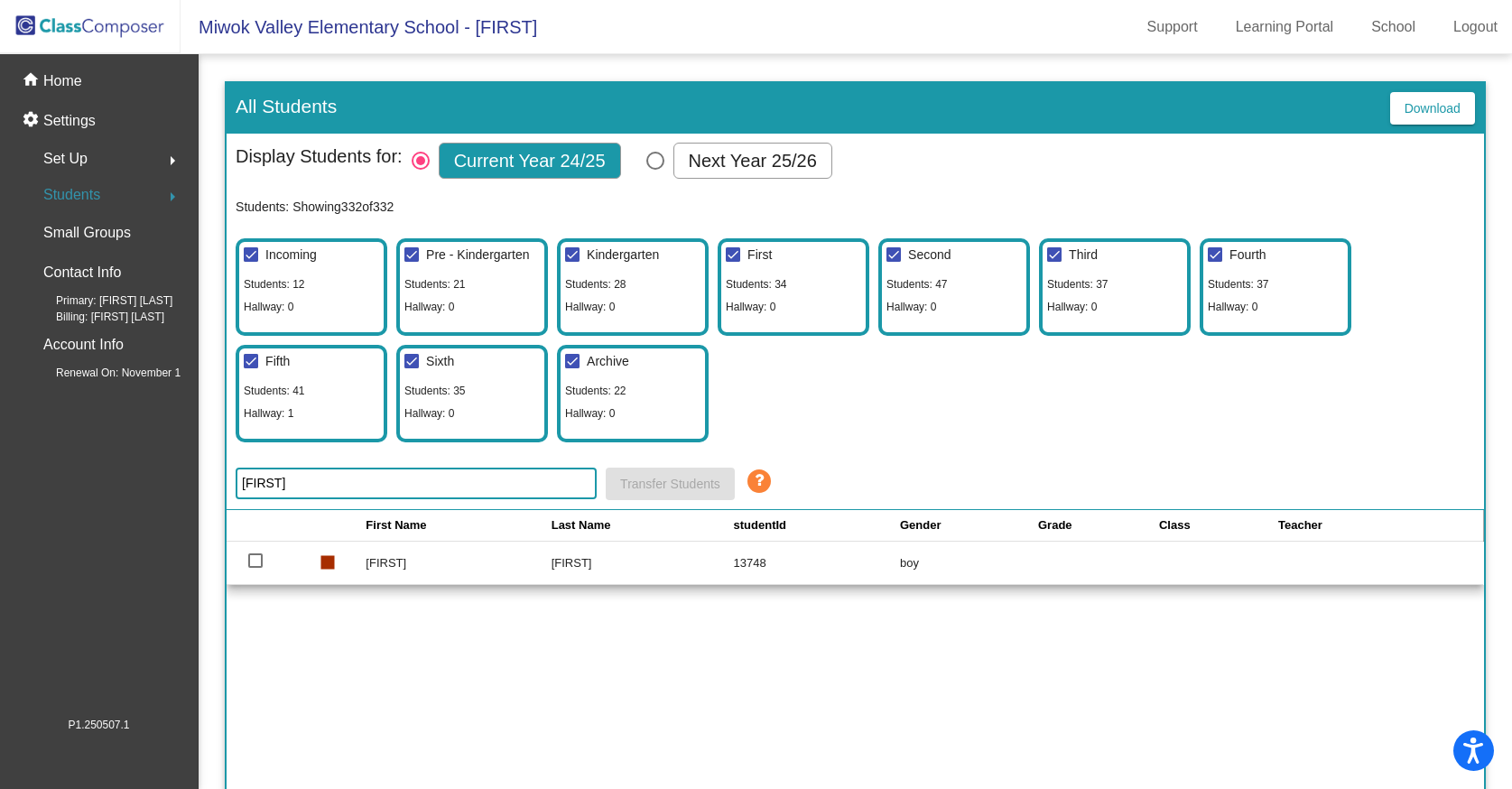 click on "Students  arrow_right" 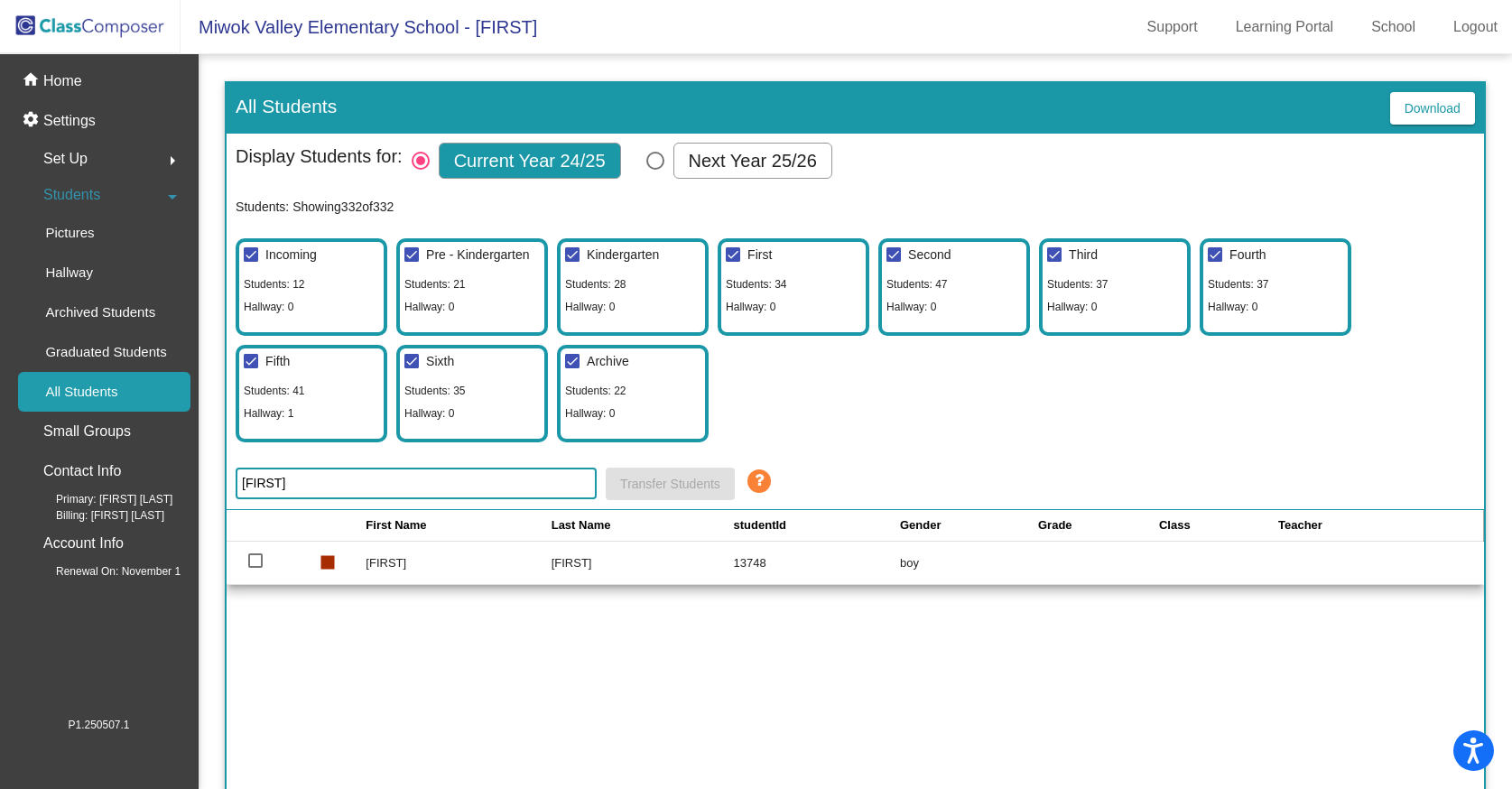 click on "Incoming" at bounding box center [291, 255] 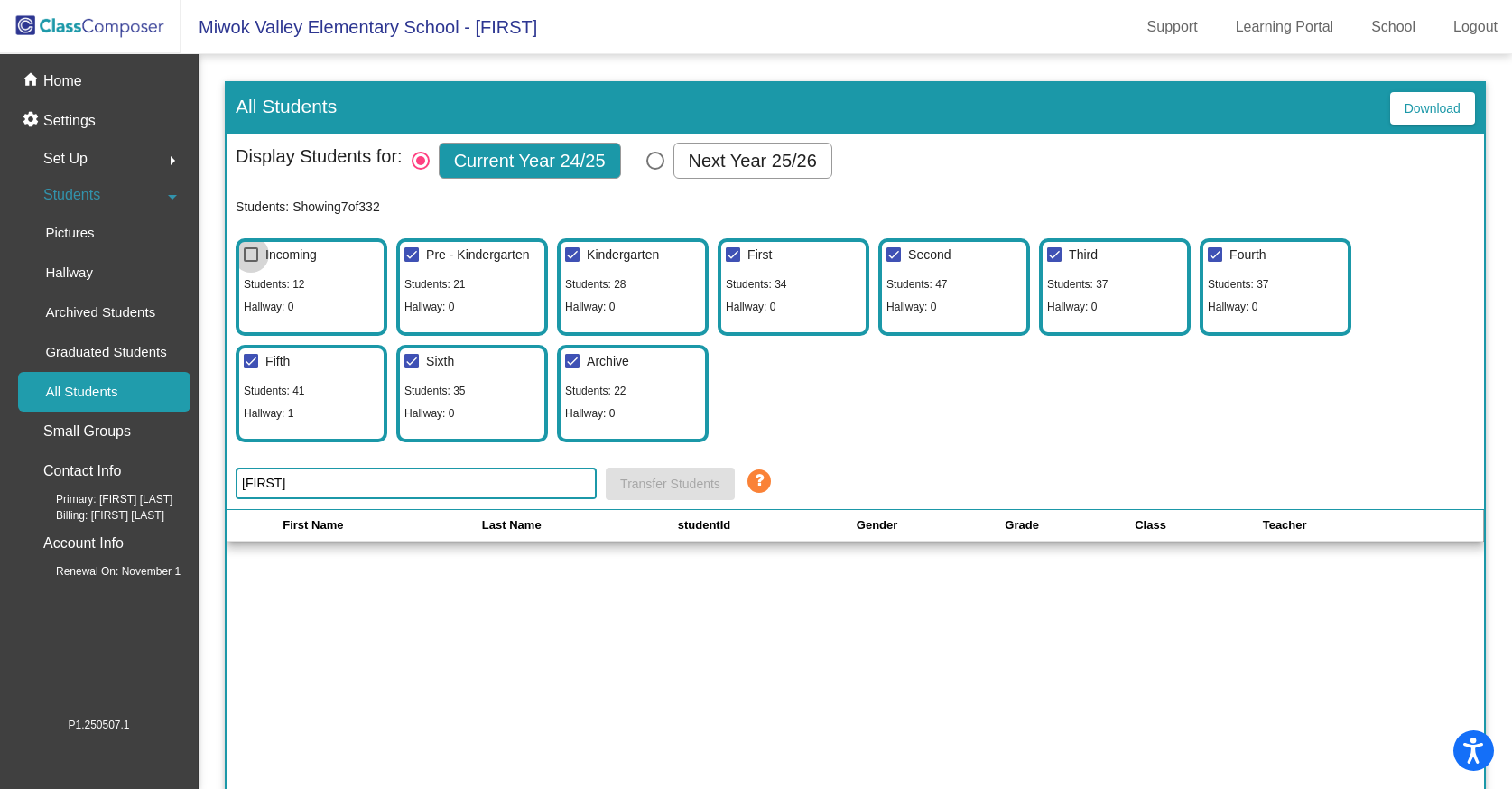 click on "Incoming" at bounding box center (291, 255) 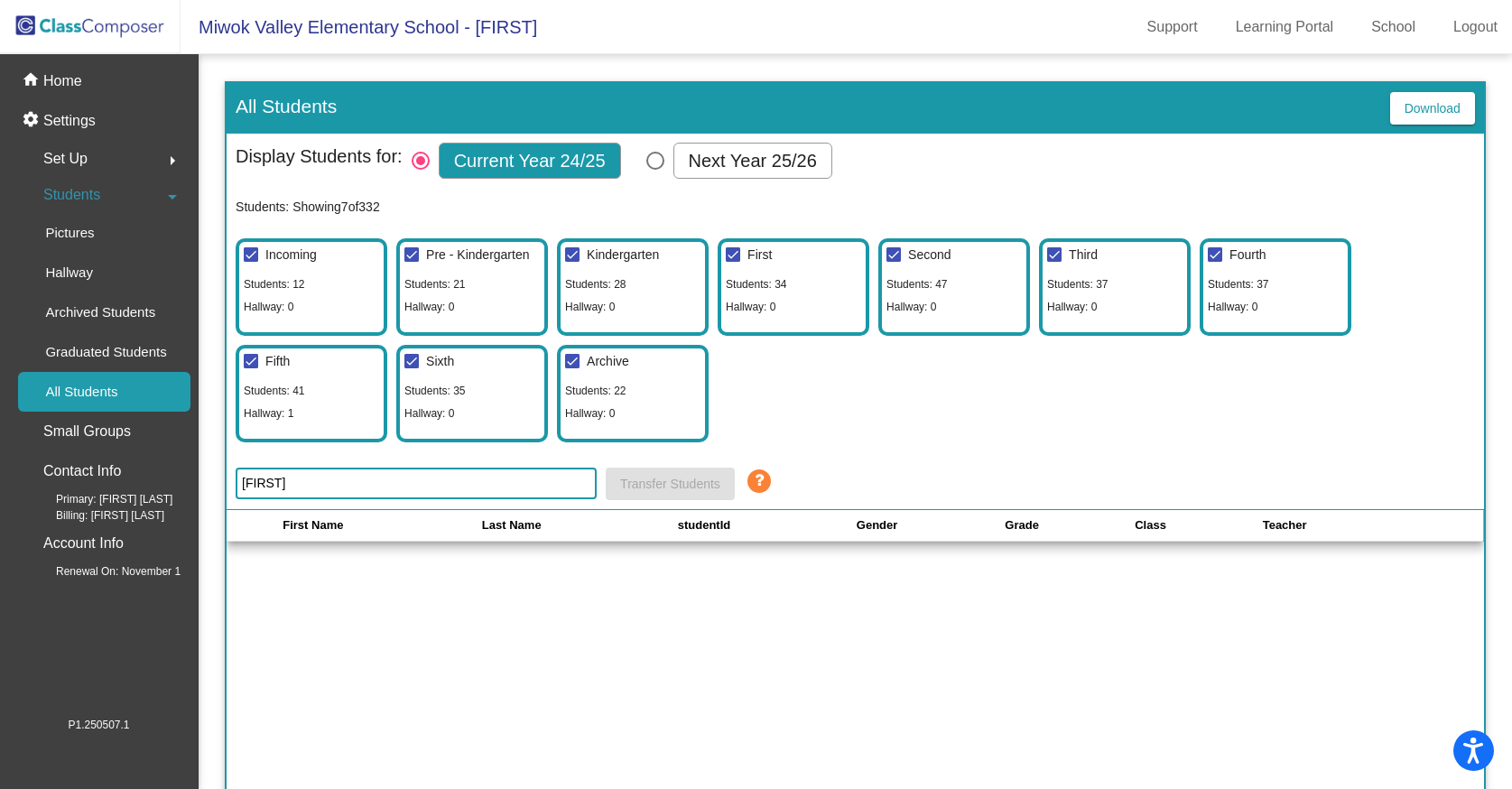 click at bounding box center (655, 161) 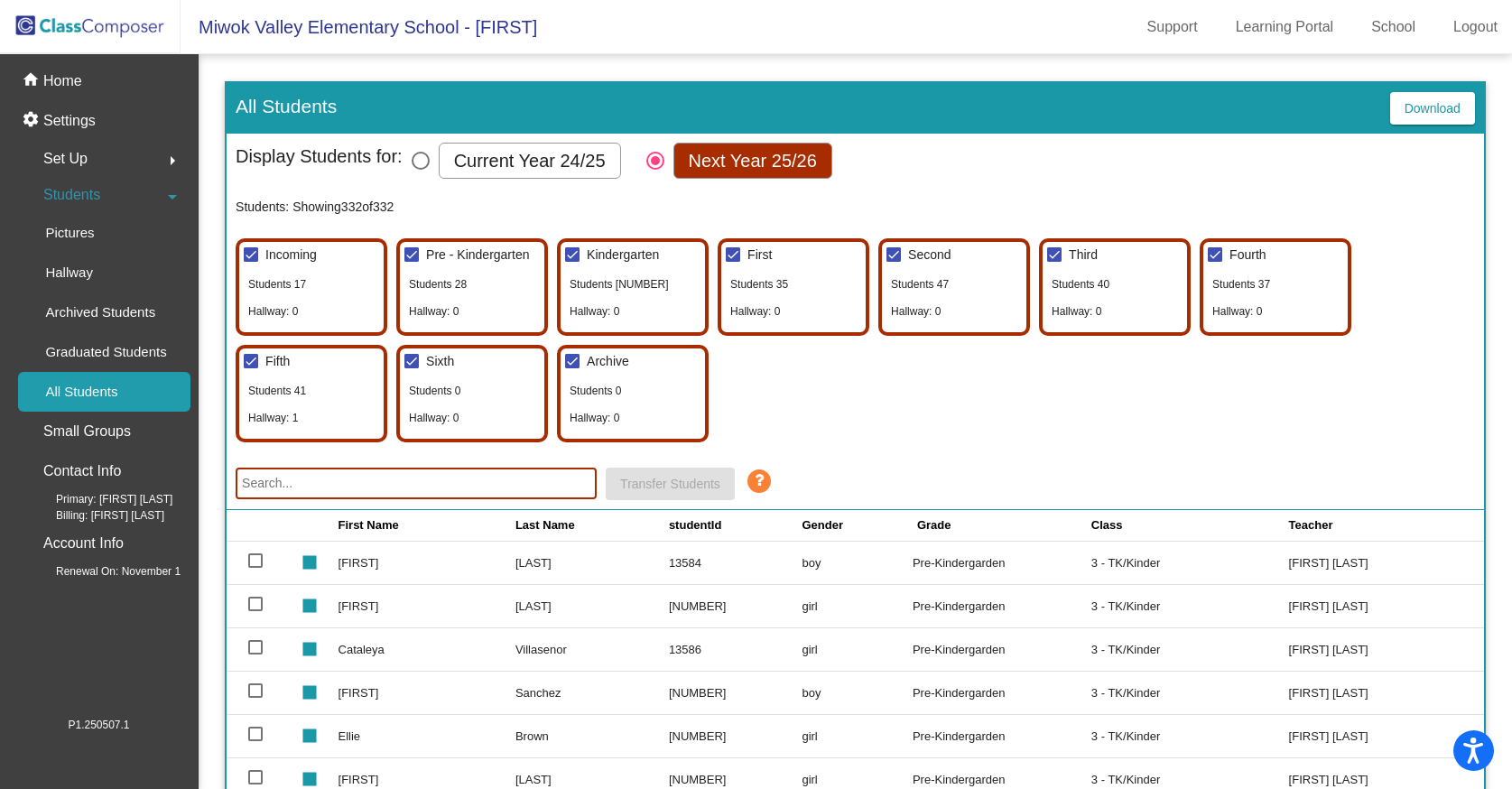 scroll, scrollTop: 172, scrollLeft: 0, axis: vertical 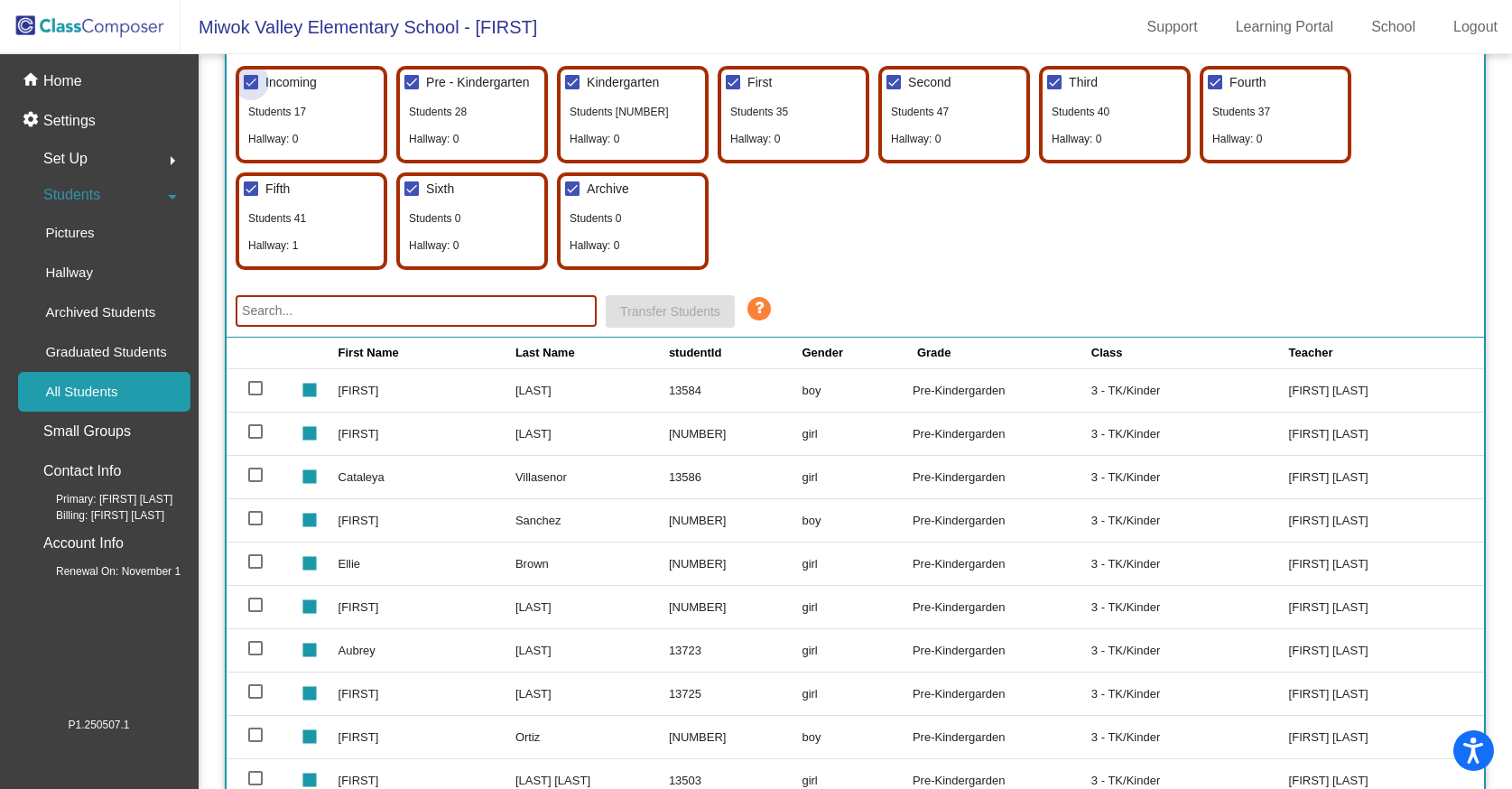 click on "Incoming" at bounding box center [291, 82] 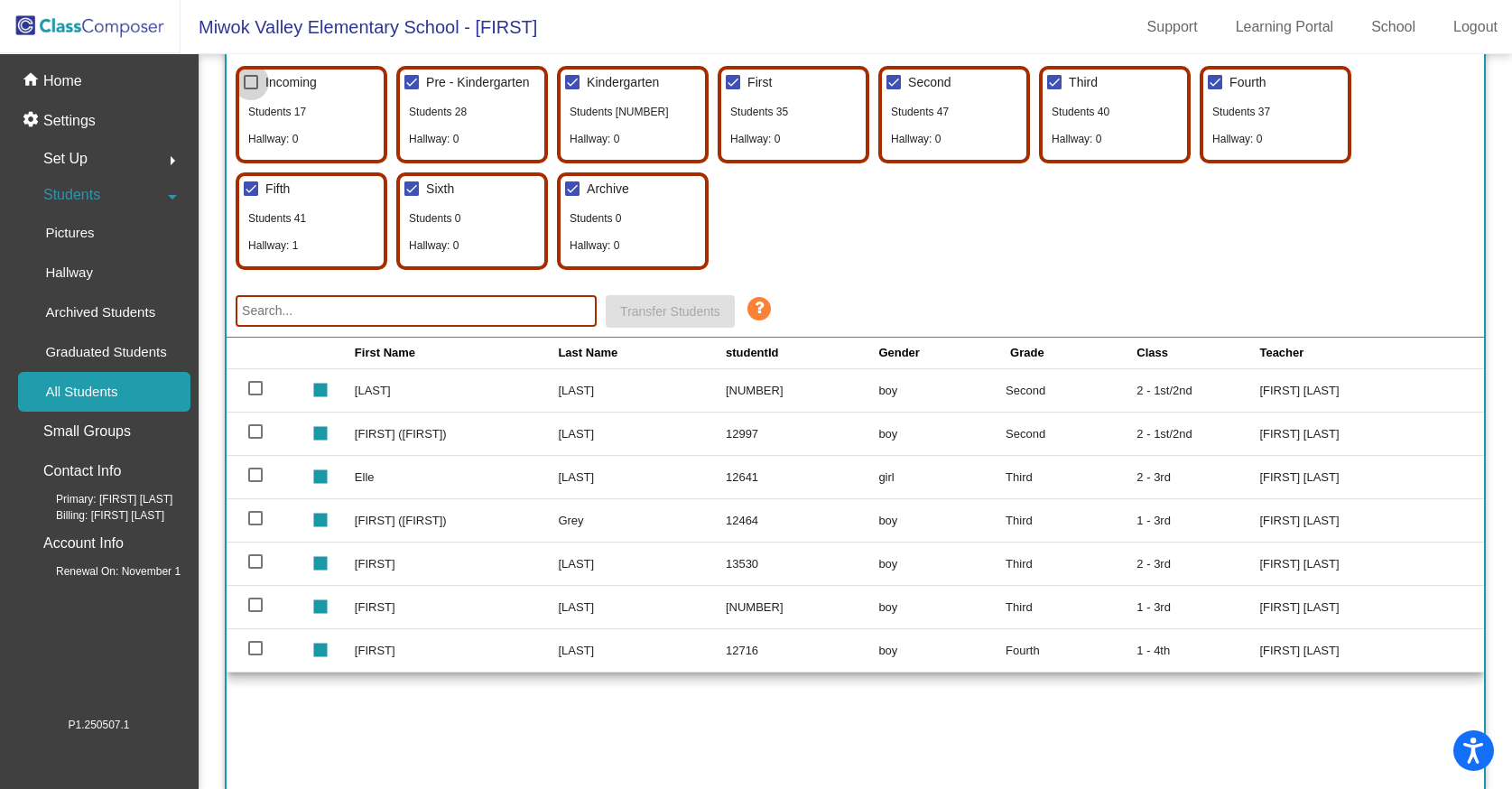 click on "Incoming" at bounding box center (291, 82) 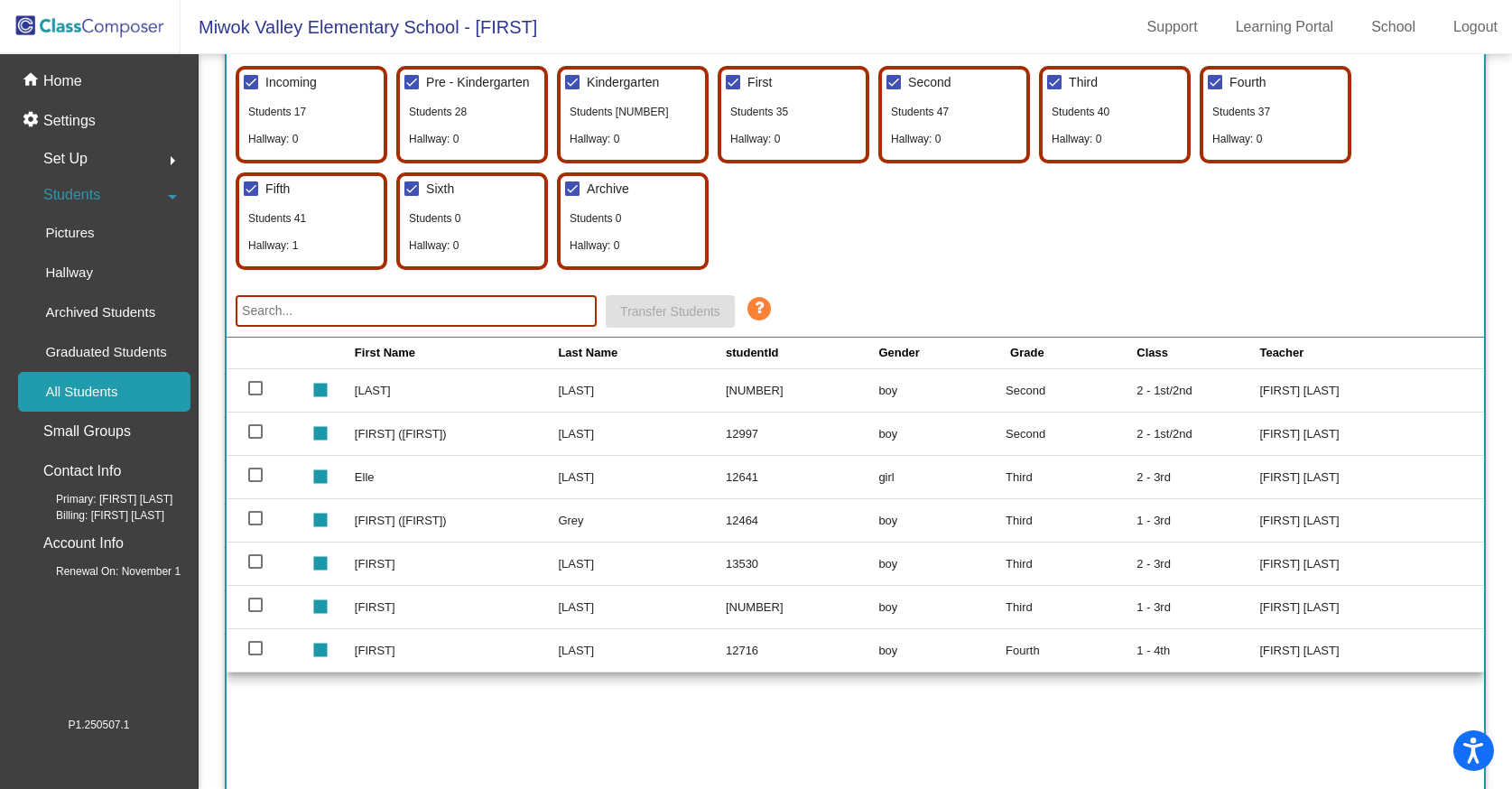 click 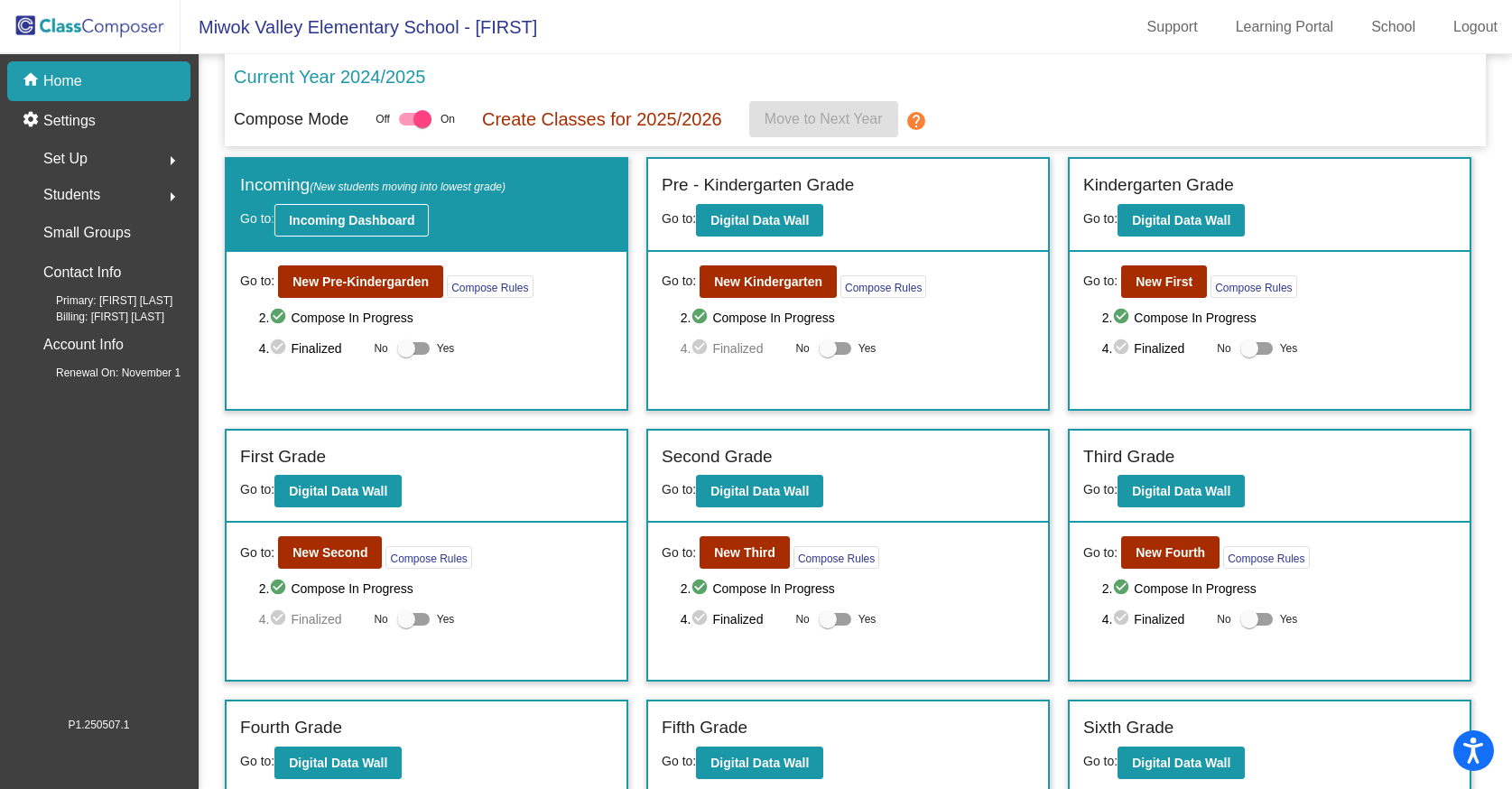 click on "Incoming Dashboard" 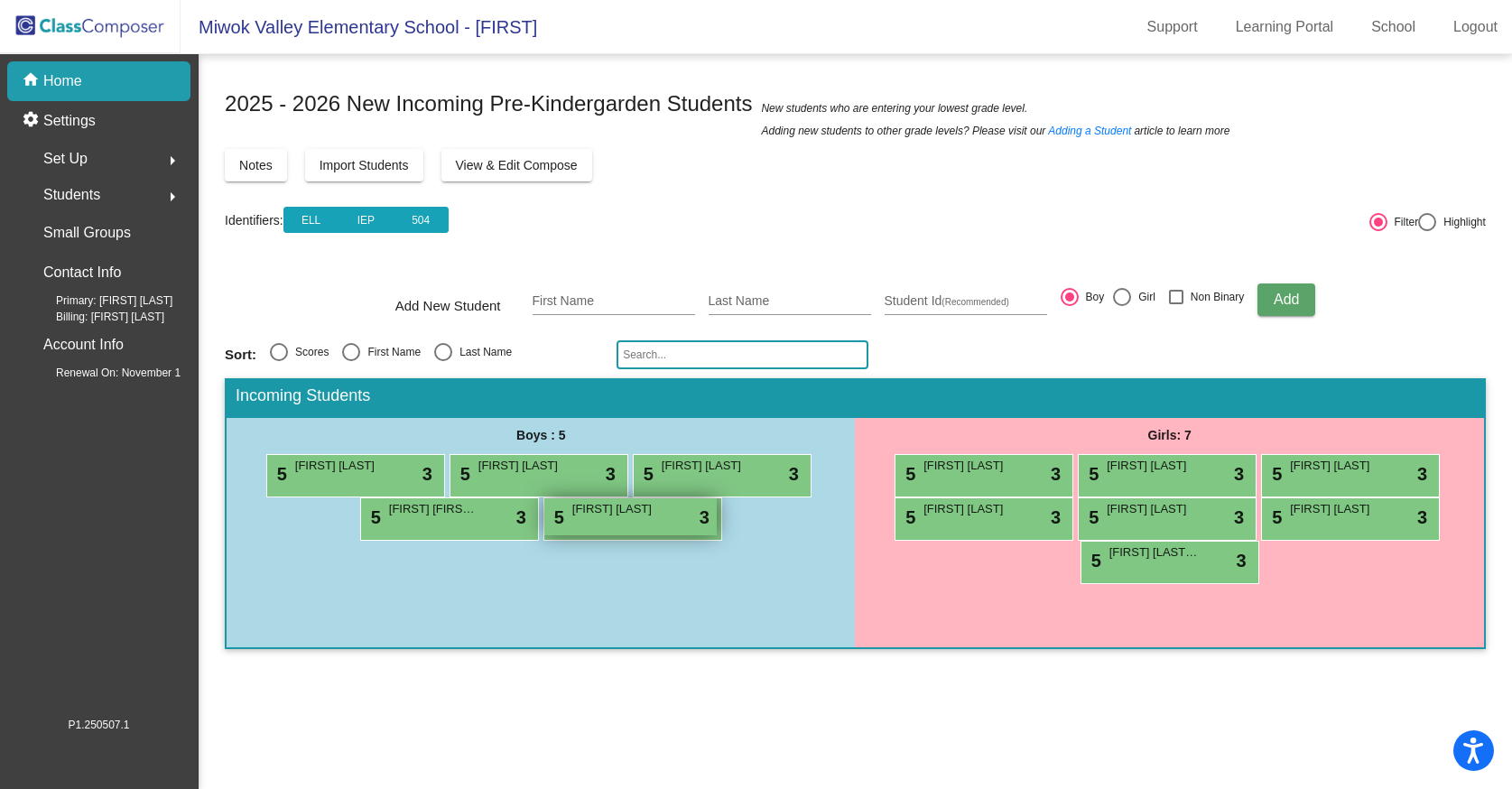 click on "5 [FIRST] [LAST] lock do_not_disturb_alt 3" at bounding box center [630, 516] 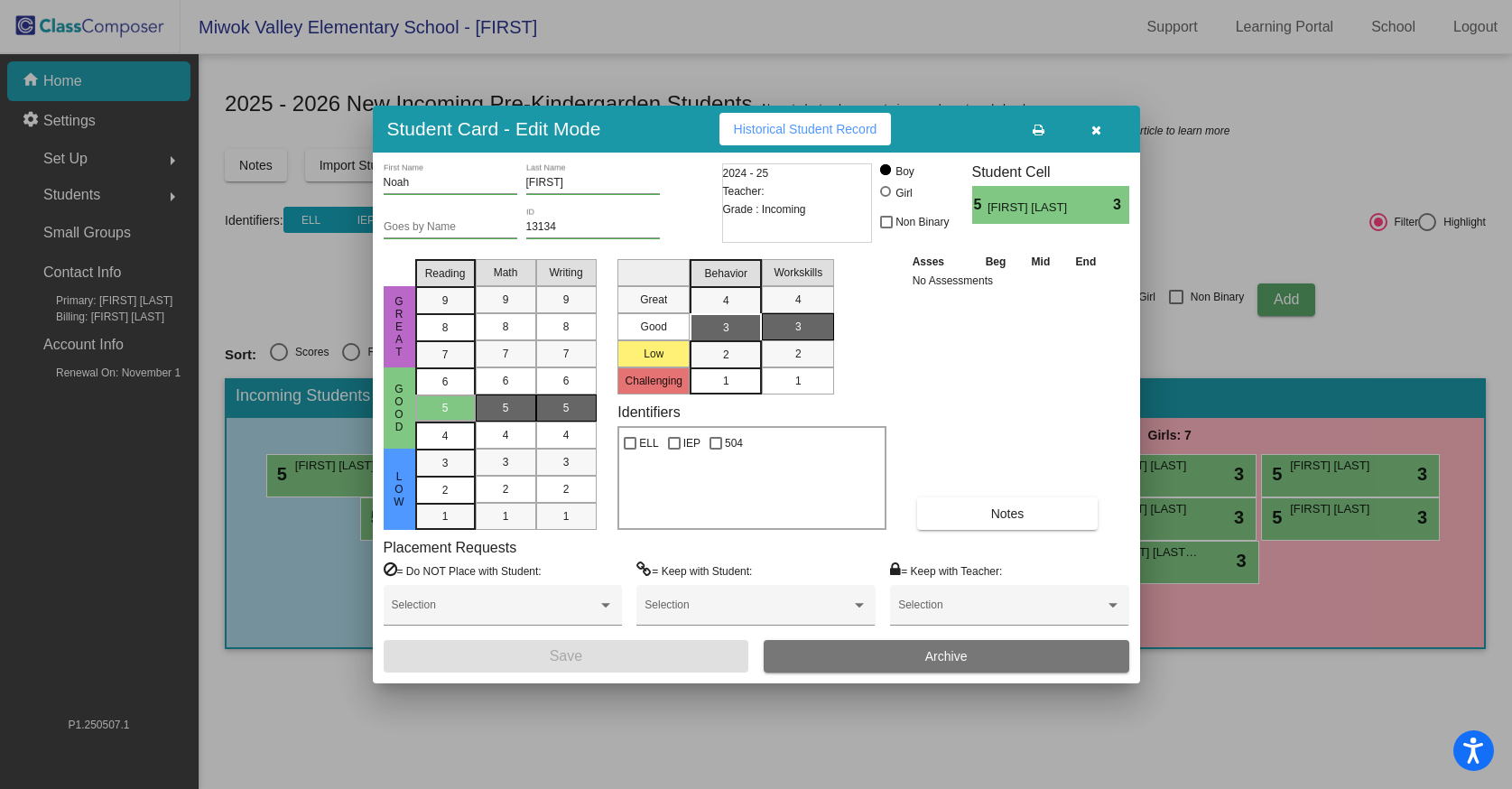 click at bounding box center (1096, 130) 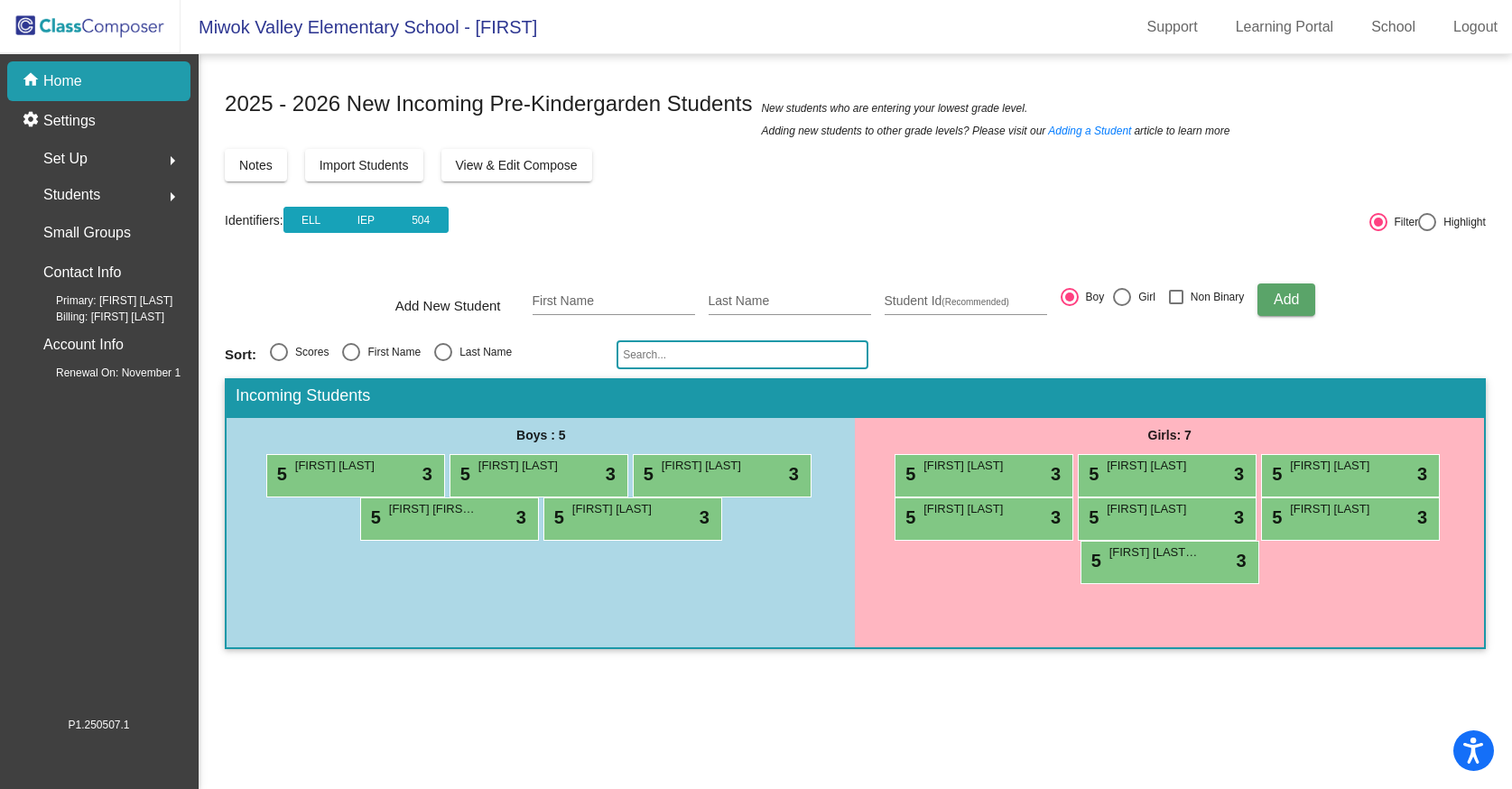 drag, startPoint x: 640, startPoint y: 513, endPoint x: 882, endPoint y: 654, distance: 280.08035 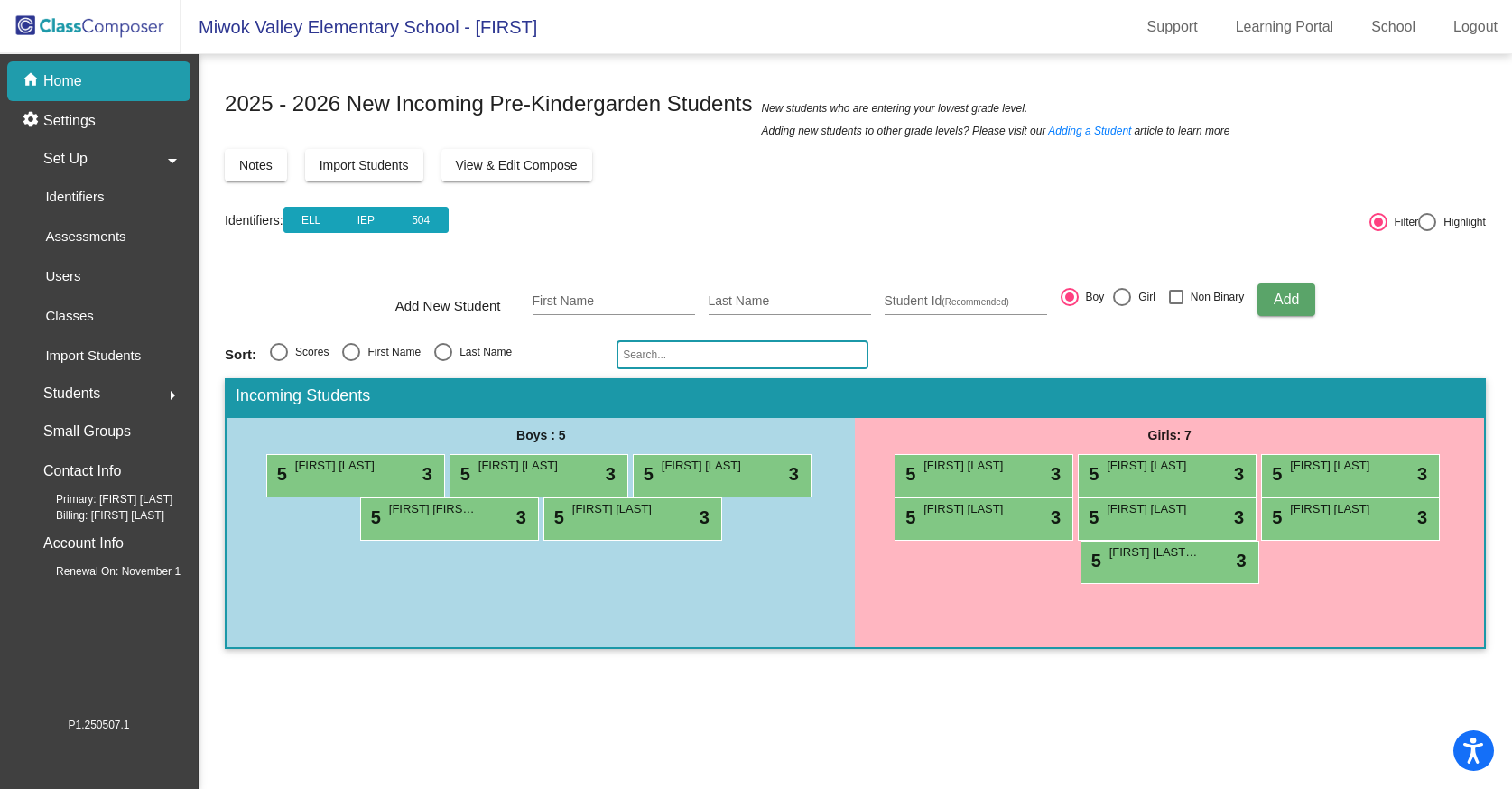 click on "Students" 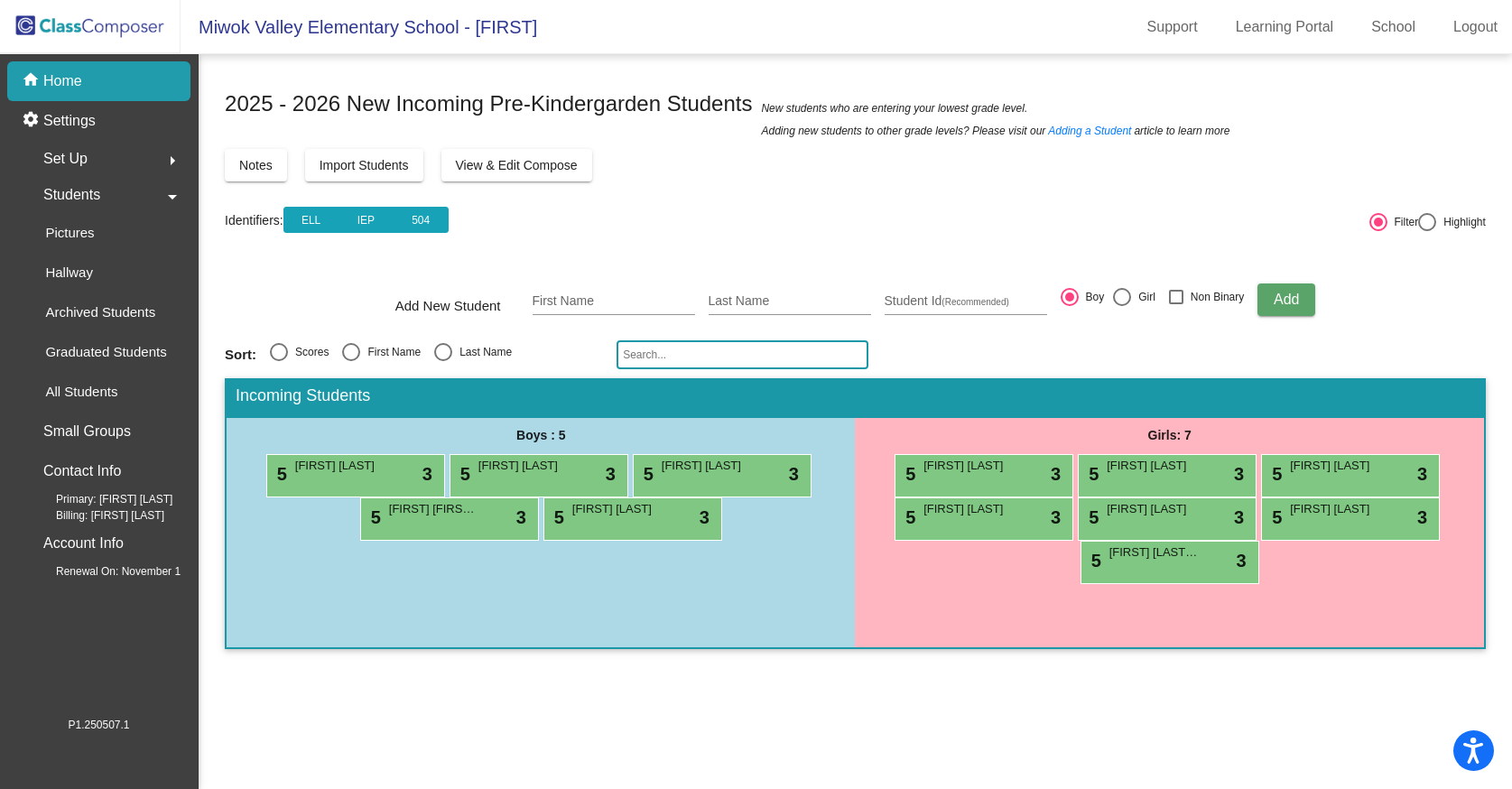 click on "All Students" 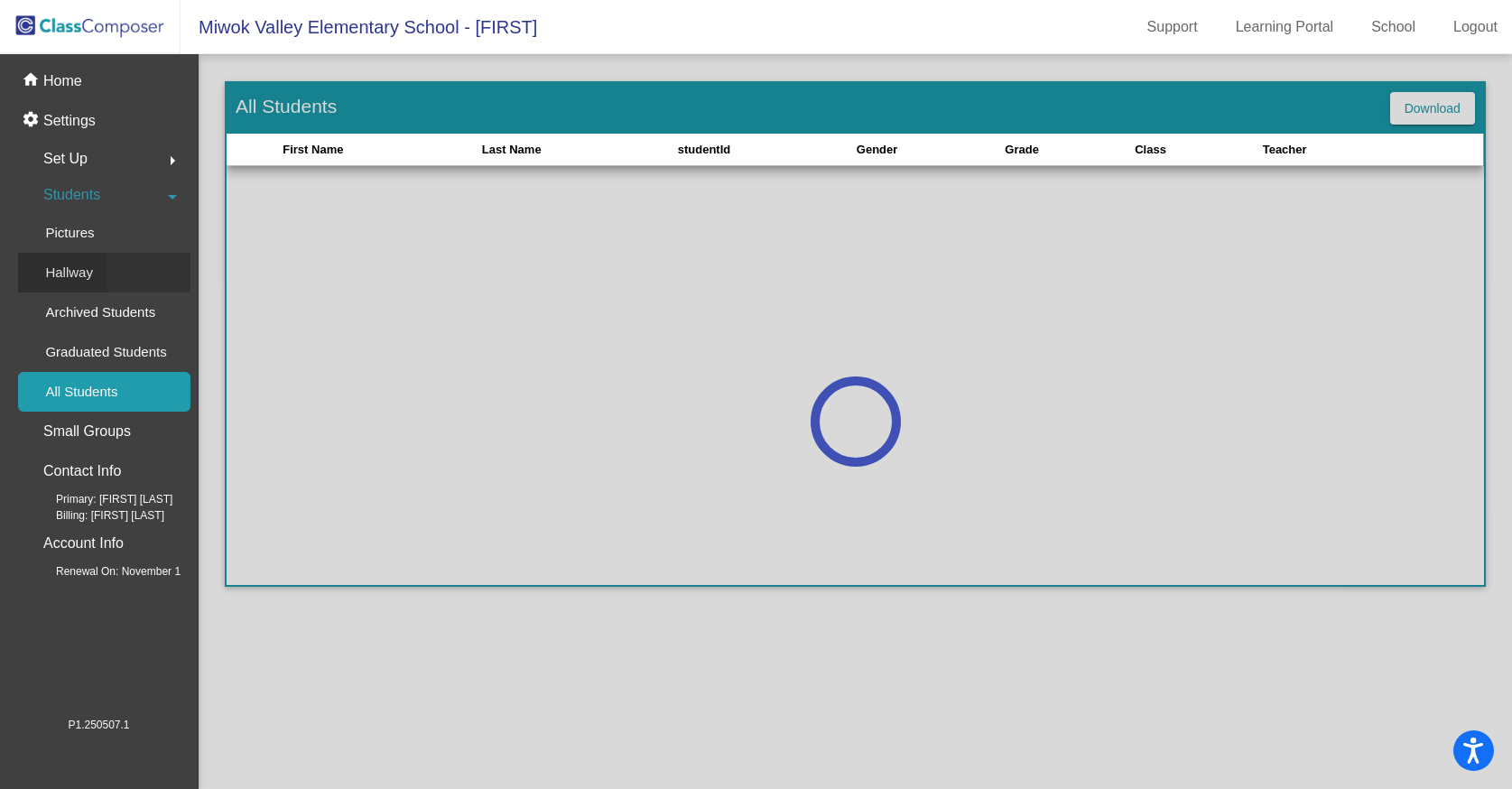click on "Hallway" 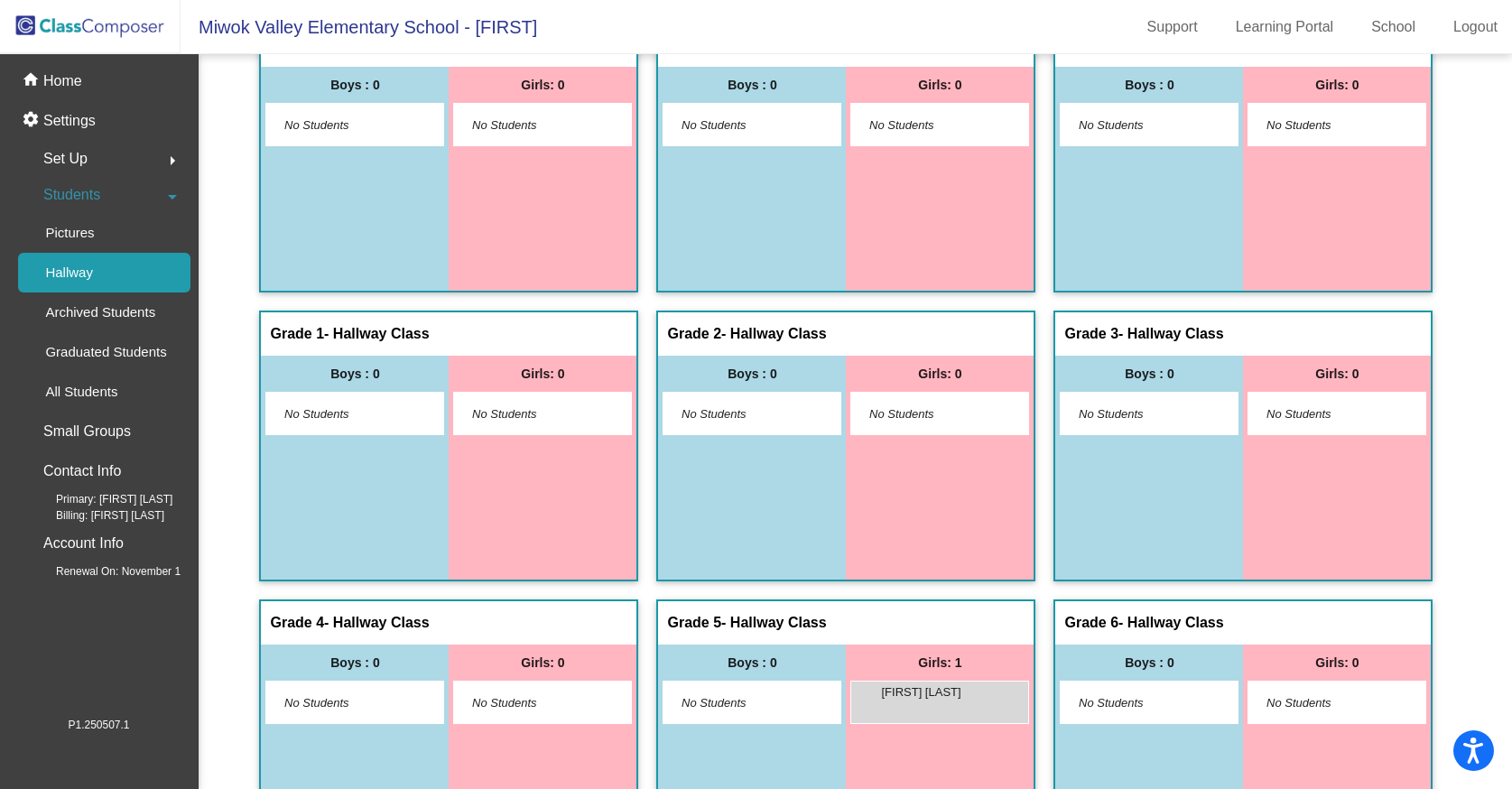 scroll, scrollTop: 0, scrollLeft: 0, axis: both 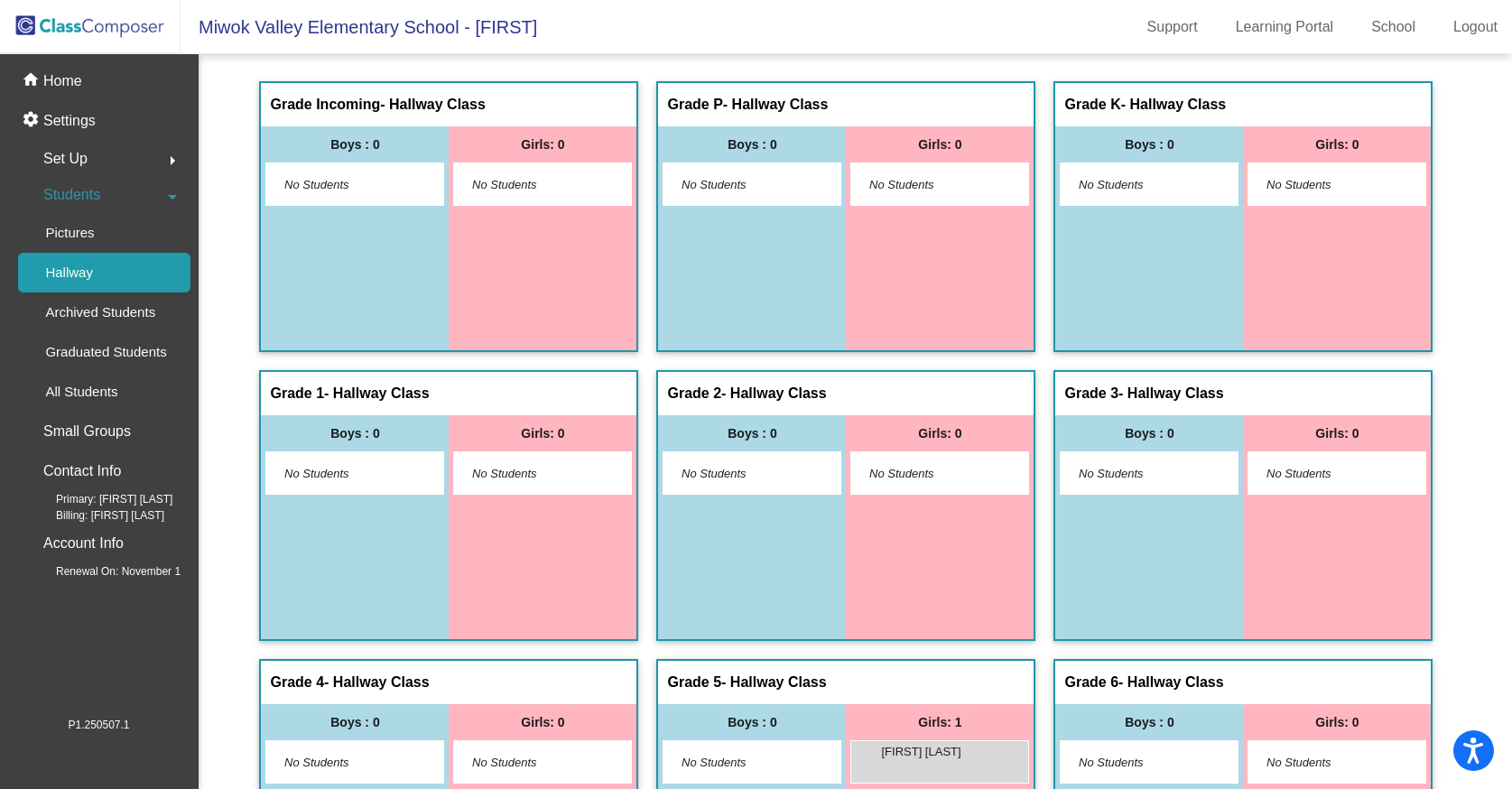 click on "Students  arrow_drop_down" 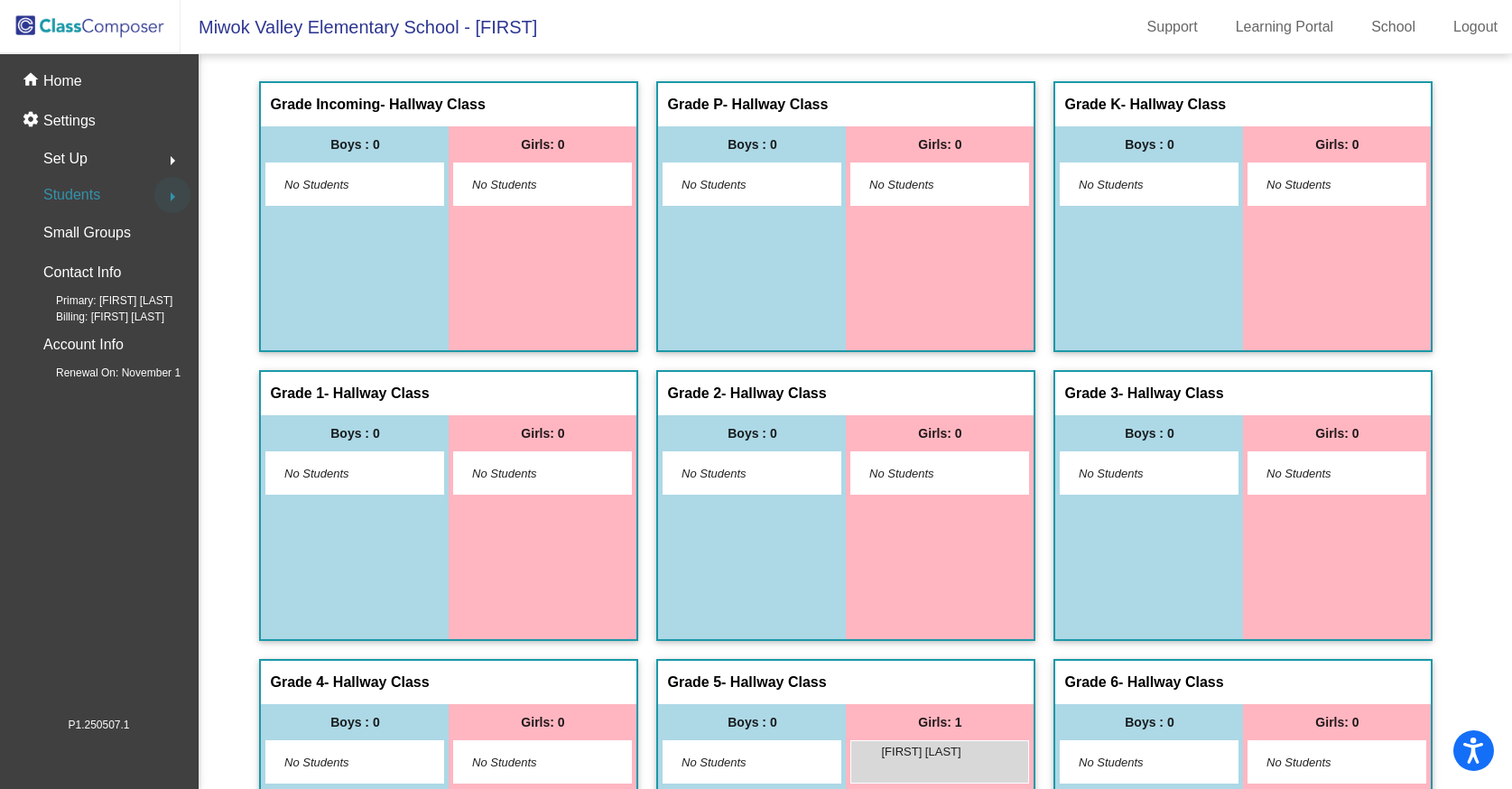 click on "arrow_right" 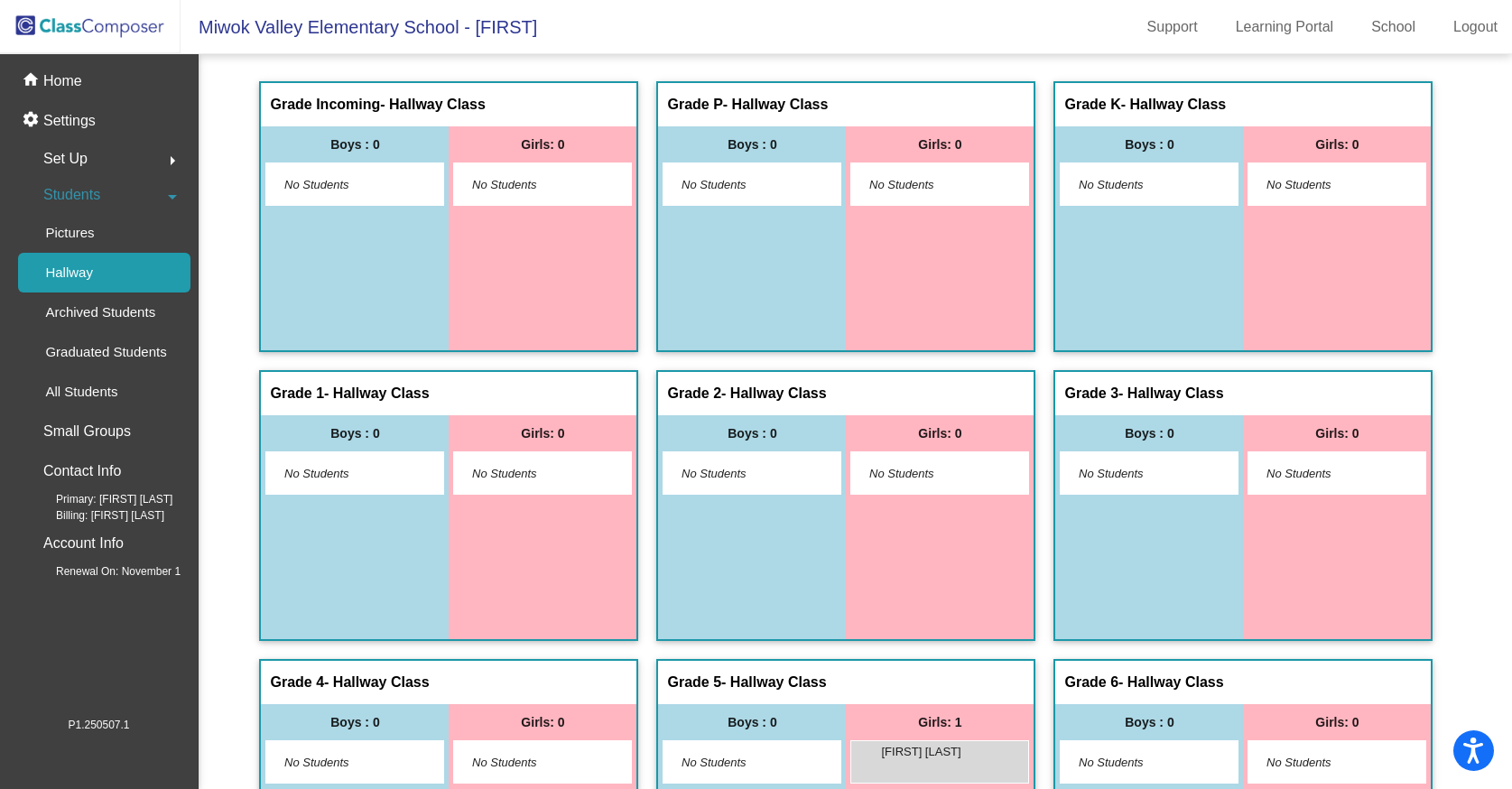 click on "arrow_drop_down" 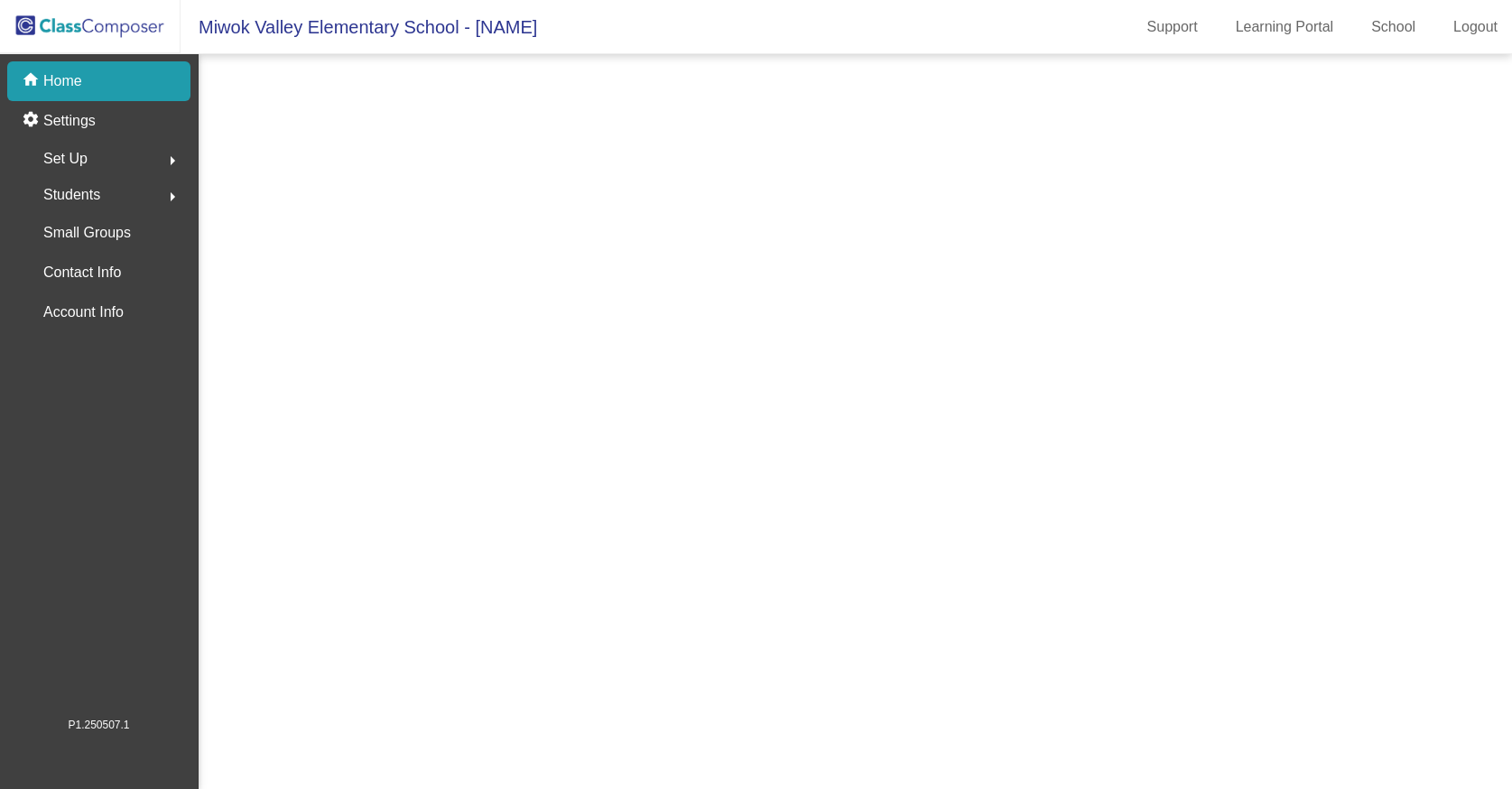 scroll, scrollTop: 0, scrollLeft: 0, axis: both 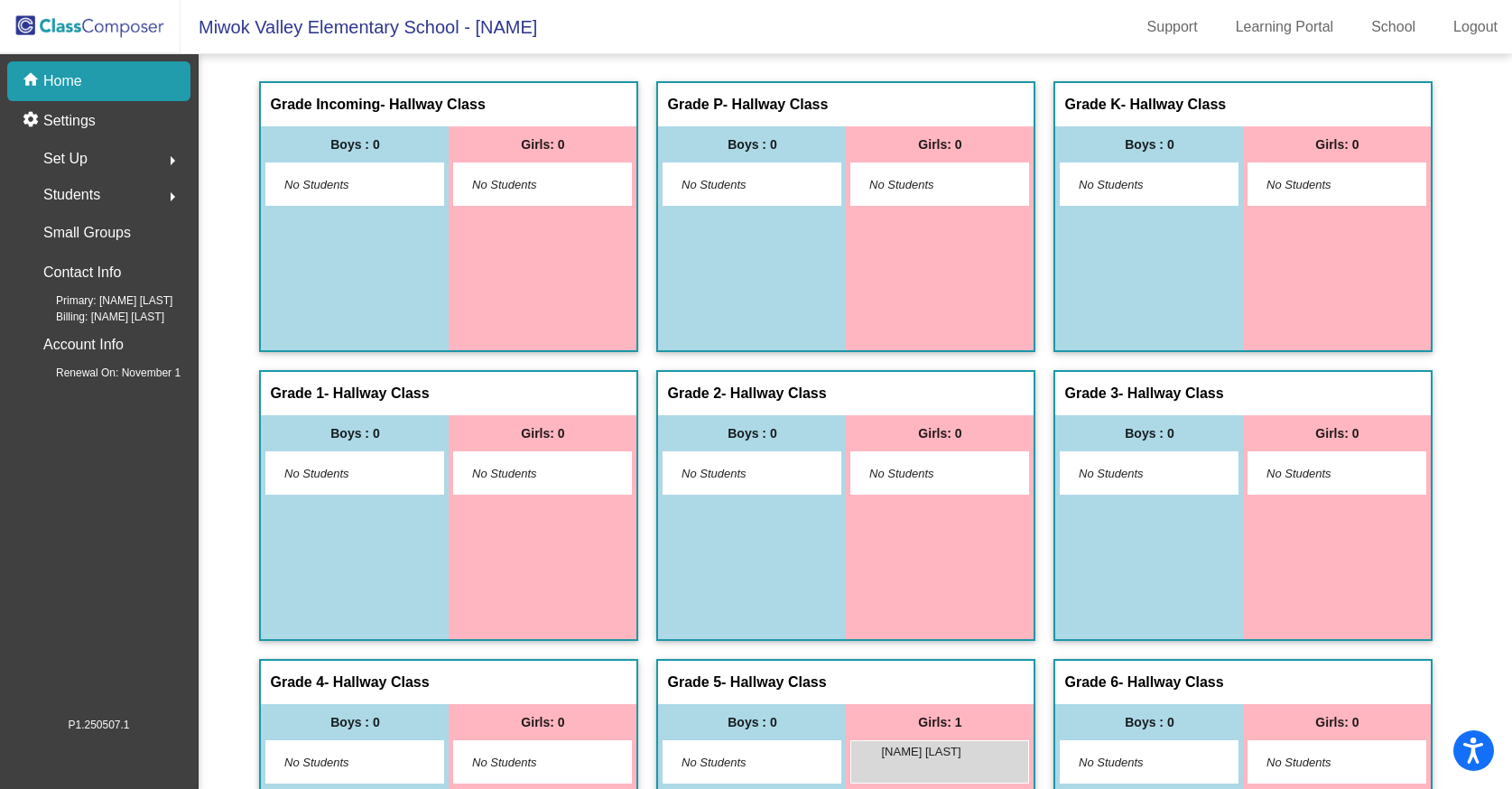 click on "Students" 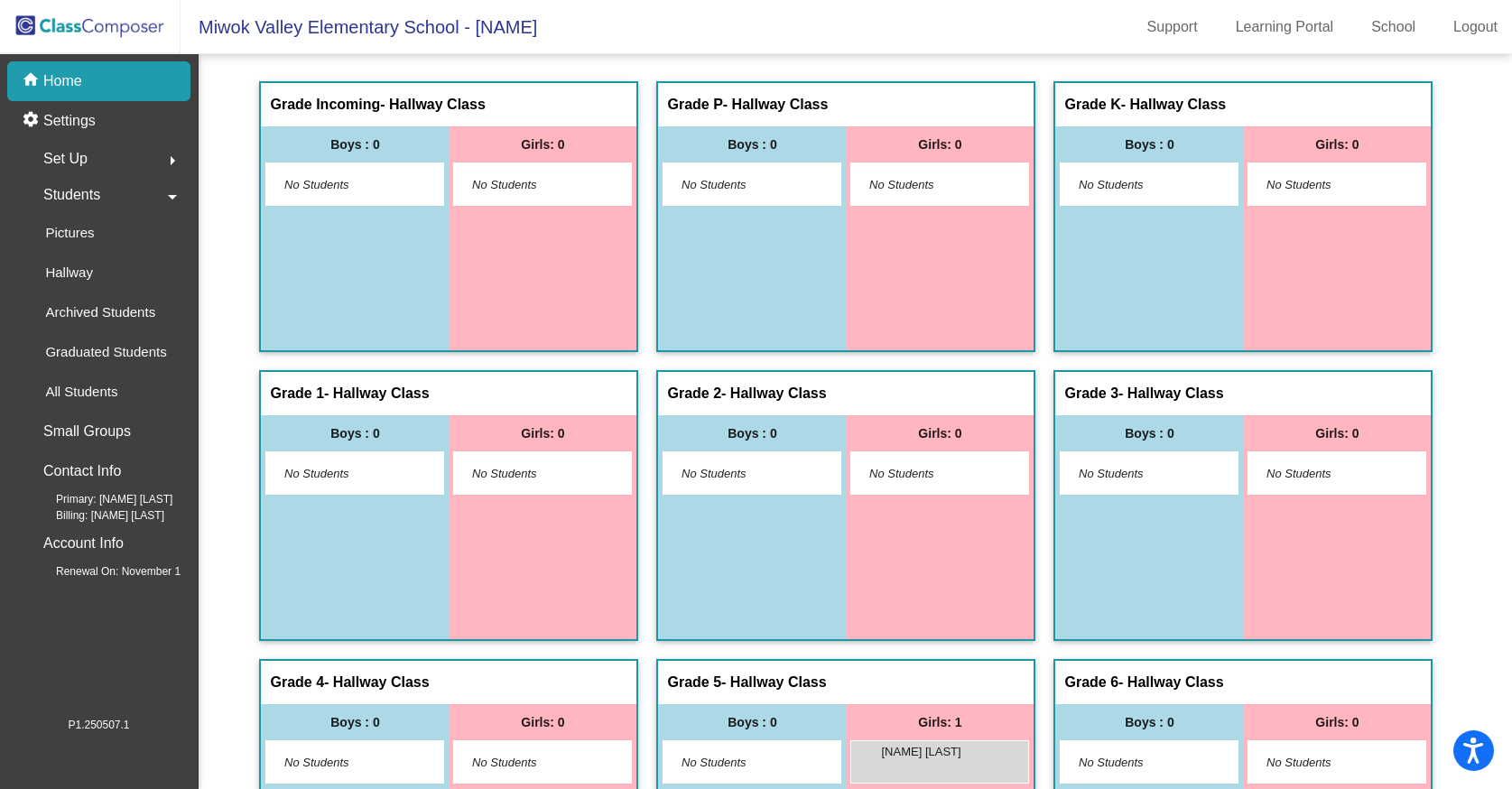 click 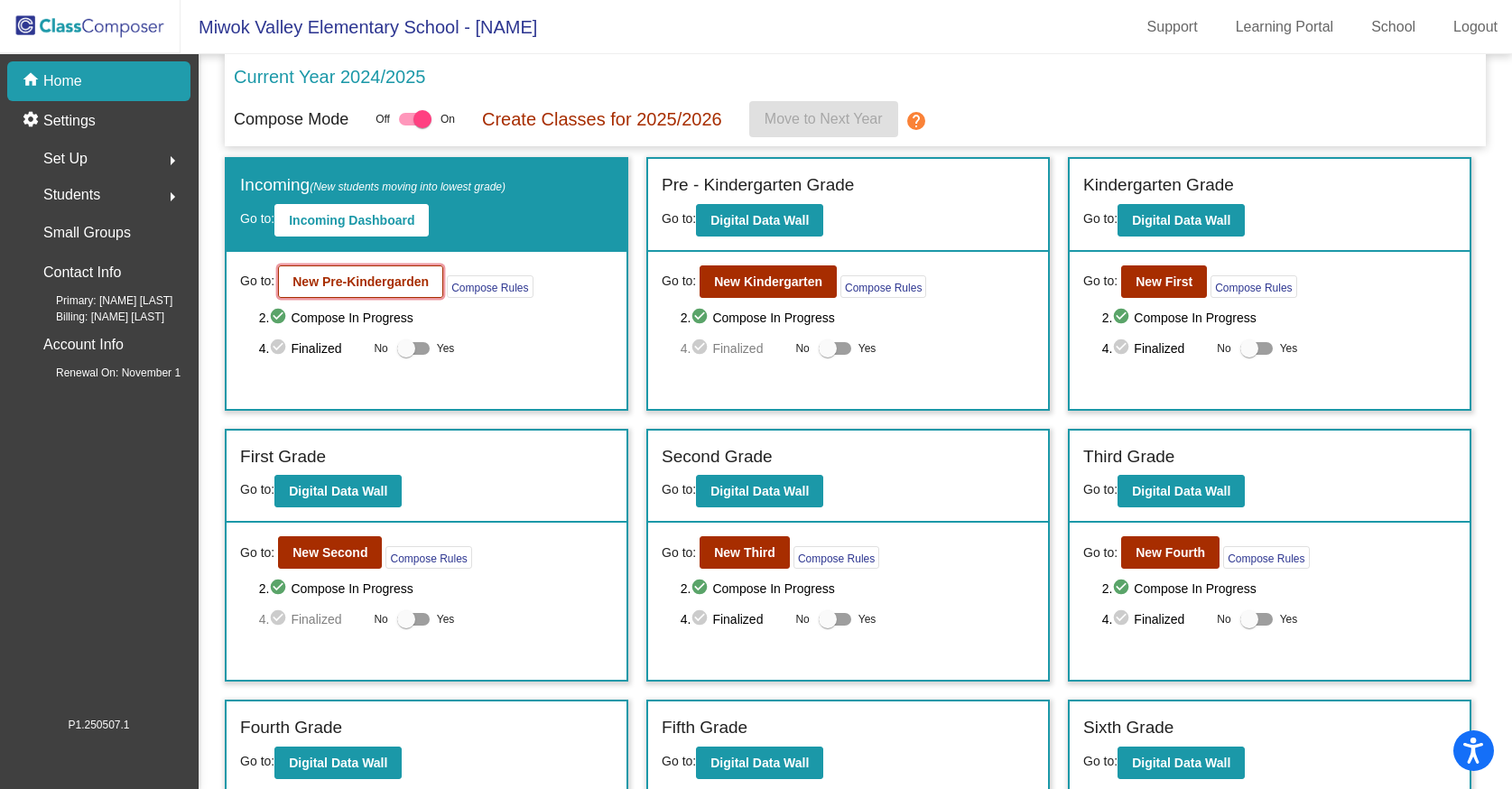 click on "New Pre-Kindergarden" 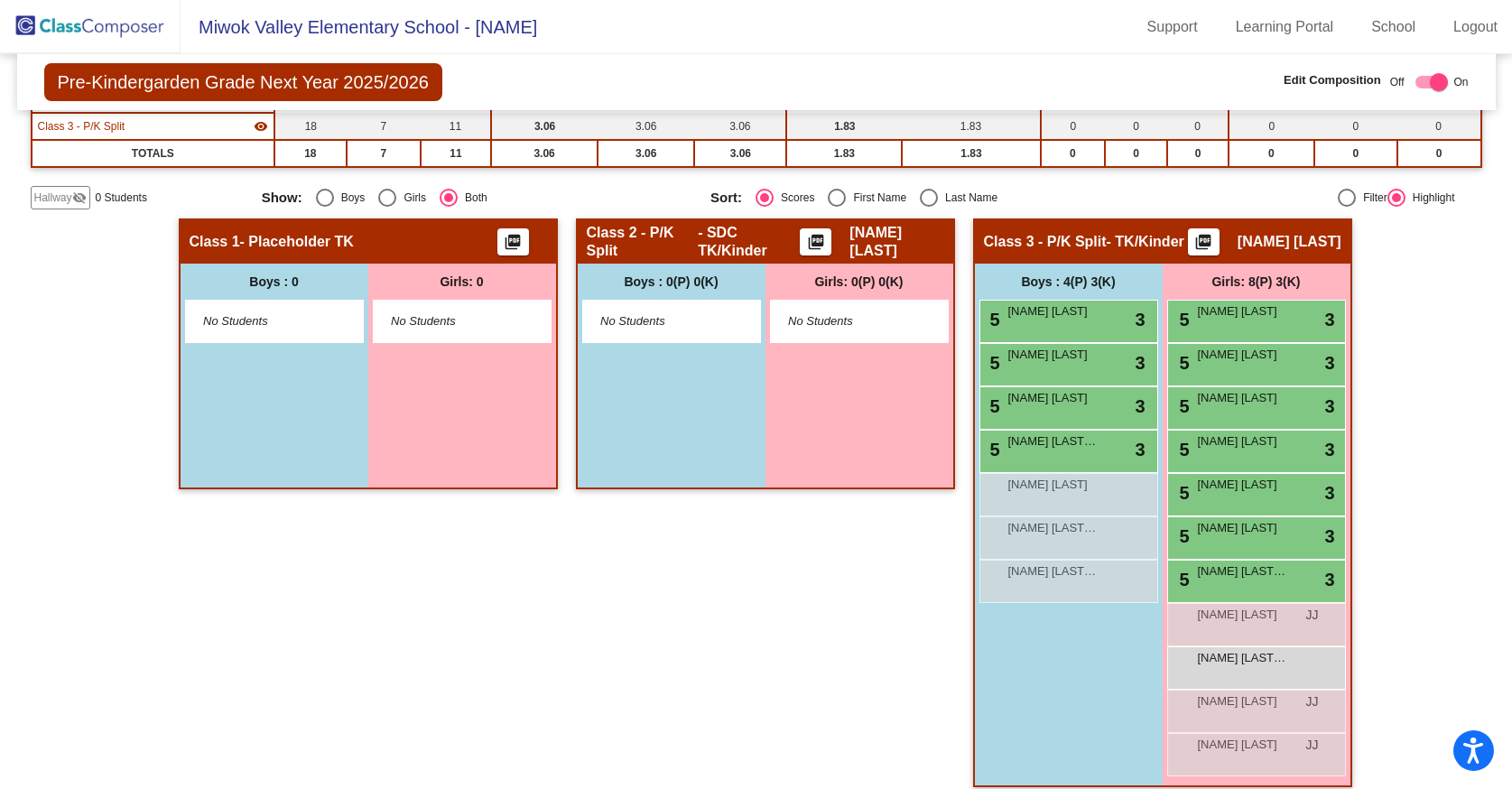 scroll, scrollTop: 273, scrollLeft: 0, axis: vertical 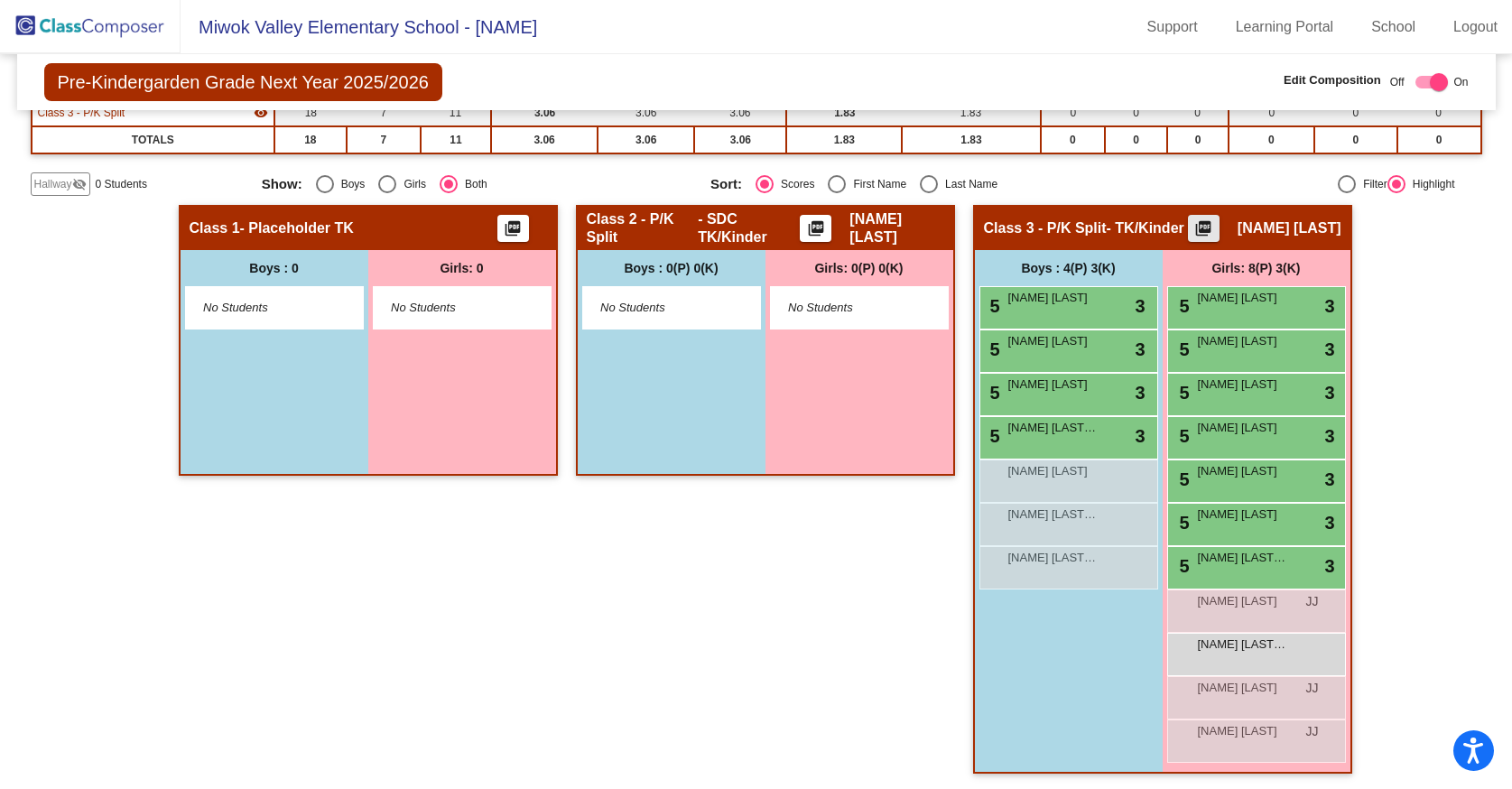 click on "picture_as_pdf" 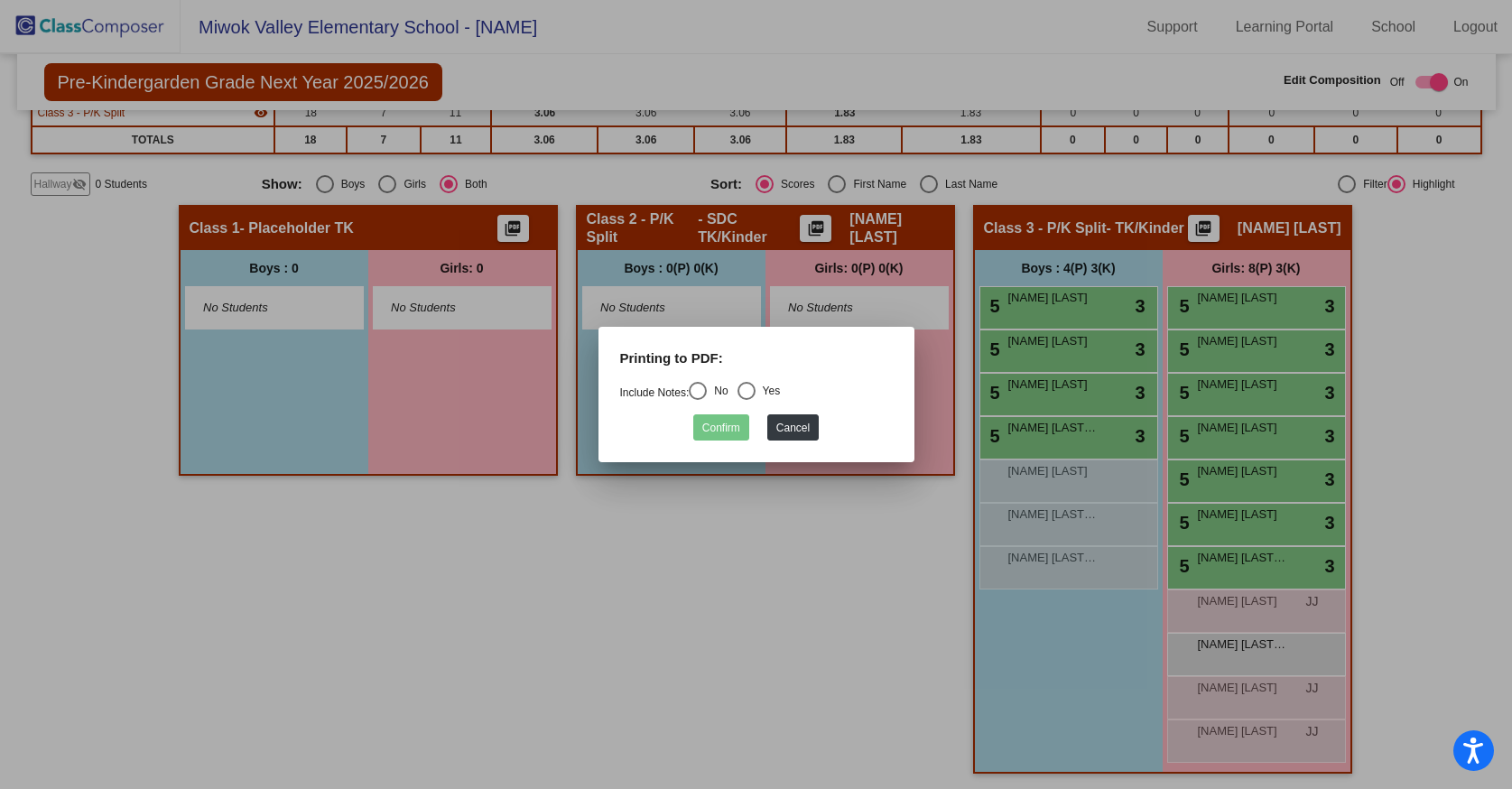 click at bounding box center [698, 391] 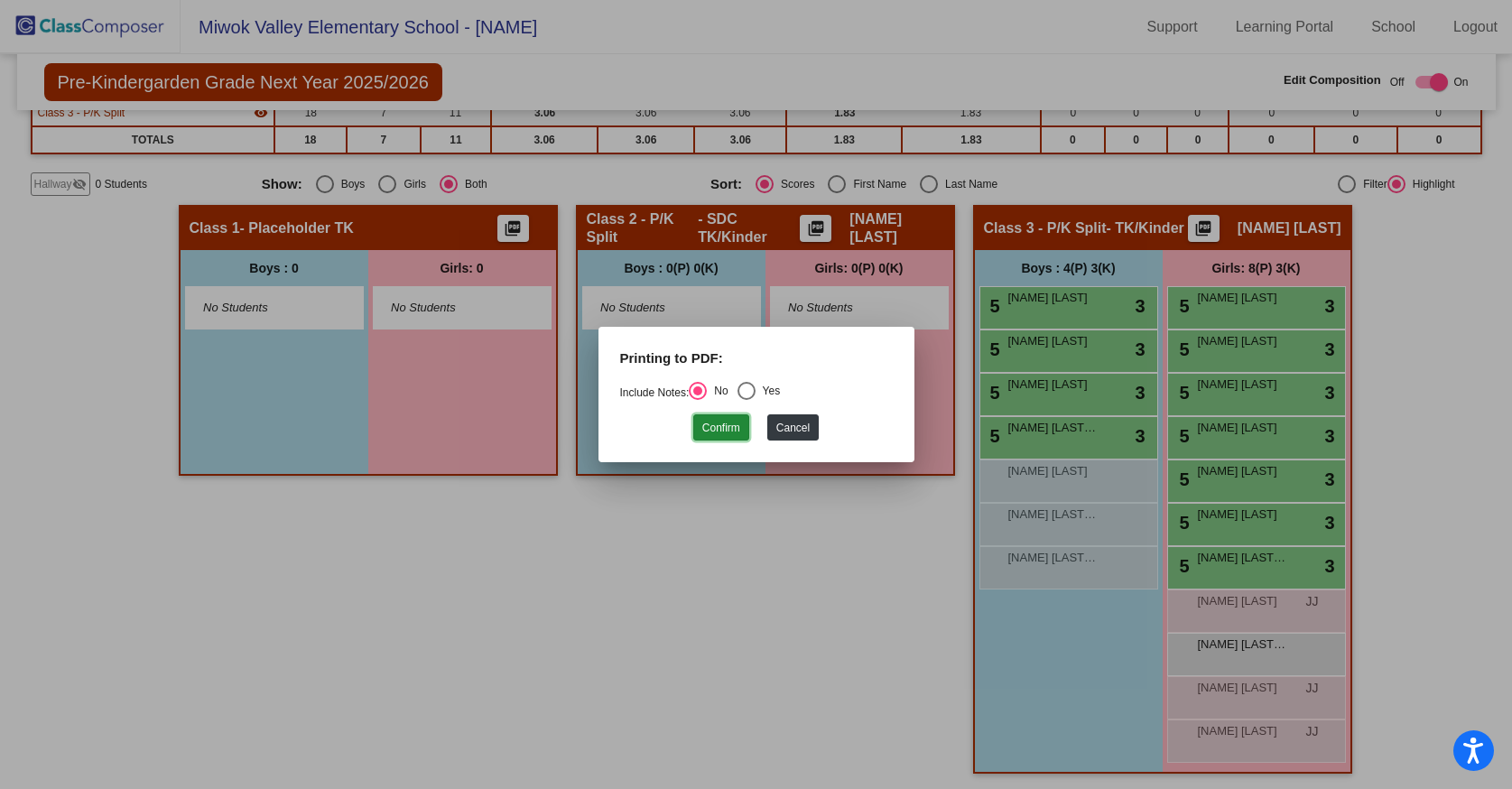 click on "Confirm" at bounding box center (721, 427) 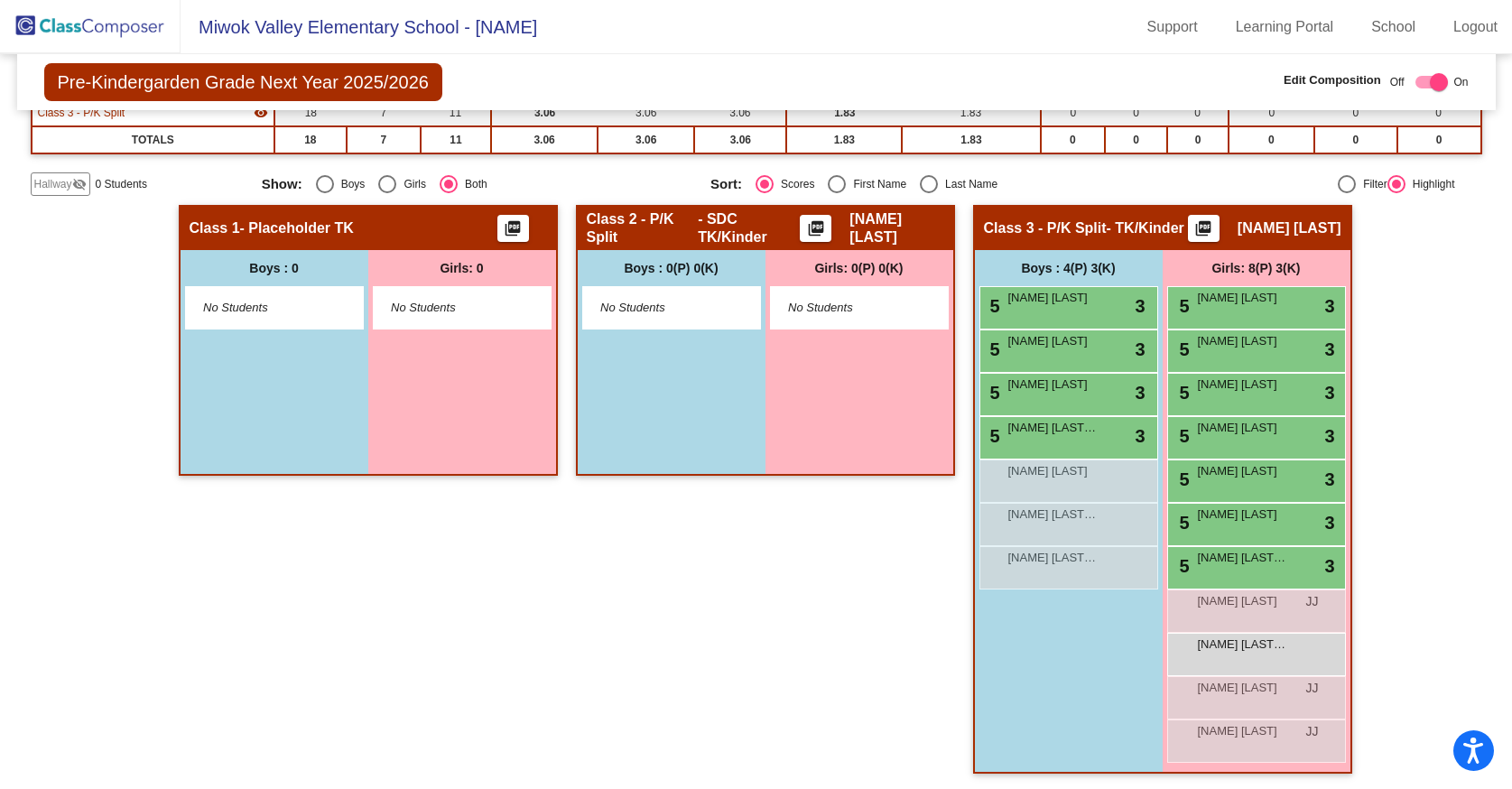 click 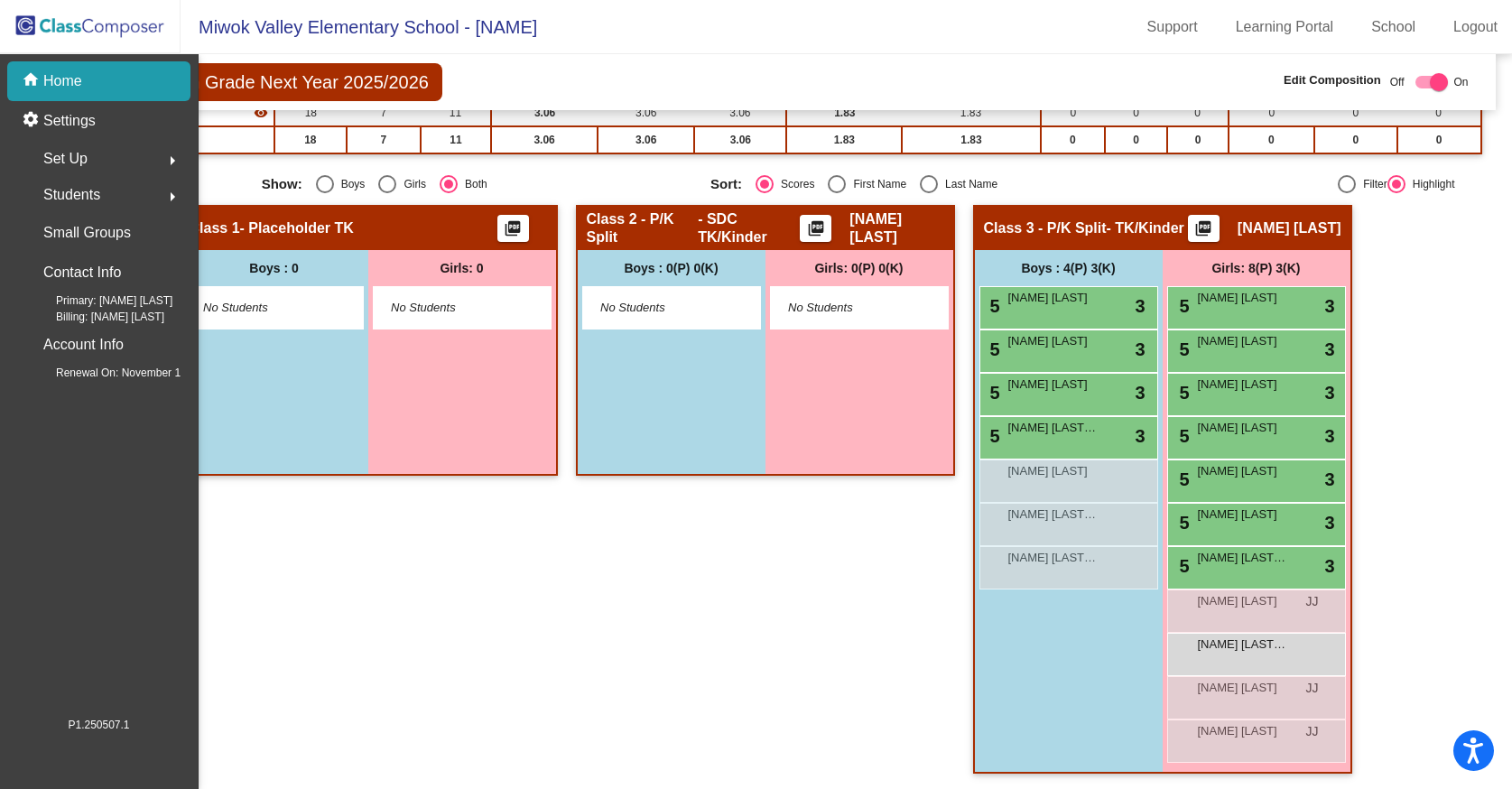 scroll, scrollTop: 0, scrollLeft: 0, axis: both 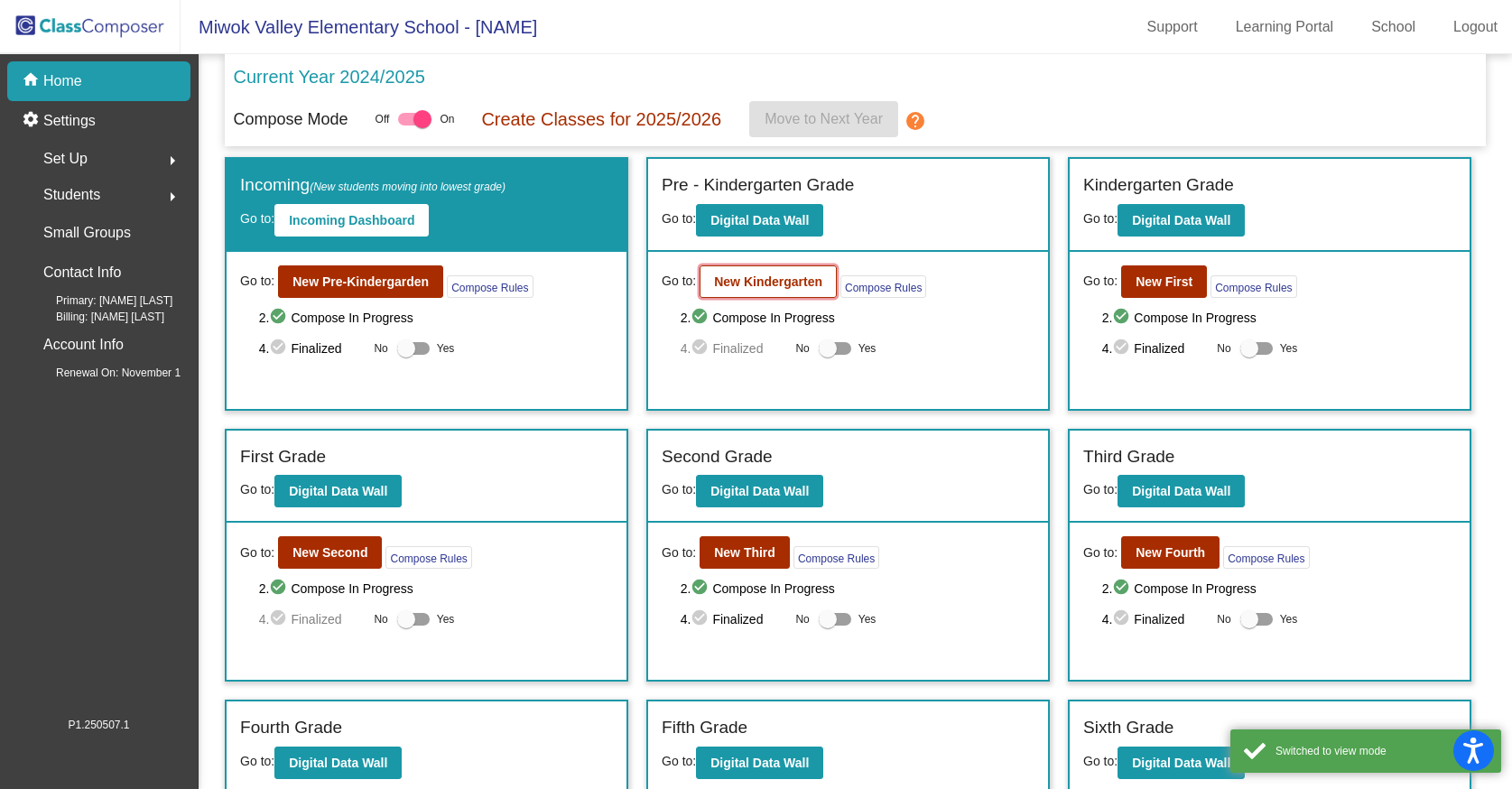 click on "New Kindergarten" 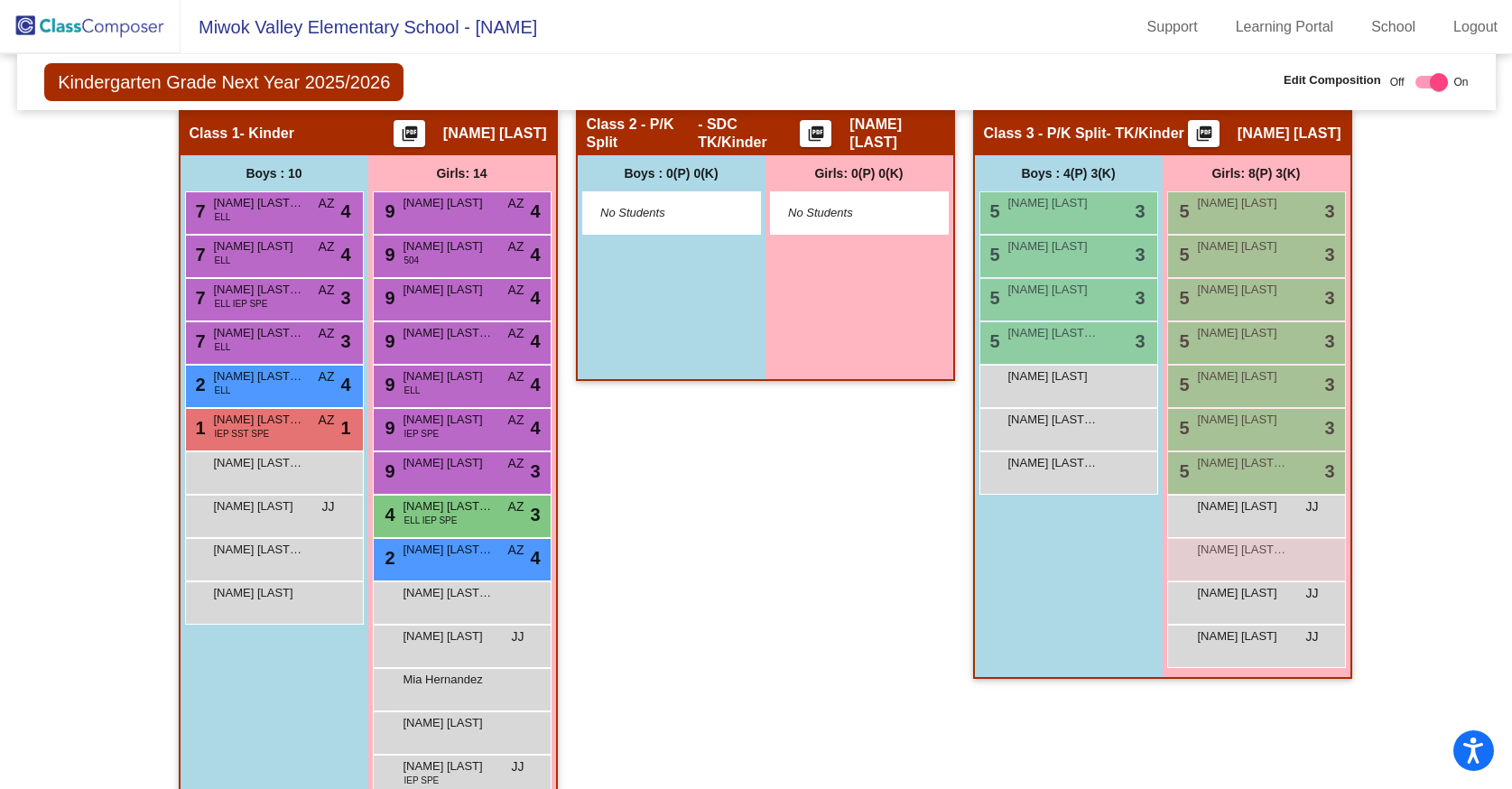 scroll, scrollTop: 403, scrollLeft: 0, axis: vertical 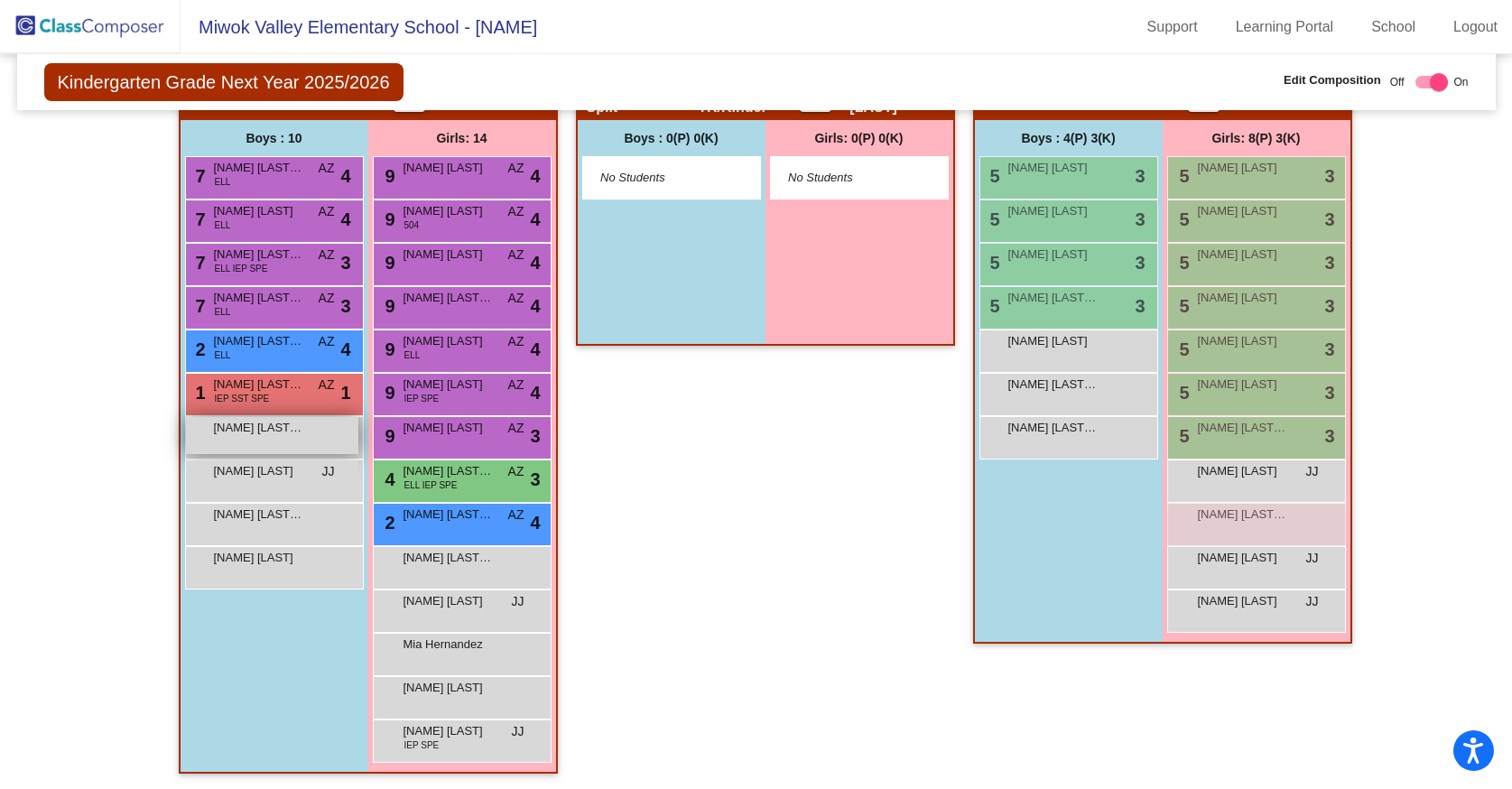 click on "[FIRST] [LAST]" at bounding box center (259, 428) 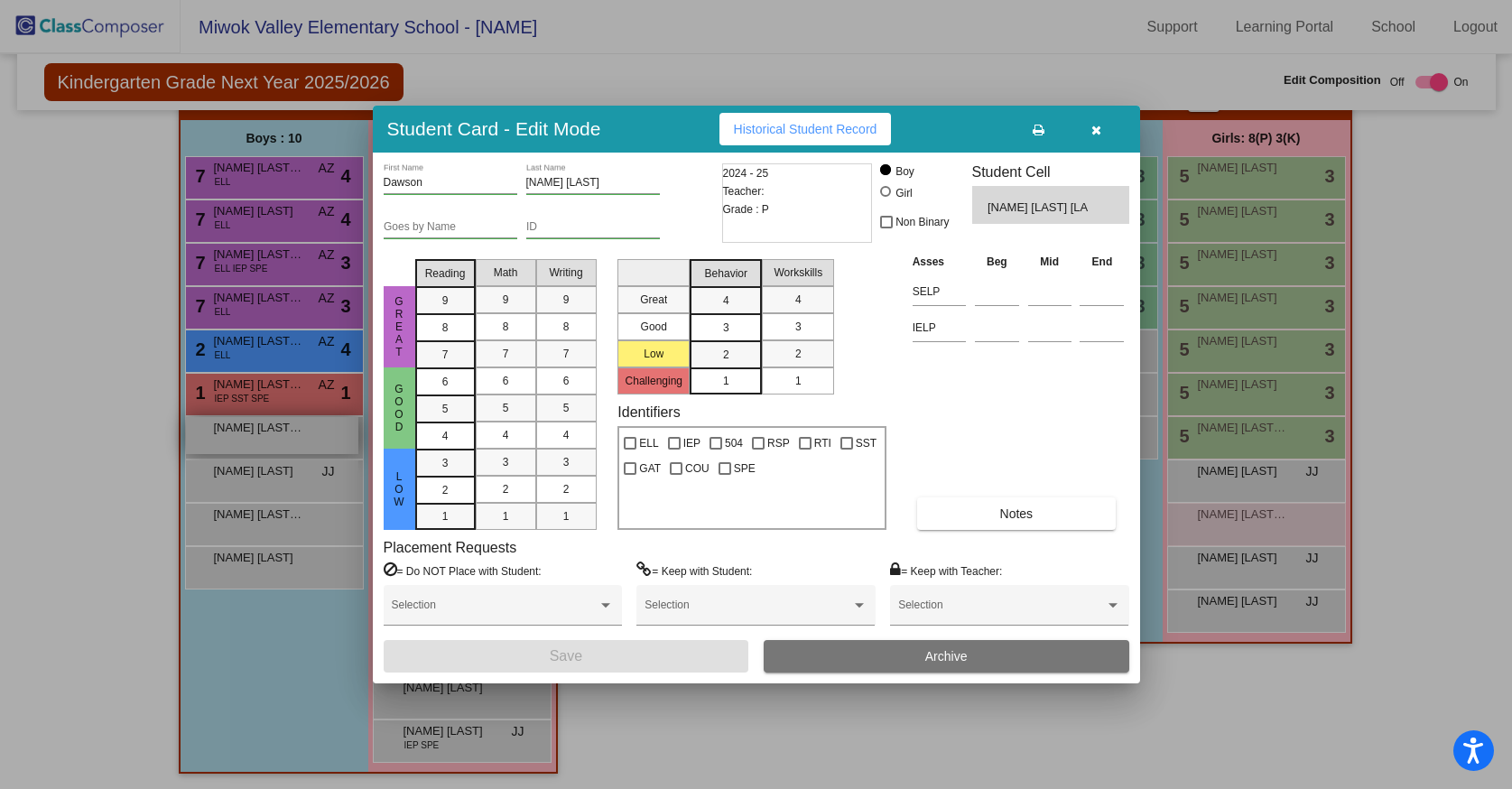 click at bounding box center (756, 394) 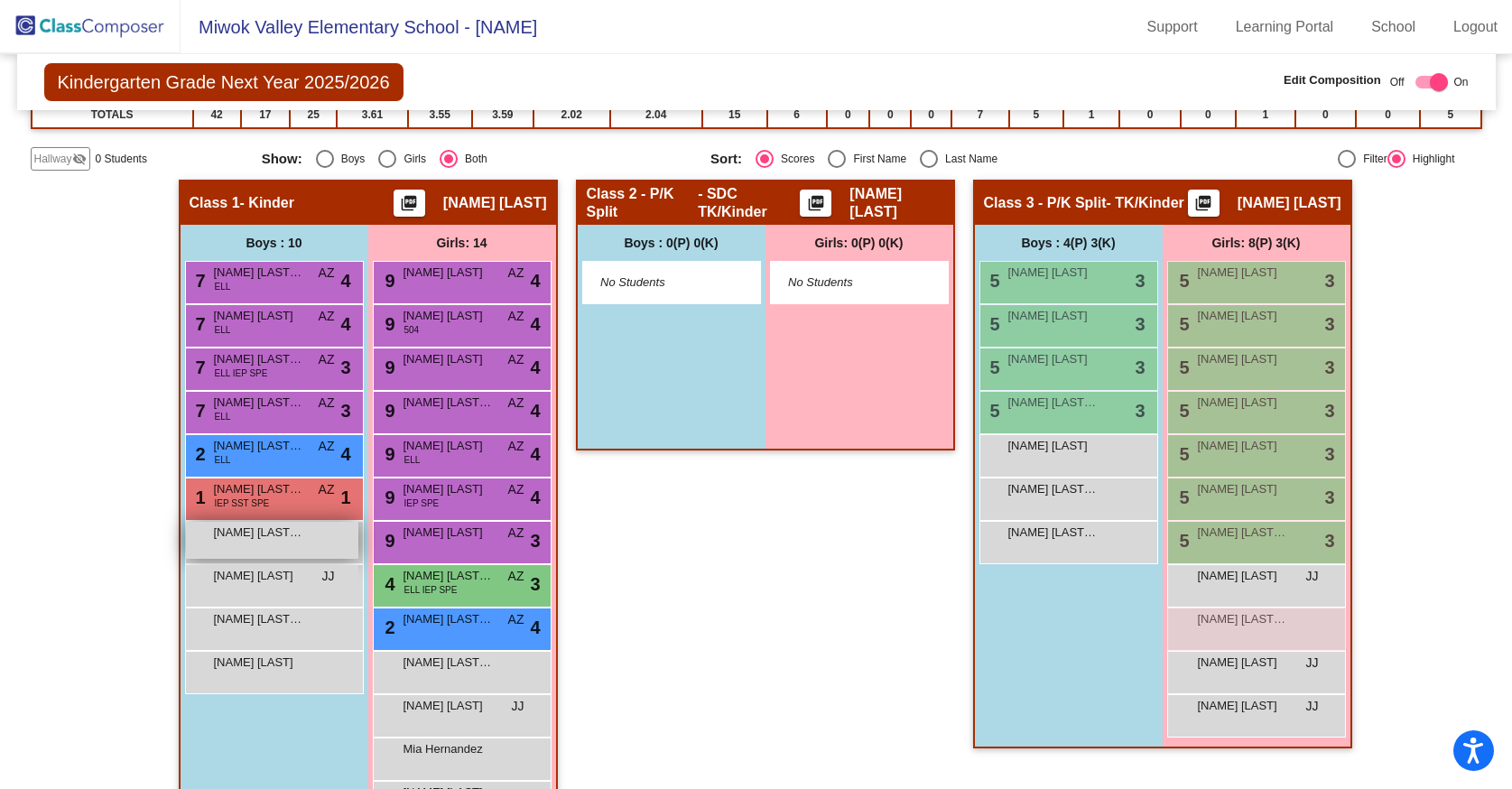 scroll, scrollTop: 288, scrollLeft: 0, axis: vertical 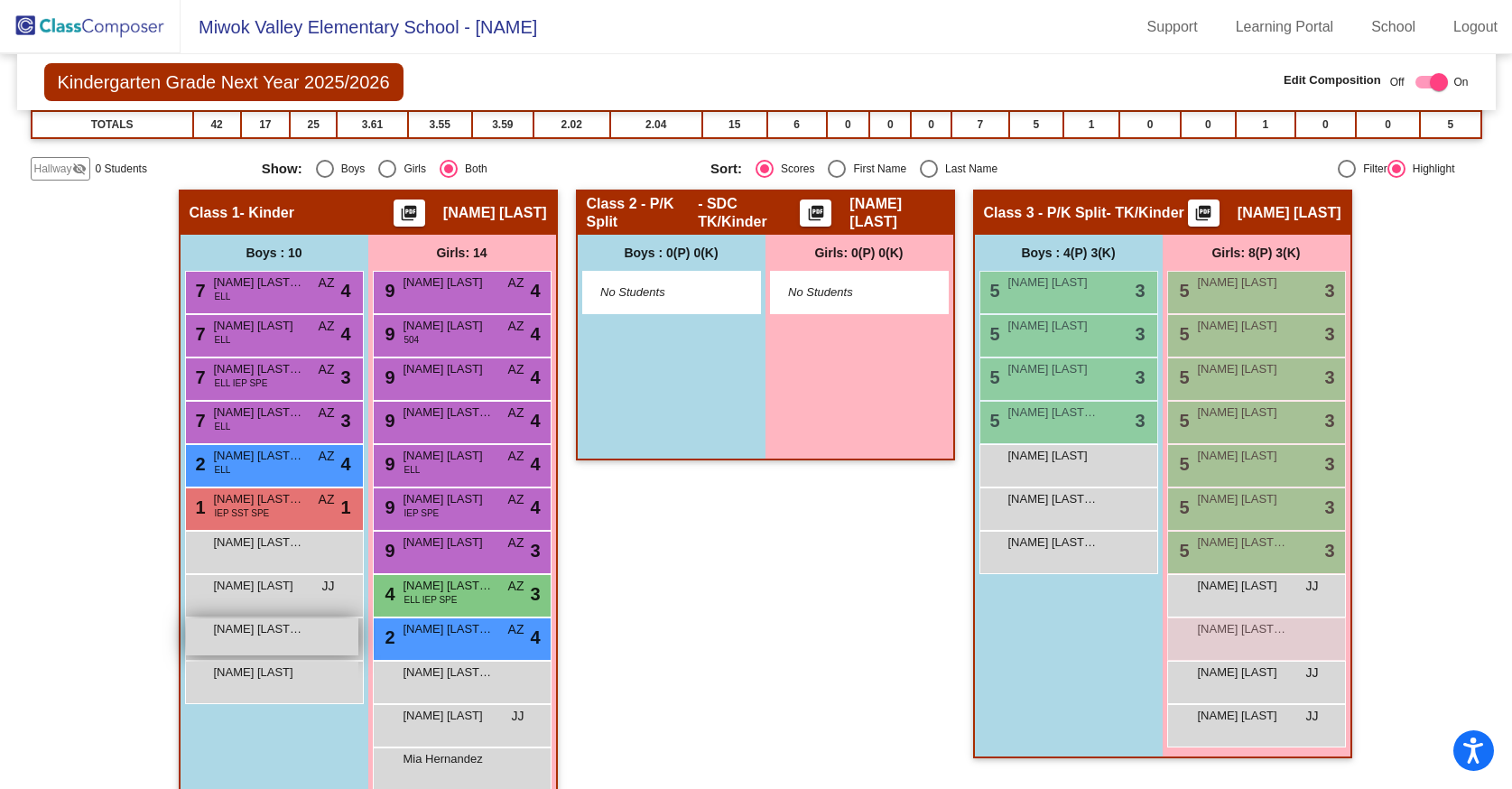 click on "[FIRST] [LAST]" at bounding box center (259, 629) 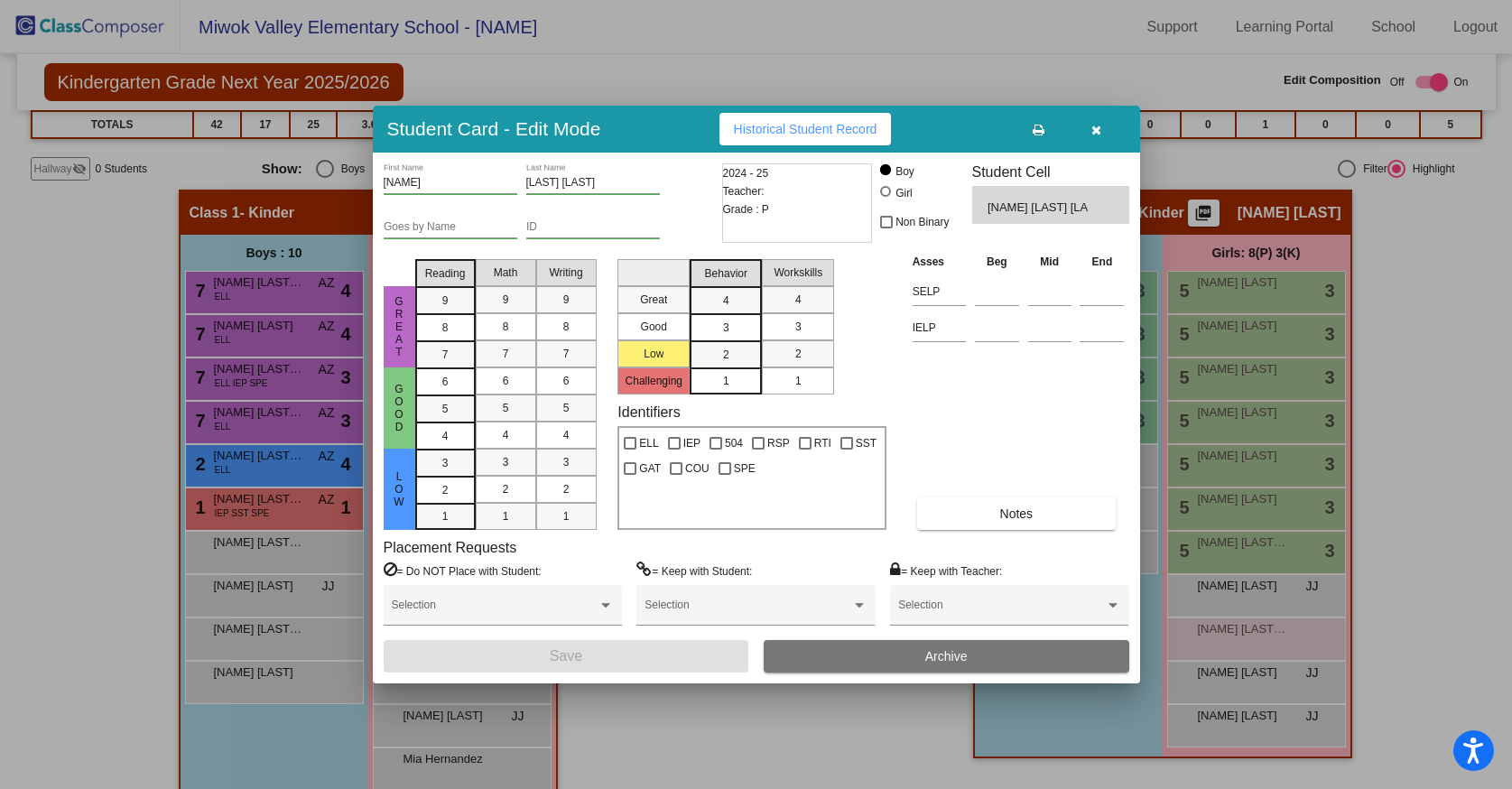 click at bounding box center [1097, 129] 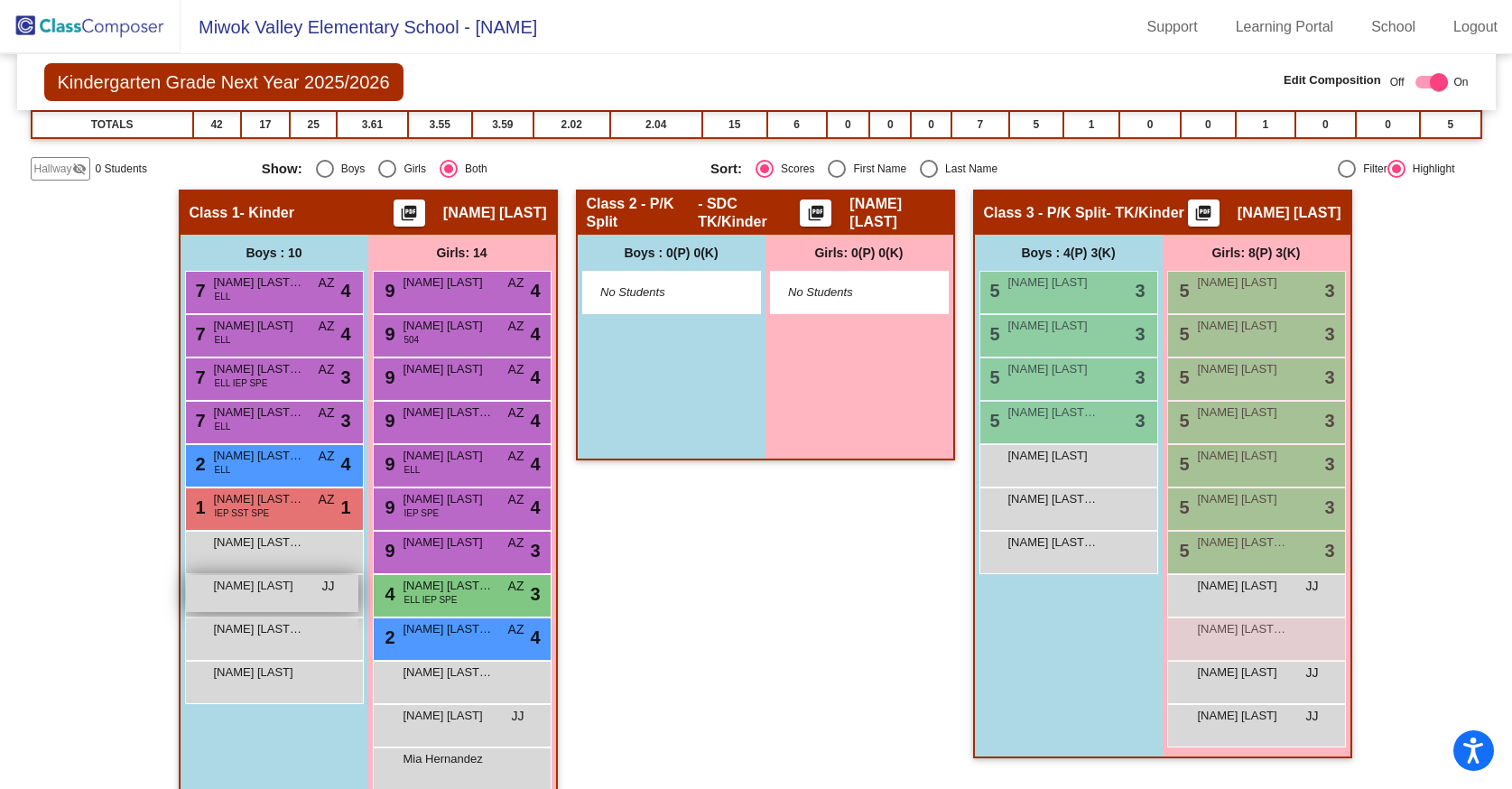 click on "Ivan Velez JJ lock do_not_disturb_alt" at bounding box center [272, 593] 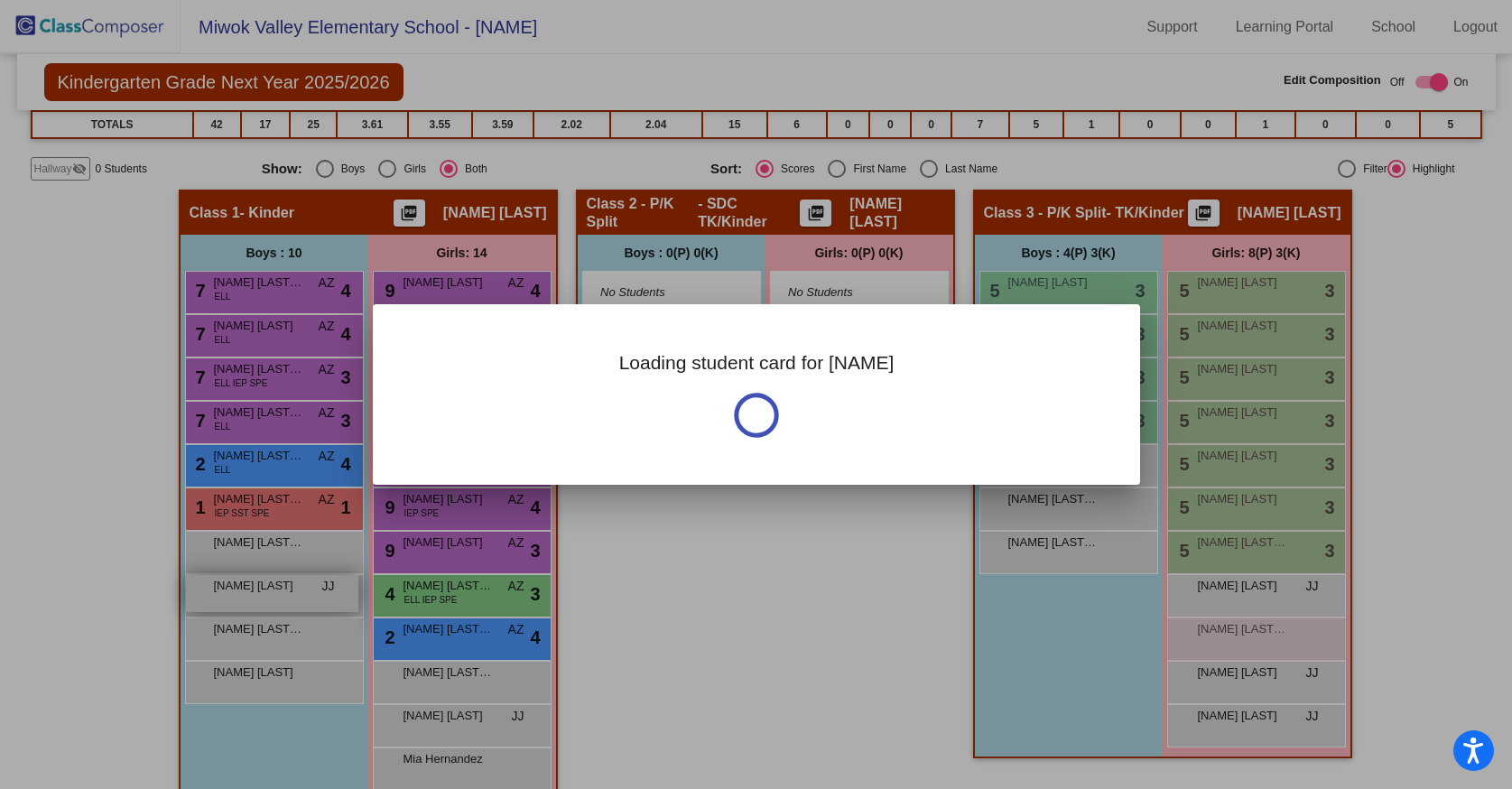 click at bounding box center [756, 394] 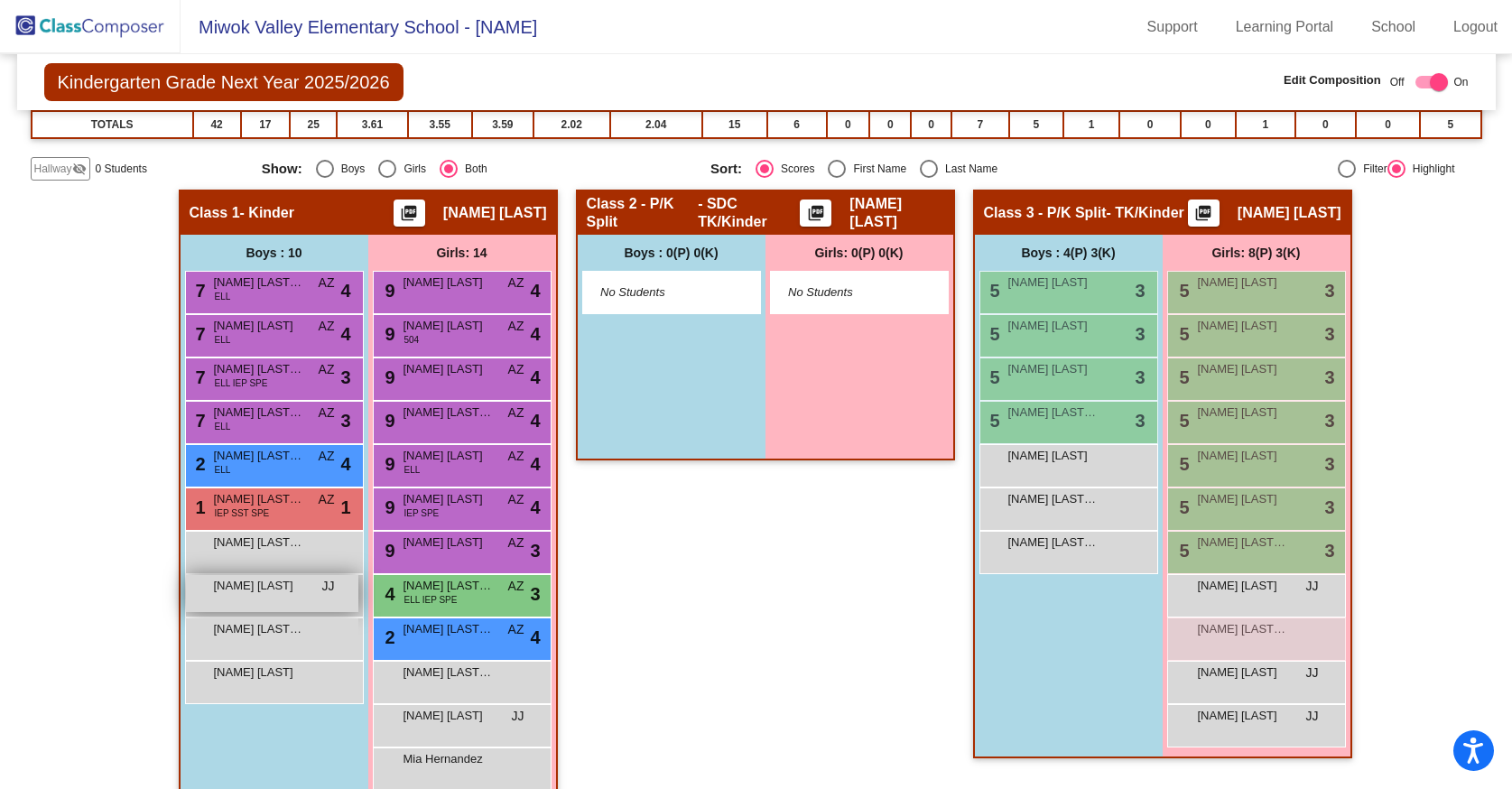 click on "Ivan Velez JJ lock do_not_disturb_alt" at bounding box center (272, 593) 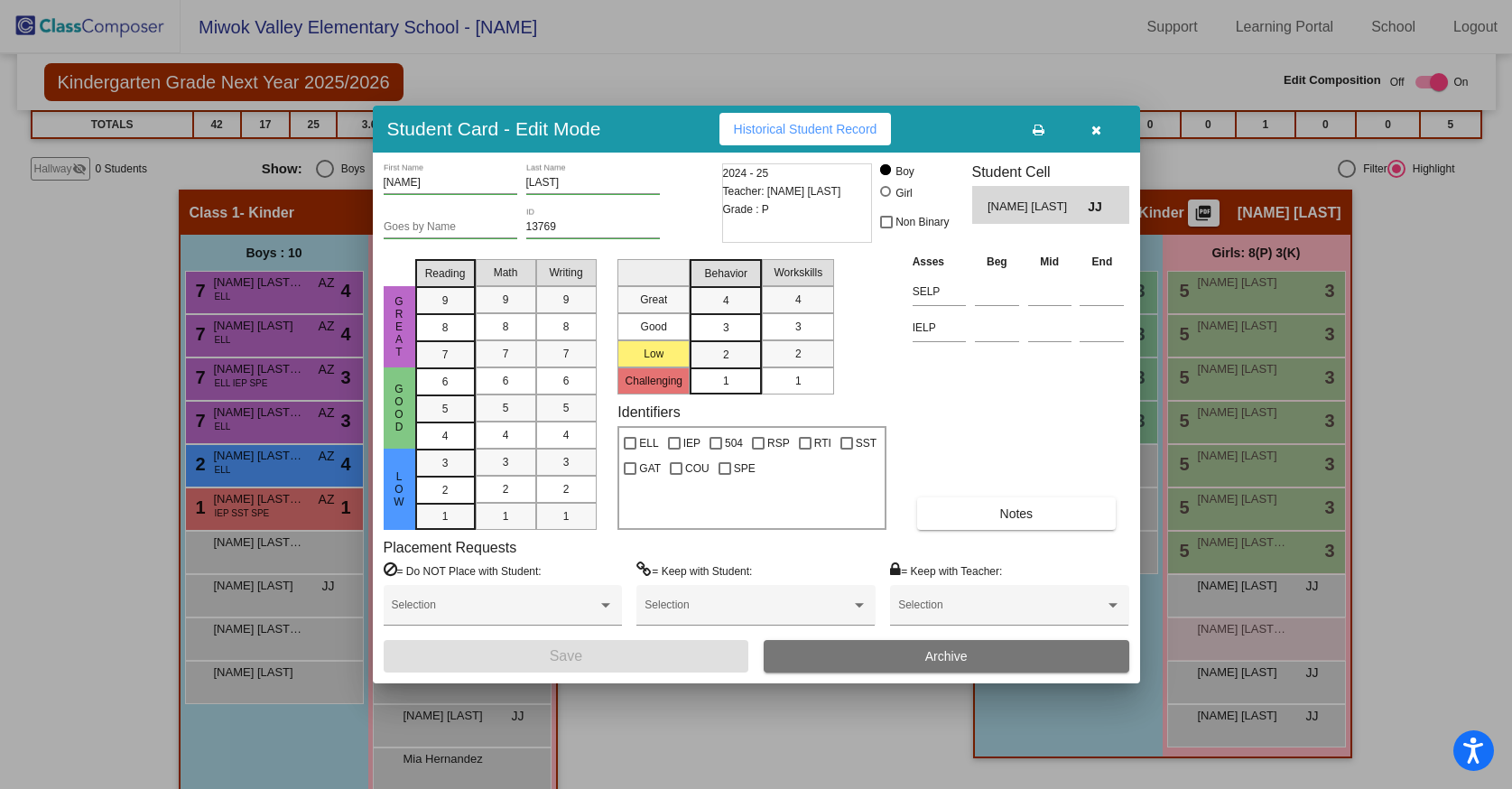 click at bounding box center [756, 394] 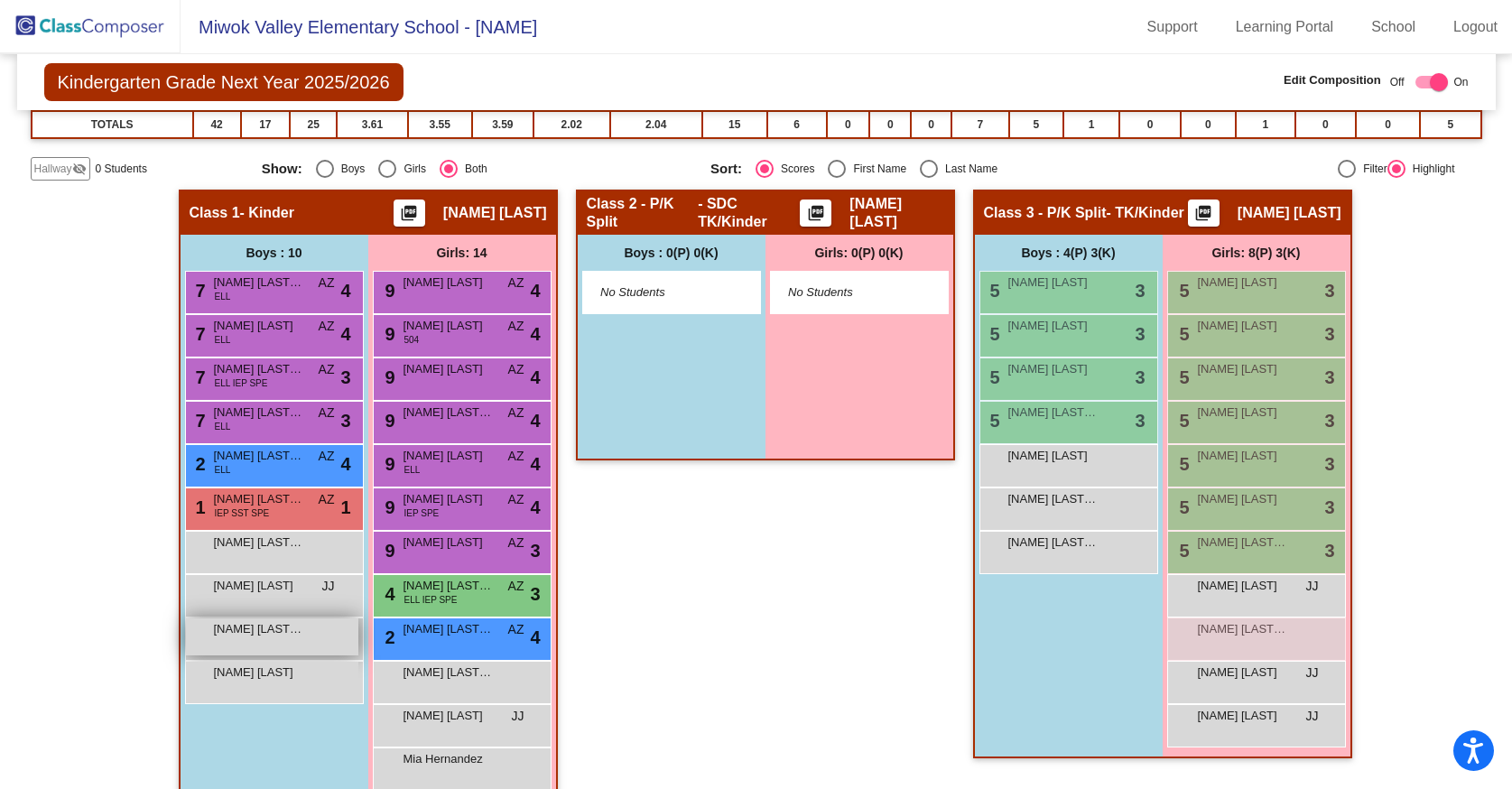 click on "[FIRST] [LAST]" at bounding box center [259, 629] 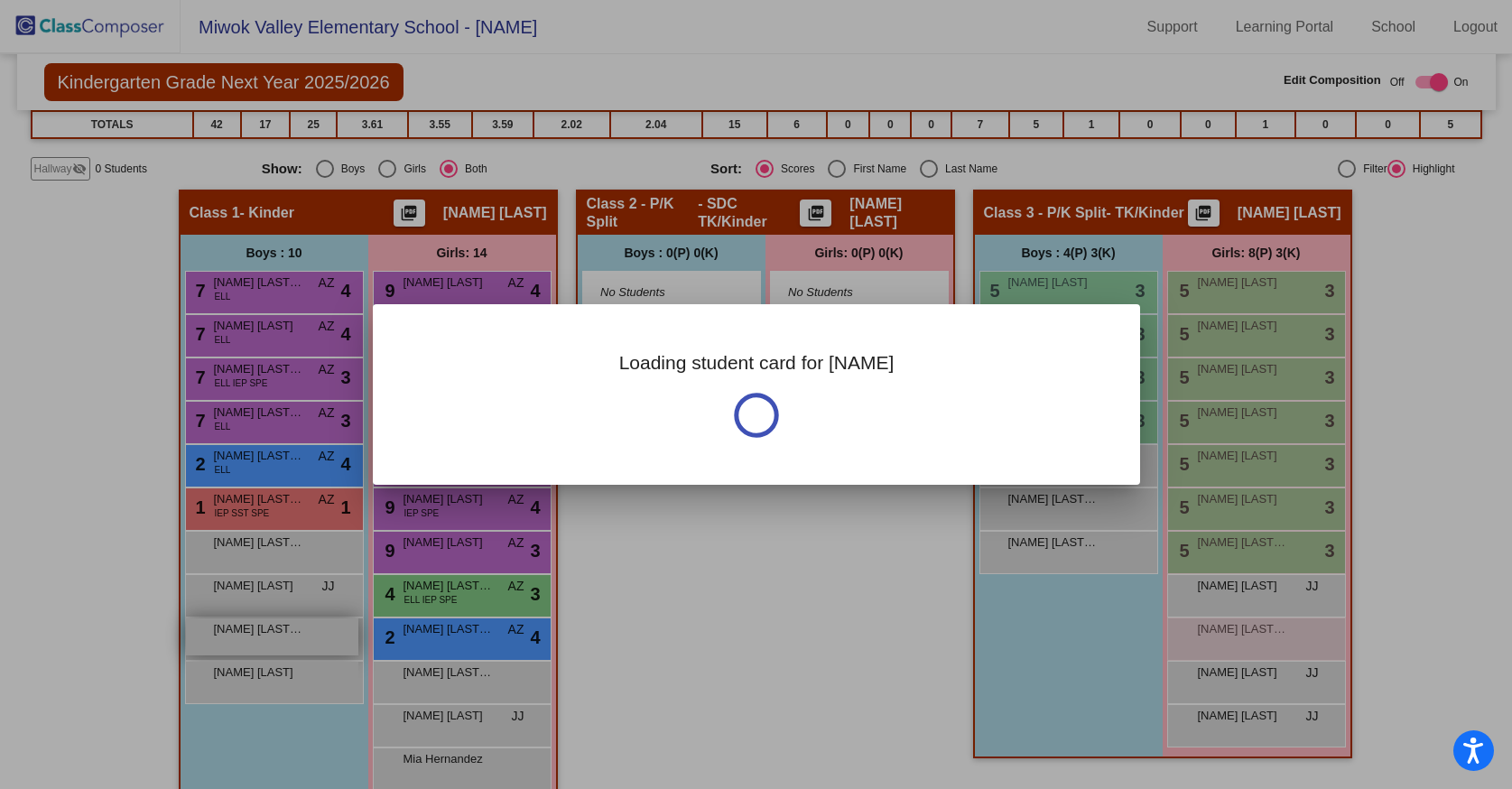click at bounding box center [756, 394] 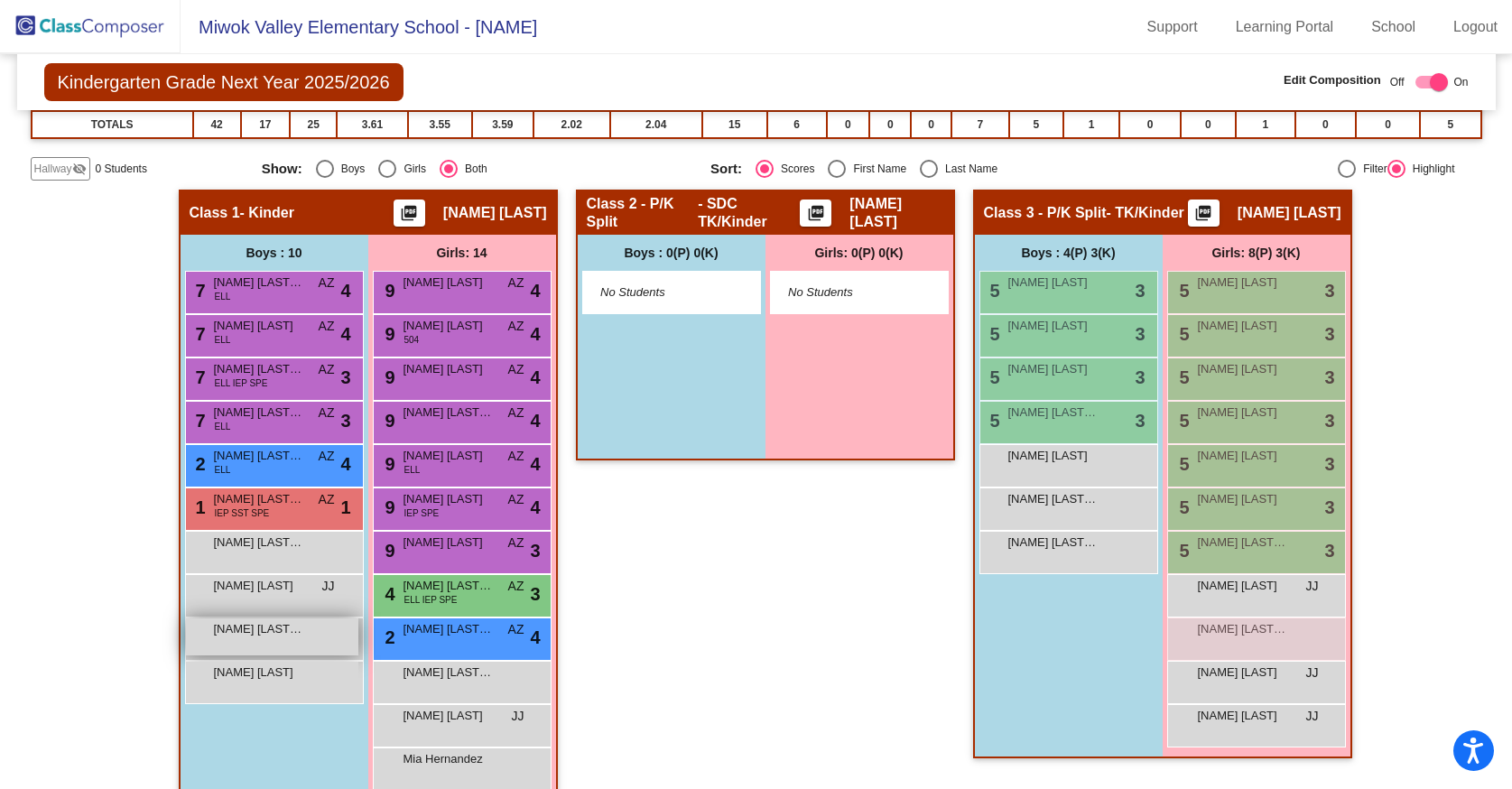 click on "[FIRST] [LAST]" at bounding box center [259, 629] 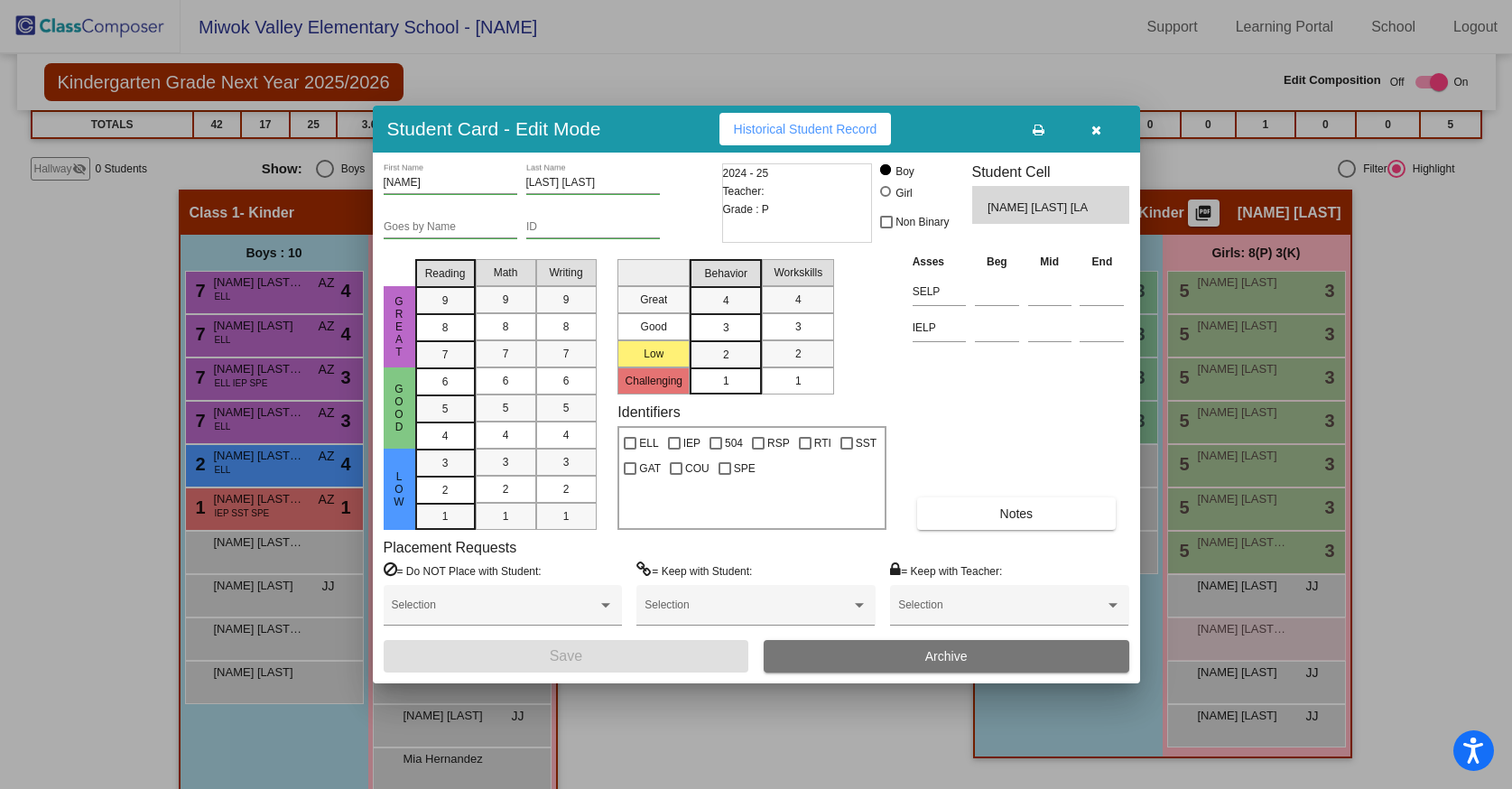 click on "[FIRST]" at bounding box center (450, 183) 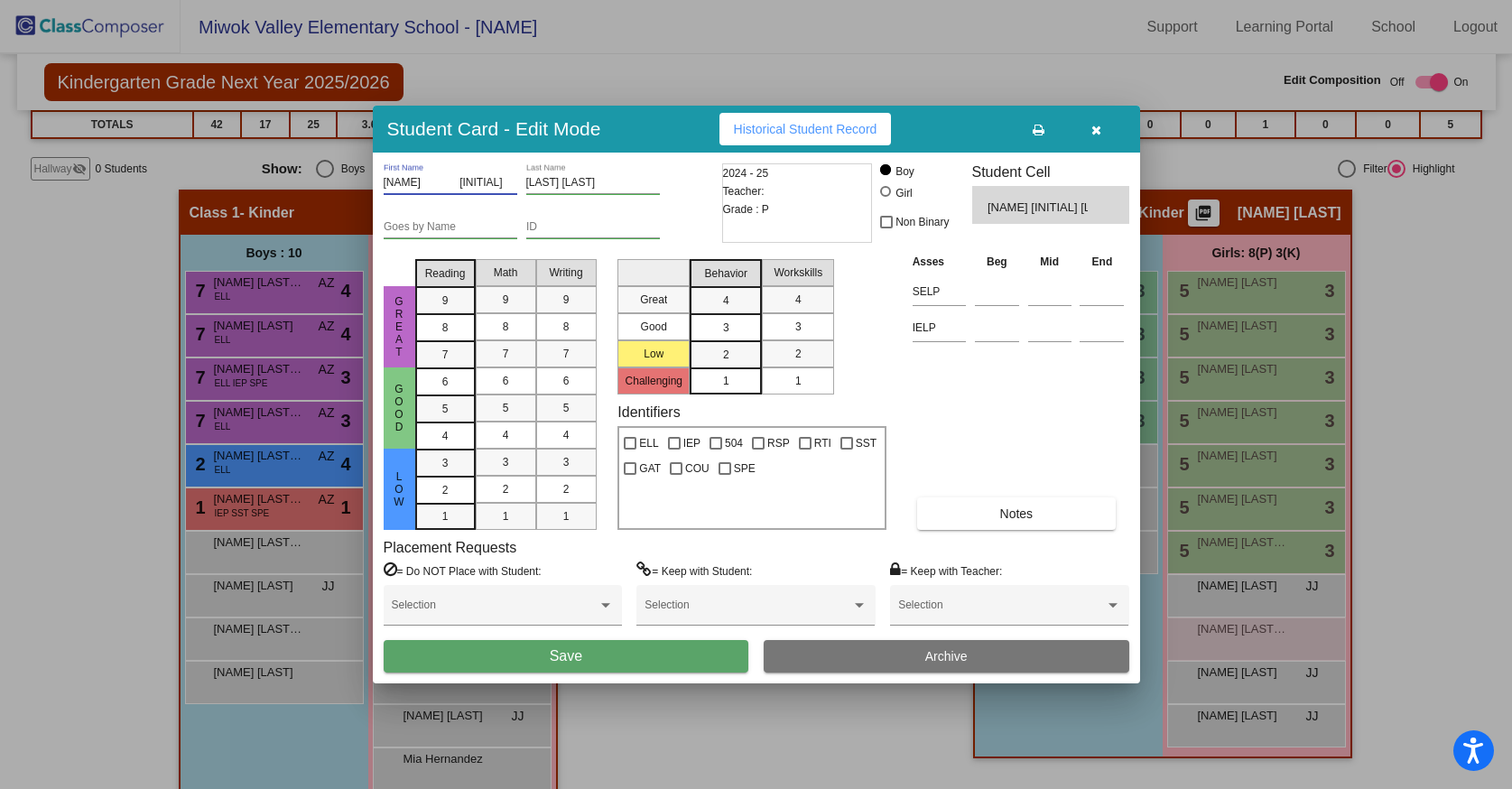 type on "Miguel             JJ" 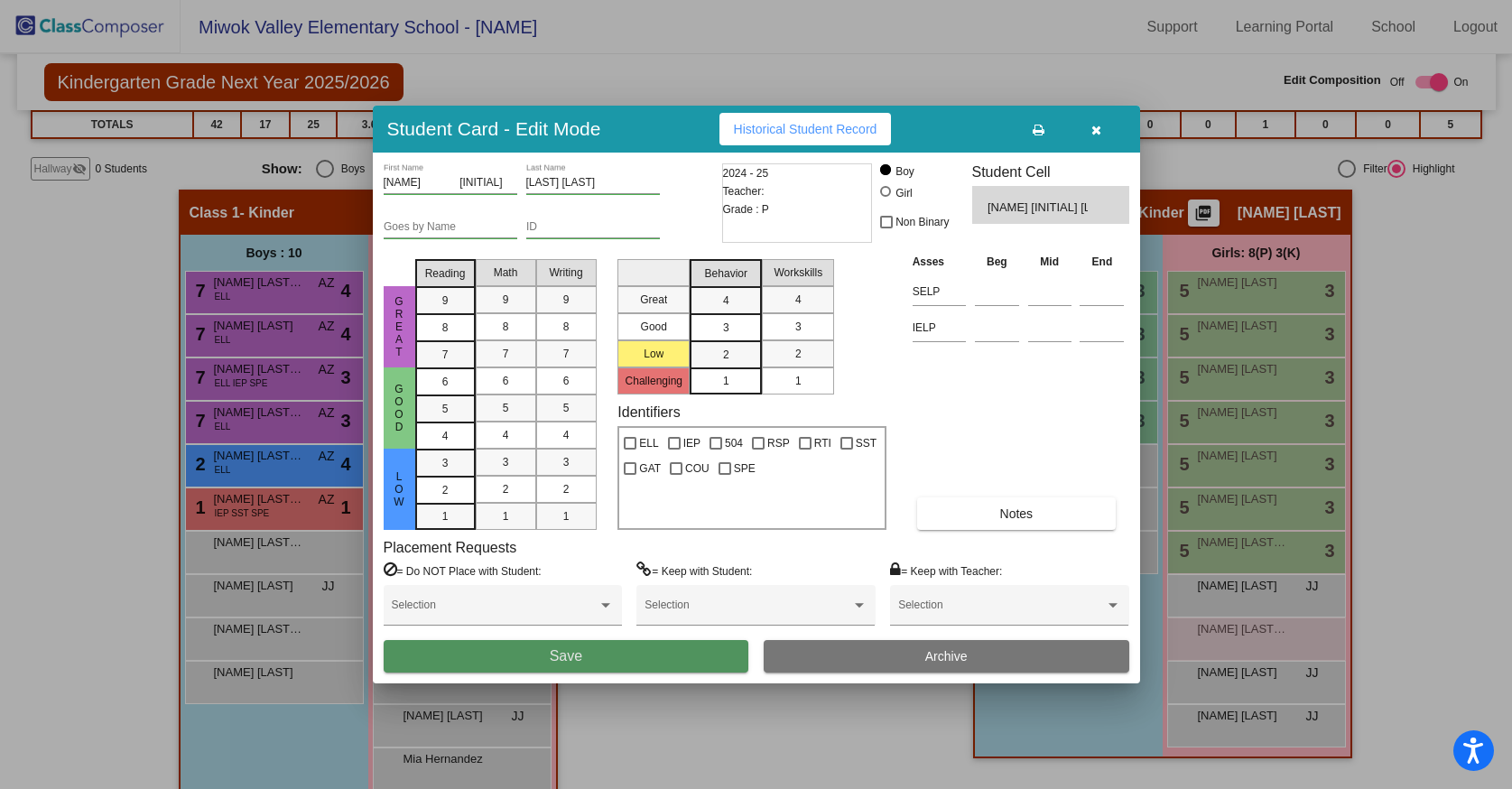 click on "Save" at bounding box center [566, 655] 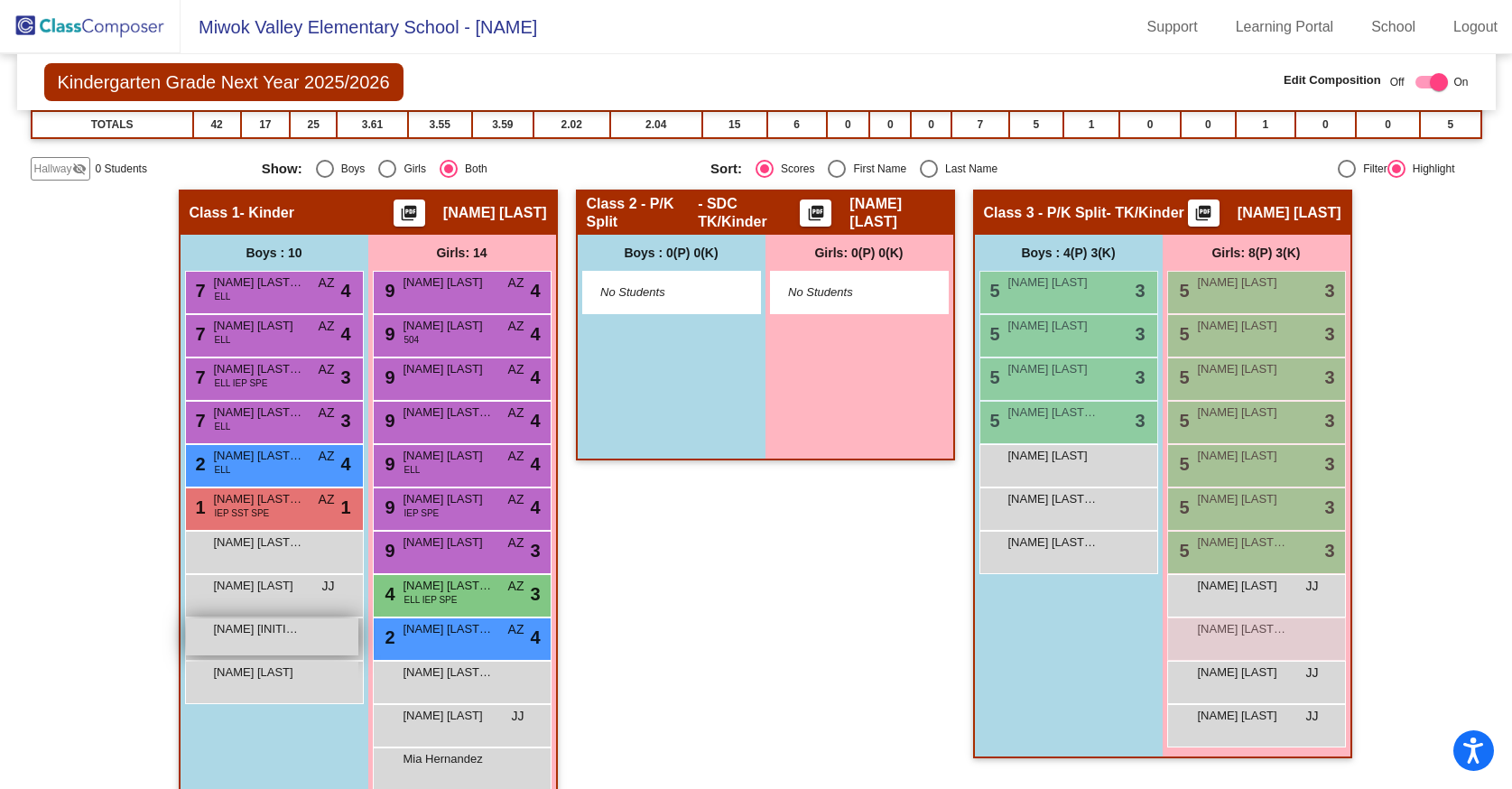 click on "Miguel             JJ Garcia Gonzalez lock do_not_disturb_alt" at bounding box center [272, 636] 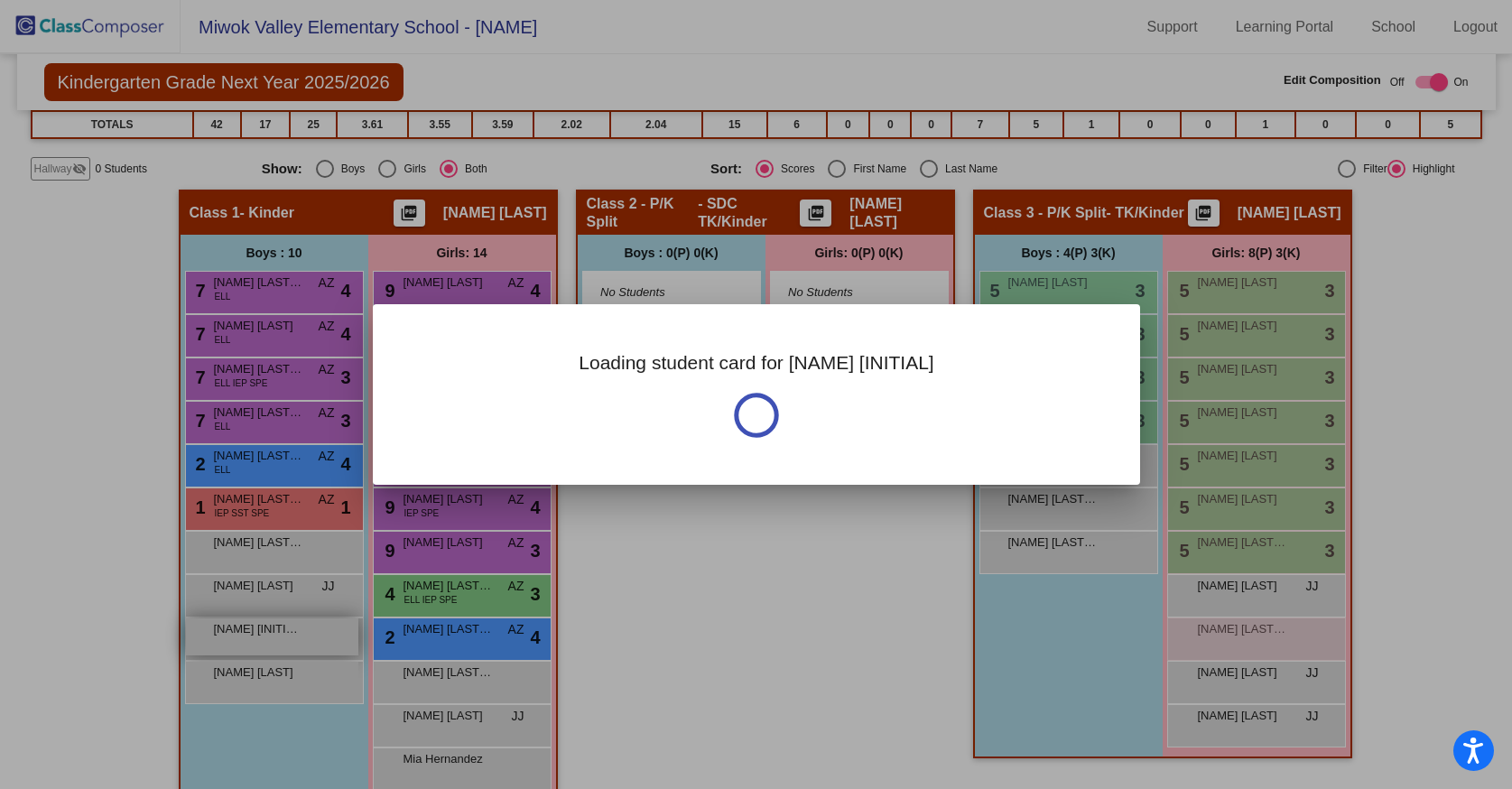 click at bounding box center (756, 394) 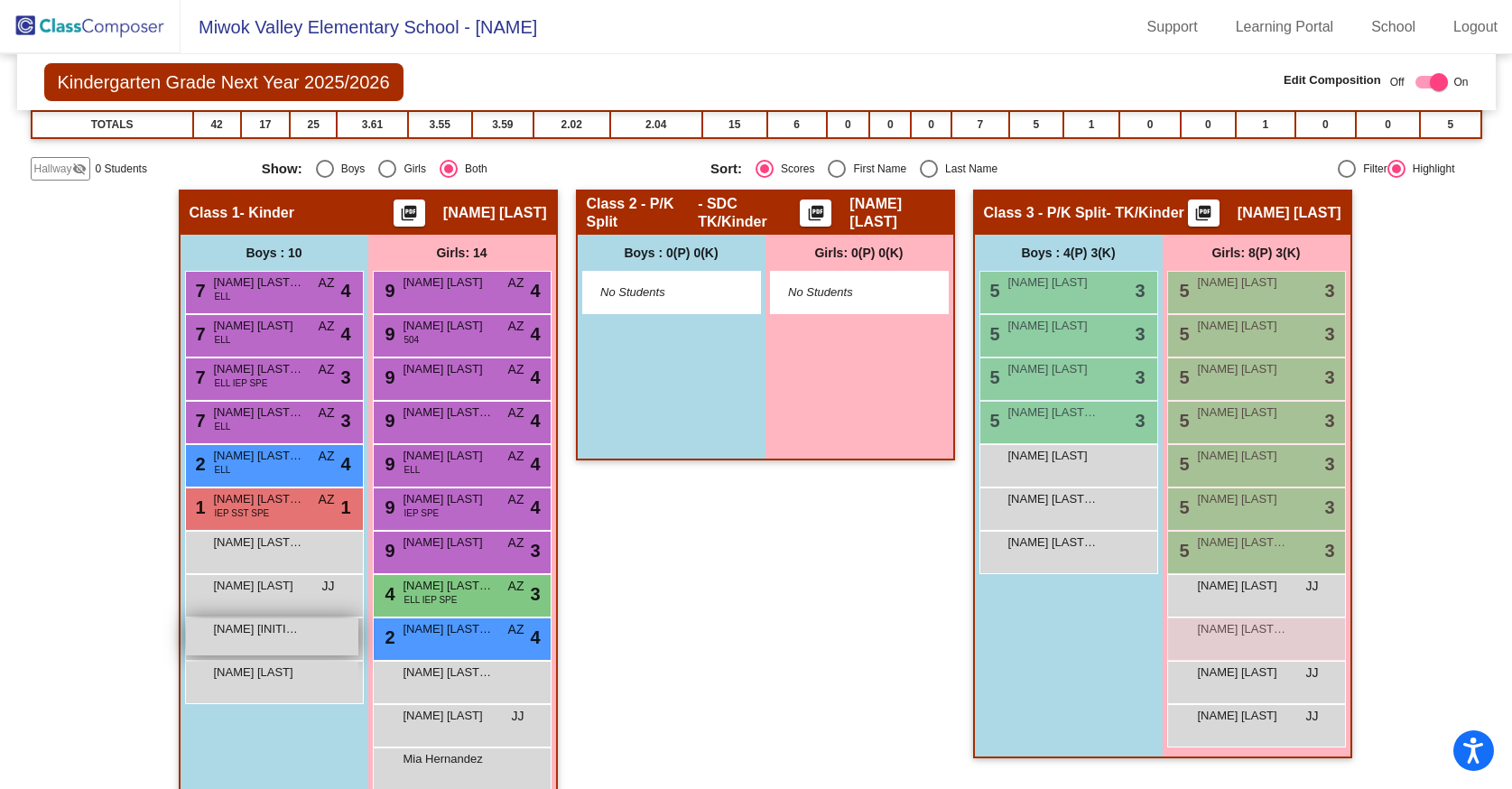 click on "Miguel             JJ Garcia Gonzalez lock do_not_disturb_alt" at bounding box center [272, 636] 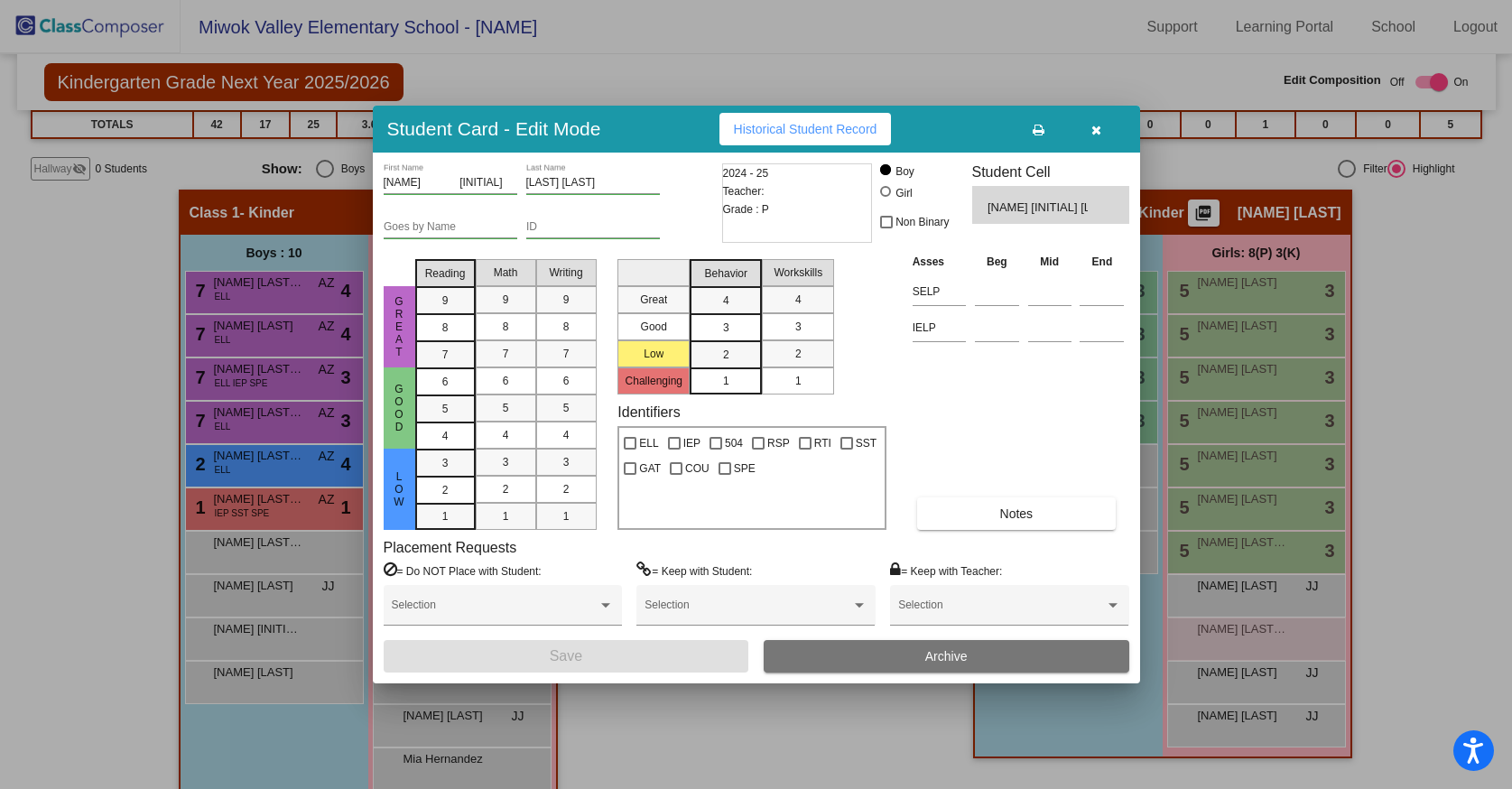 click on "Miguel             JJ" at bounding box center [450, 183] 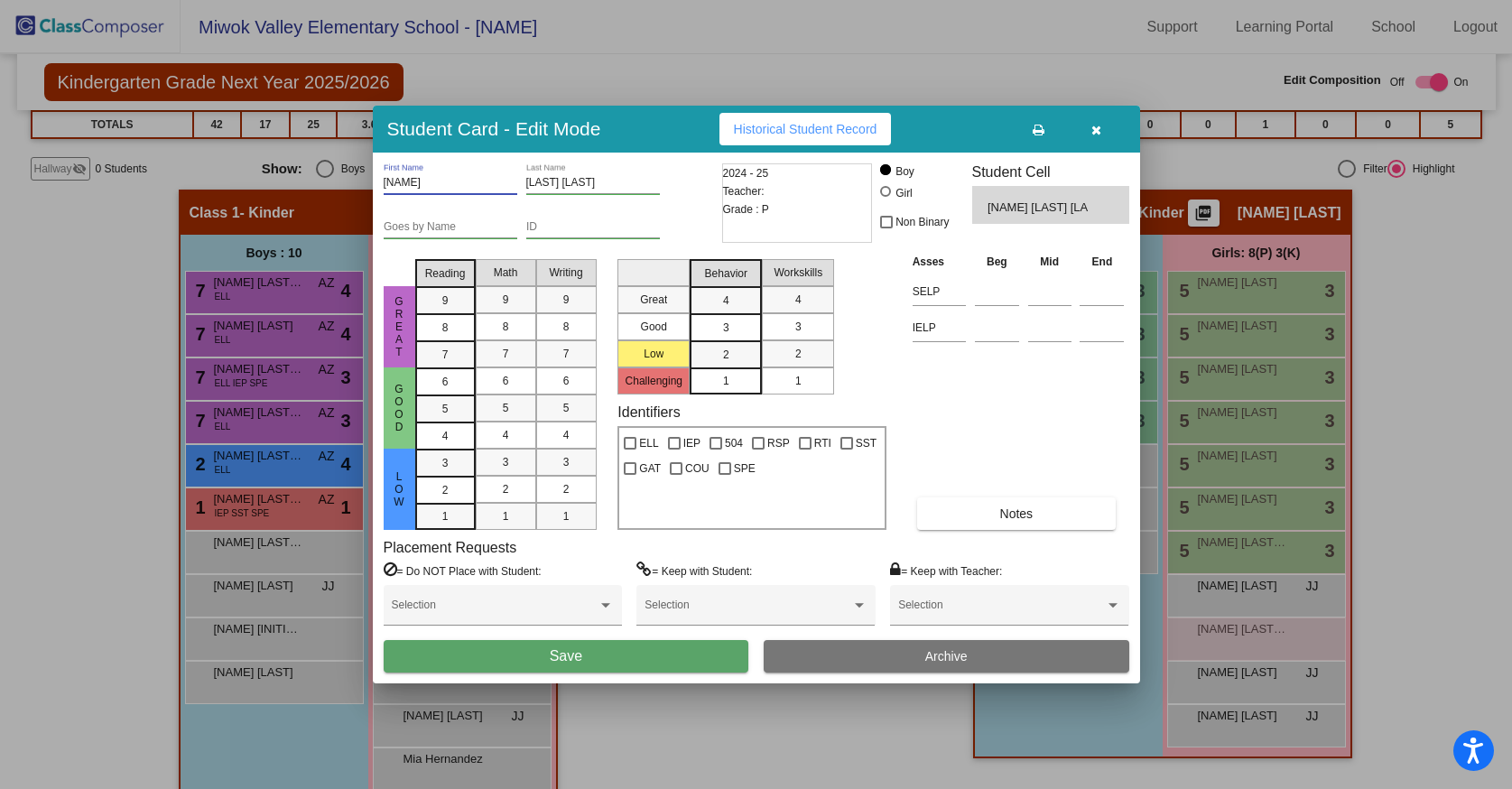 type on "[FIRST]" 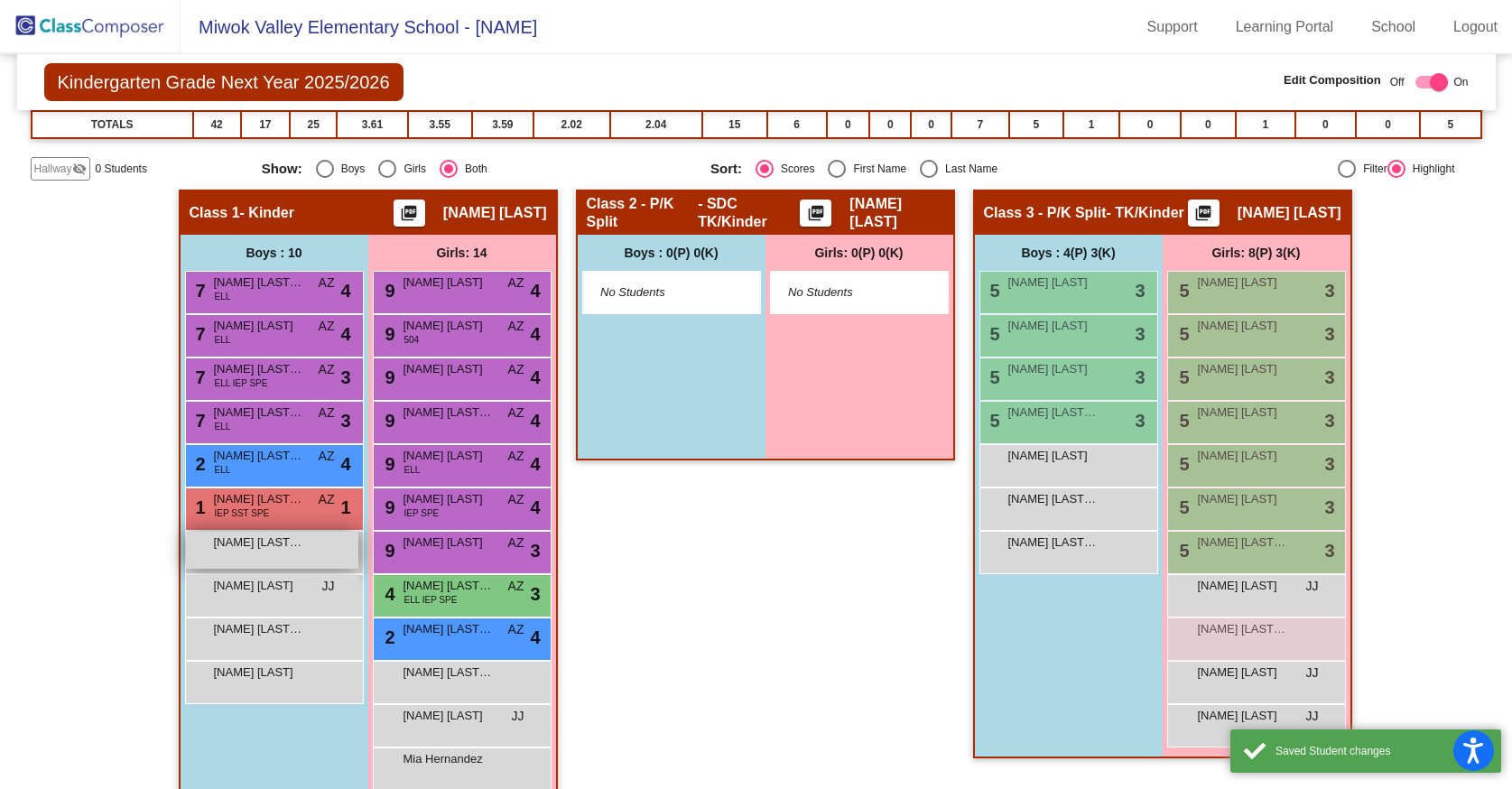 click on "Dawson Wesley Cummings lock do_not_disturb_alt" at bounding box center [272, 550] 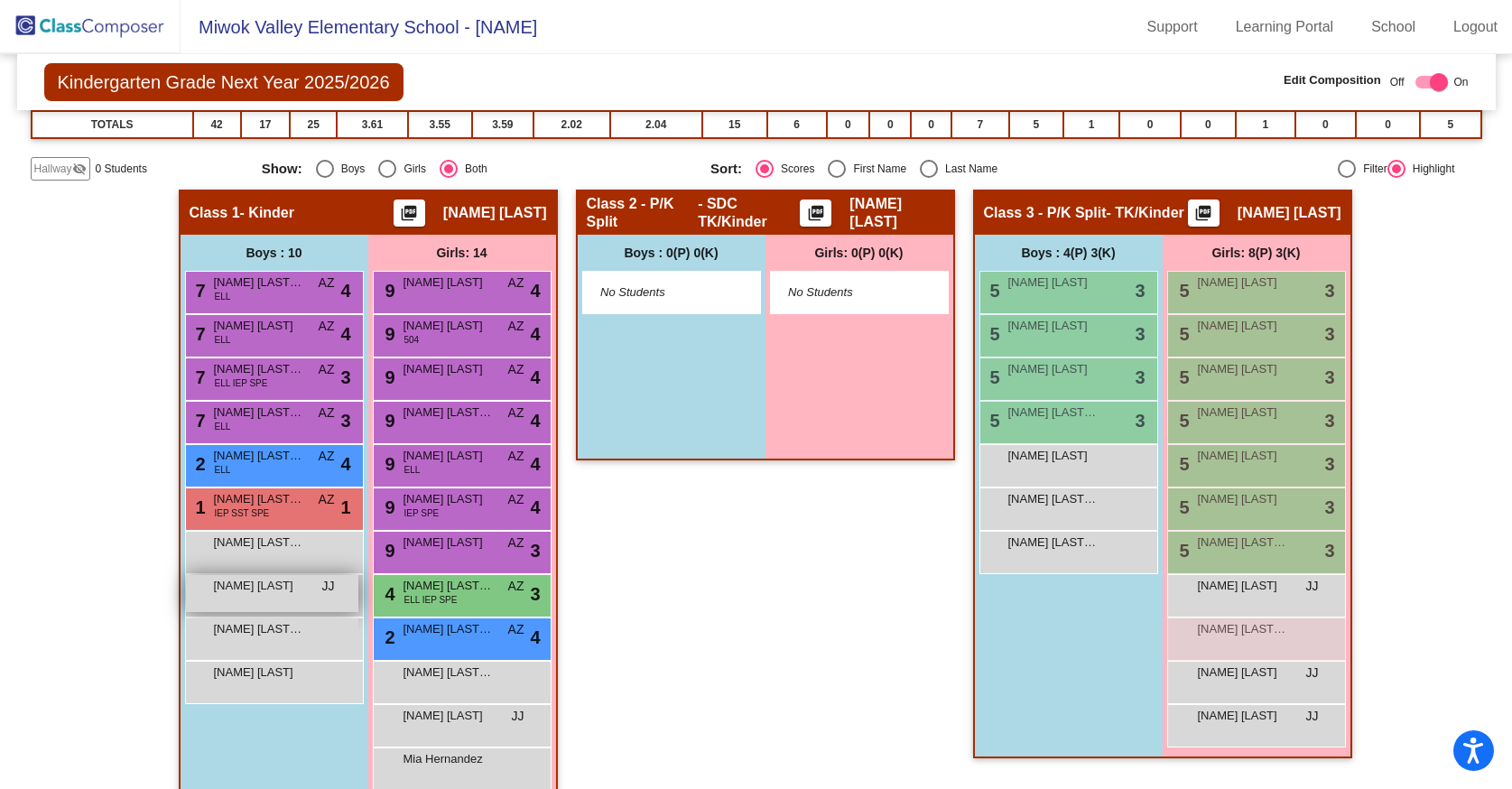 click on "[FIRST] [LAST]" at bounding box center [259, 586] 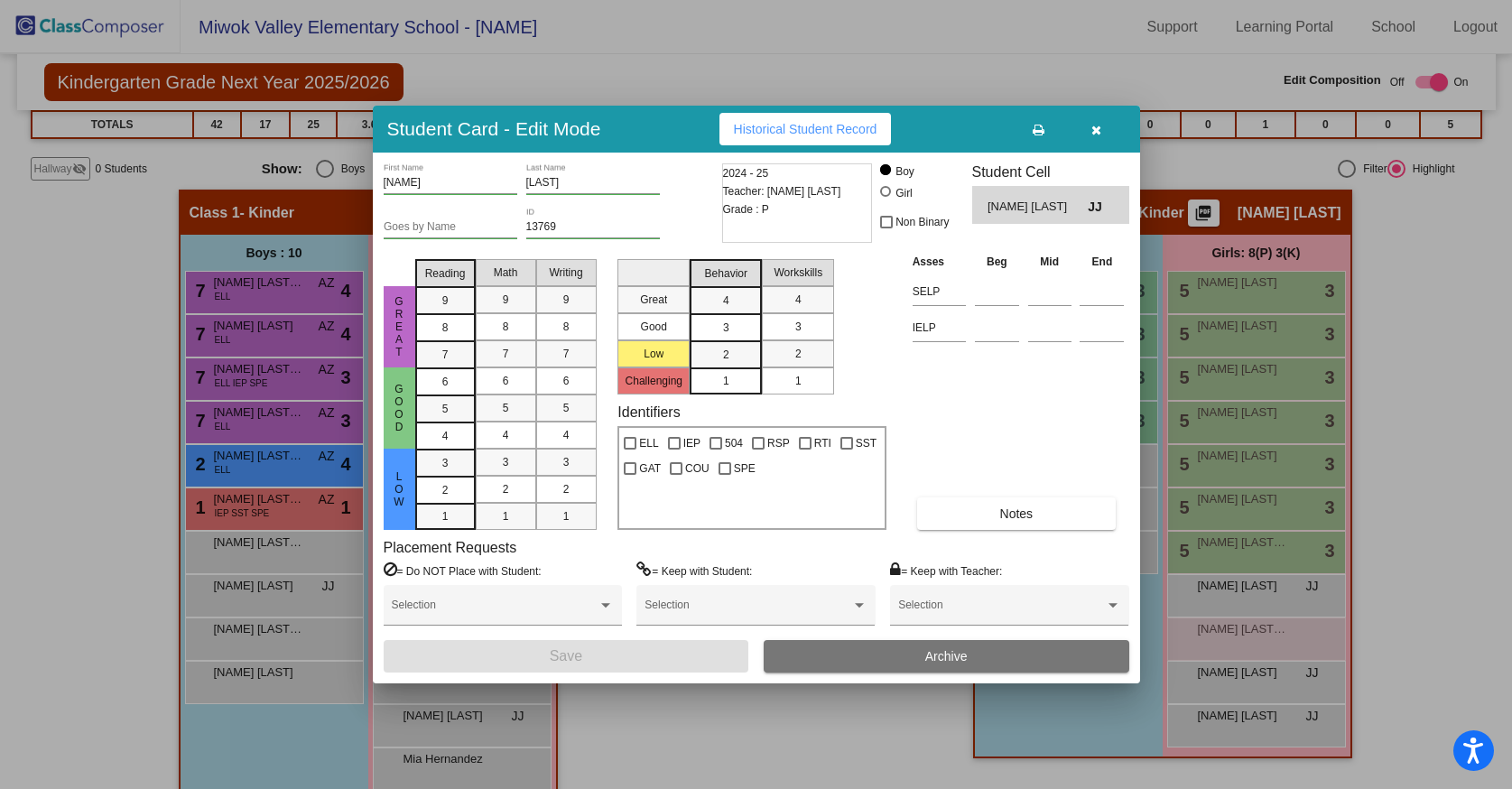 click at bounding box center (756, 394) 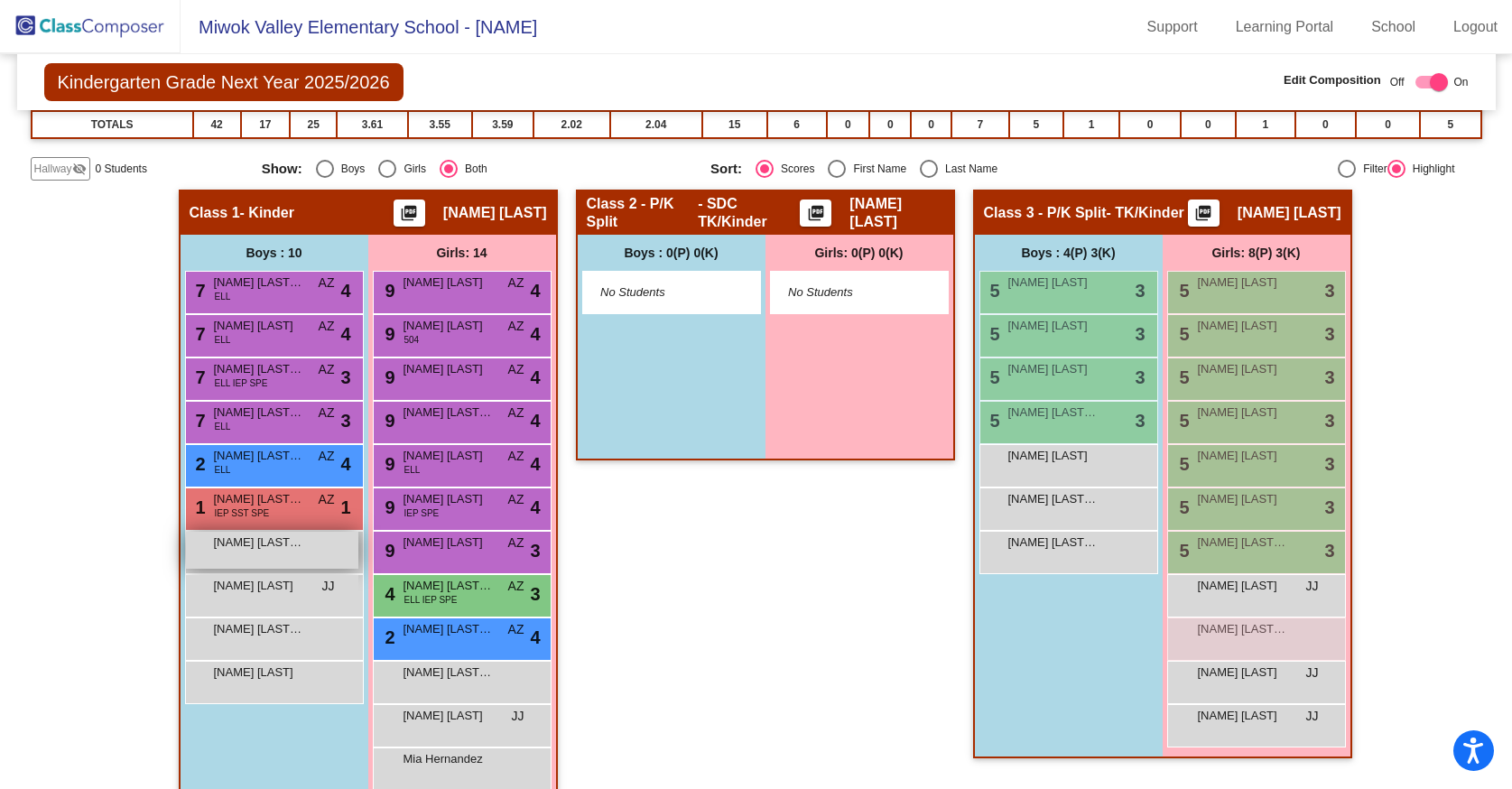 click on "Dawson Wesley Cummings lock do_not_disturb_alt" at bounding box center (272, 550) 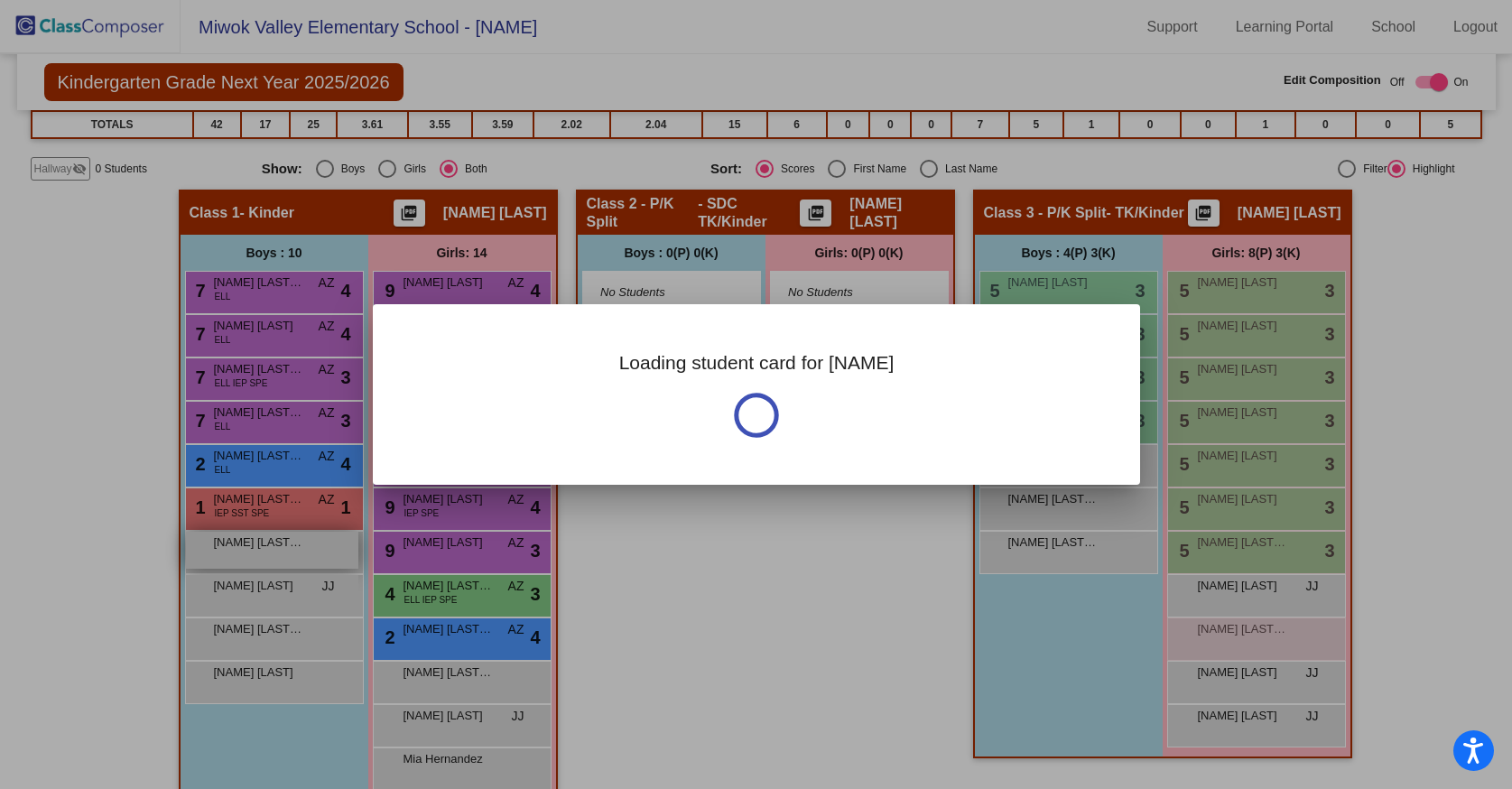 click at bounding box center [756, 394] 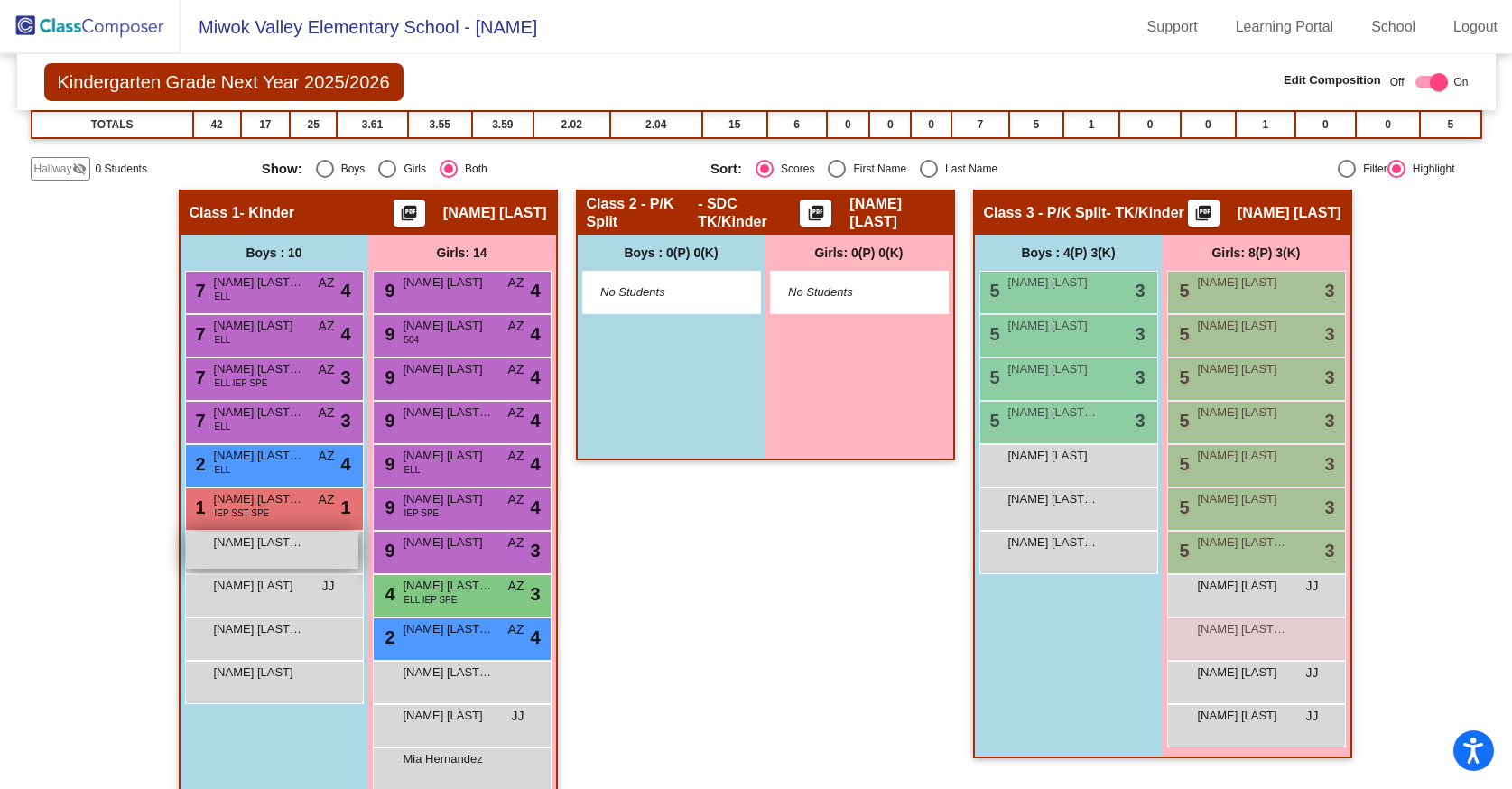 click on "Dawson Wesley Cummings lock do_not_disturb_alt" at bounding box center [272, 550] 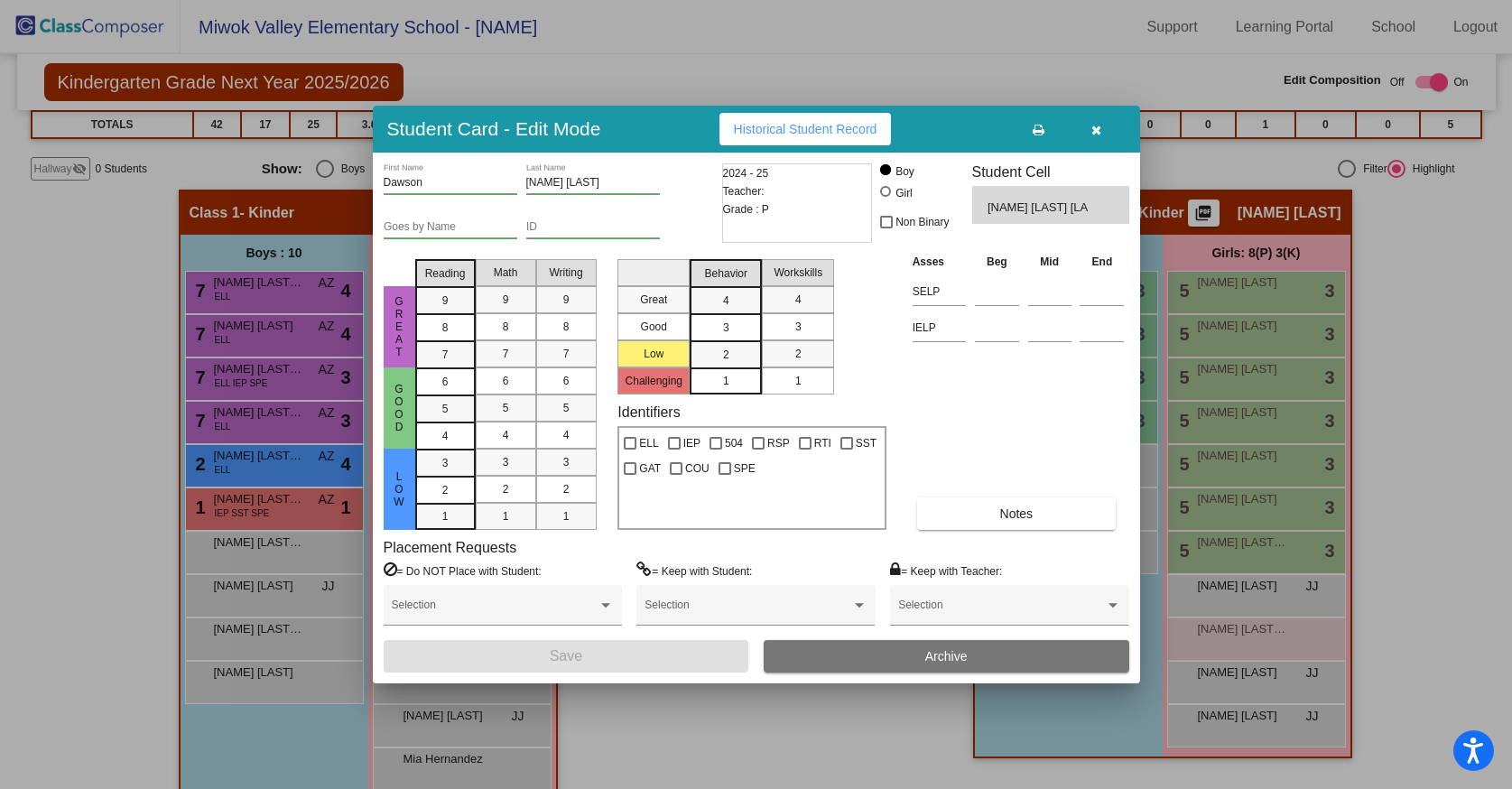 click at bounding box center [1100, 208] 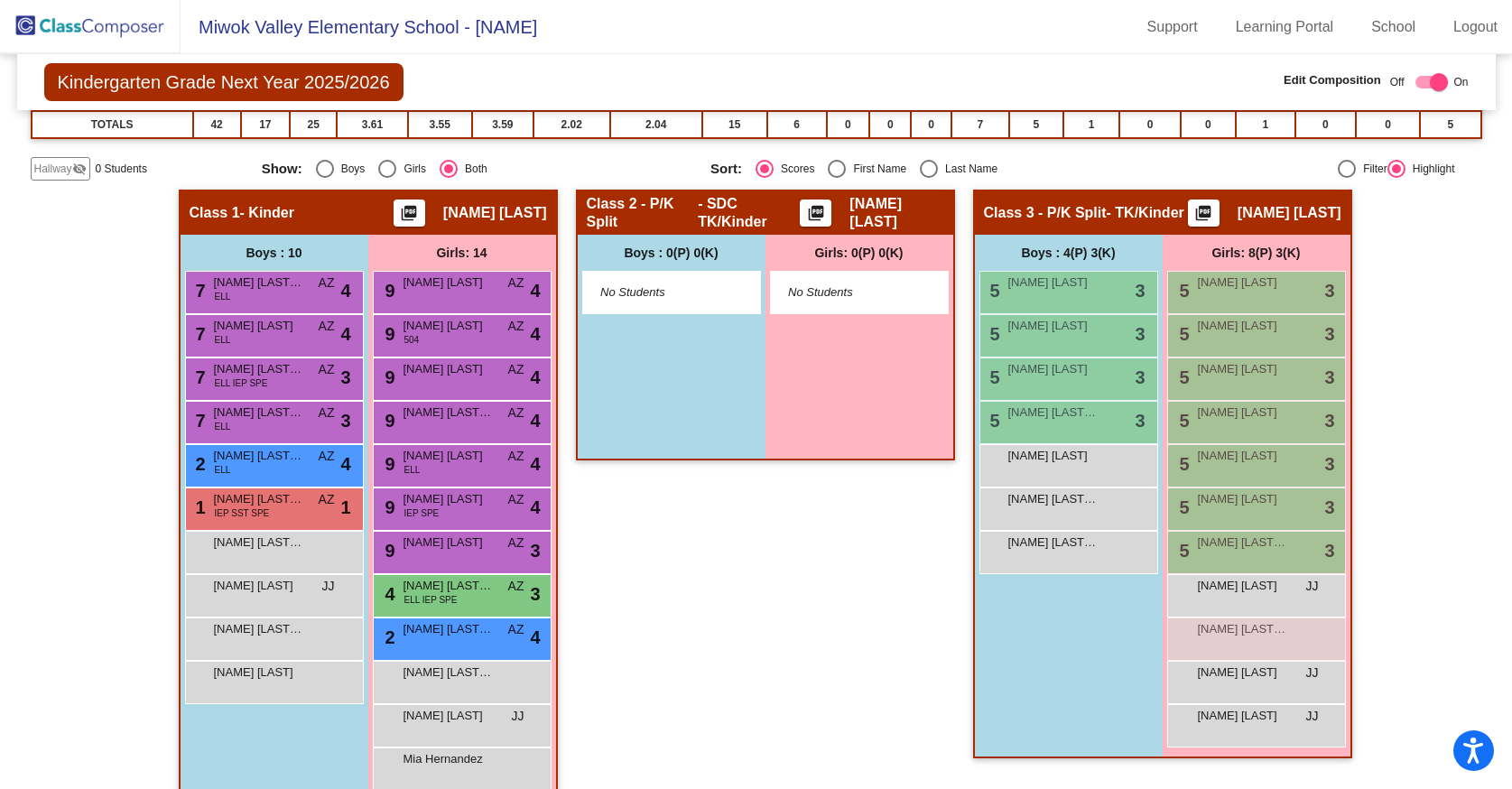 click on "[FIRST] [LAST]" at bounding box center (259, 586) 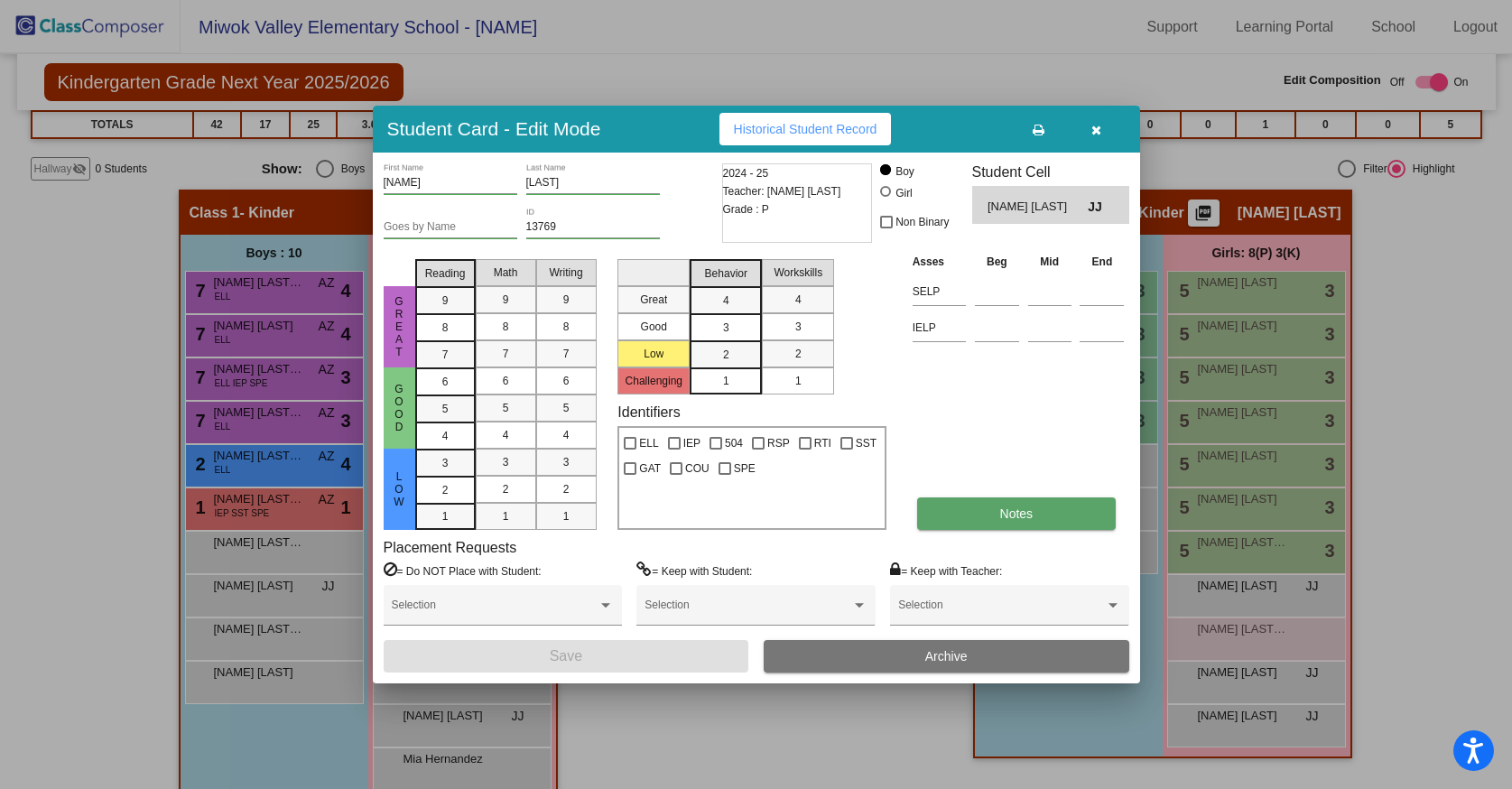 click on "Notes" at bounding box center (1016, 514) 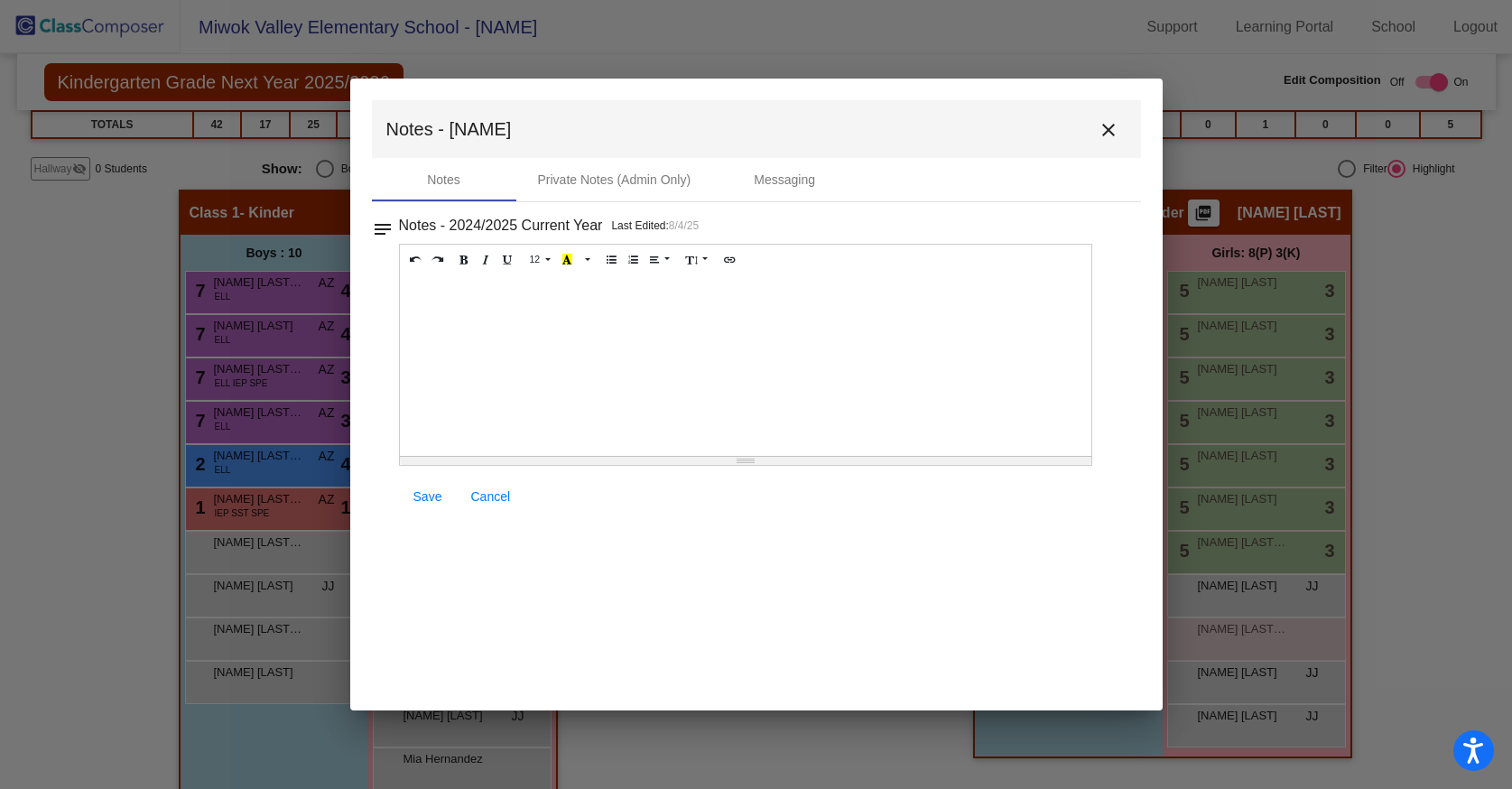 click on "close" at bounding box center [1108, 130] 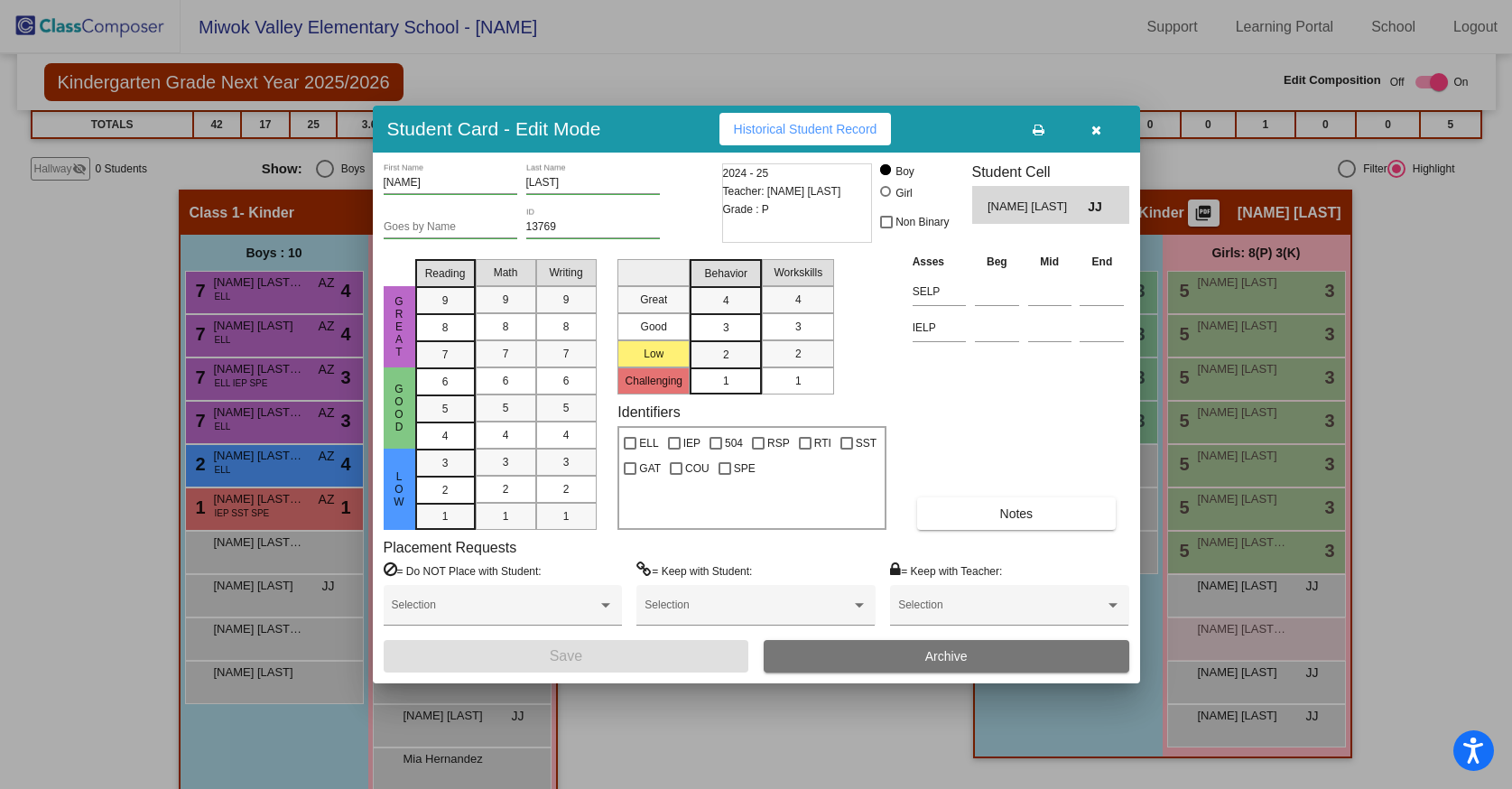click on "JJ" at bounding box center [1100, 207] 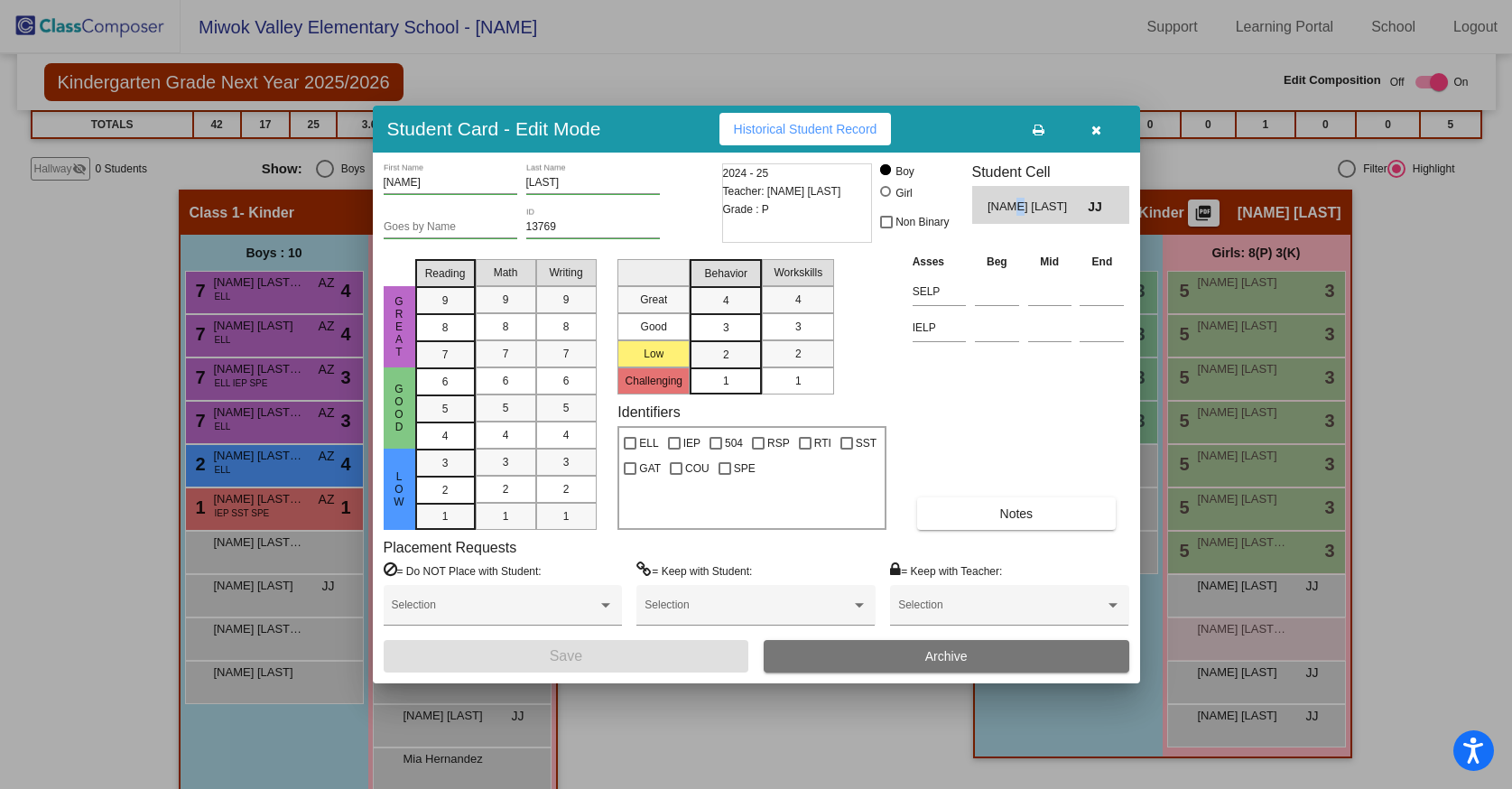 click on "[FIRST] [LAST]" at bounding box center [1037, 207] 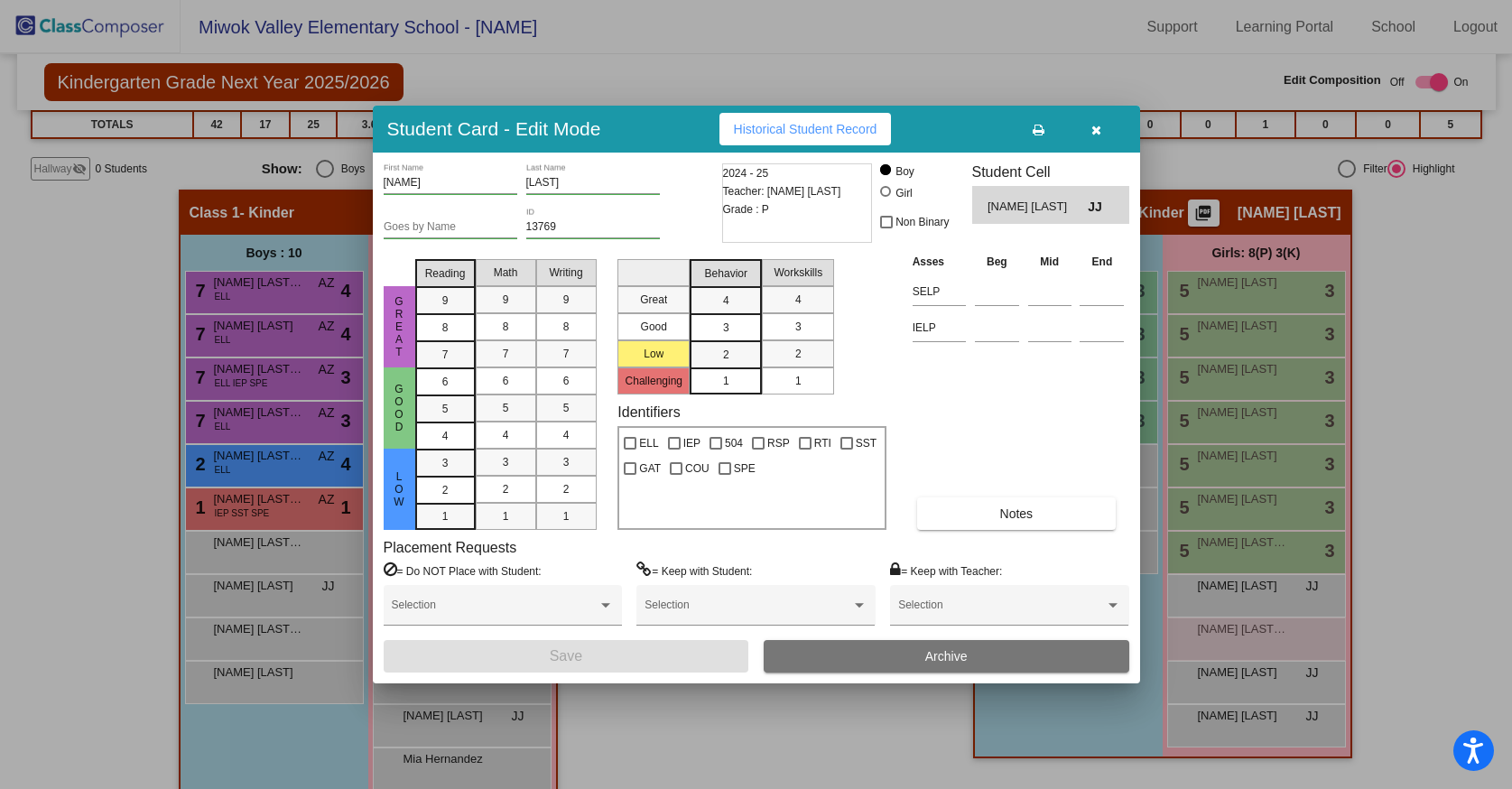 click on "[FIRST] [LAST]" at bounding box center (1037, 207) 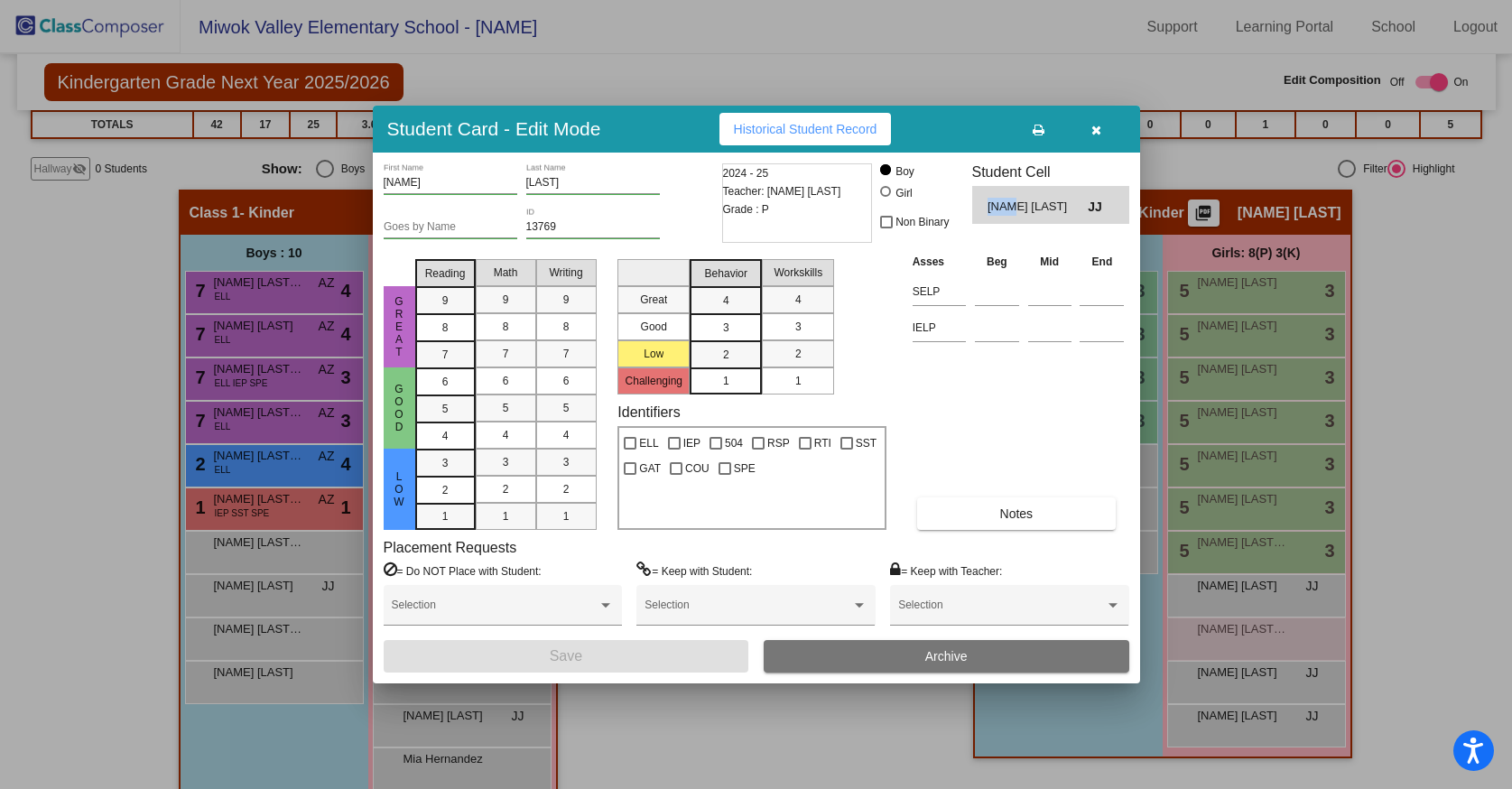 click on "[FIRST] [LAST]" at bounding box center (1037, 207) 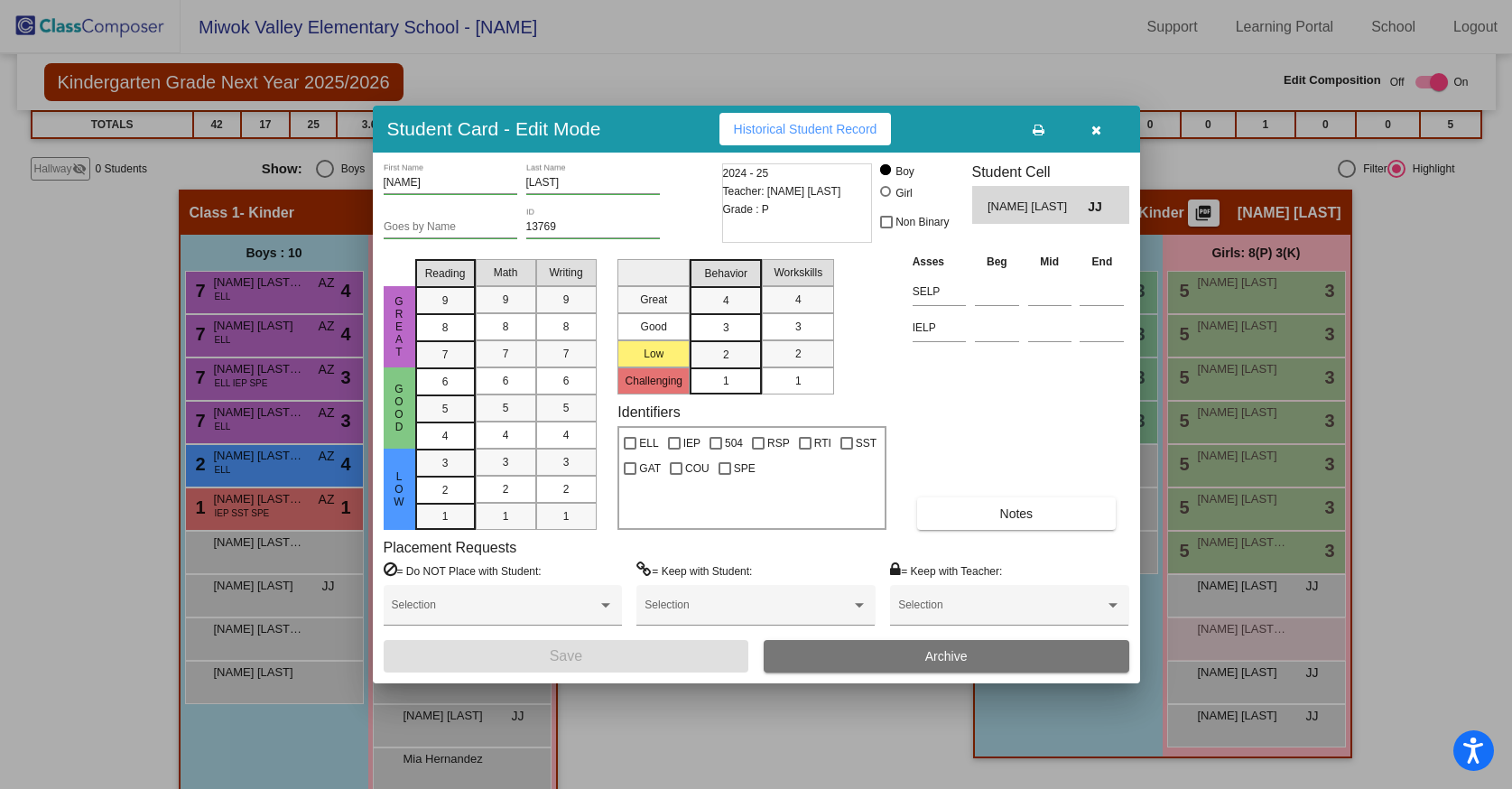 click on "Asses Beg Mid End SELP IELP  Notes" at bounding box center [1018, 391] 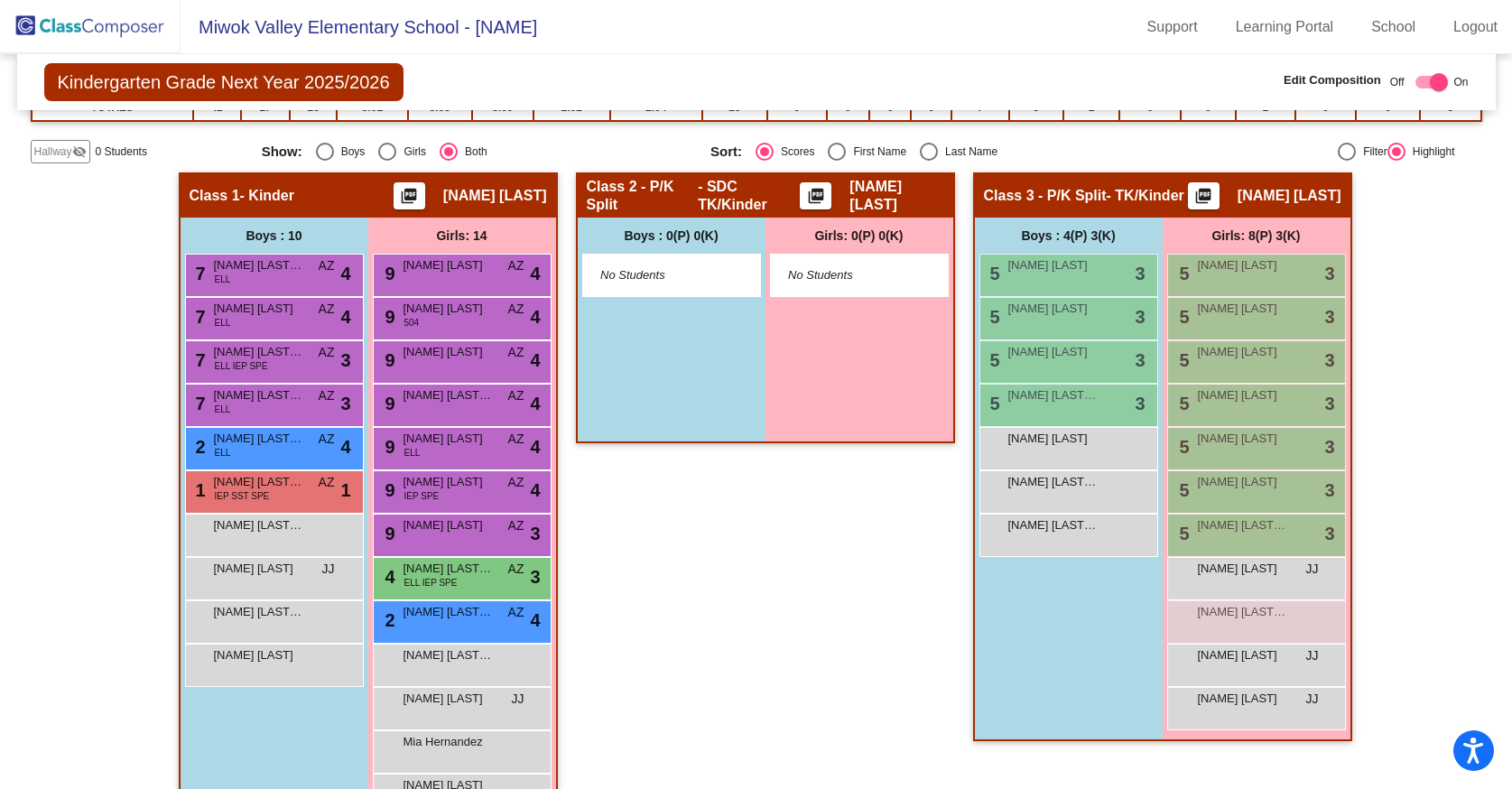 scroll, scrollTop: 310, scrollLeft: 0, axis: vertical 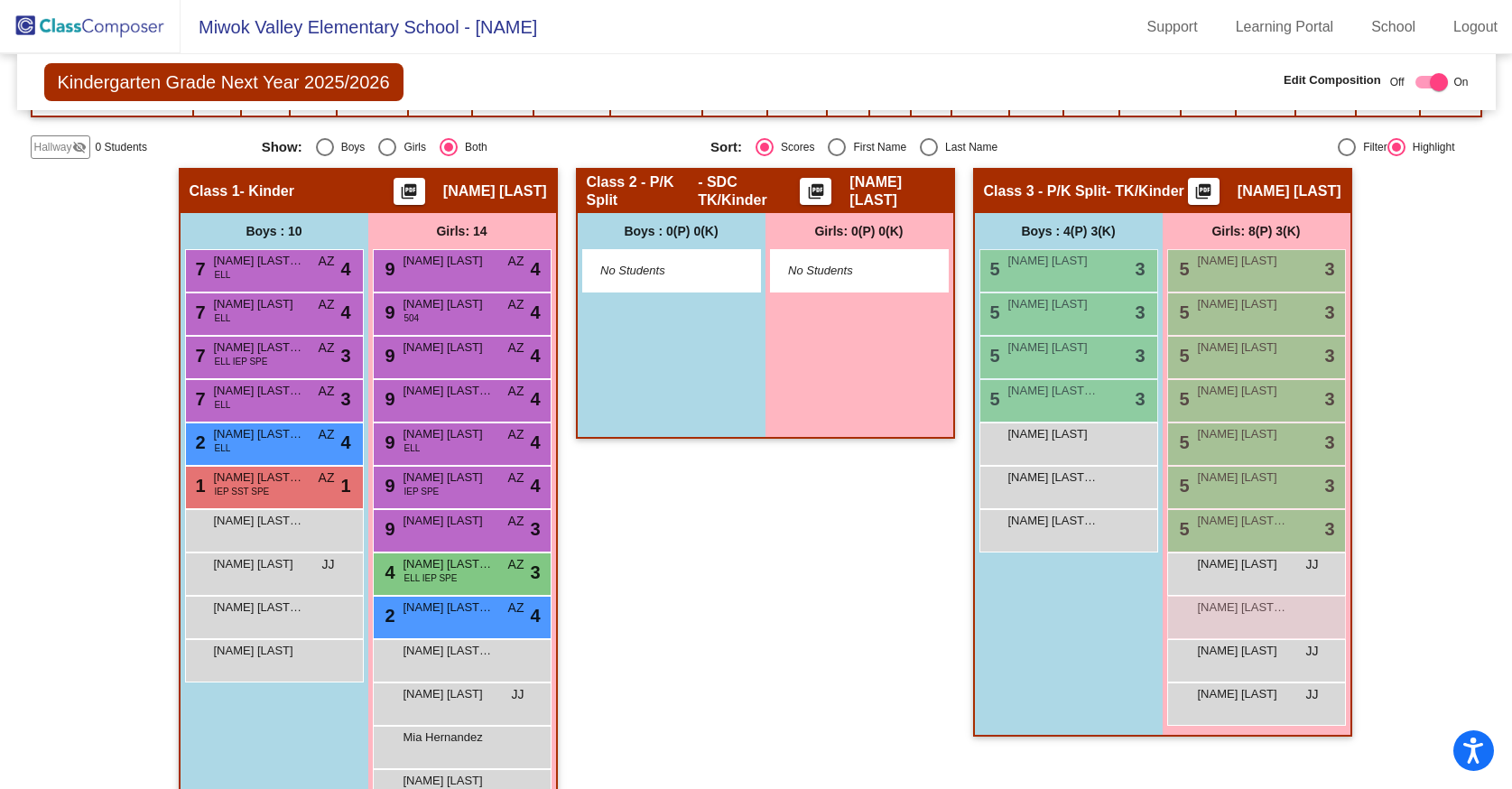 checkbox on "false" 